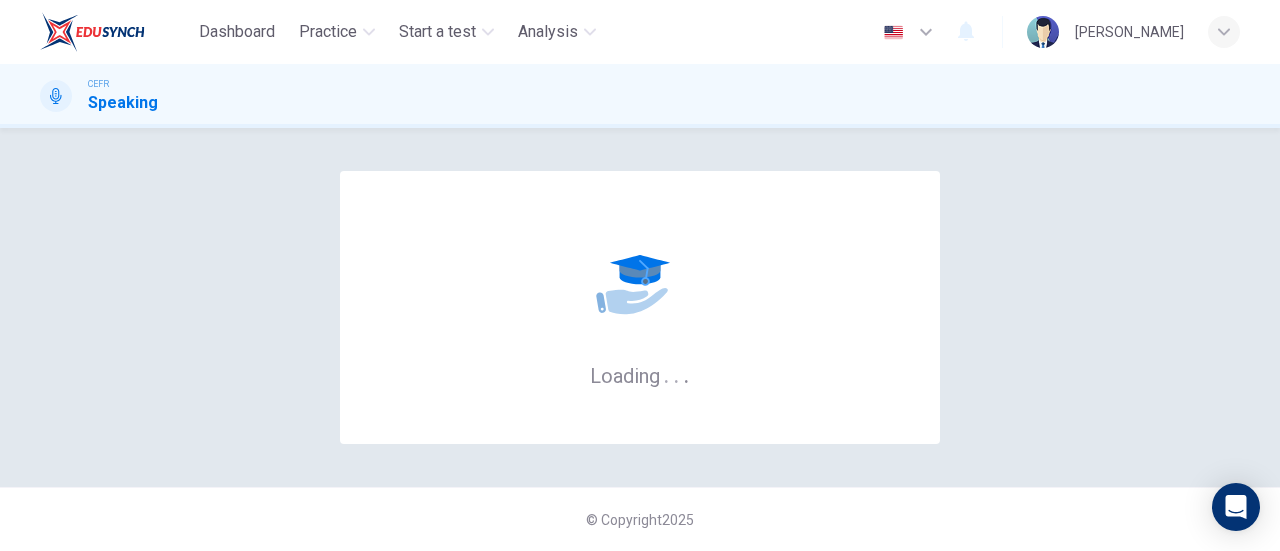 scroll, scrollTop: 0, scrollLeft: 0, axis: both 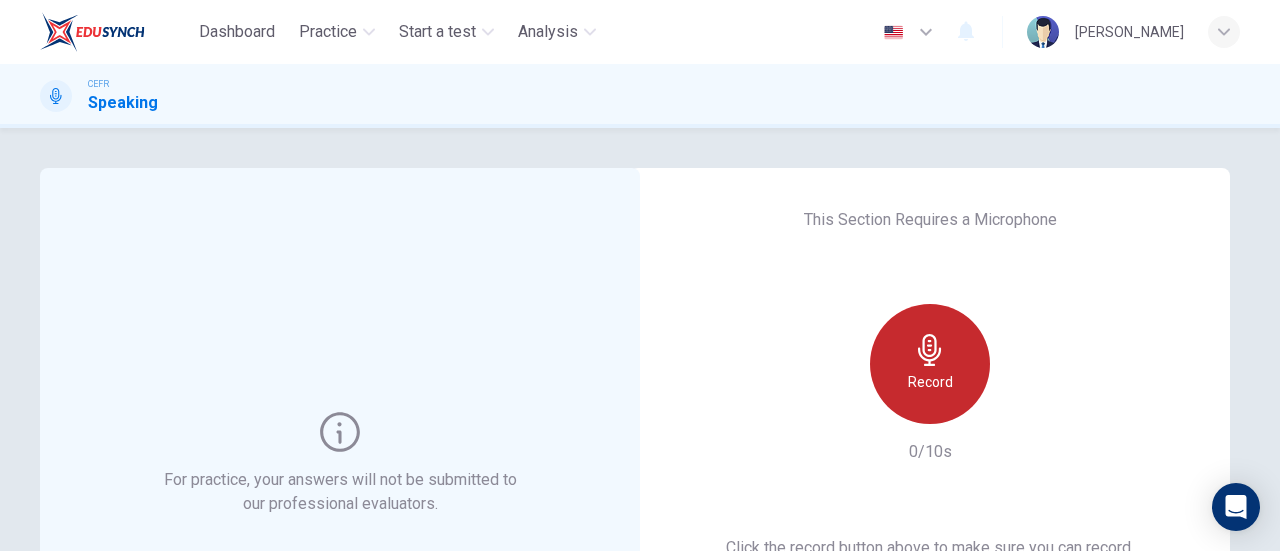 click on "Record" at bounding box center (930, 364) 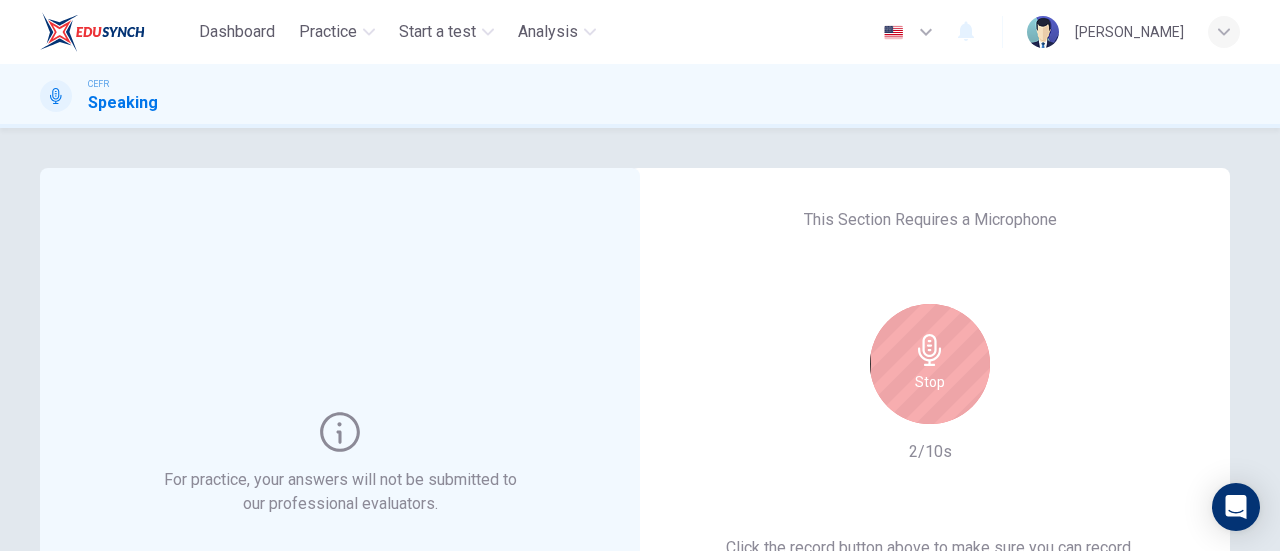 click on "Stop" at bounding box center (930, 364) 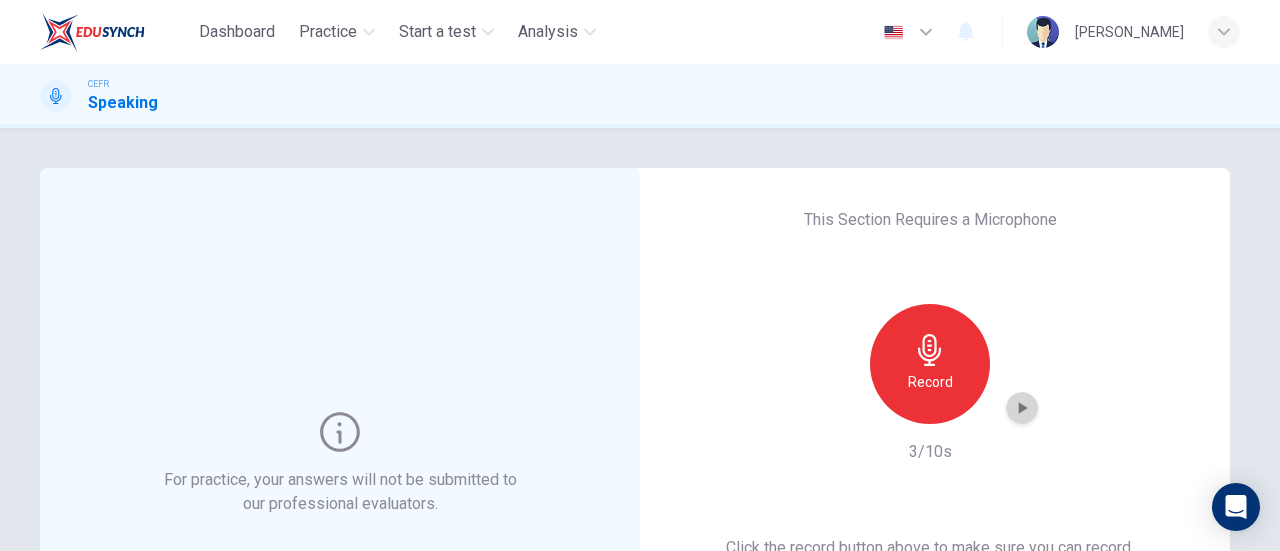 click 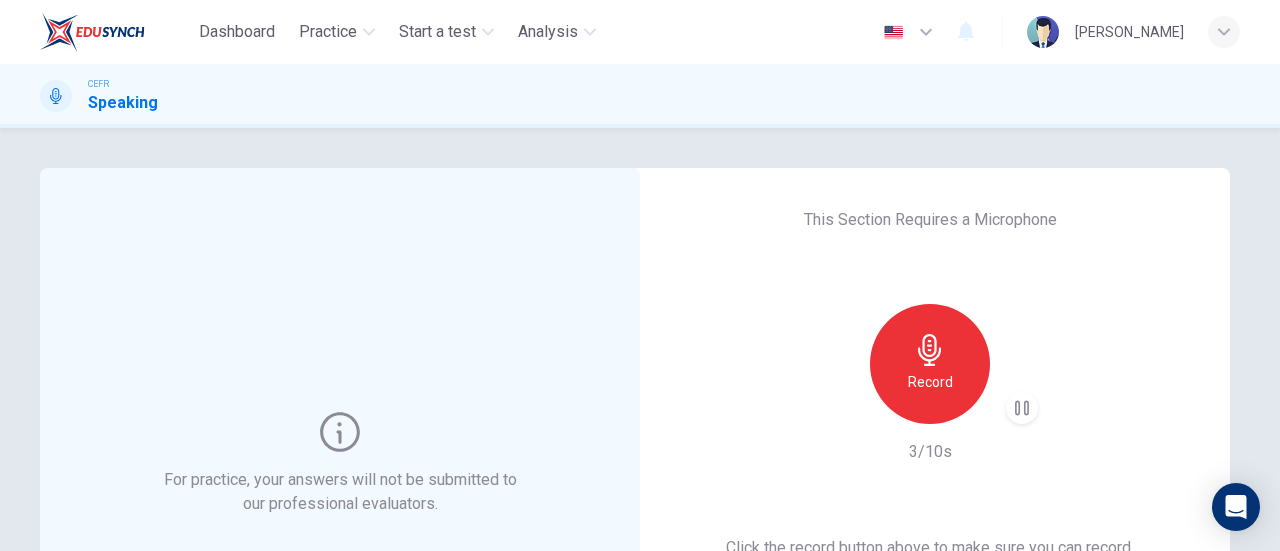 type 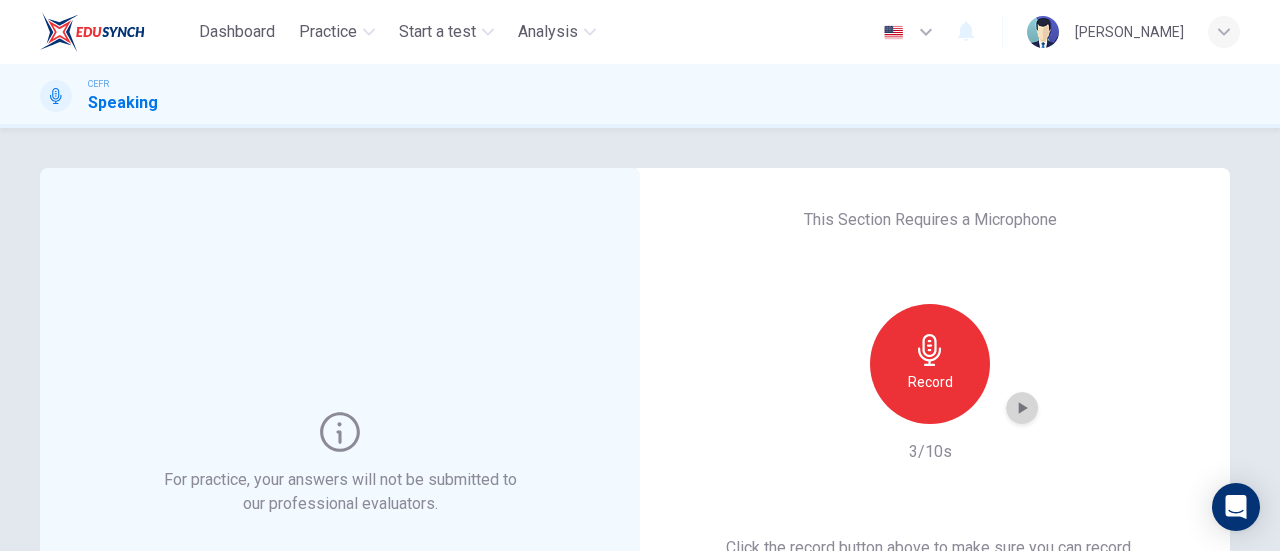 click 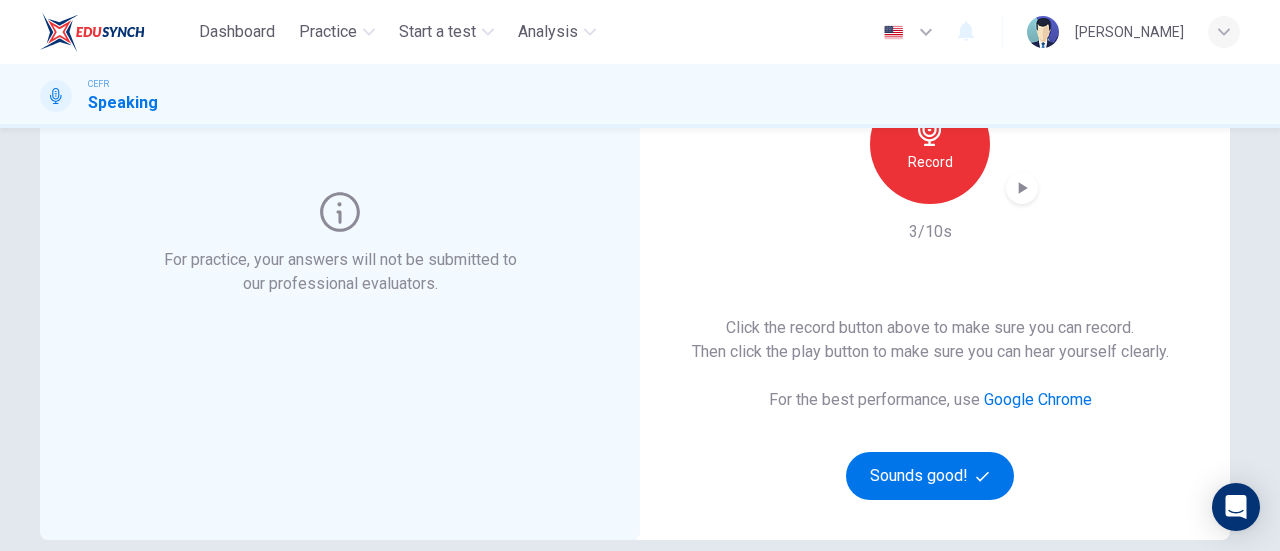 scroll, scrollTop: 126, scrollLeft: 0, axis: vertical 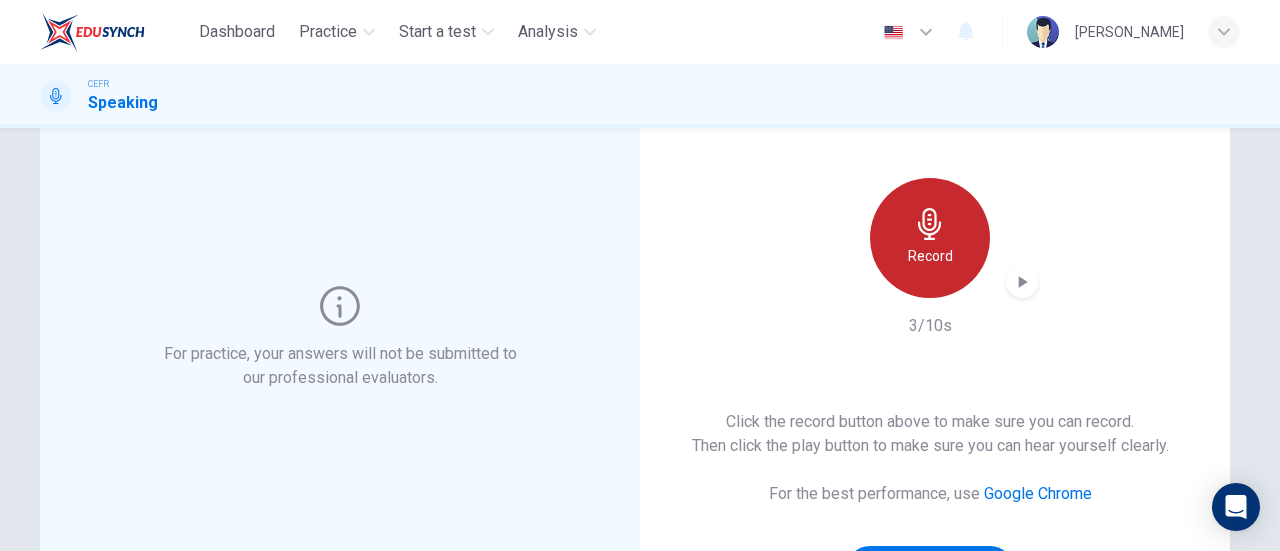 click 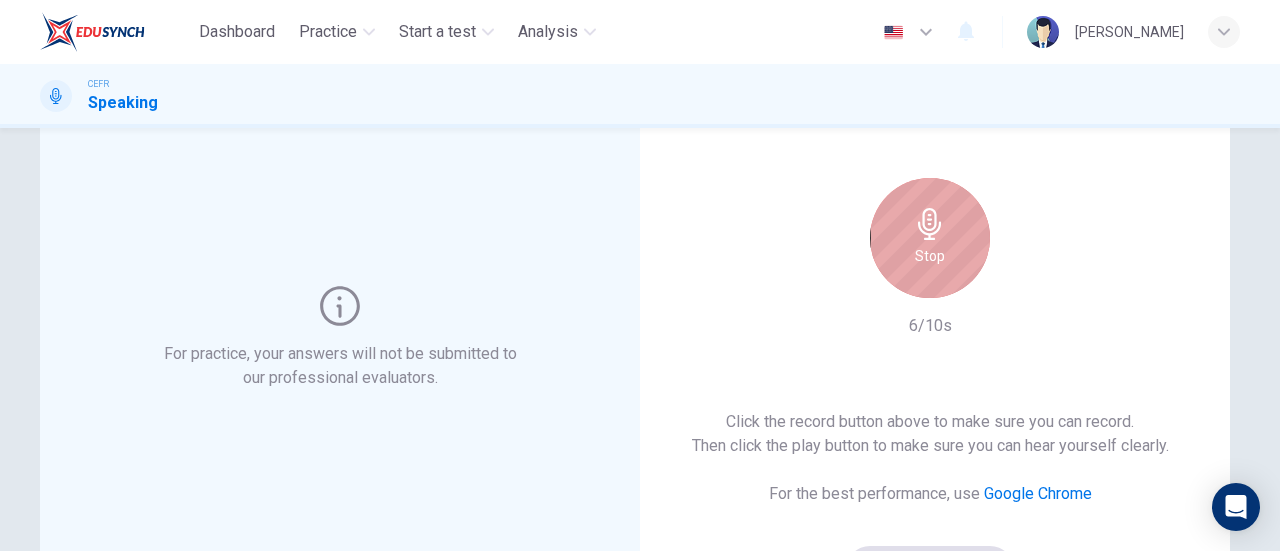 click 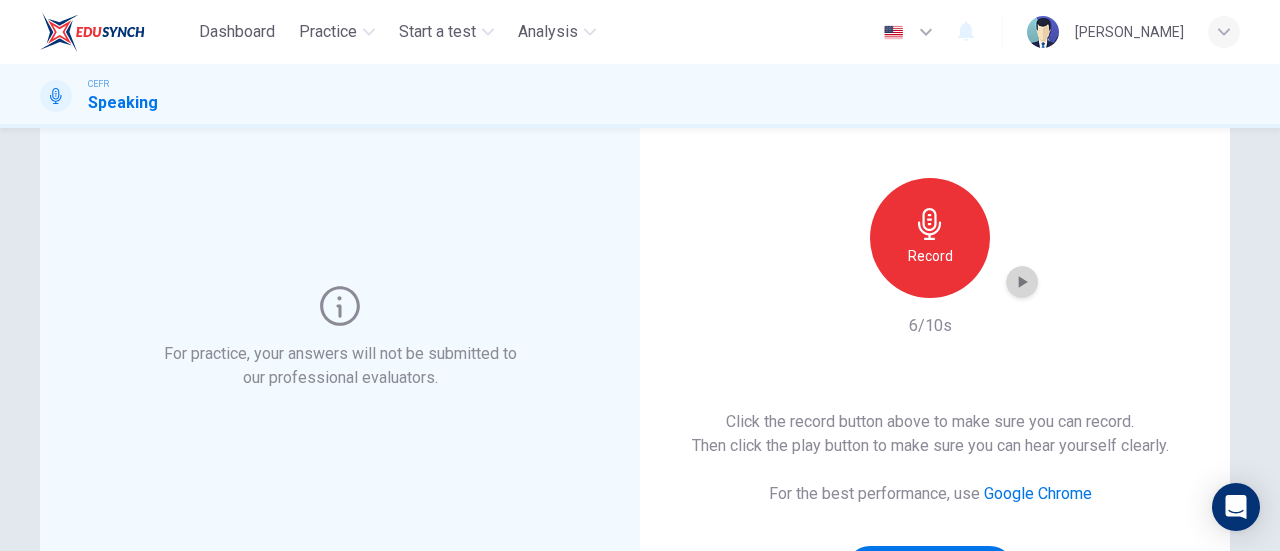 click 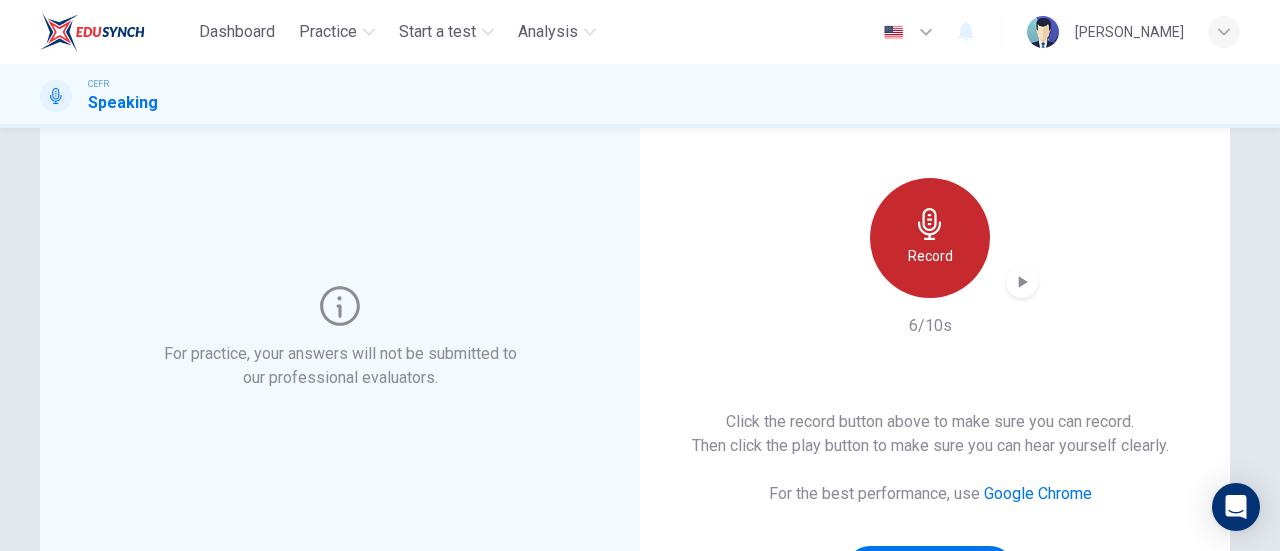 click 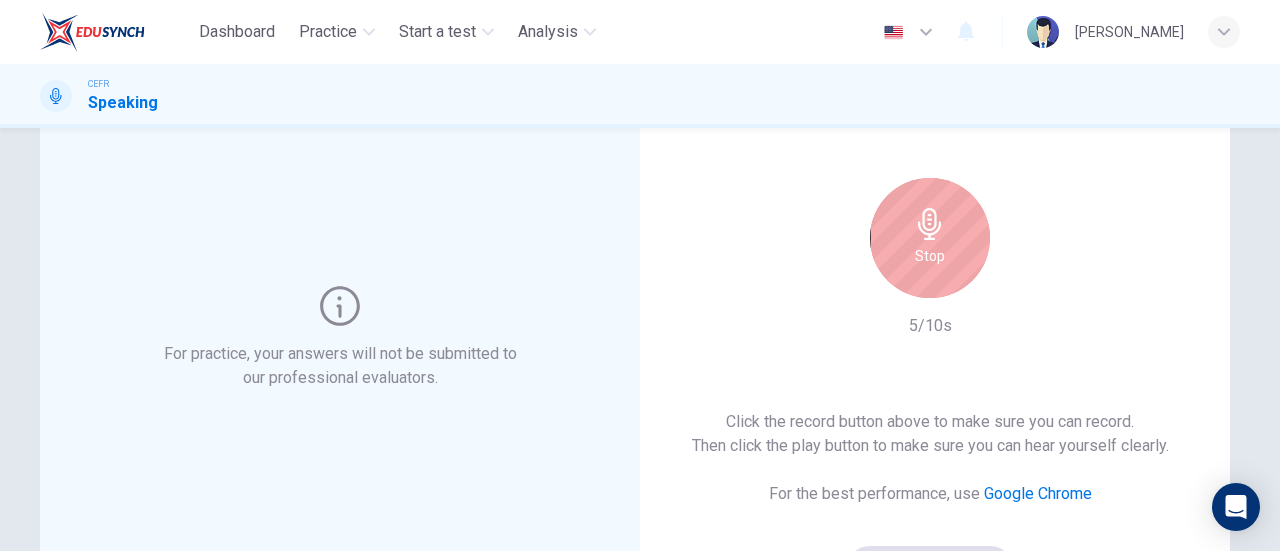 click 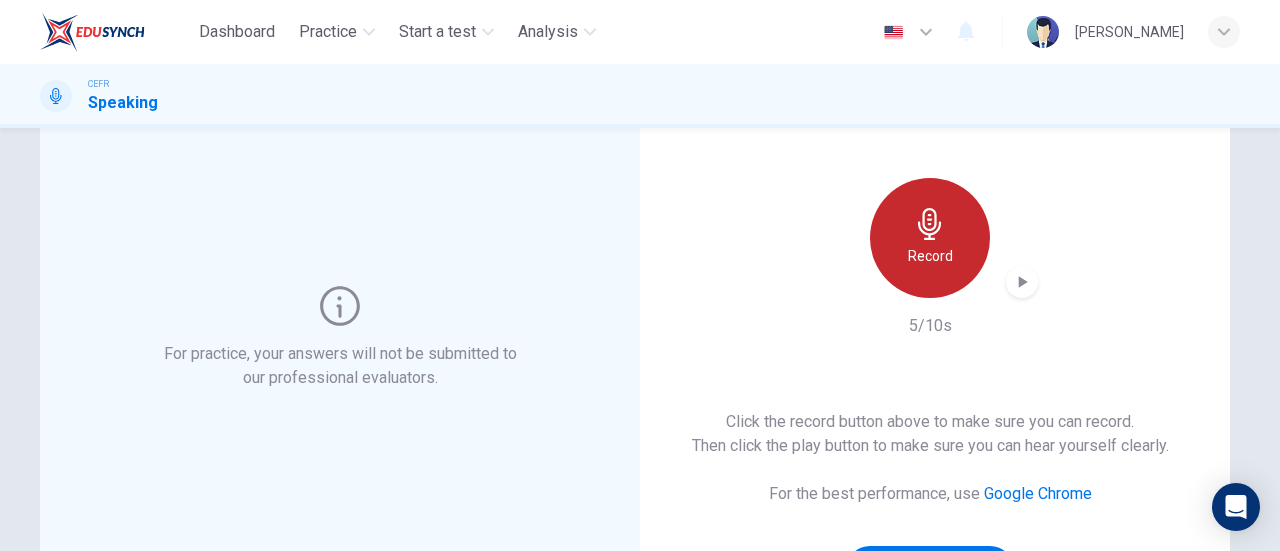 click on "Record" at bounding box center (930, 238) 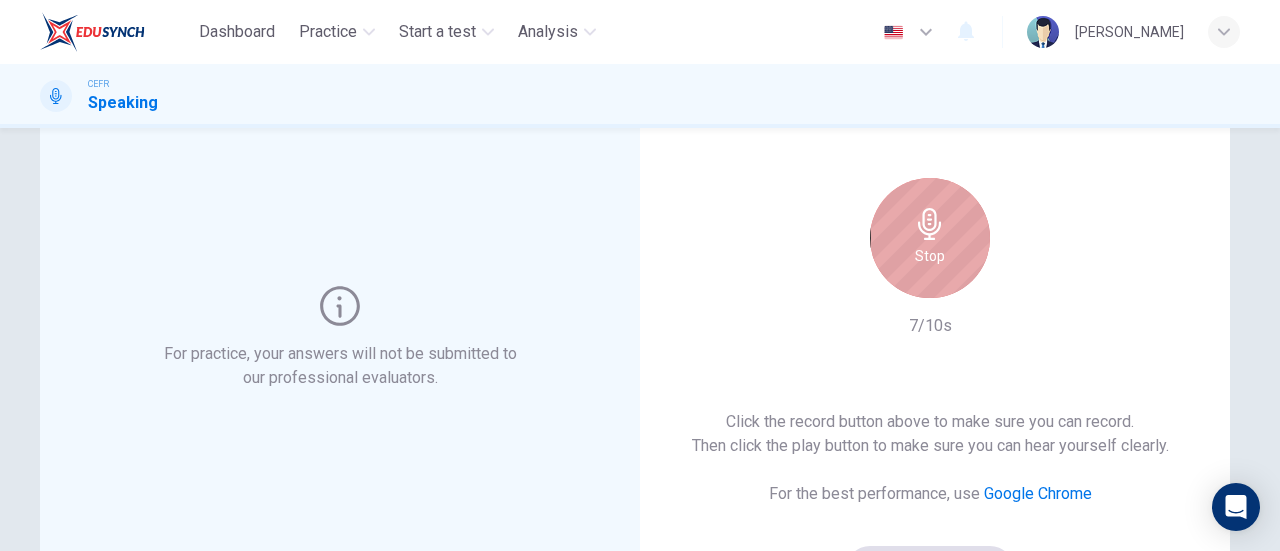 click on "Stop" at bounding box center (930, 238) 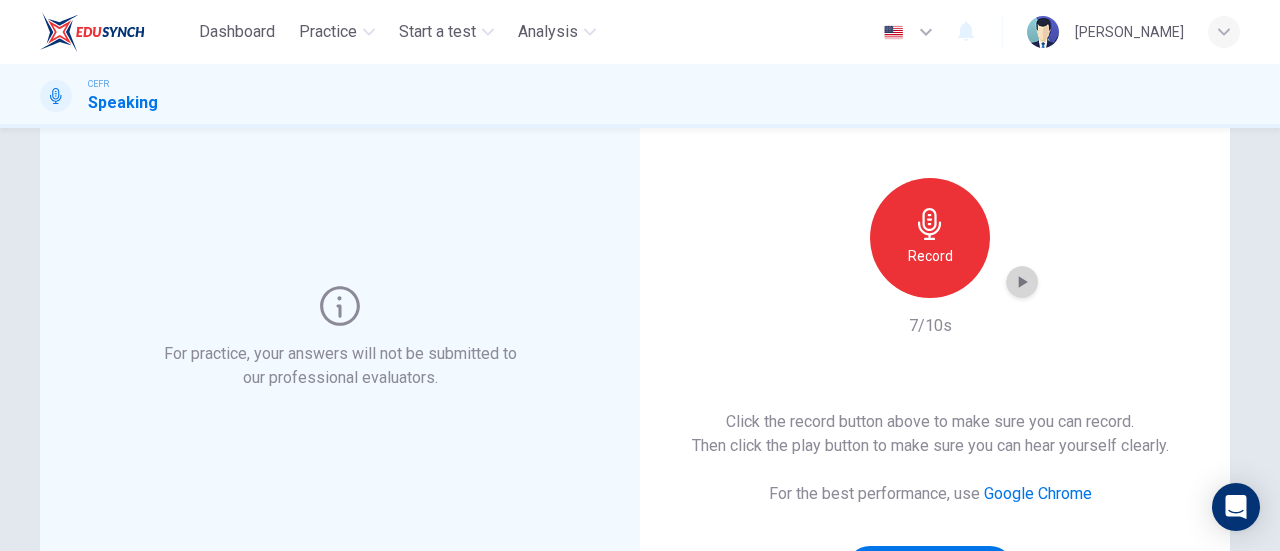 click 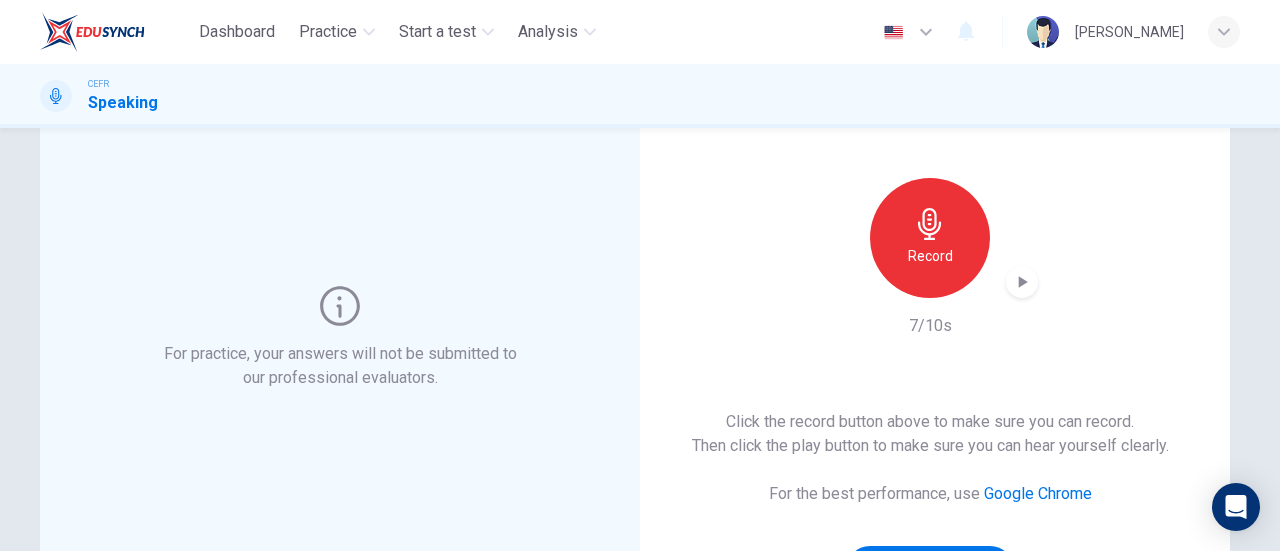 click on "Record" at bounding box center (930, 256) 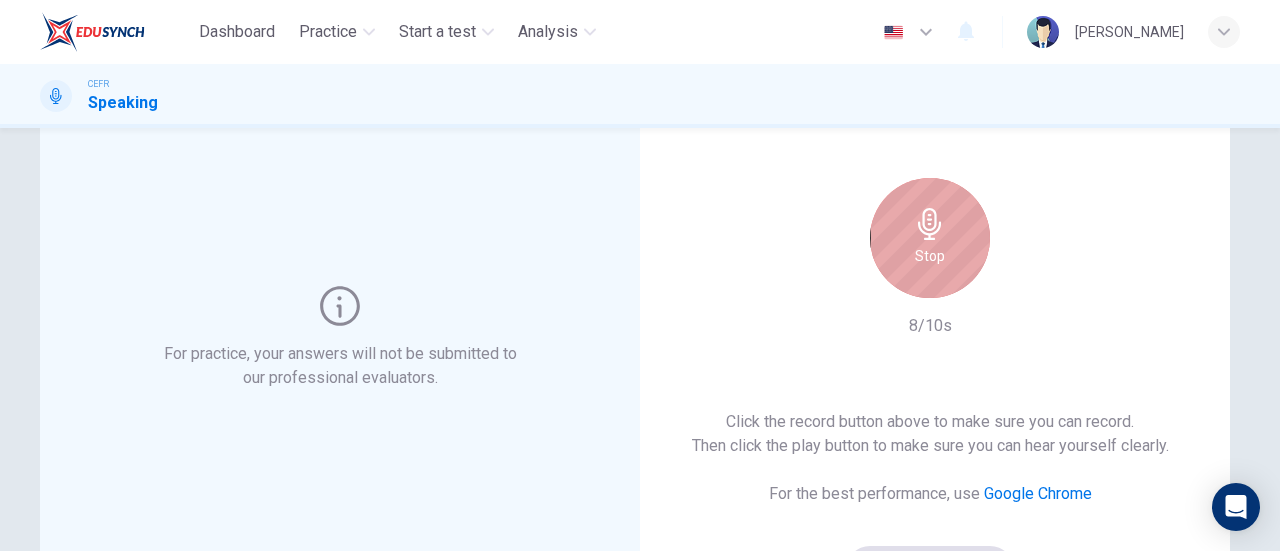 click on "Stop" at bounding box center [930, 256] 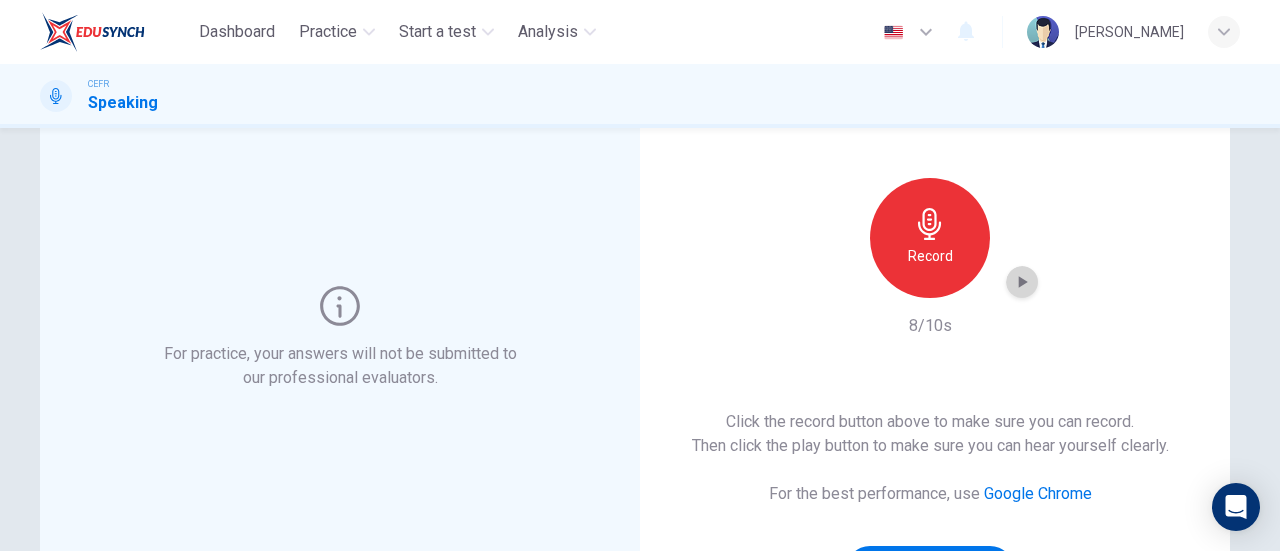 click at bounding box center [1022, 282] 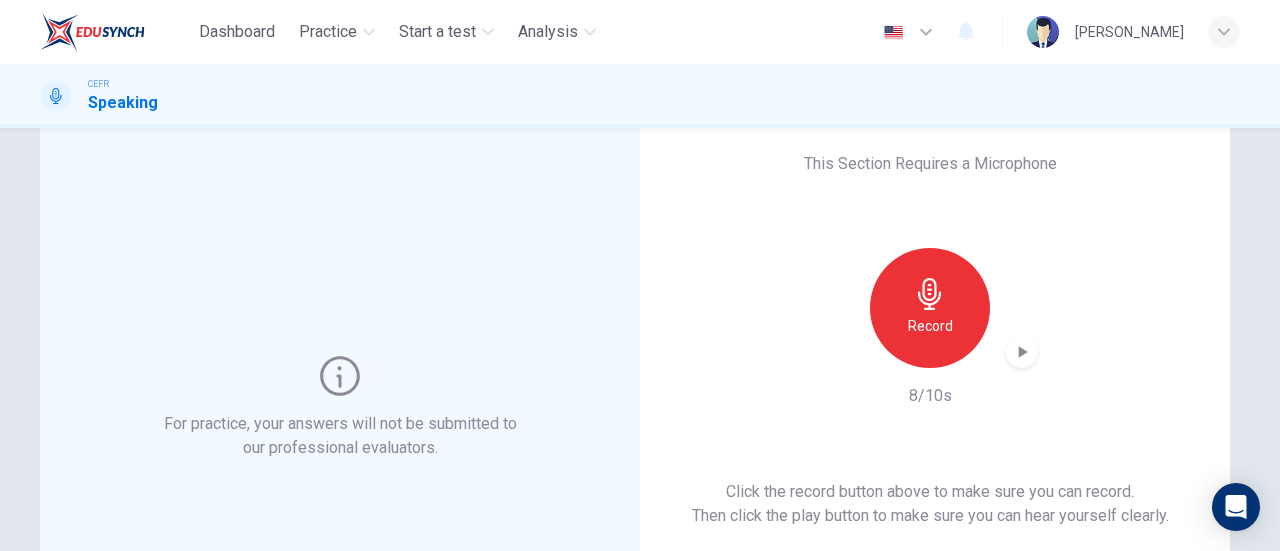 scroll, scrollTop: 108, scrollLeft: 0, axis: vertical 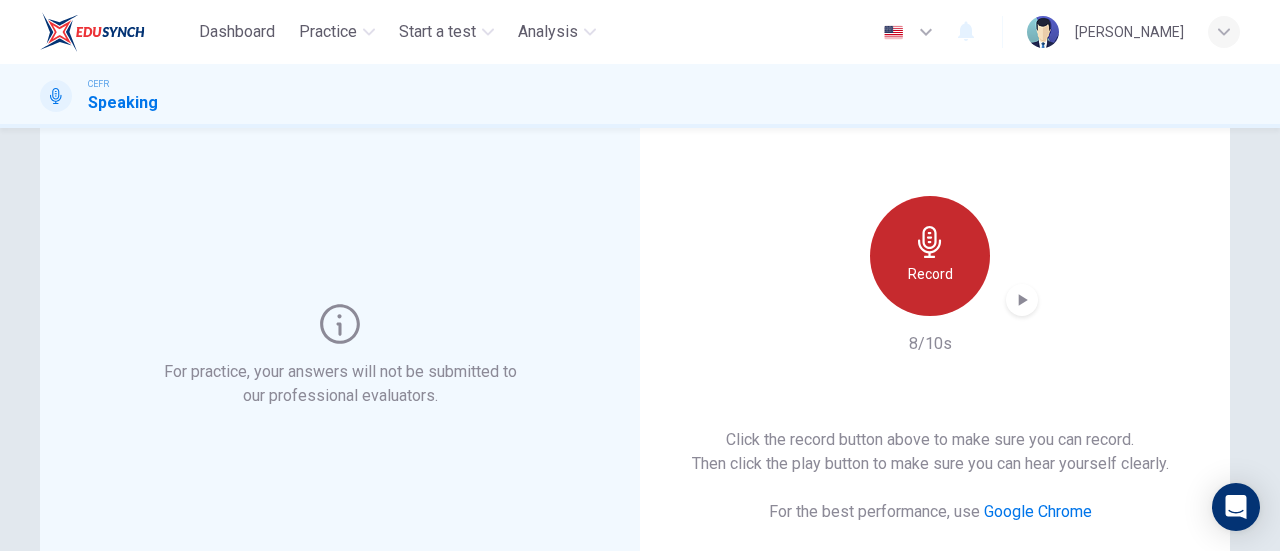 click on "Record" at bounding box center [930, 256] 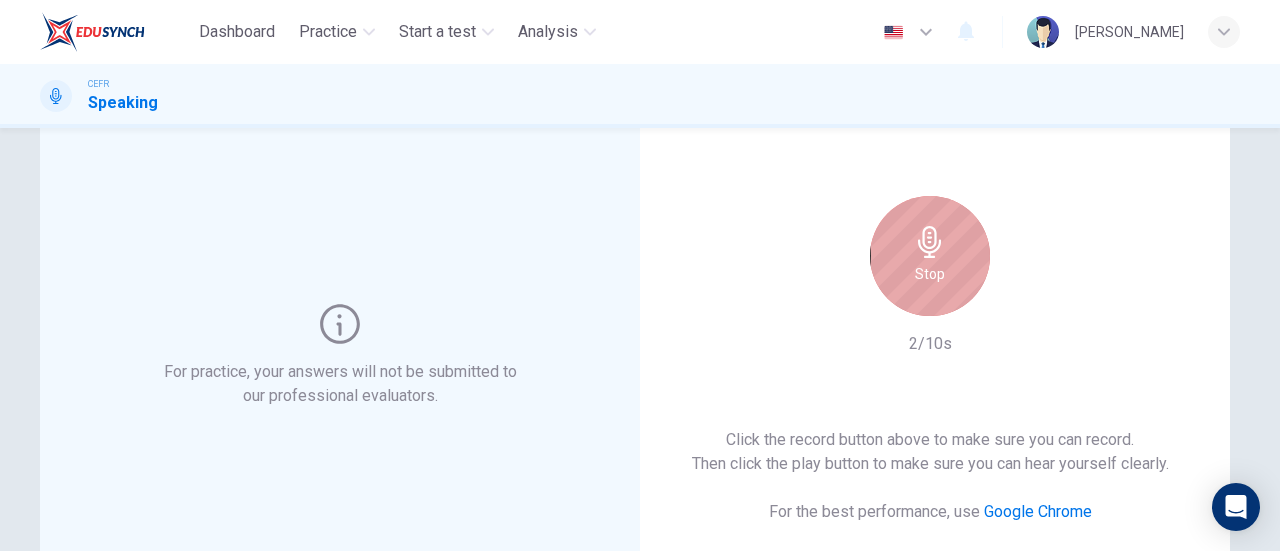 click on "Stop" at bounding box center (930, 256) 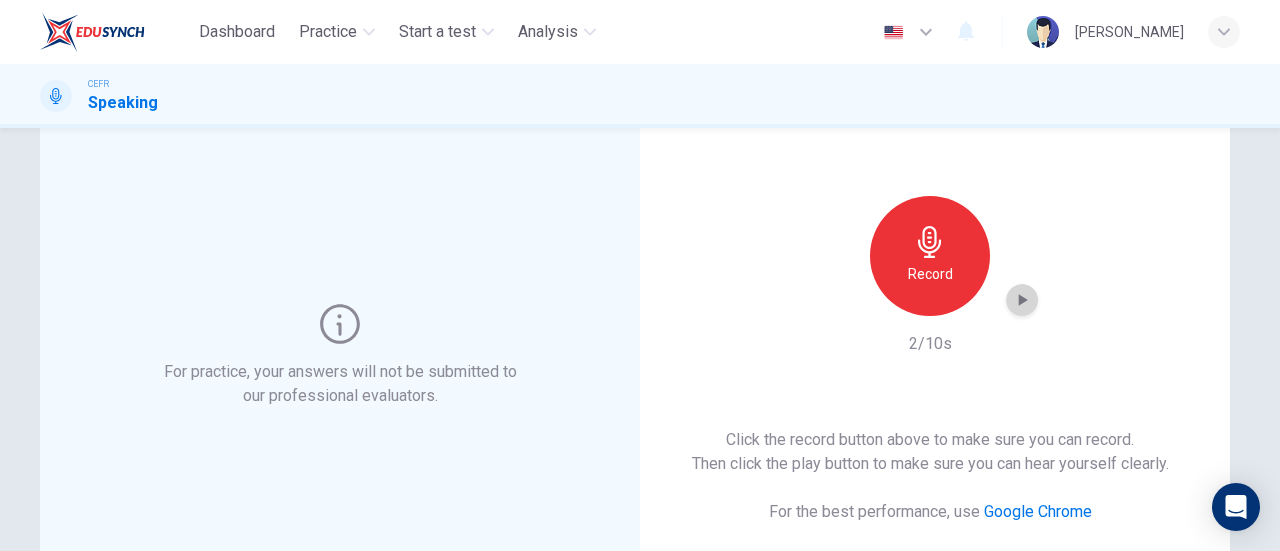 click 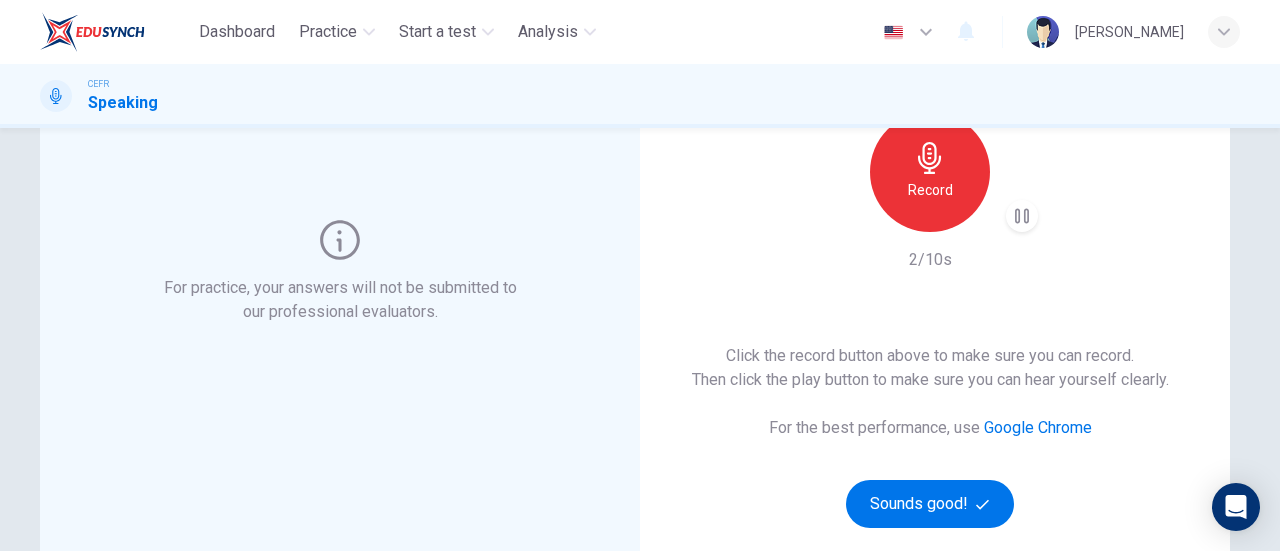 scroll, scrollTop: 193, scrollLeft: 0, axis: vertical 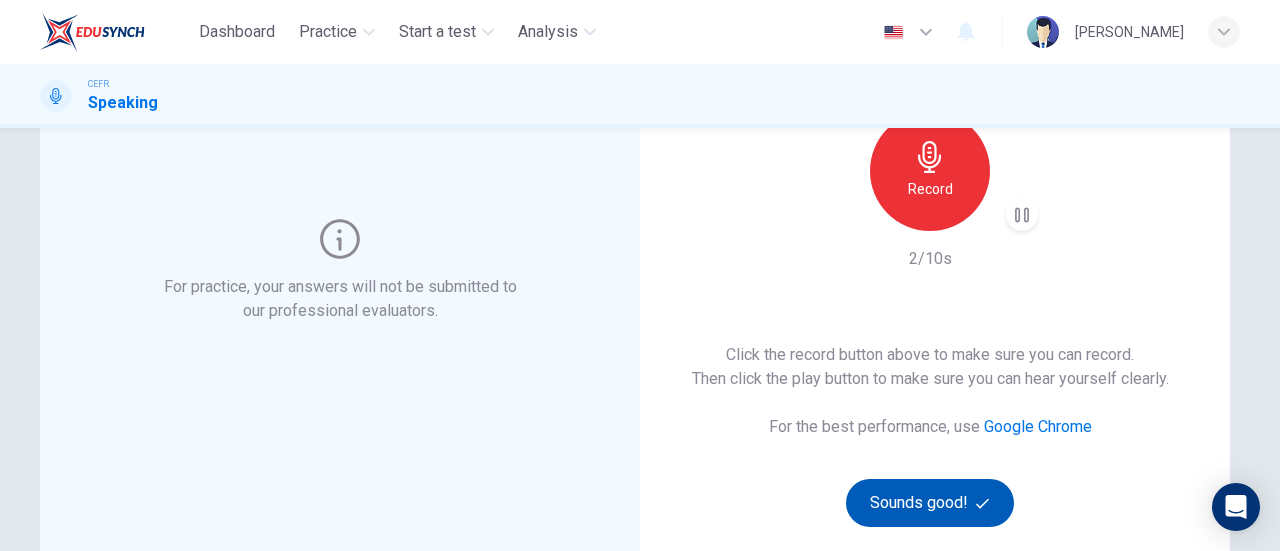 click on "Sounds good!" at bounding box center [930, 503] 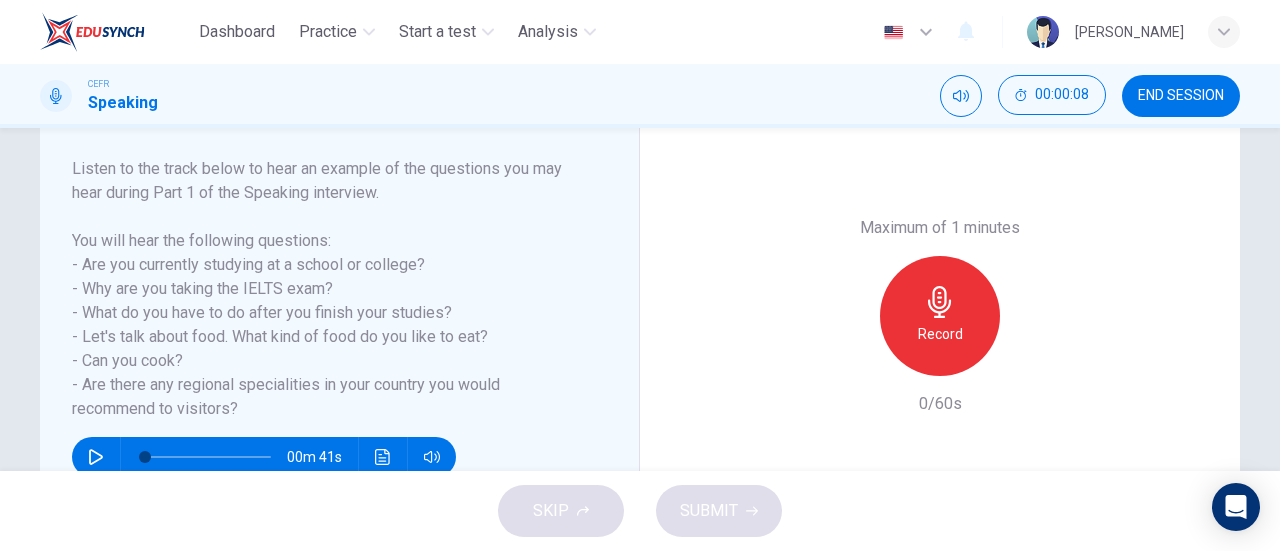 scroll, scrollTop: 316, scrollLeft: 0, axis: vertical 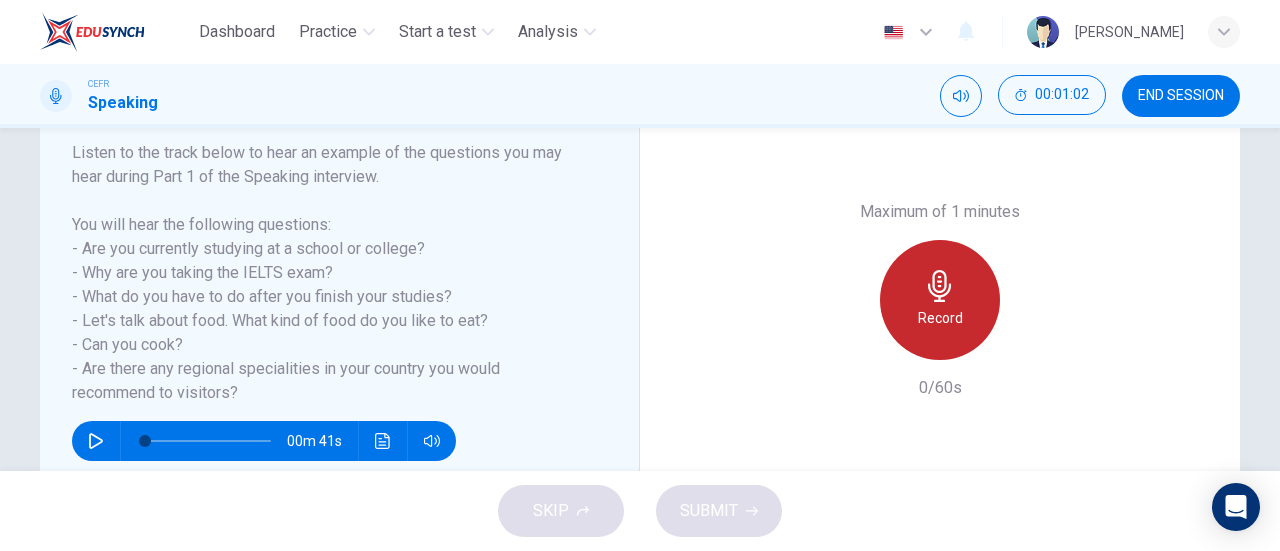 click on "Record" at bounding box center (940, 300) 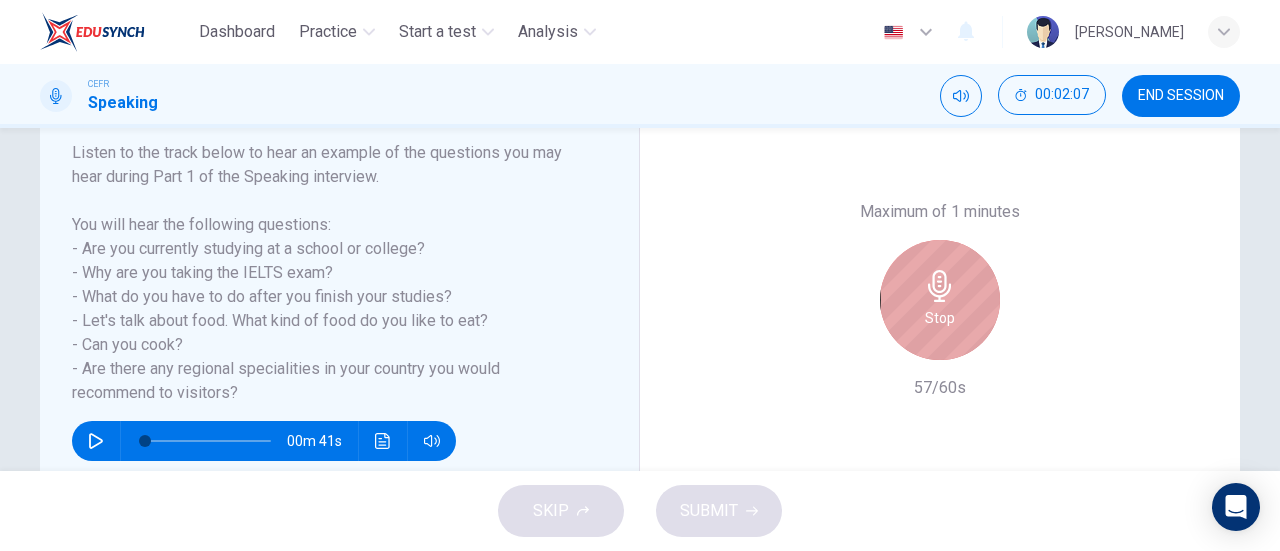 click on "Stop" at bounding box center (940, 300) 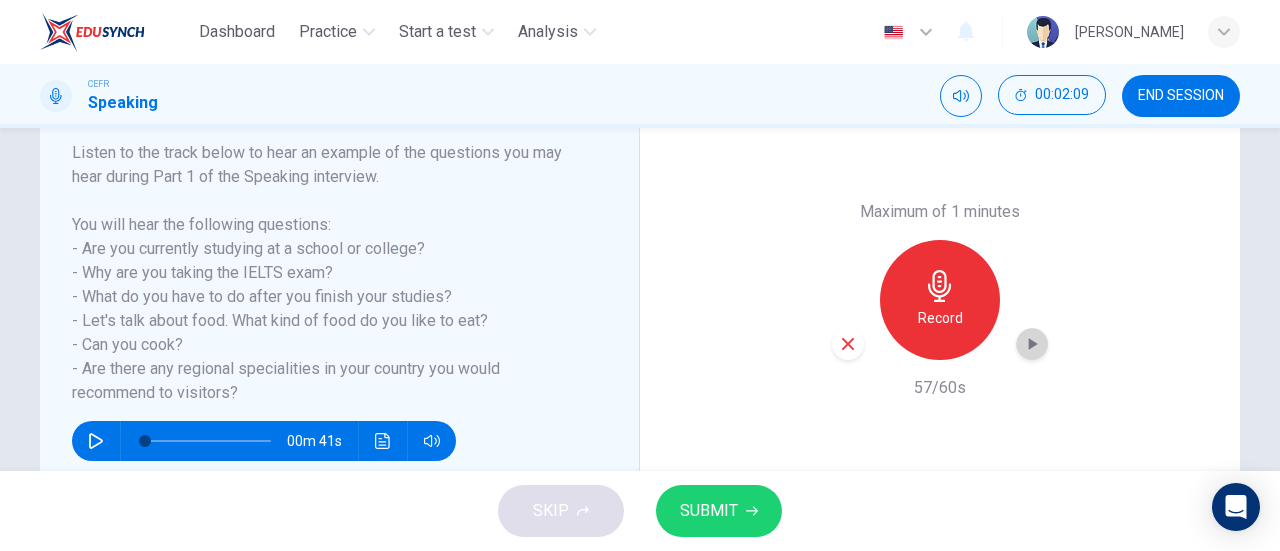 click 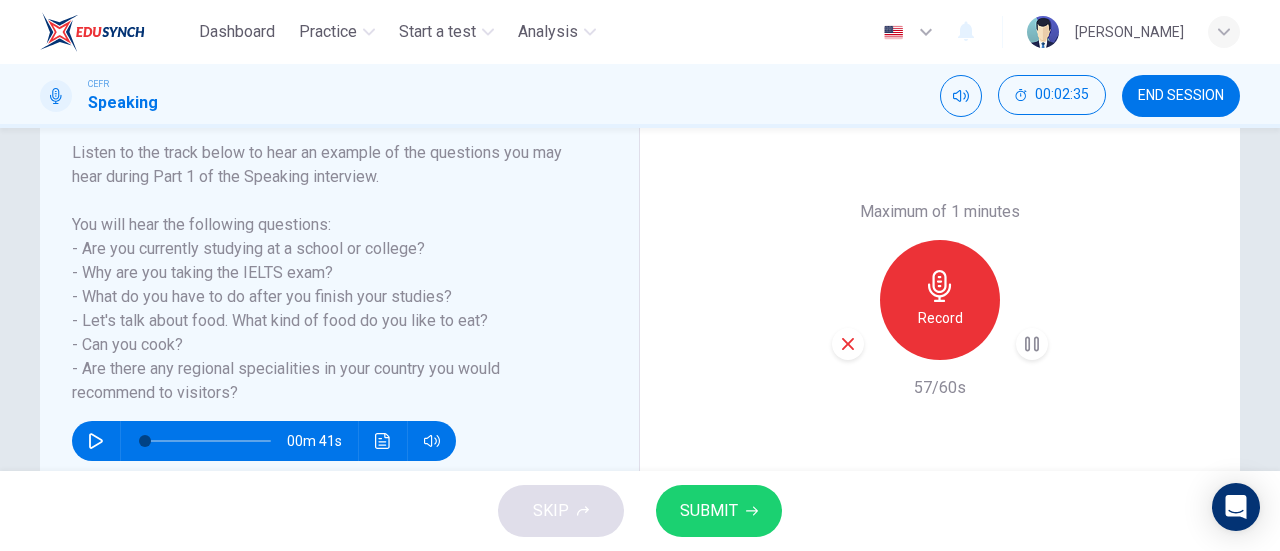 click on "Maximum of 1 minutes Record 57/60s" at bounding box center [940, 300] 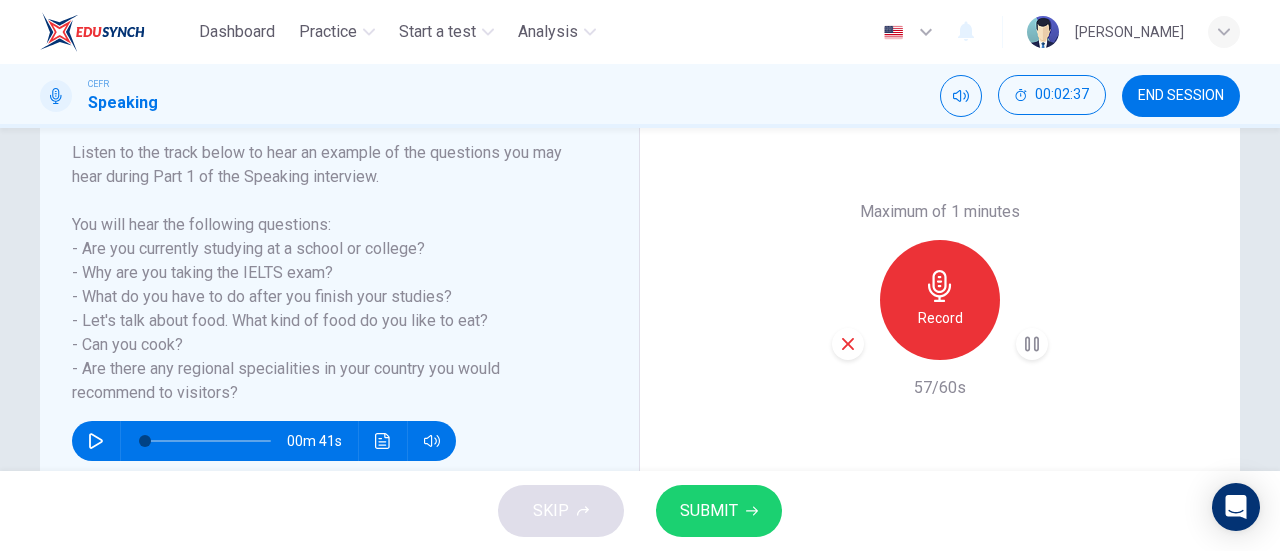 click on "SUBMIT" at bounding box center (719, 511) 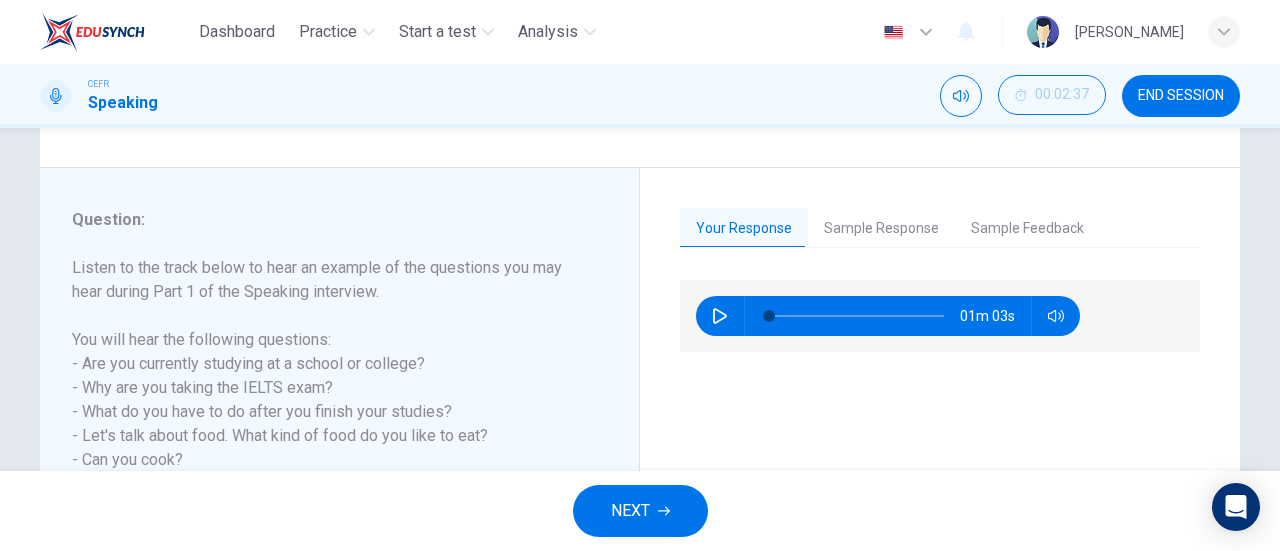 scroll, scrollTop: 200, scrollLeft: 0, axis: vertical 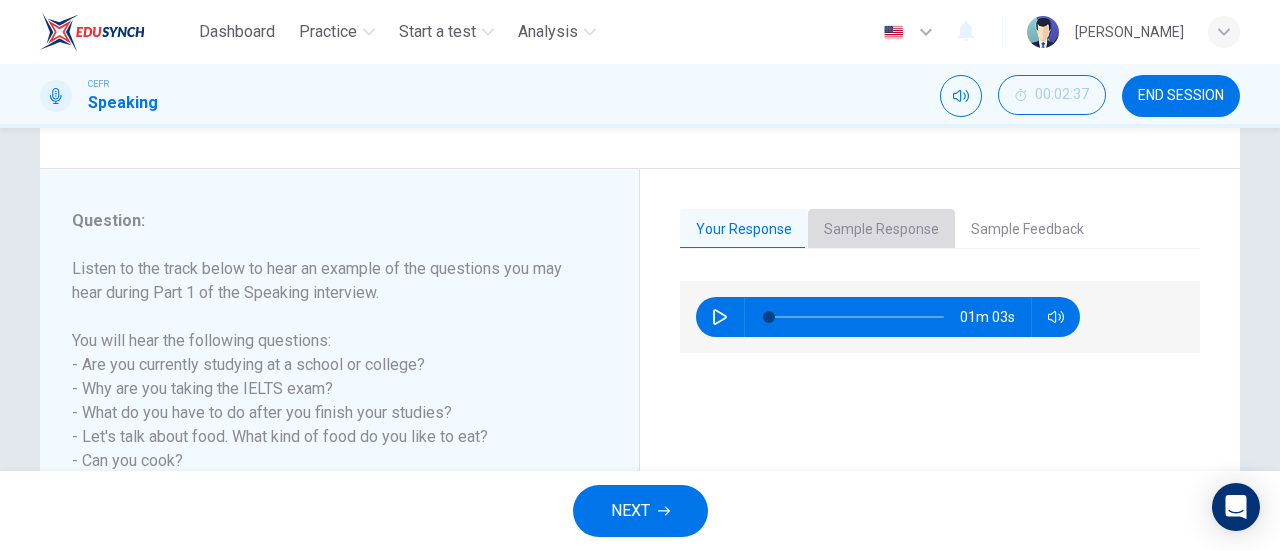 click on "Sample Response" at bounding box center (881, 230) 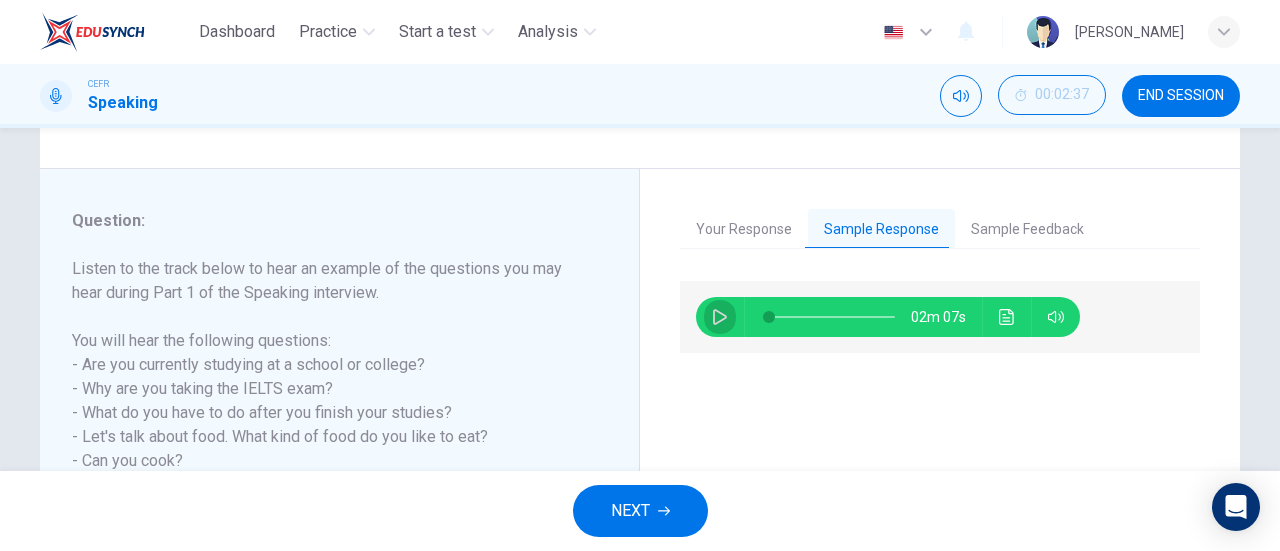 click 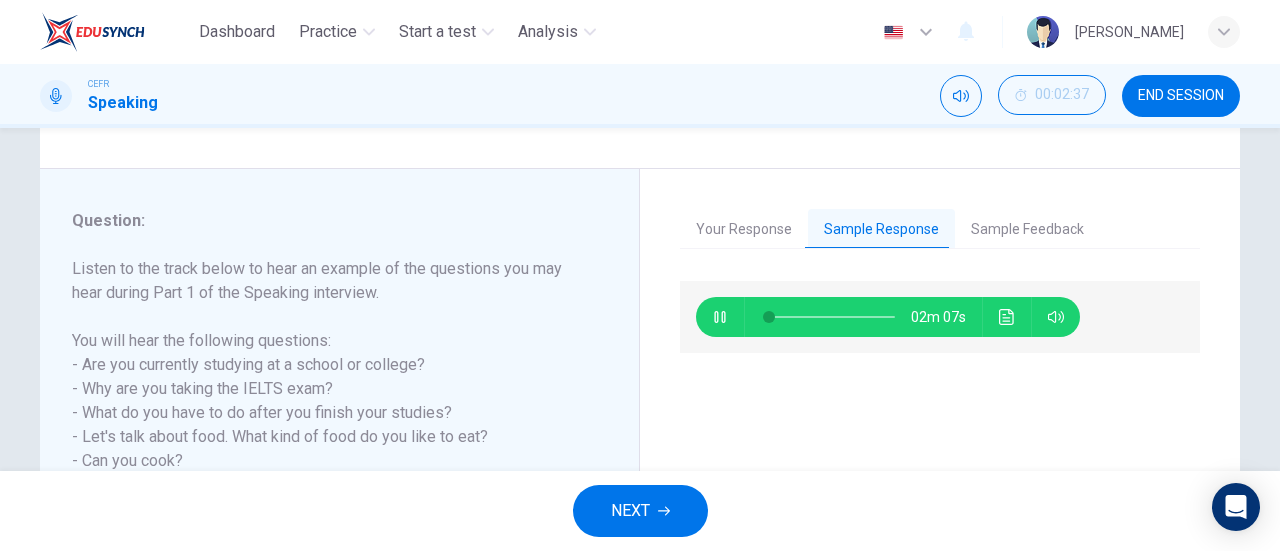 type on "1" 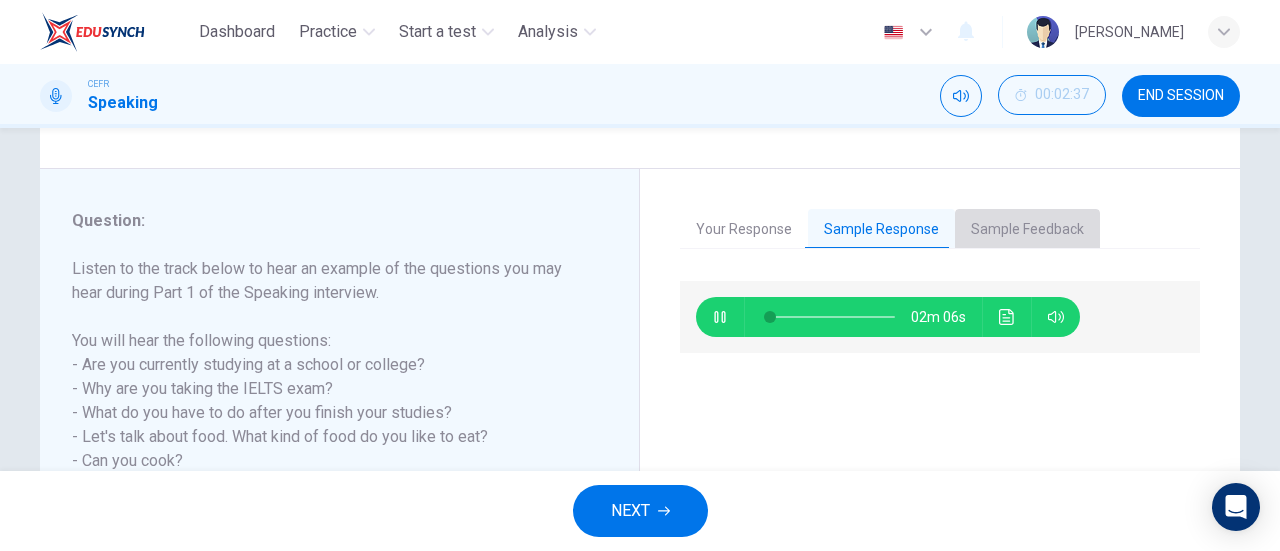 click on "Sample Feedback" at bounding box center (1027, 230) 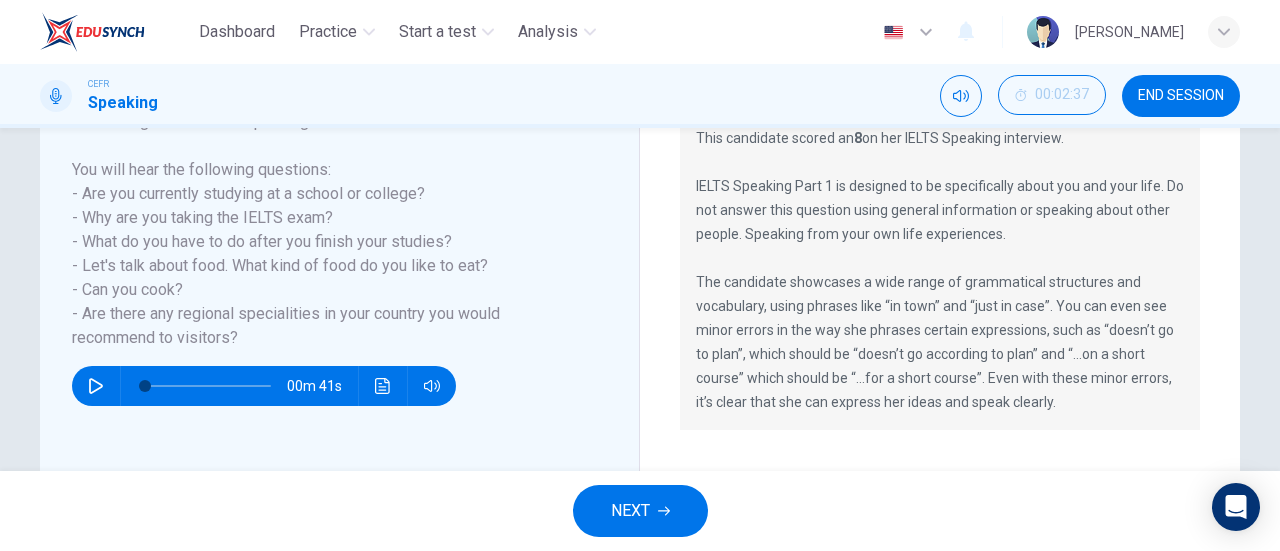 scroll, scrollTop: 432, scrollLeft: 0, axis: vertical 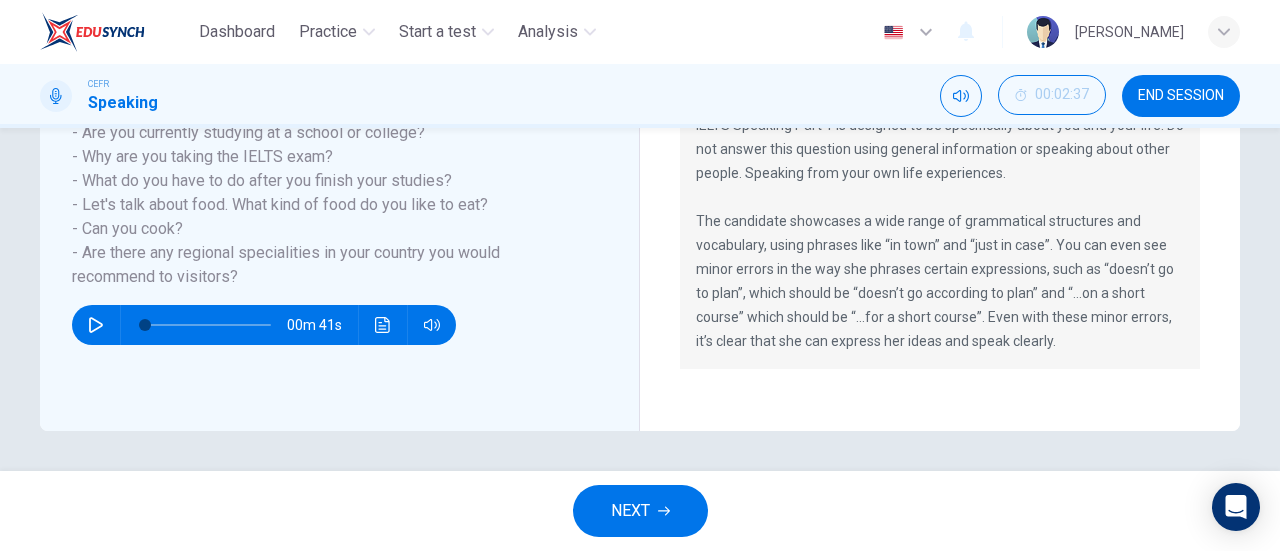 click on "This candidate scored an  8  on her IELTS Speaking interview.
IELTS Speaking Part 1 is designed to be specifically about you and your life. Do not answer this question using general information or speaking about other people. Speaking from your own life experiences.
The candidate showcases a wide range of grammatical structures and vocabulary, using phrases like “in town” and “just in case”. You can even see minor errors in the way she phrases certain expressions, such as “doesn’t go to plan”, which should be “doesn’t go according to plan” and “...on a short course” which should be “...for a short course”. Even with these minor errors, it’s clear that she can express her ideas and speak clearly." at bounding box center [940, 209] 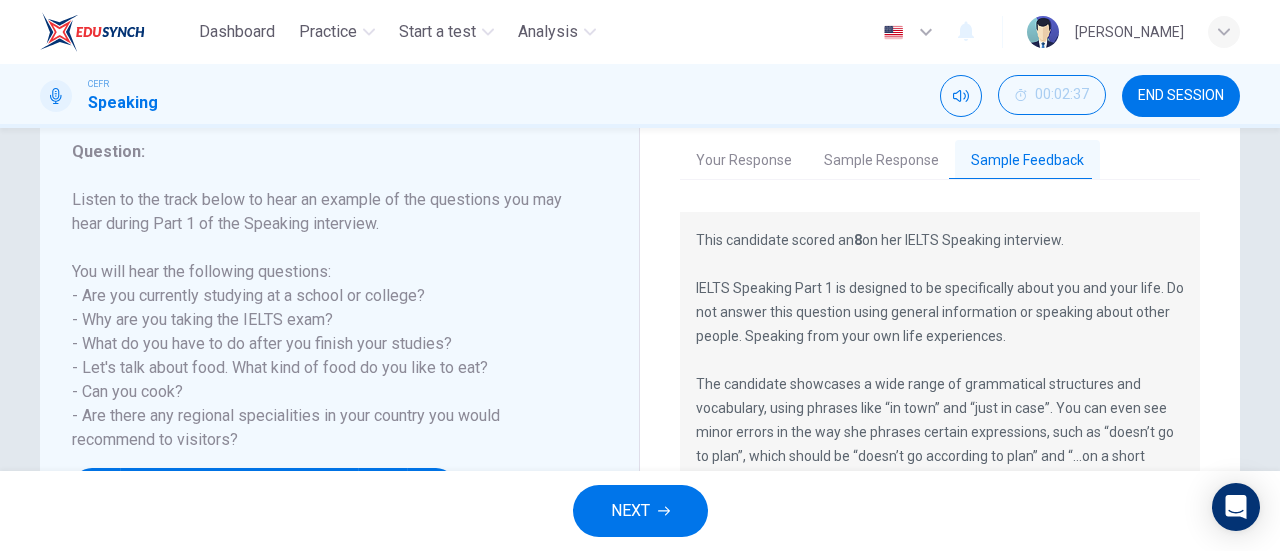 scroll, scrollTop: 270, scrollLeft: 0, axis: vertical 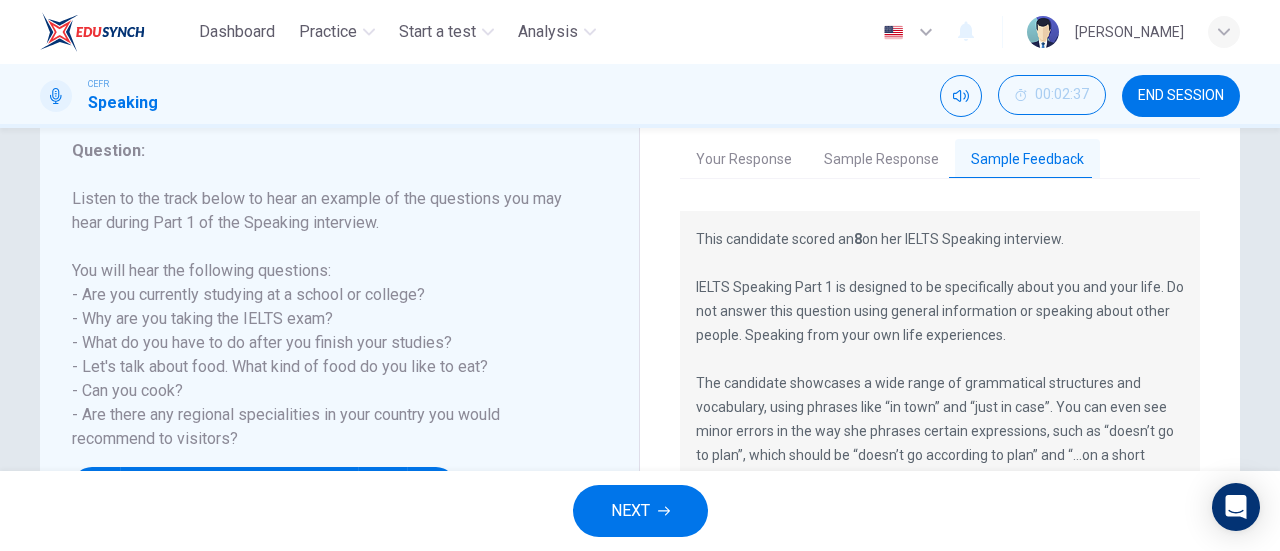 click on "NEXT" at bounding box center [640, 511] 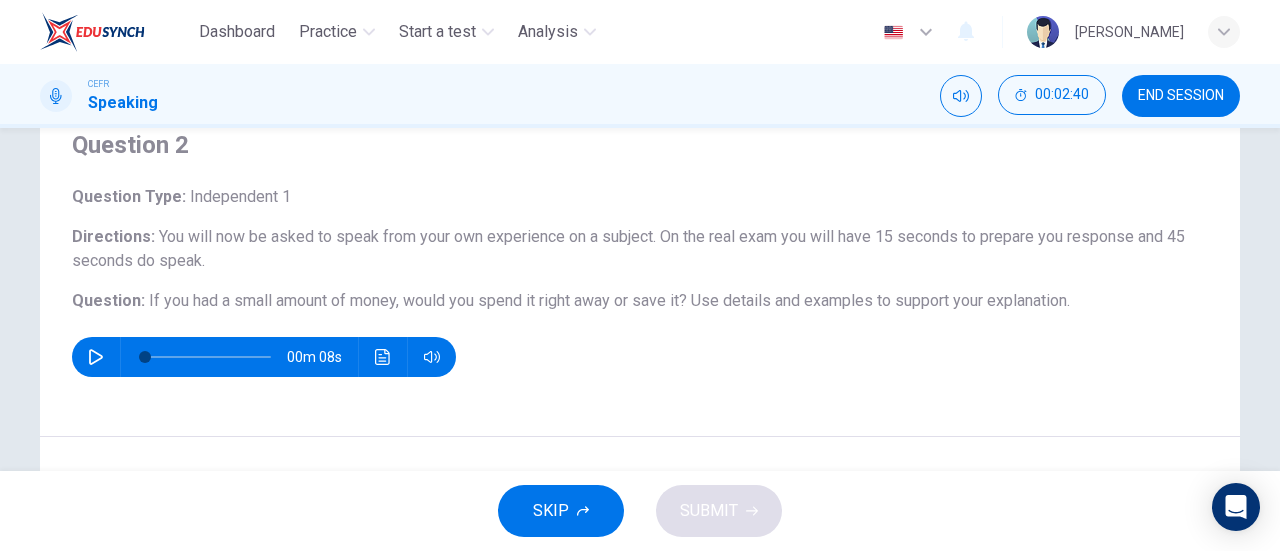 scroll, scrollTop: 78, scrollLeft: 0, axis: vertical 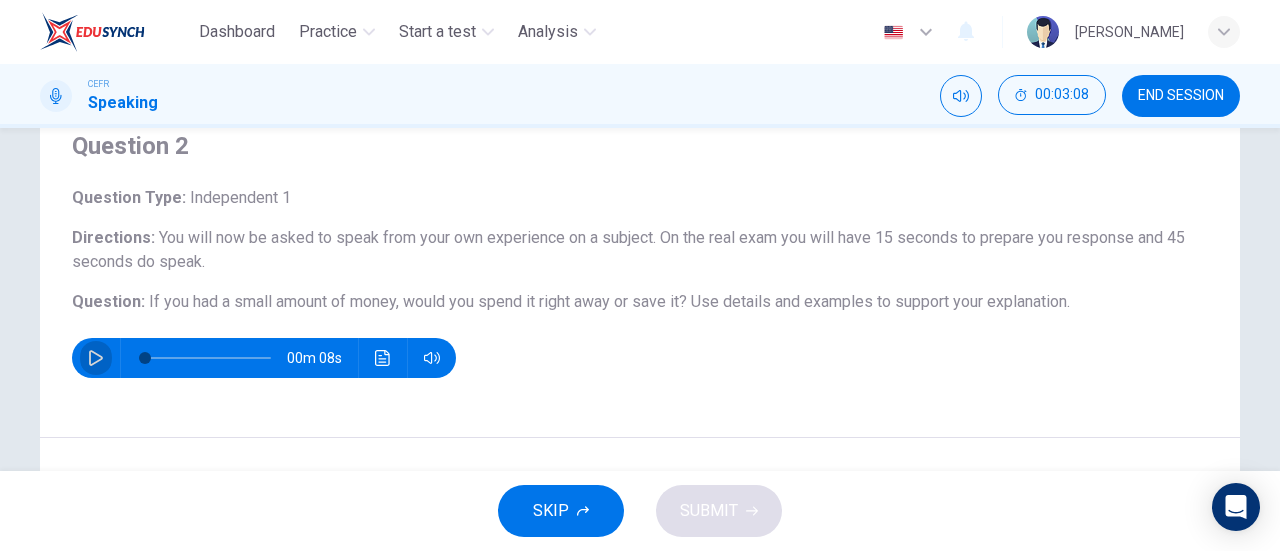 click at bounding box center [96, 358] 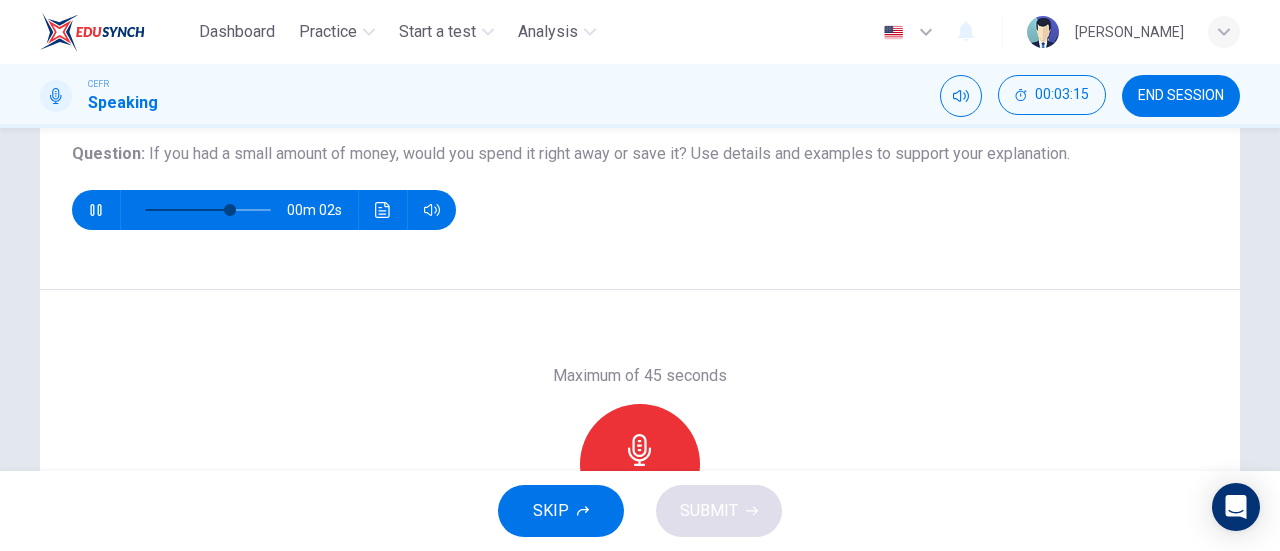 scroll, scrollTop: 230, scrollLeft: 0, axis: vertical 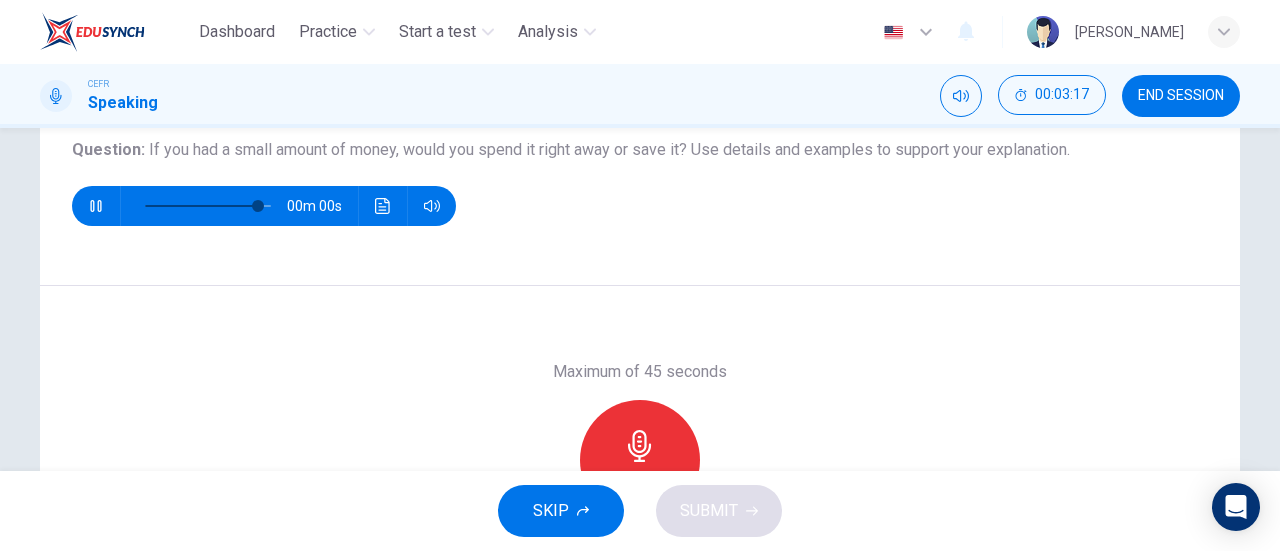 type on "0" 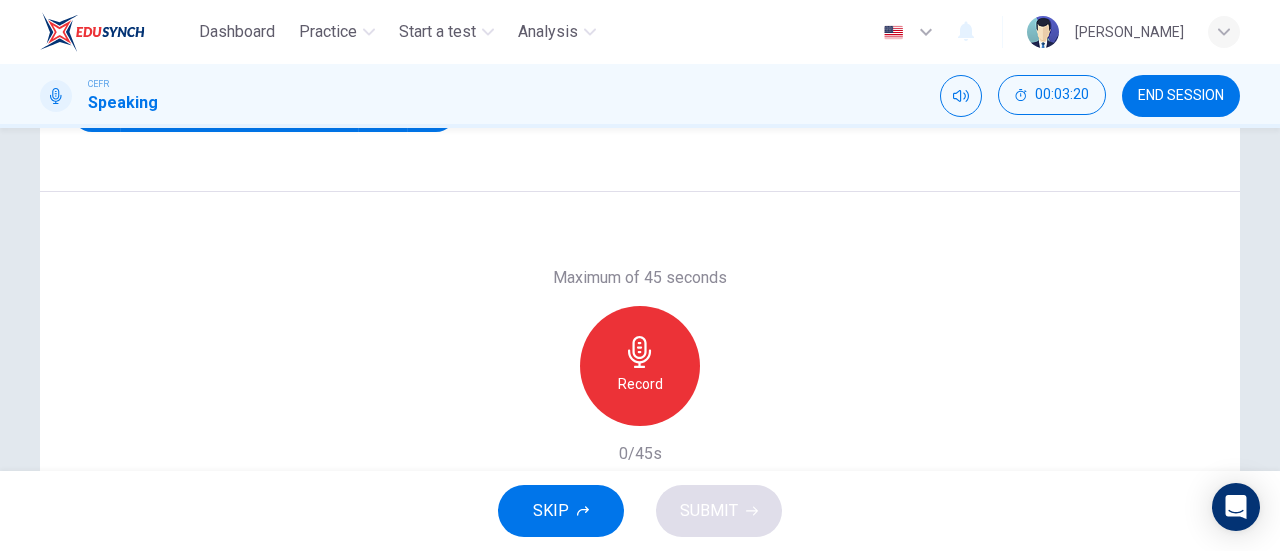 scroll, scrollTop: 384, scrollLeft: 0, axis: vertical 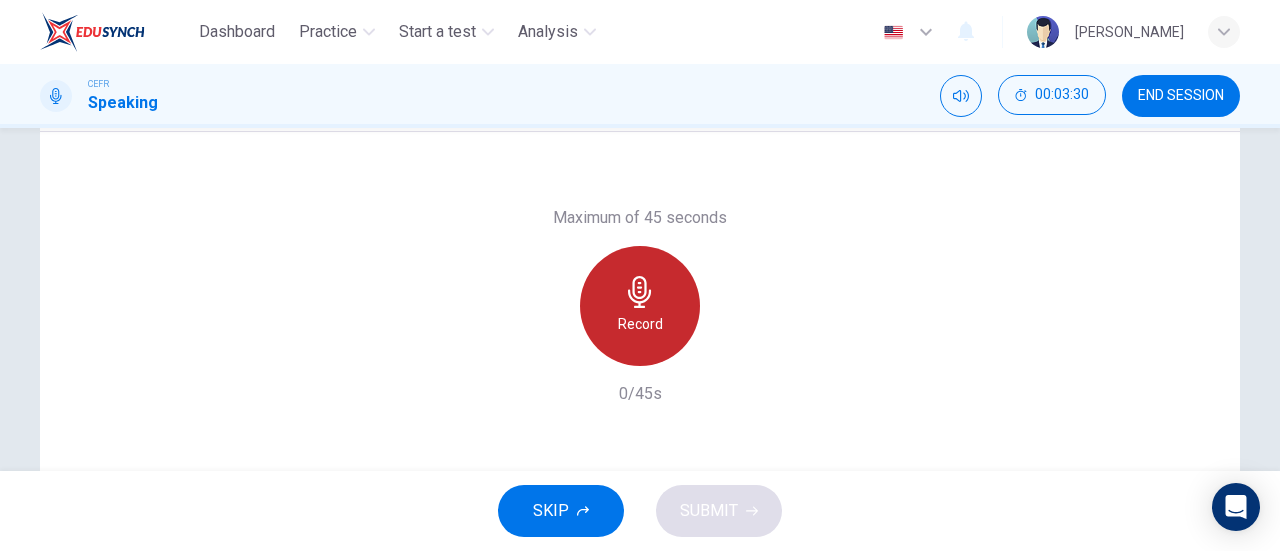 click on "Record" at bounding box center [640, 306] 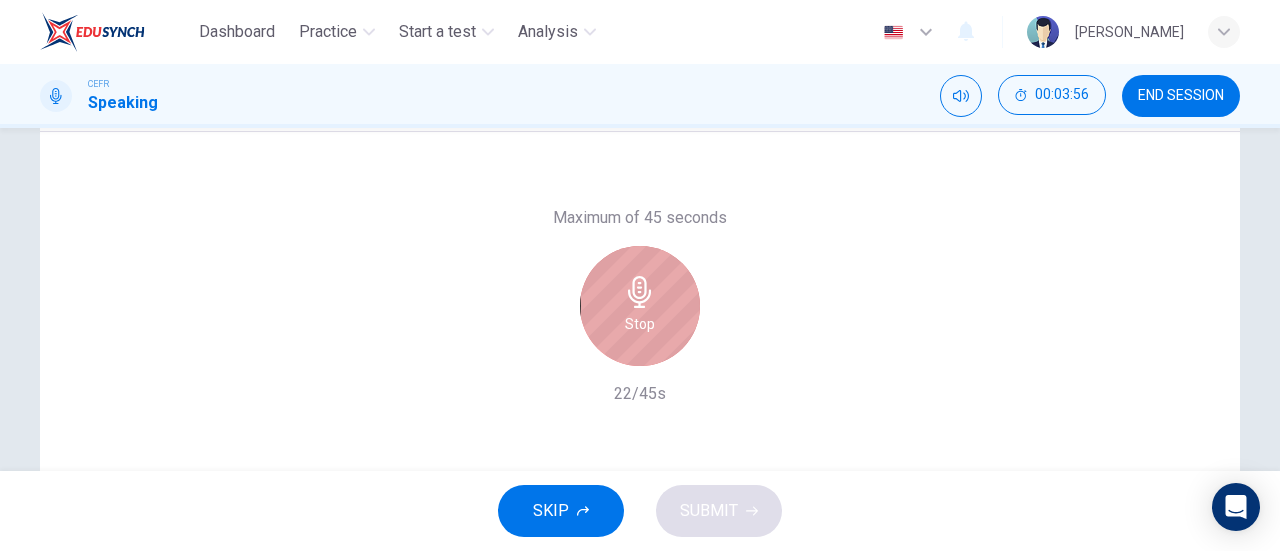 click on "Stop" at bounding box center (640, 306) 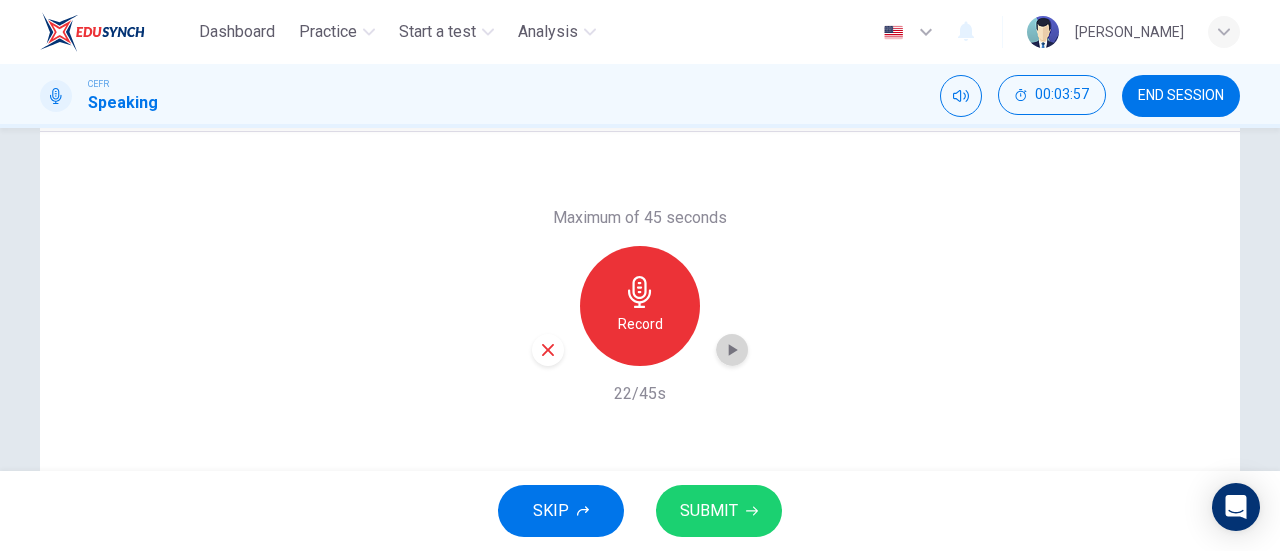 click at bounding box center (732, 350) 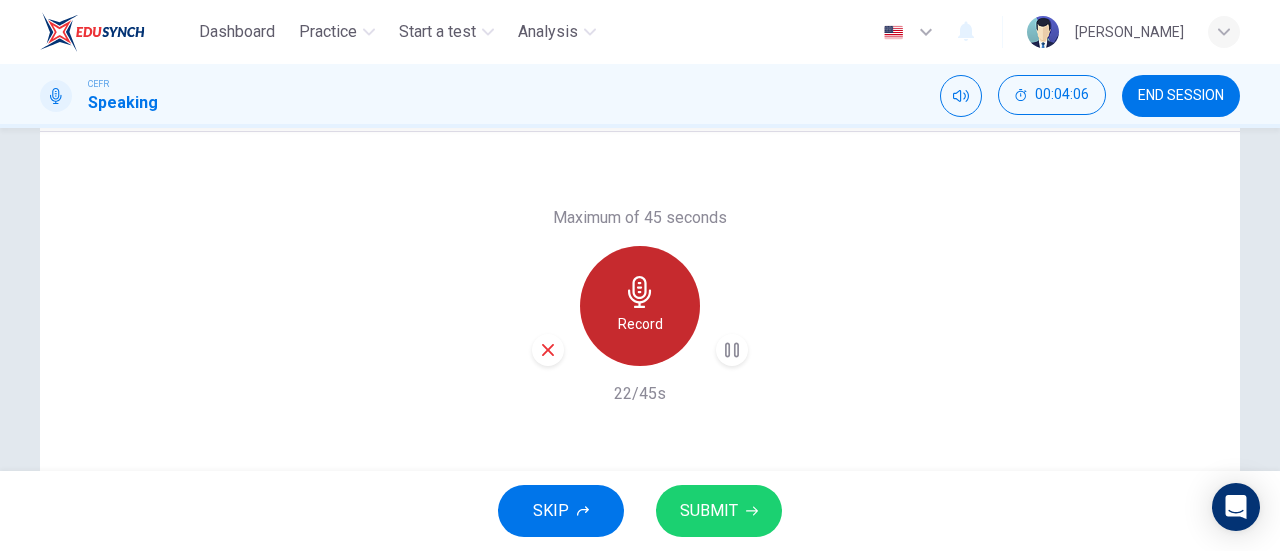 click 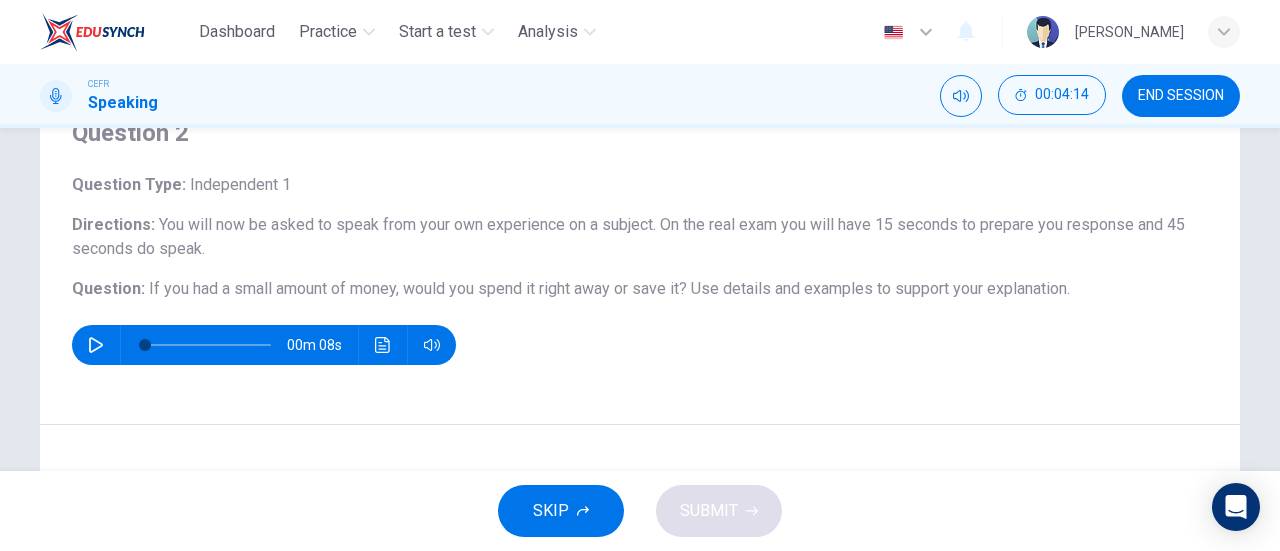 scroll, scrollTop: 0, scrollLeft: 0, axis: both 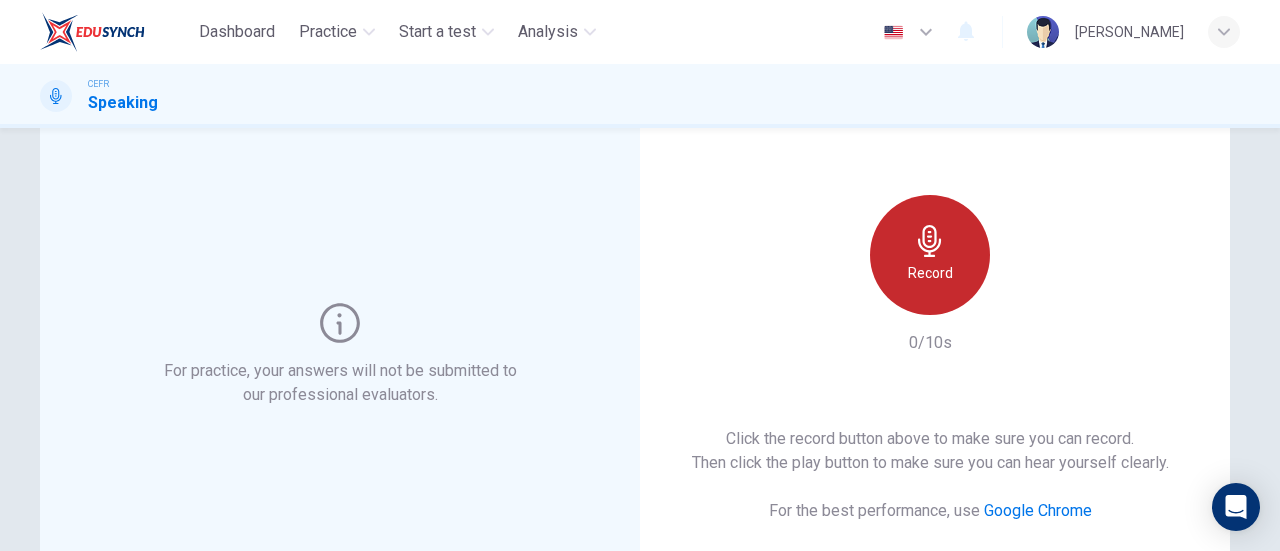 click on "Record" at bounding box center (930, 273) 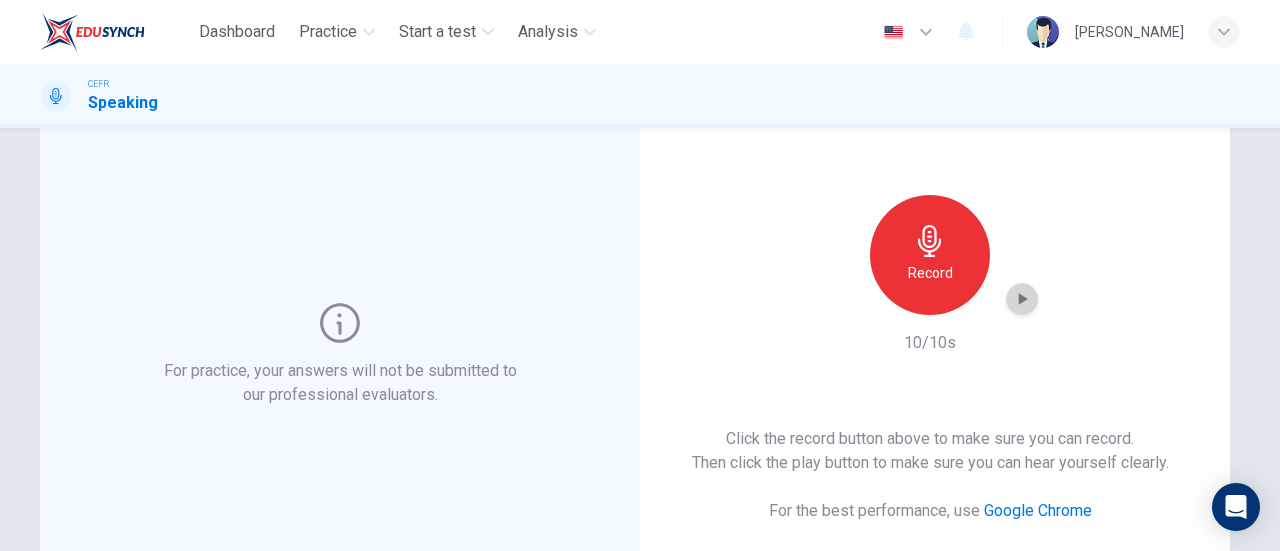 click 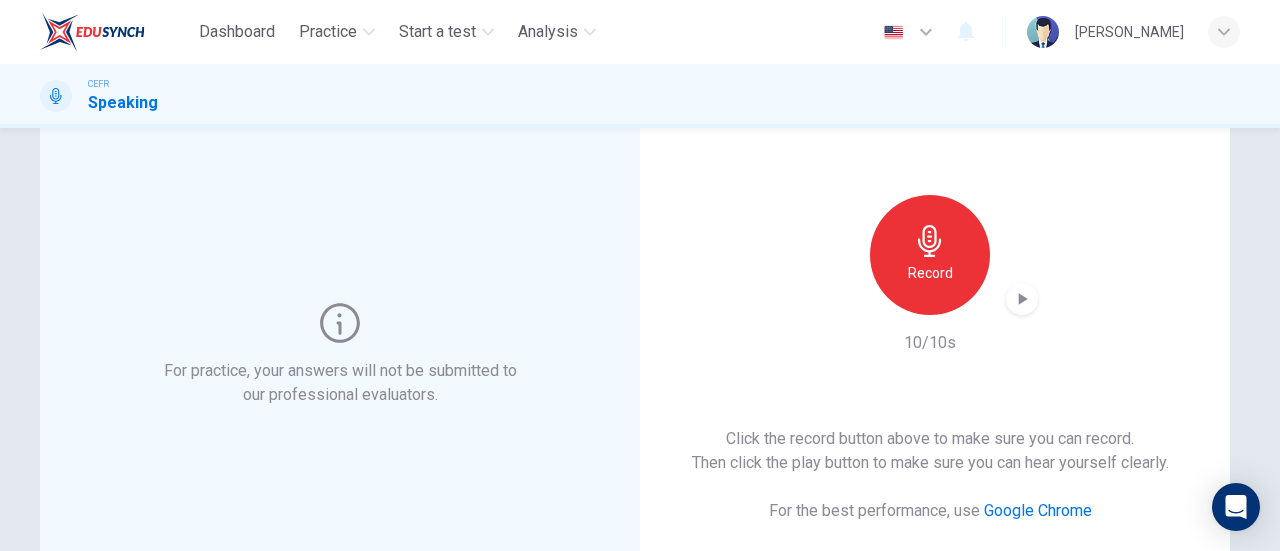 click on "Record" at bounding box center [930, 255] 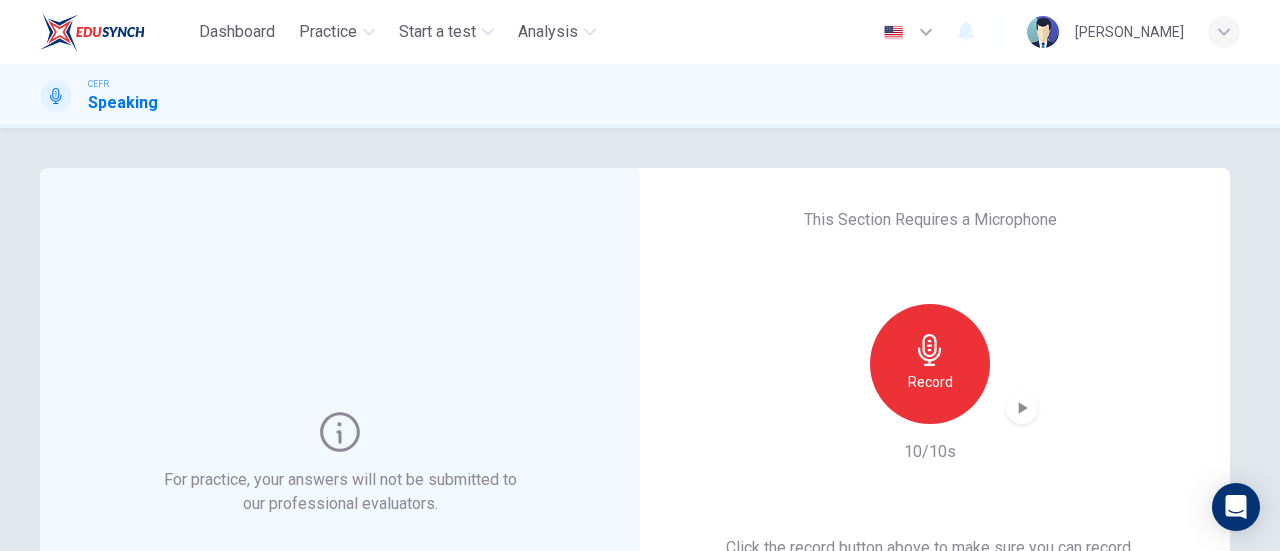 scroll, scrollTop: 416, scrollLeft: 0, axis: vertical 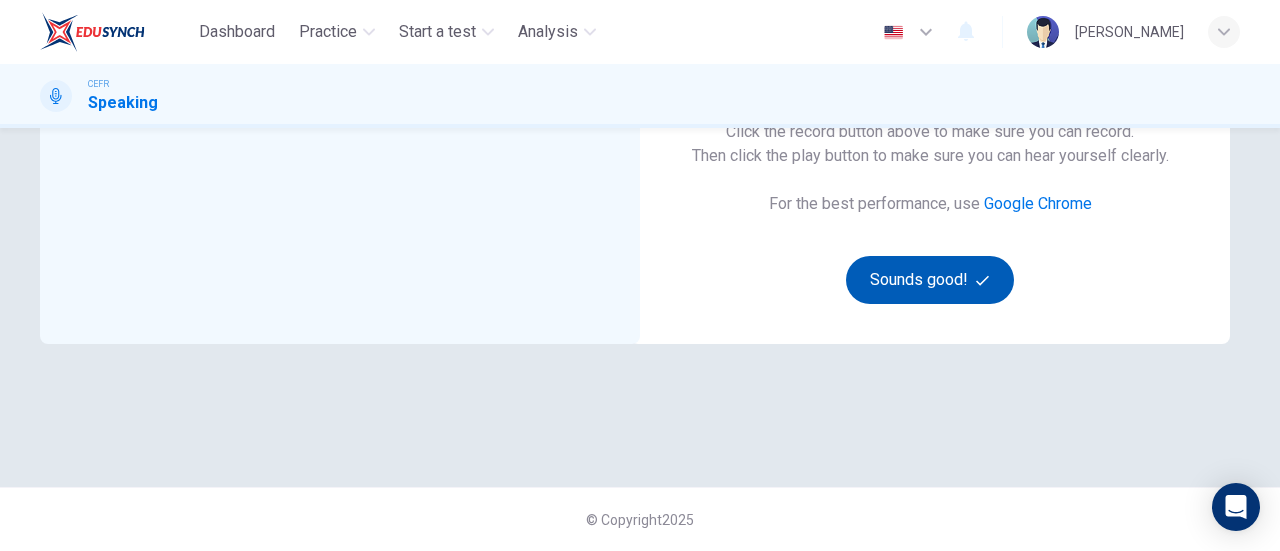 click on "Sounds good!" at bounding box center [930, 280] 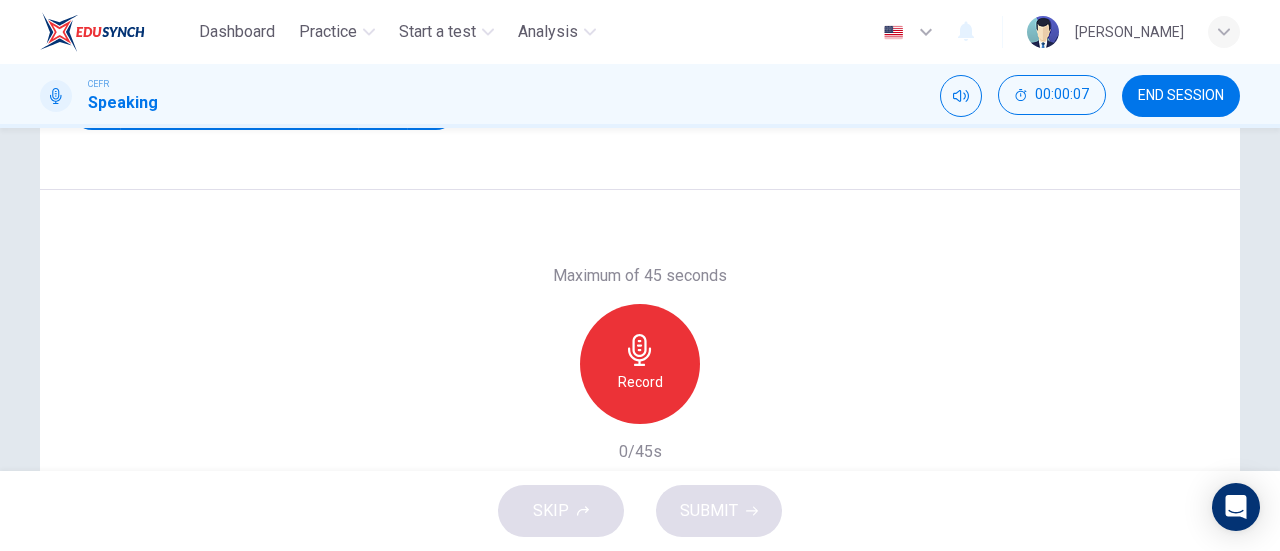 scroll, scrollTop: 342, scrollLeft: 0, axis: vertical 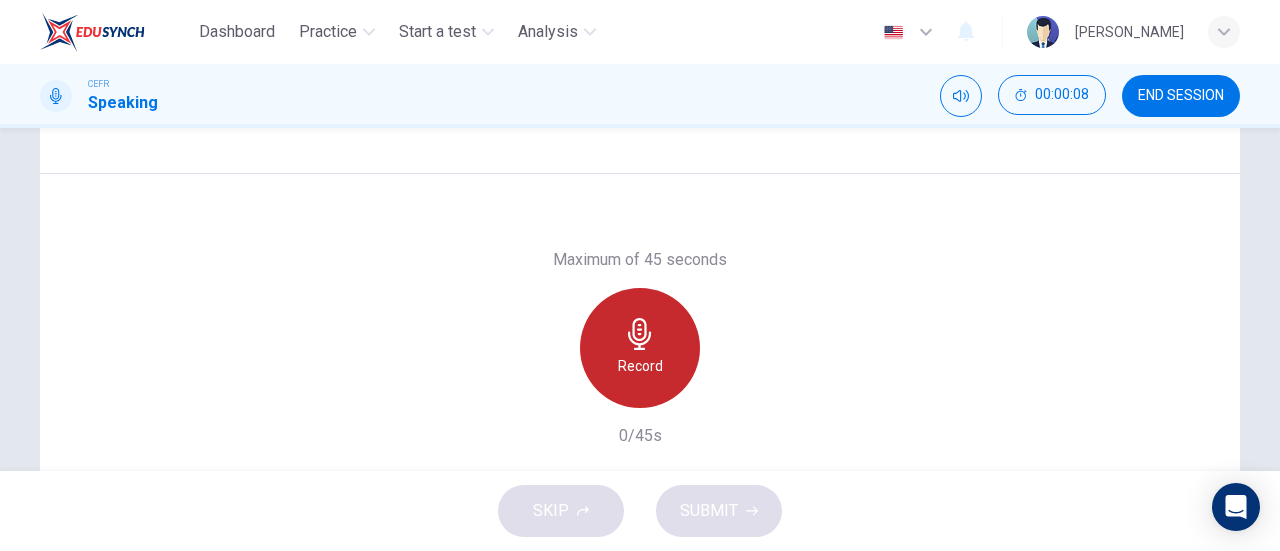 click on "Record" at bounding box center [640, 348] 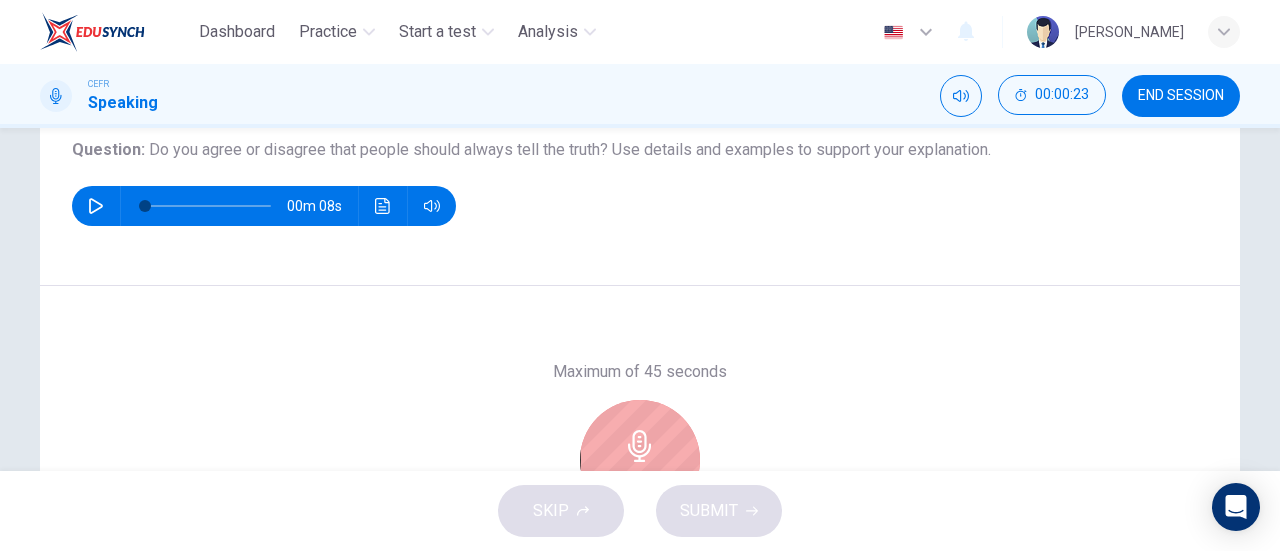 scroll, scrollTop: 356, scrollLeft: 0, axis: vertical 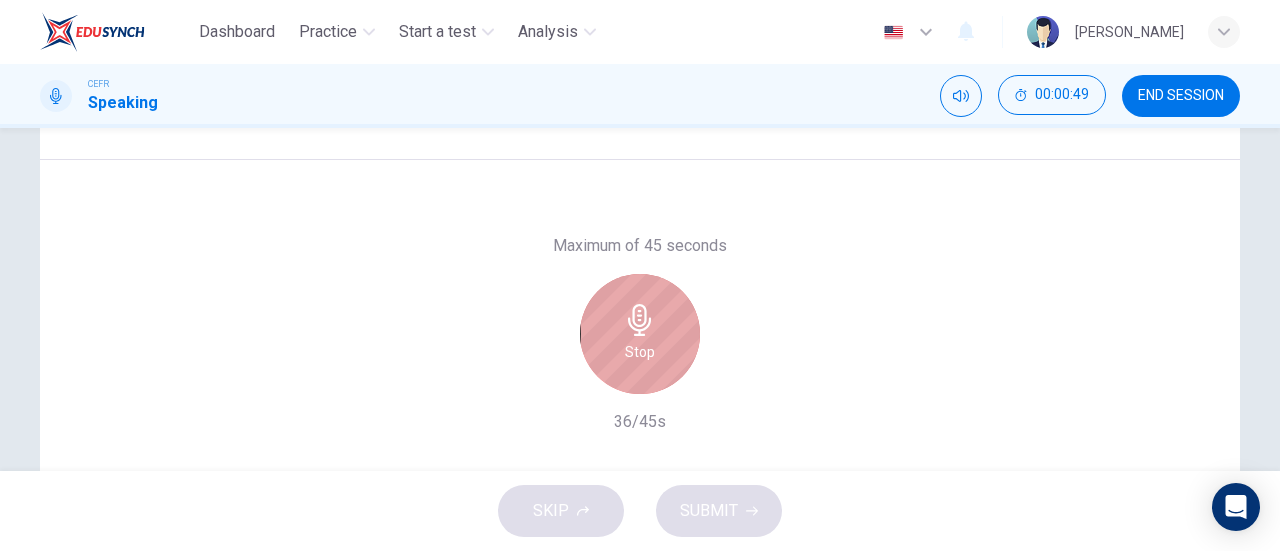 click on "Stop" at bounding box center (640, 334) 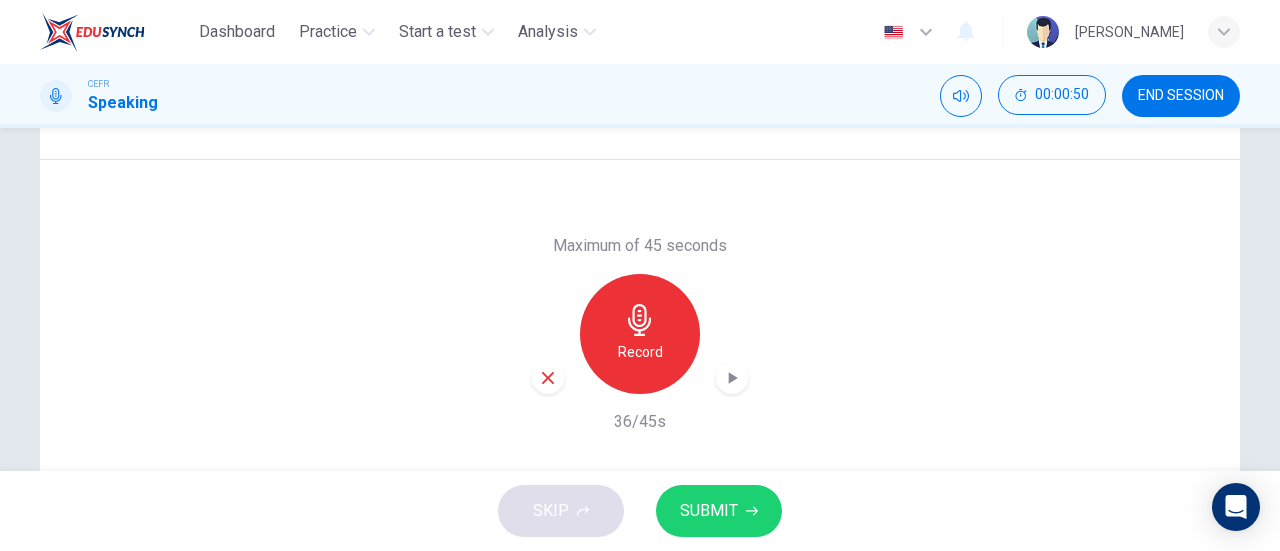 click on "Record" at bounding box center (640, 334) 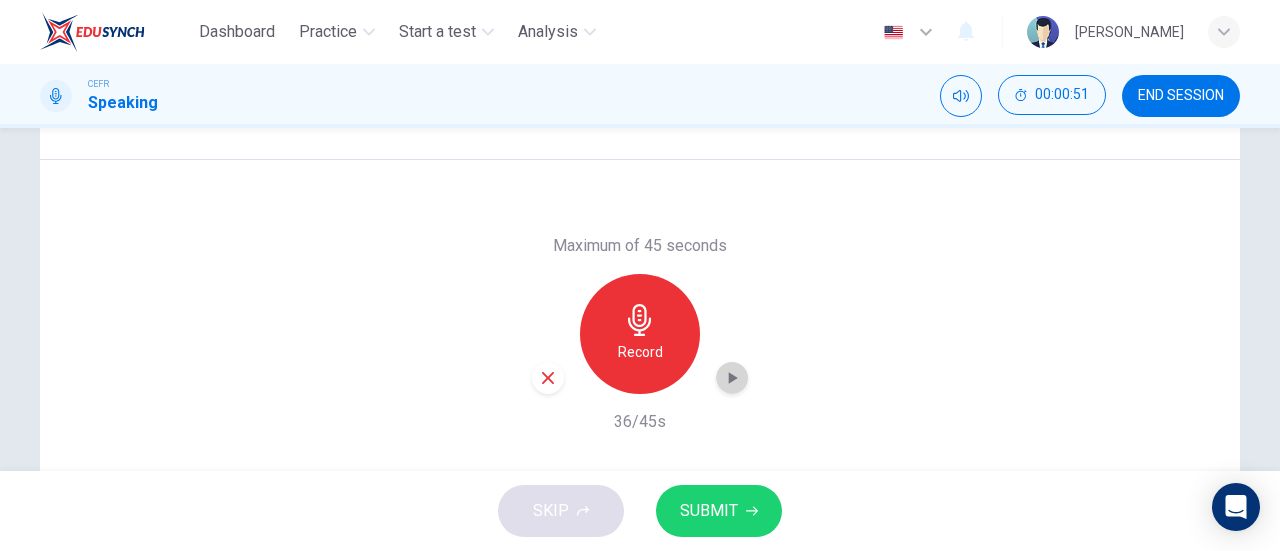 click 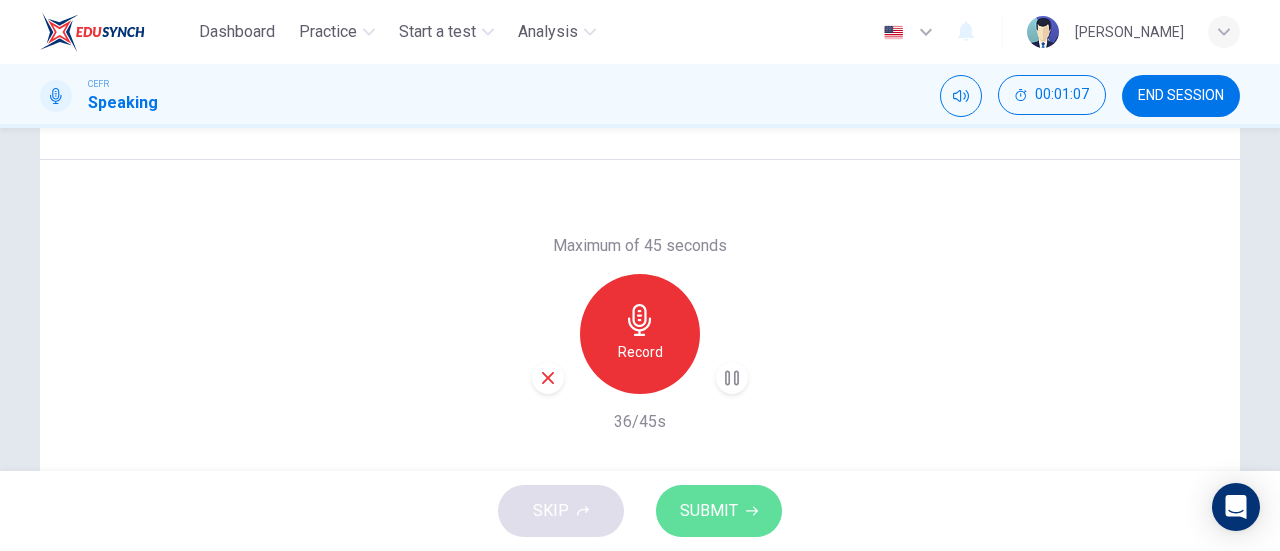 click on "SUBMIT" at bounding box center [719, 511] 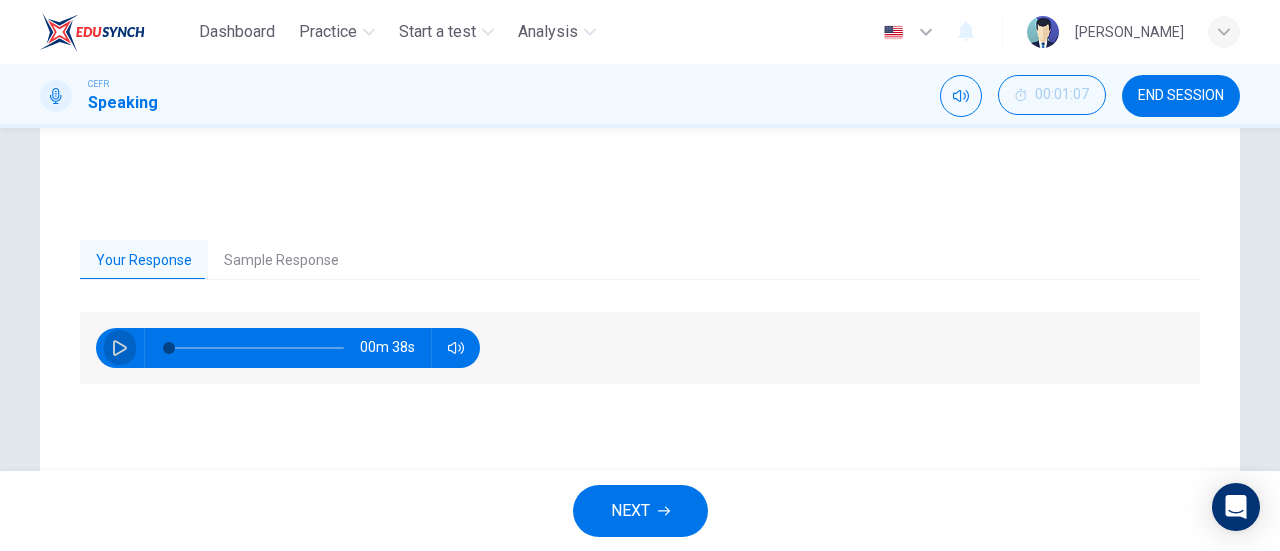 click 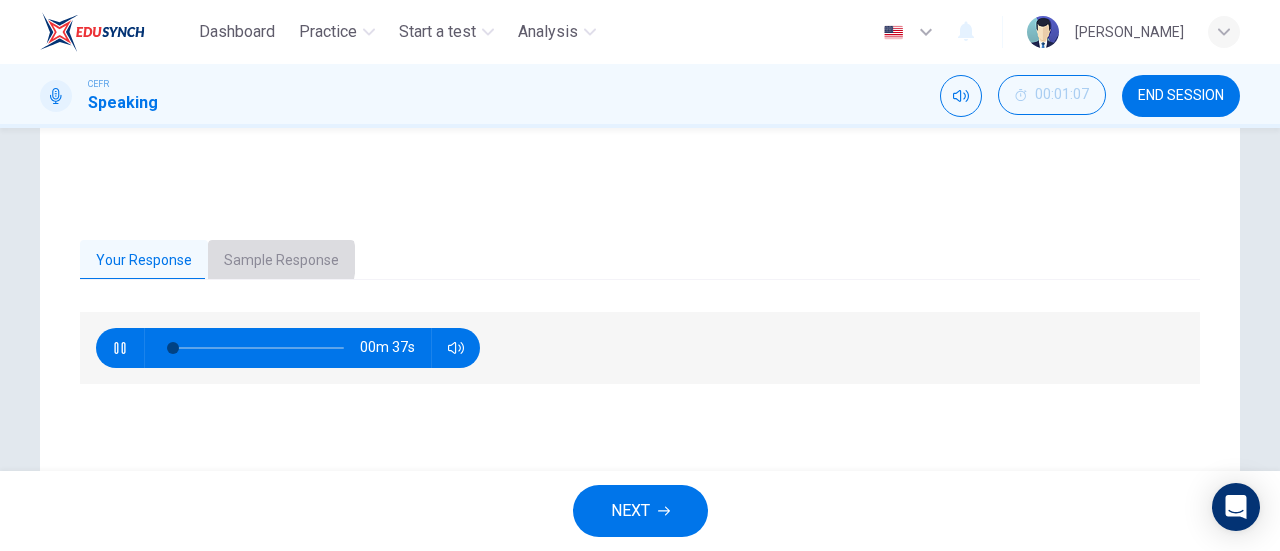 click on "Sample Response" at bounding box center (281, 261) 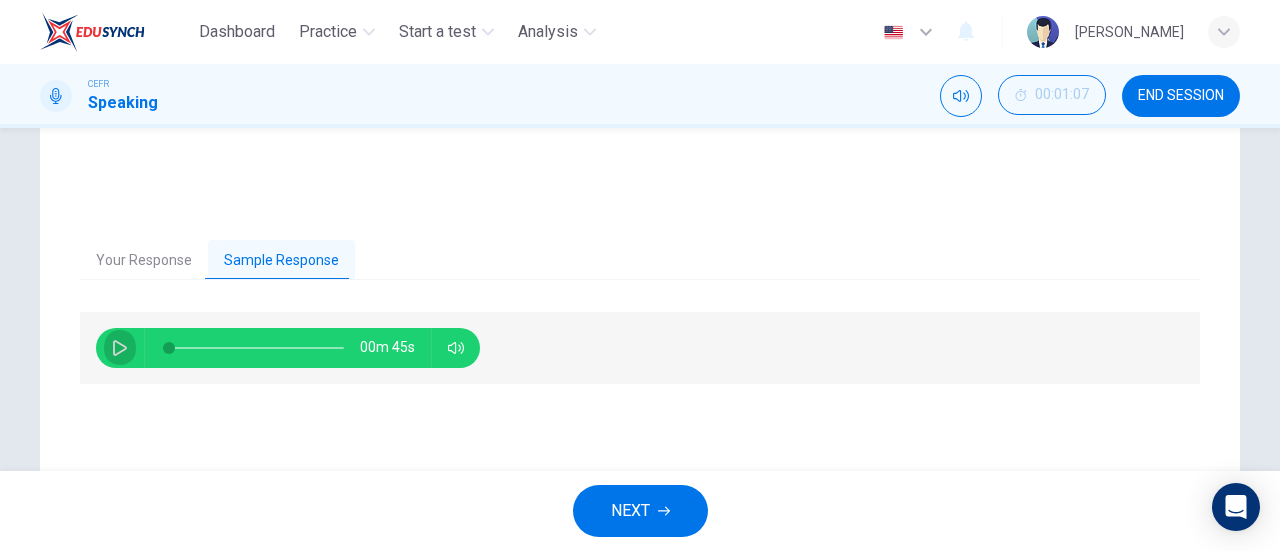 click 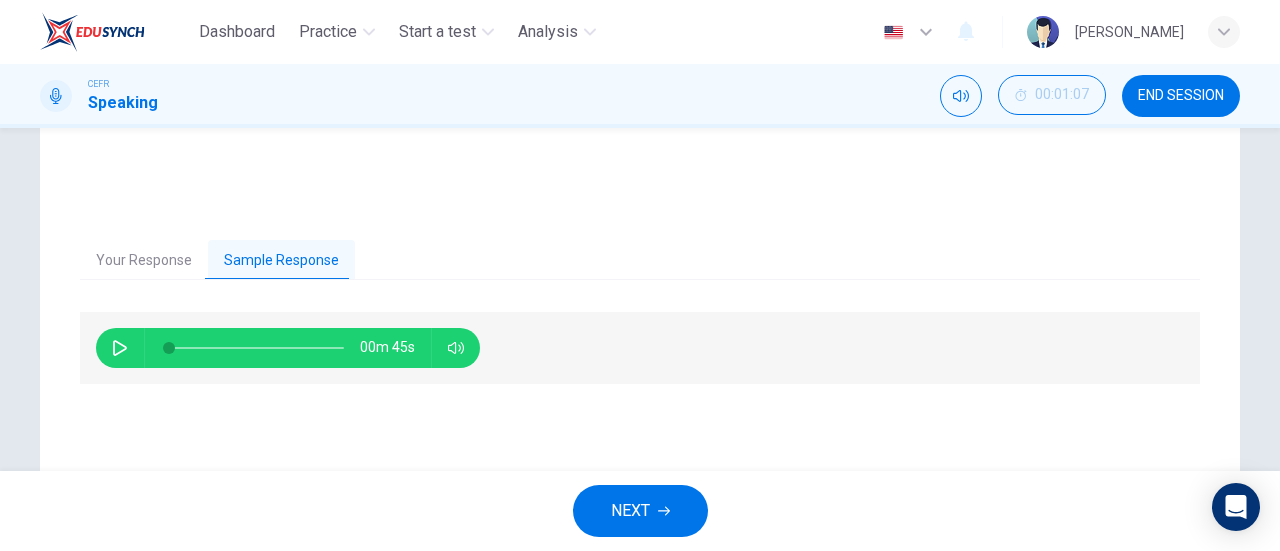 click on "Your Response" at bounding box center (144, 261) 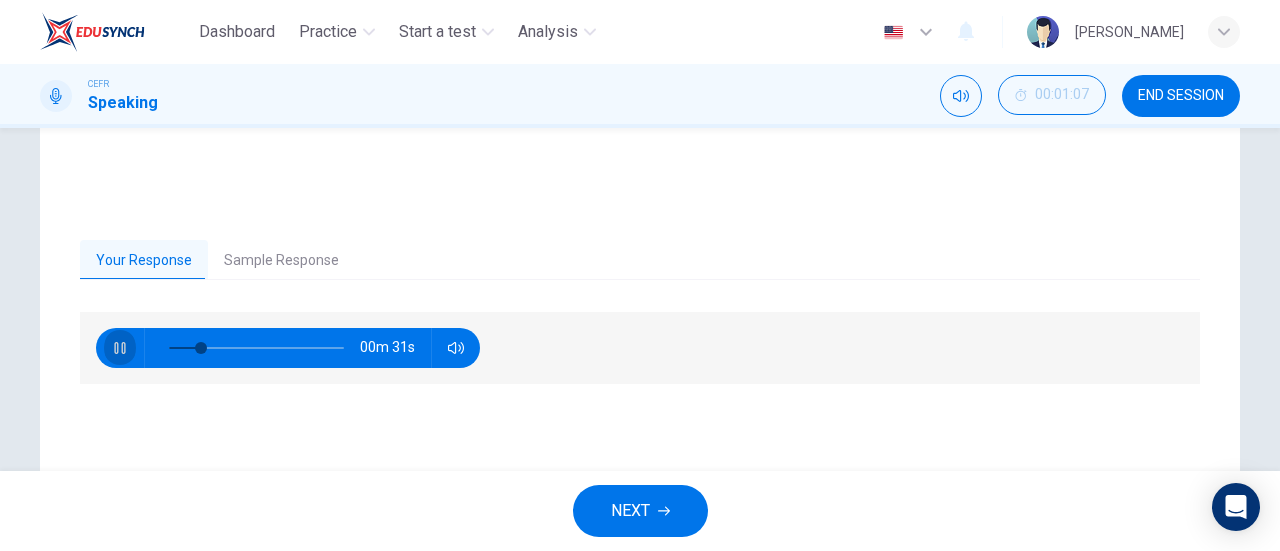 click 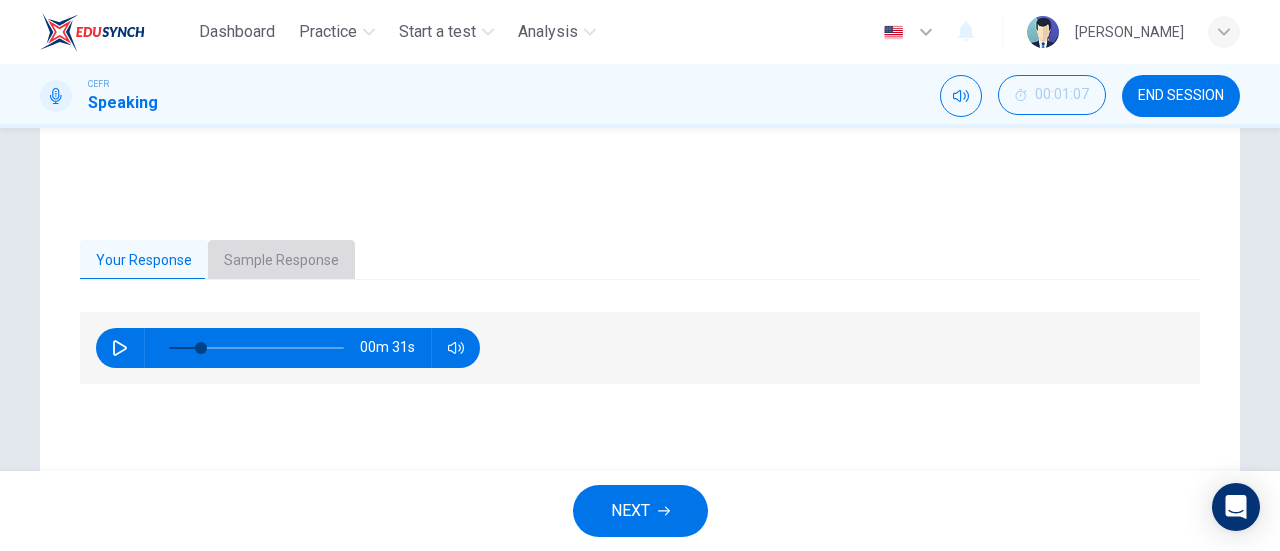click on "Sample Response" at bounding box center [281, 261] 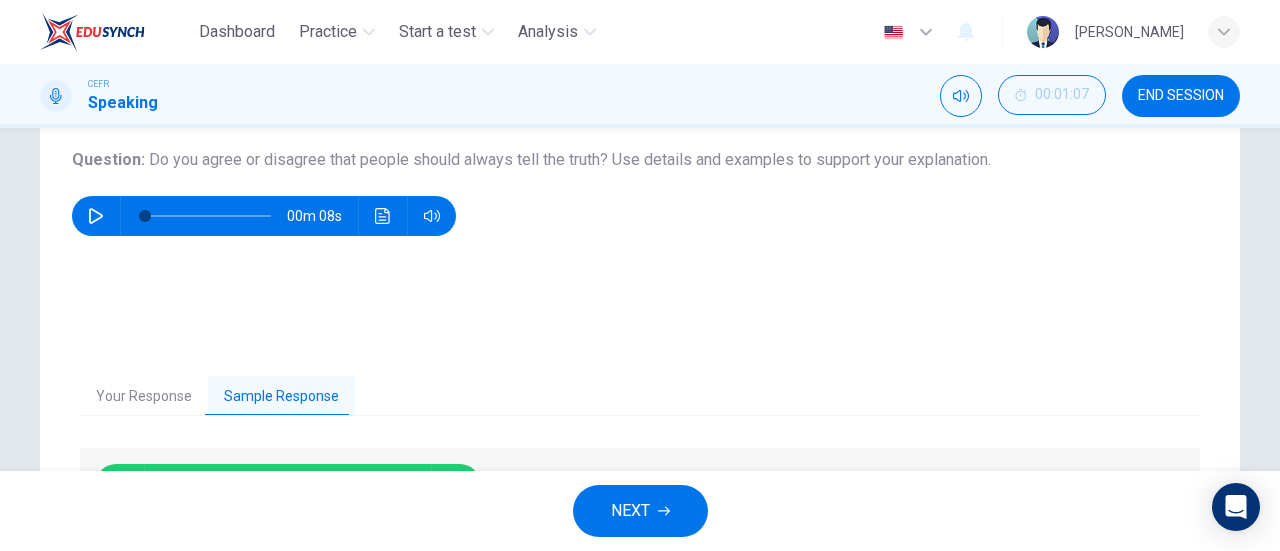 scroll, scrollTop: 228, scrollLeft: 0, axis: vertical 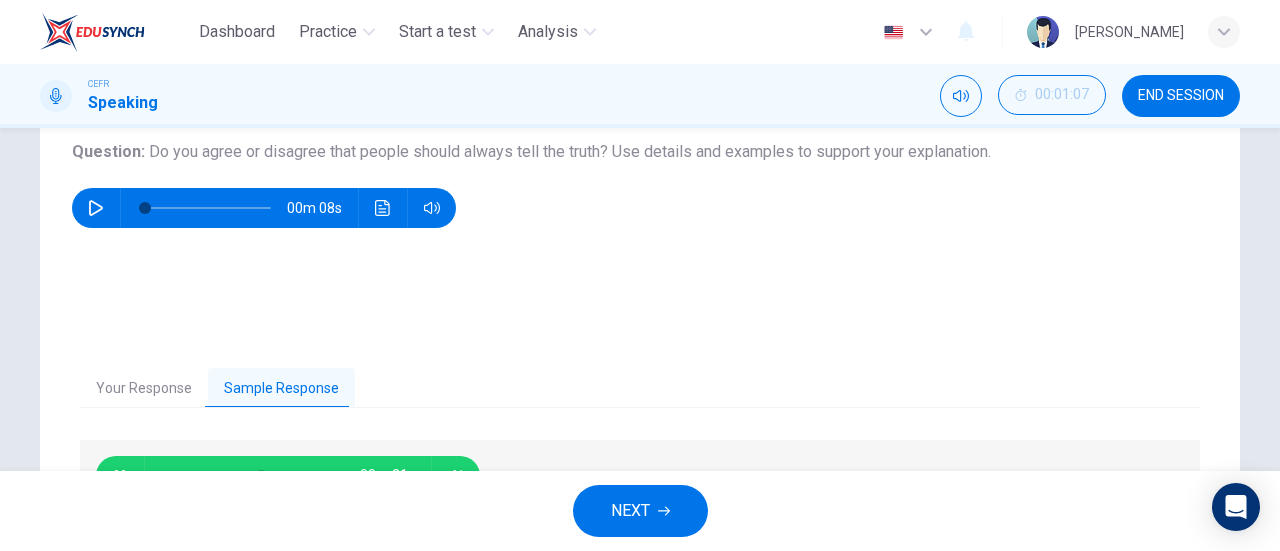 type on "55" 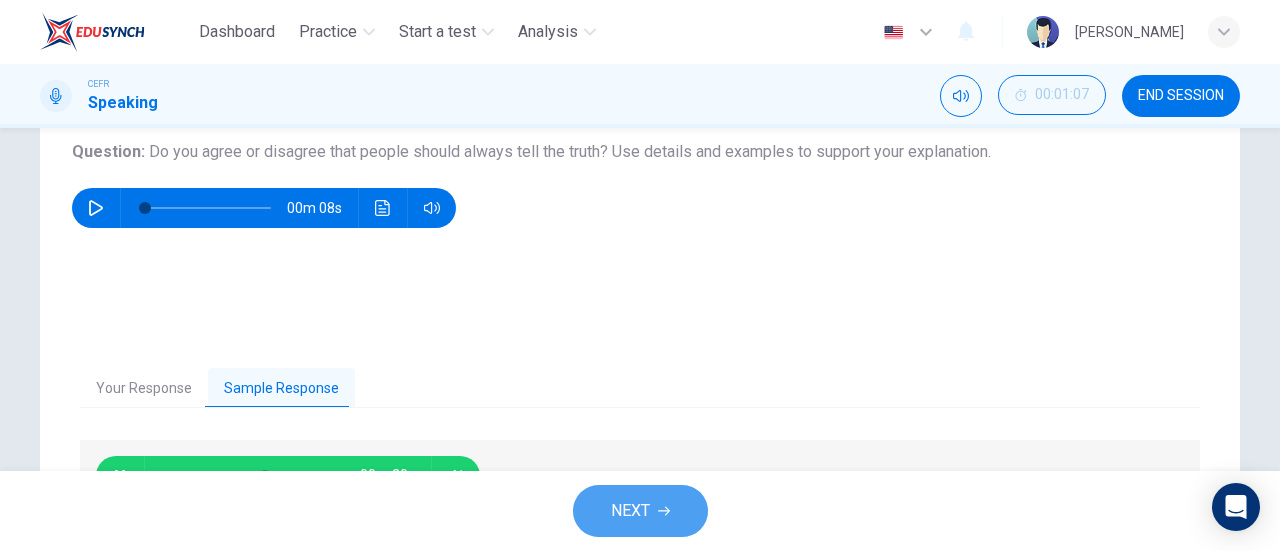 click on "NEXT" at bounding box center [640, 511] 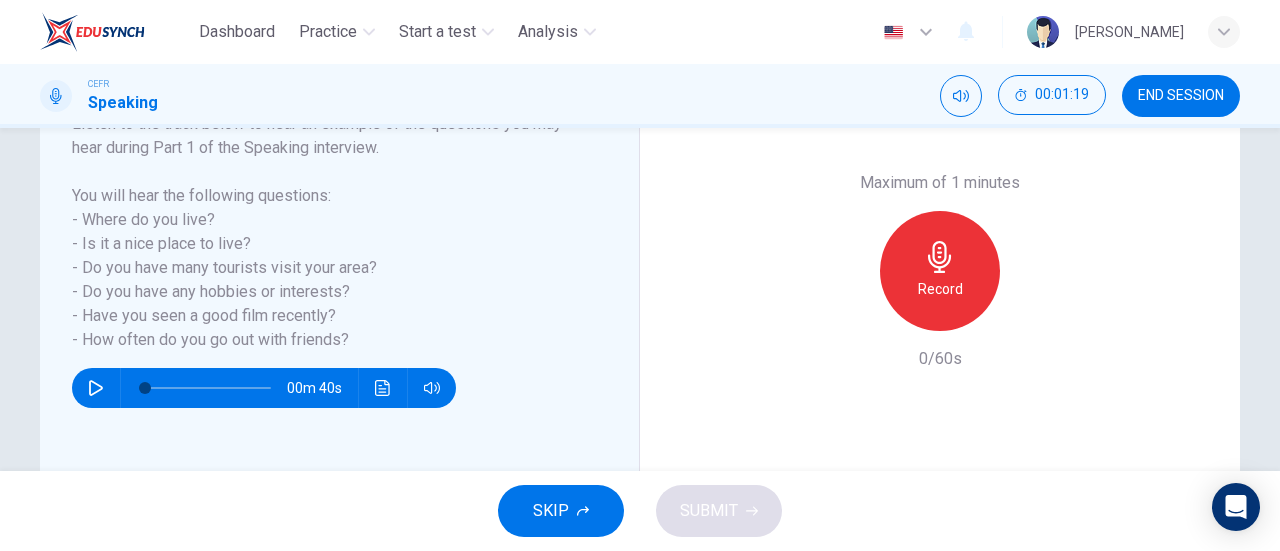 scroll, scrollTop: 301, scrollLeft: 0, axis: vertical 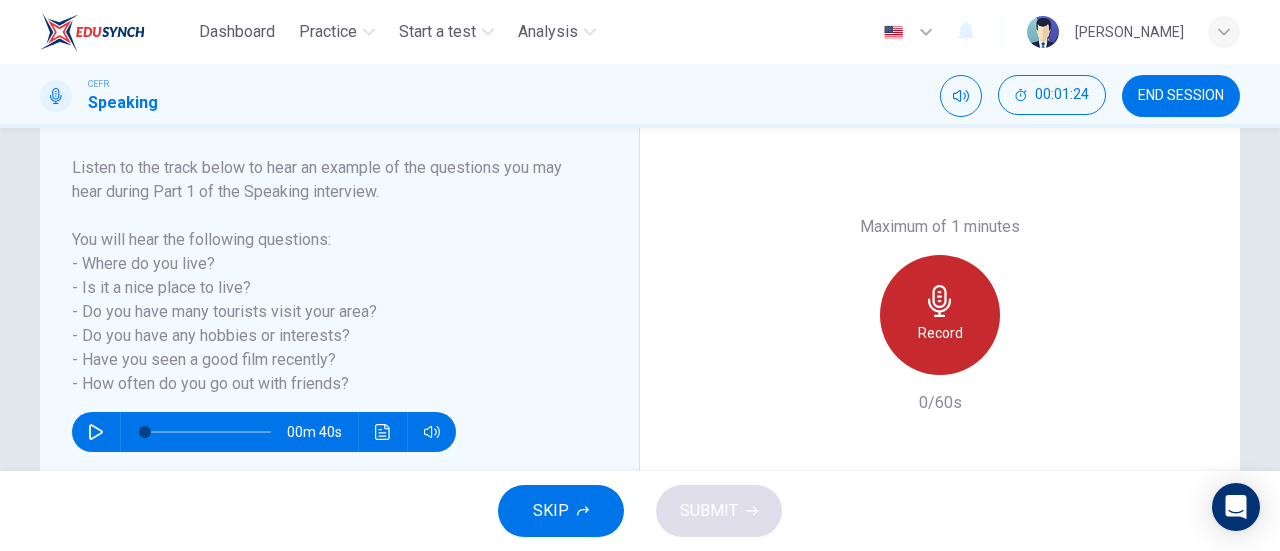 click on "Record" at bounding box center (940, 333) 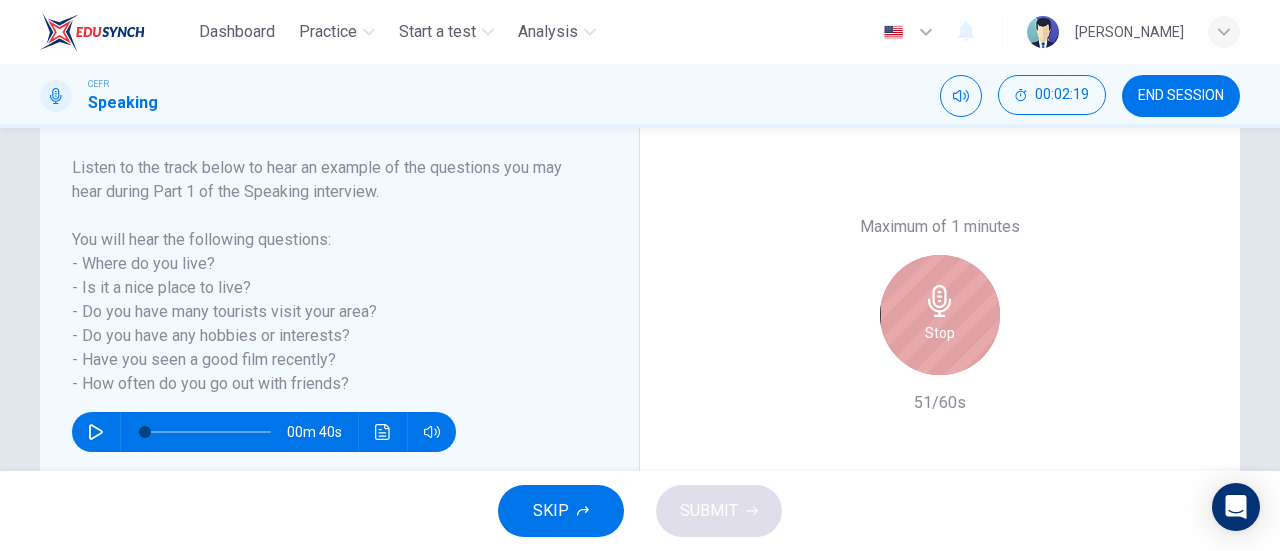 click on "Stop" at bounding box center [940, 333] 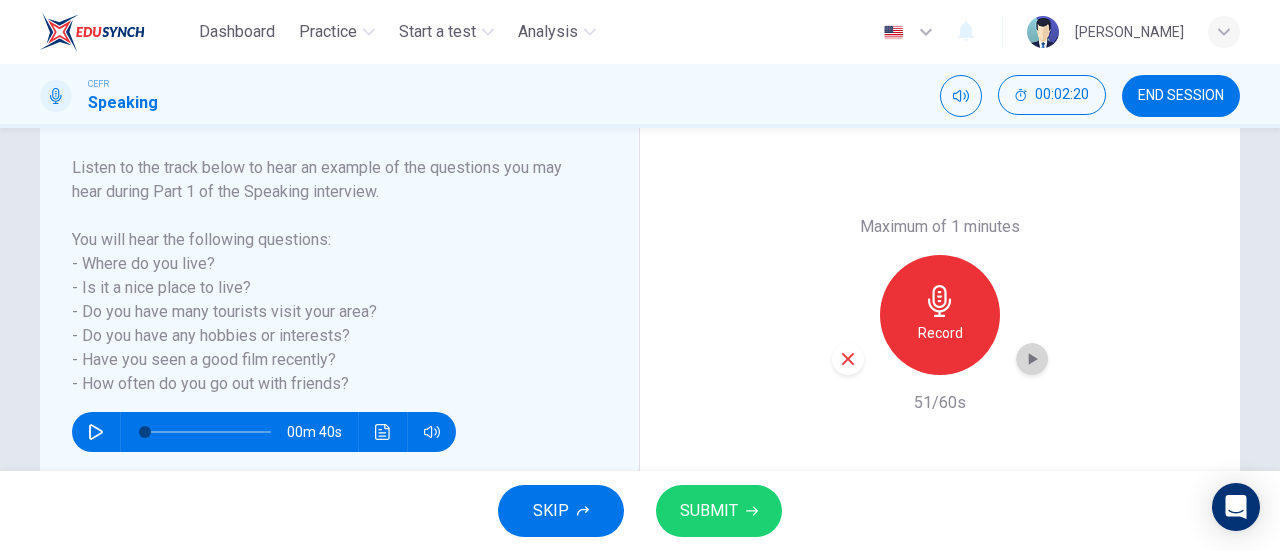 click 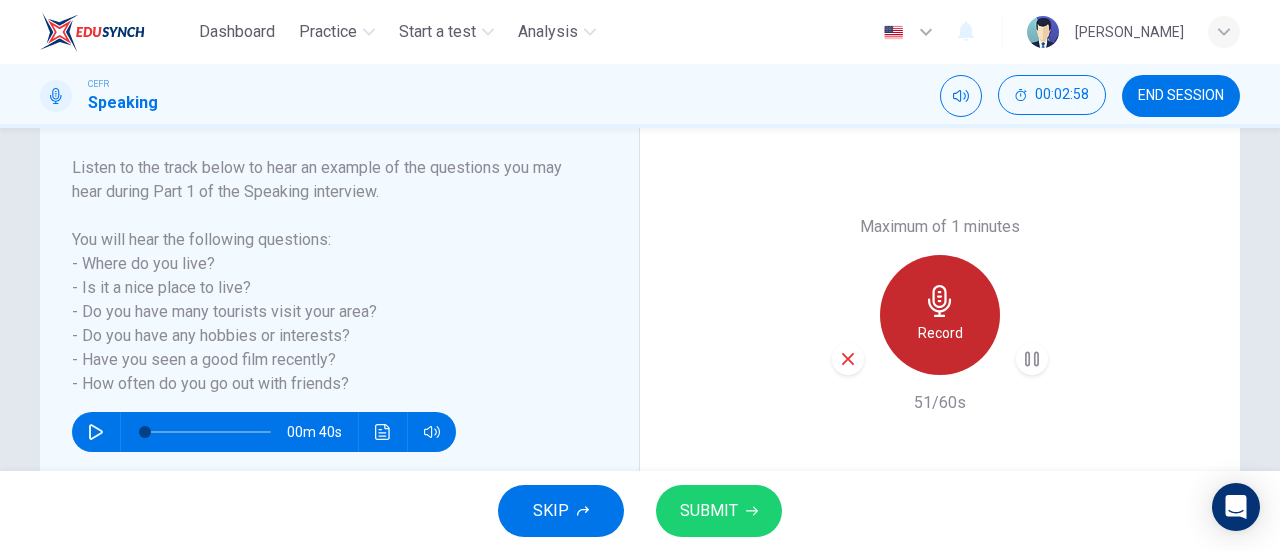 click 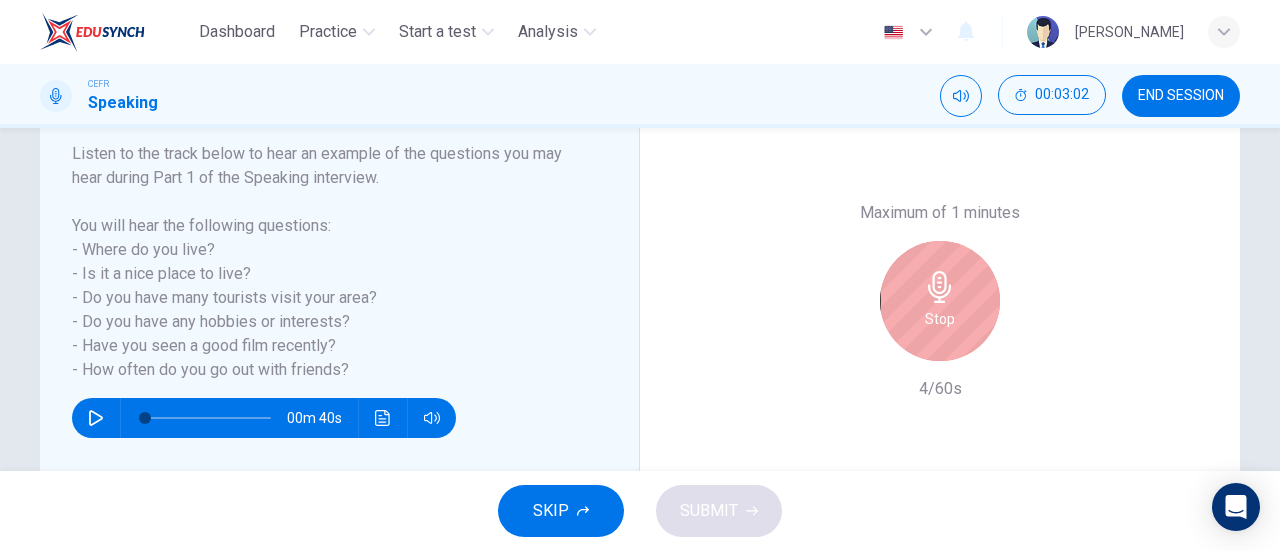 scroll, scrollTop: 314, scrollLeft: 0, axis: vertical 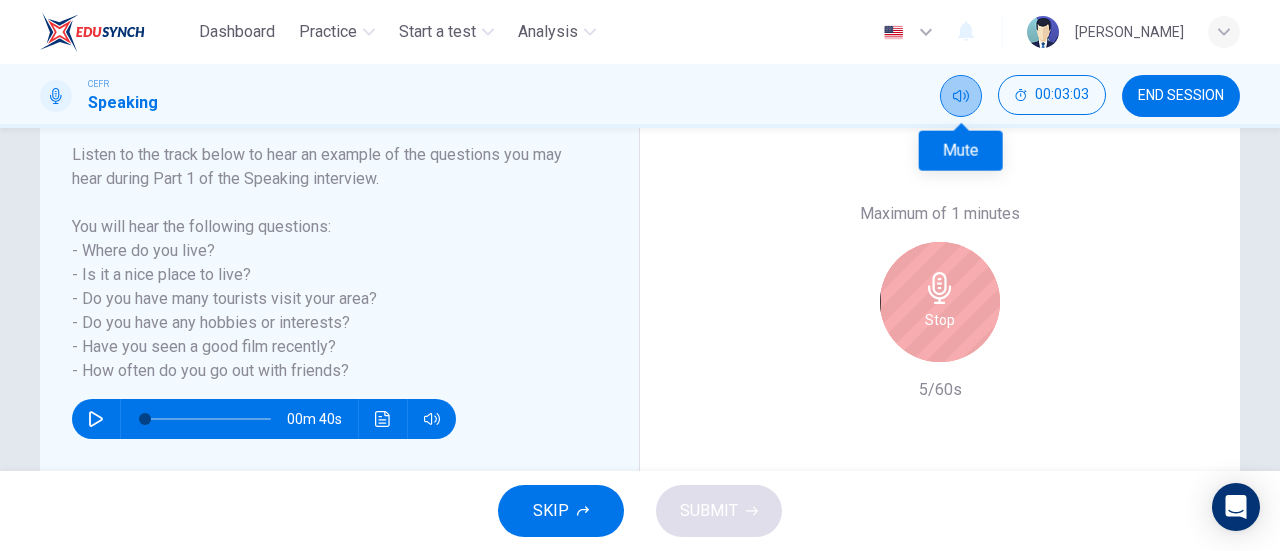 click 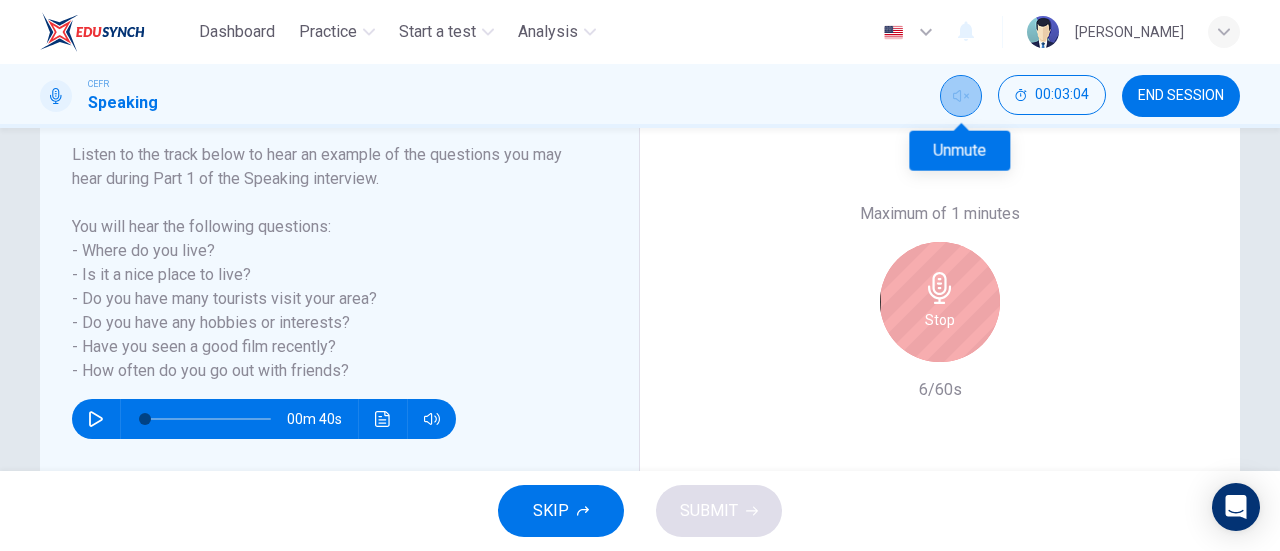 click 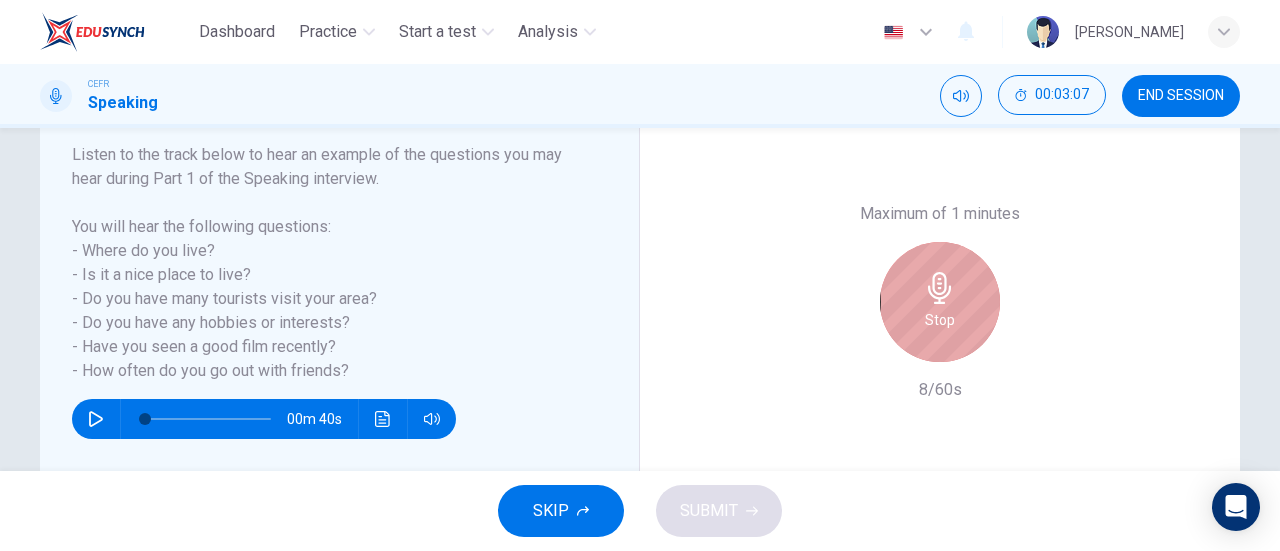 click on "Stop" at bounding box center (940, 302) 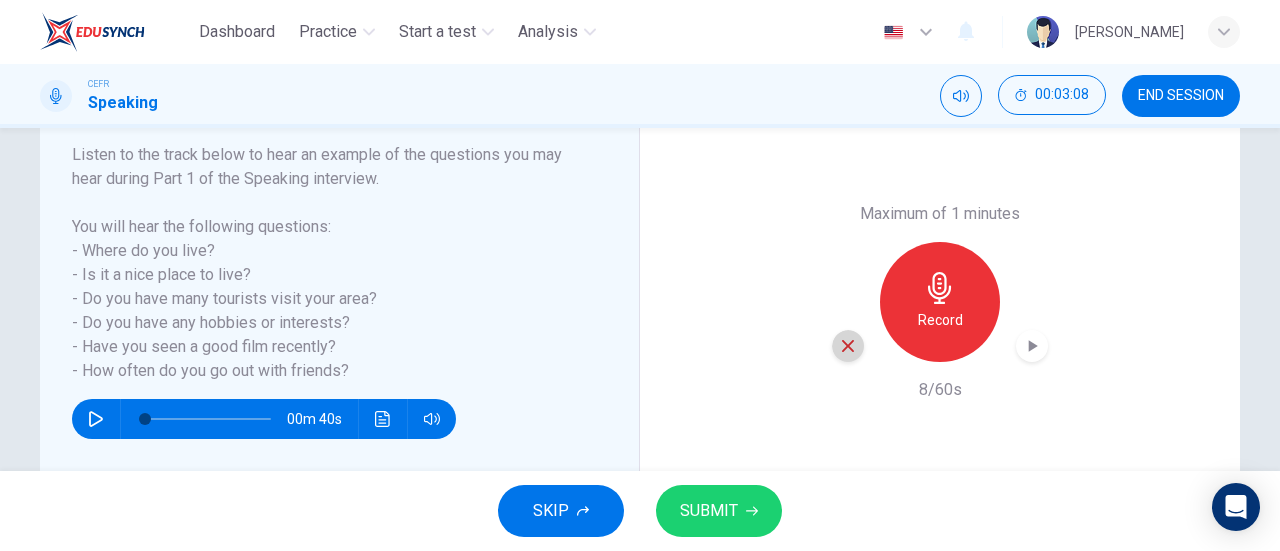 click at bounding box center (848, 346) 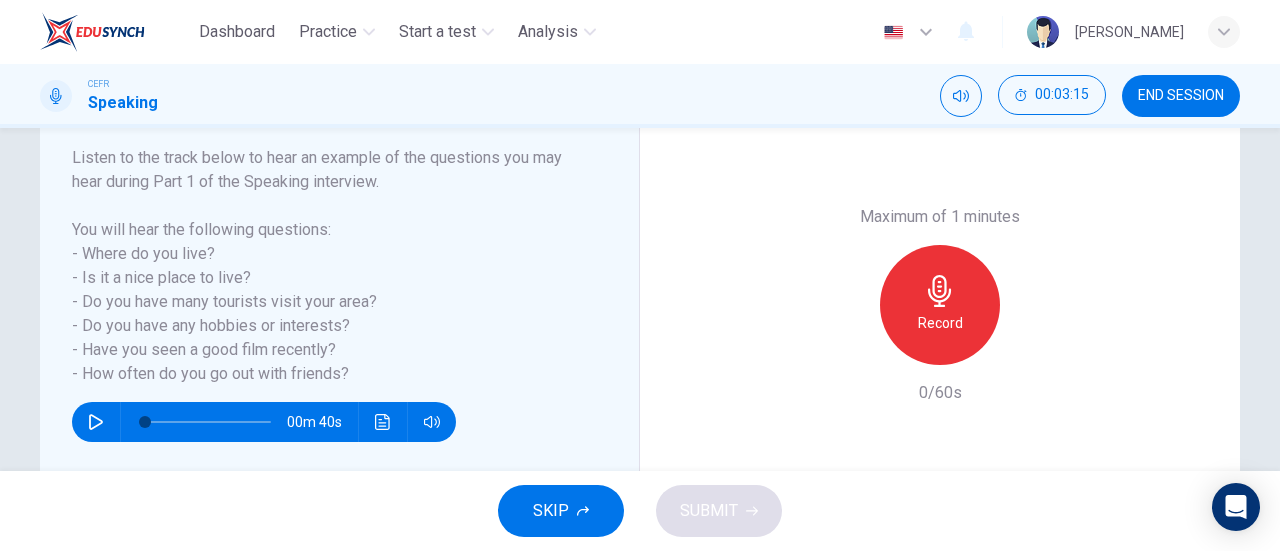 scroll, scrollTop: 308, scrollLeft: 0, axis: vertical 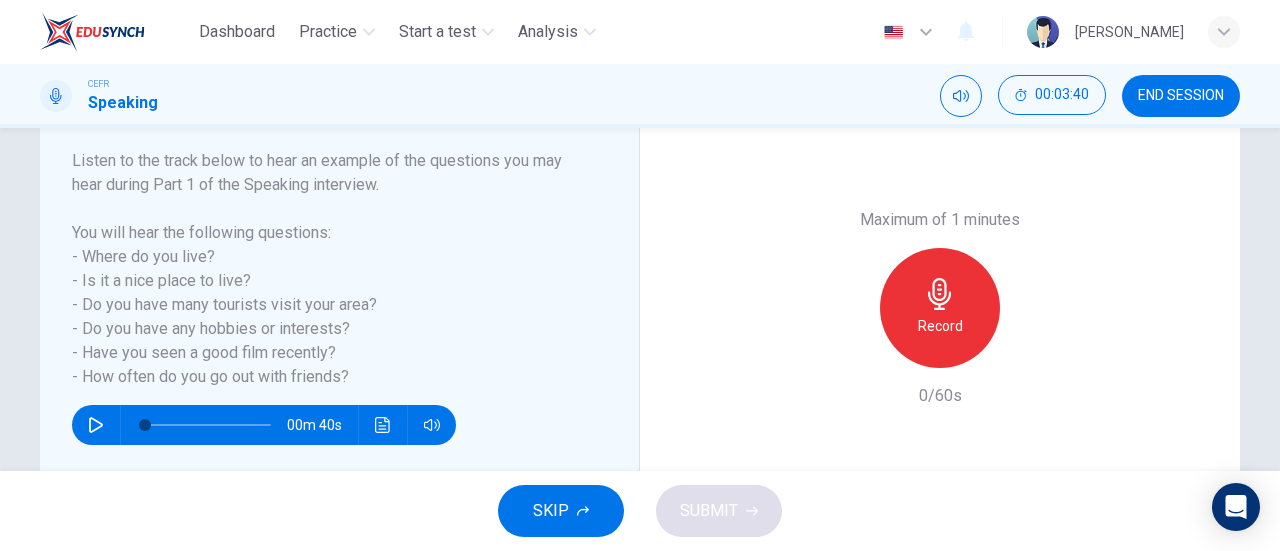 click on "Record" at bounding box center [940, 308] 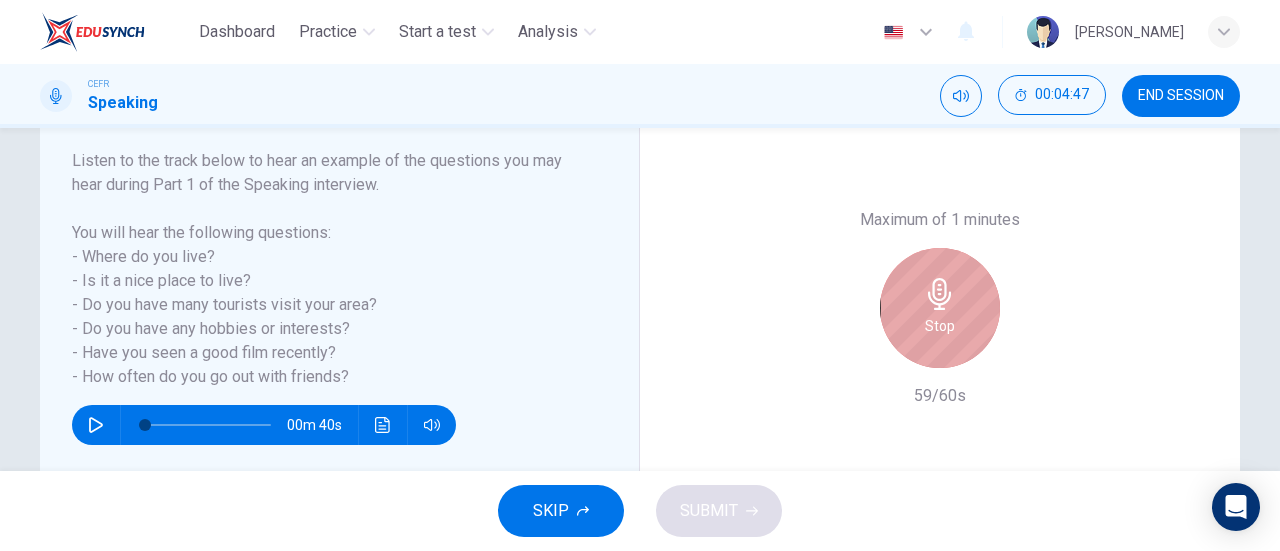 click 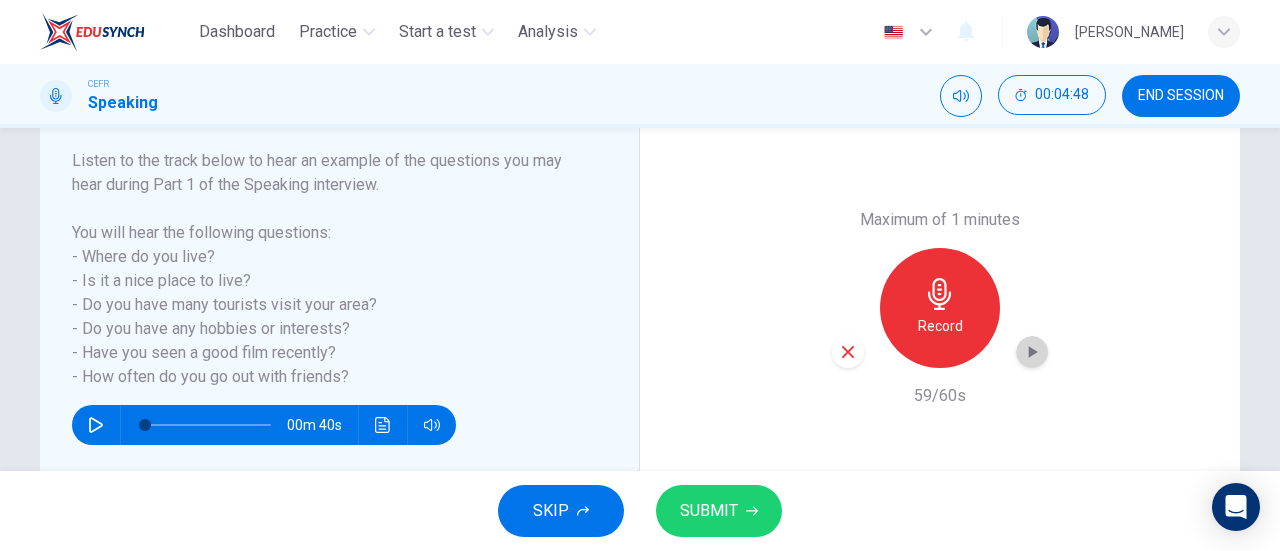 click 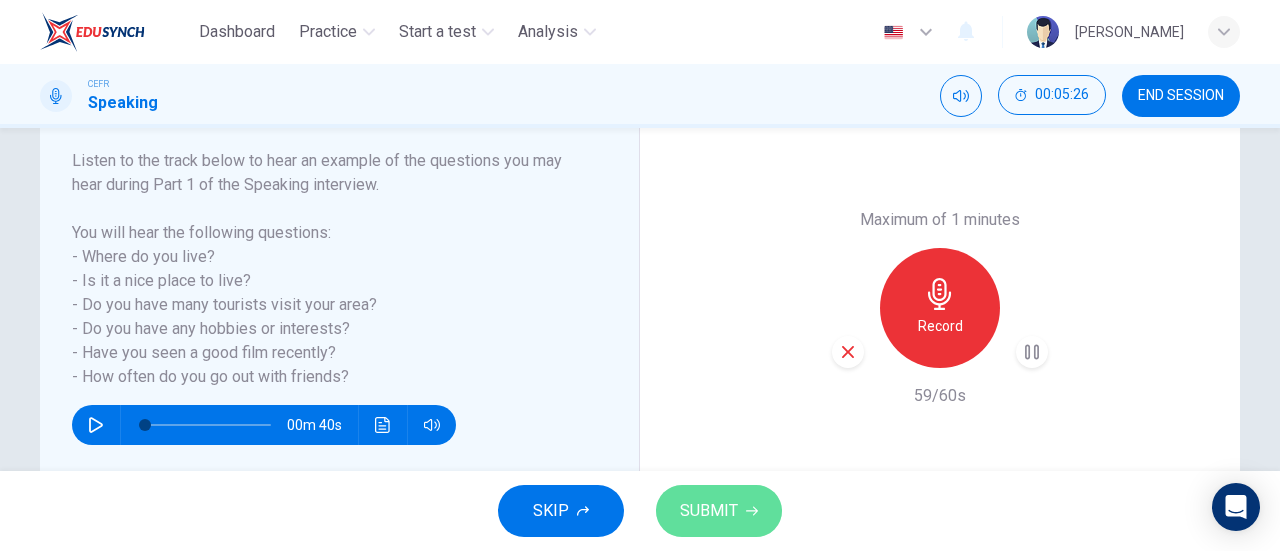 click on "SUBMIT" at bounding box center [709, 511] 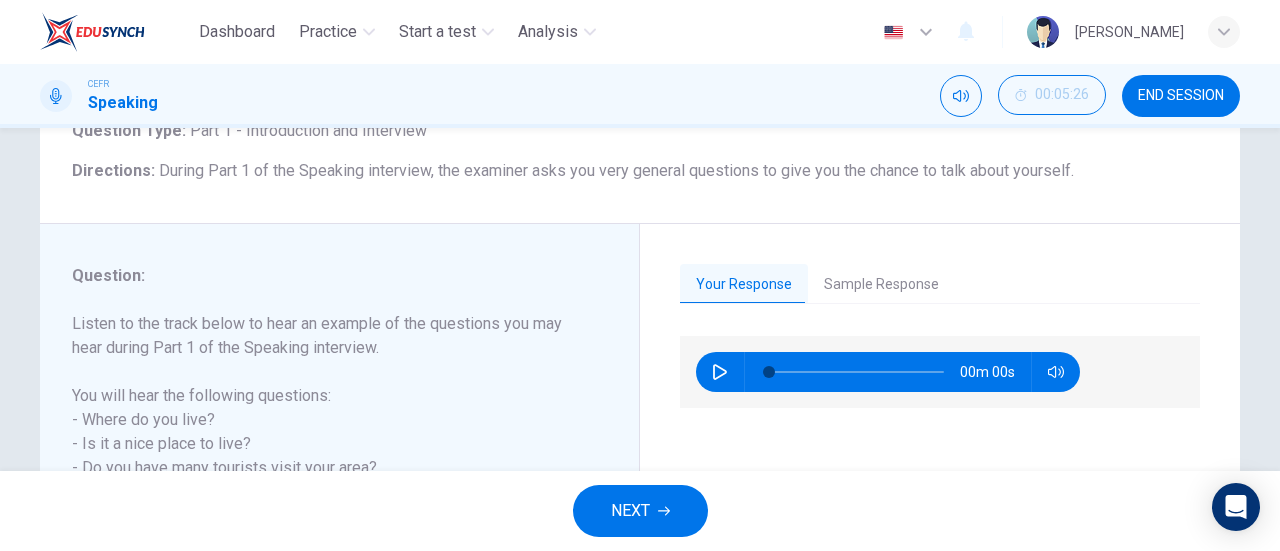 scroll, scrollTop: 144, scrollLeft: 0, axis: vertical 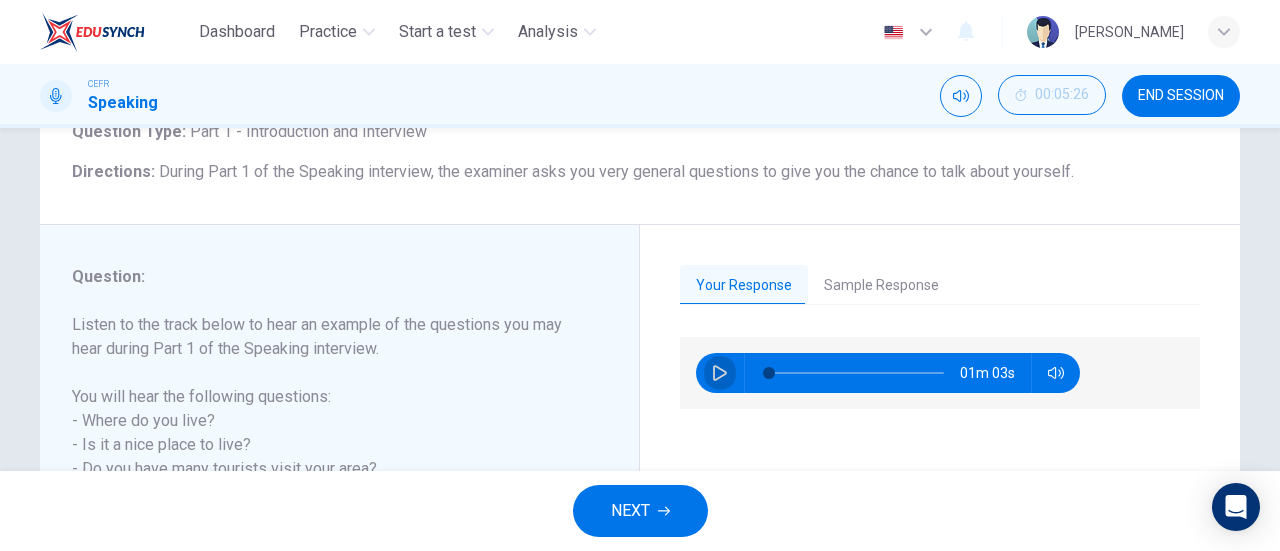 click 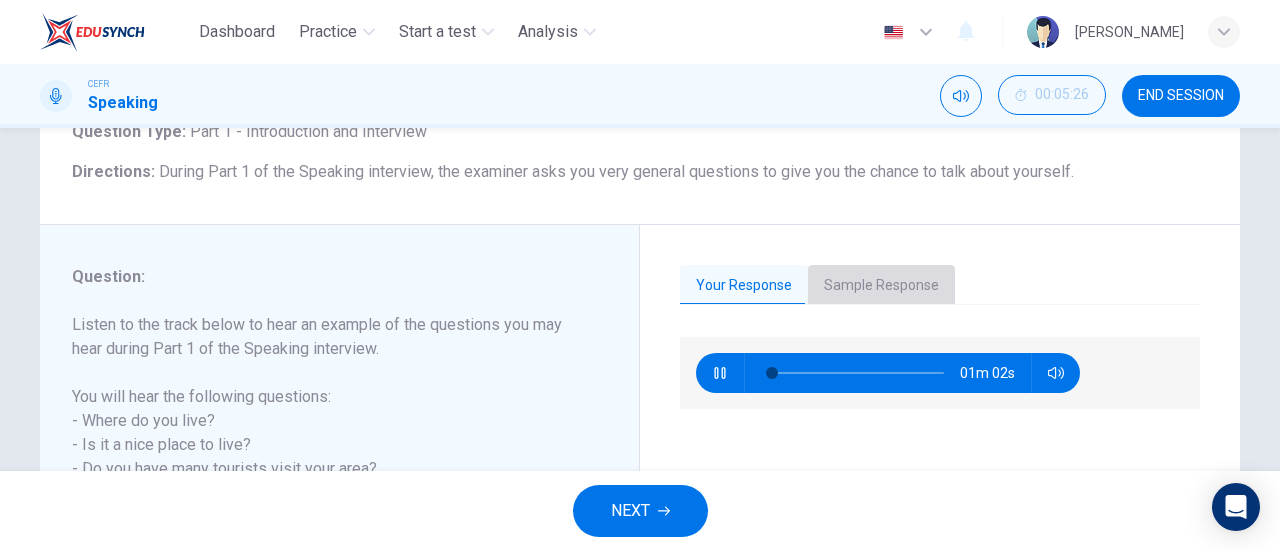 click on "Sample Response" at bounding box center (881, 286) 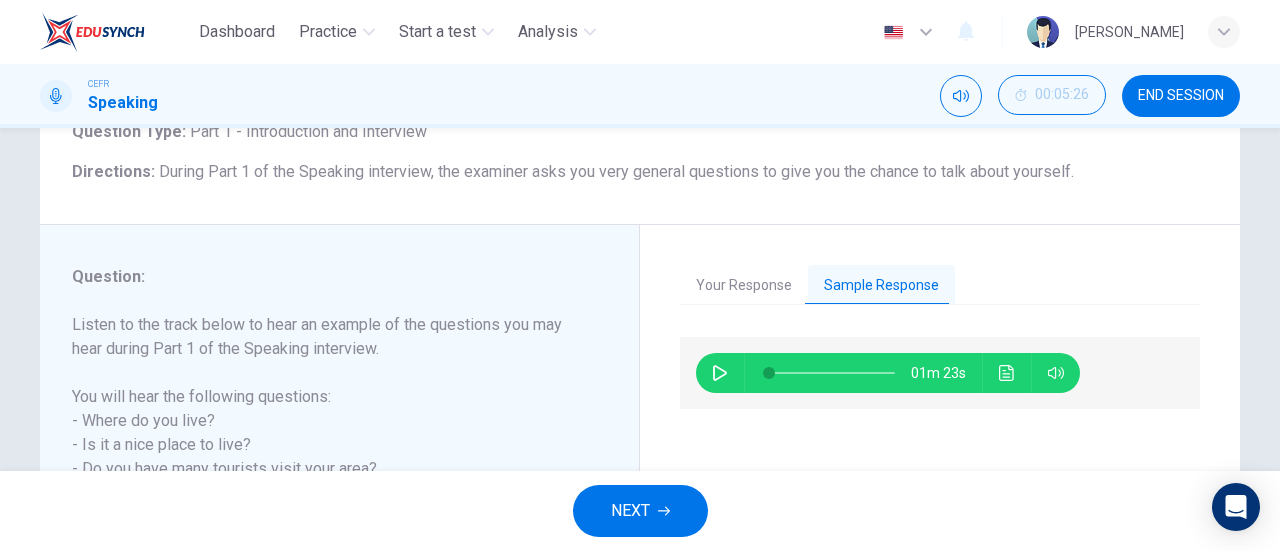 scroll, scrollTop: 270, scrollLeft: 0, axis: vertical 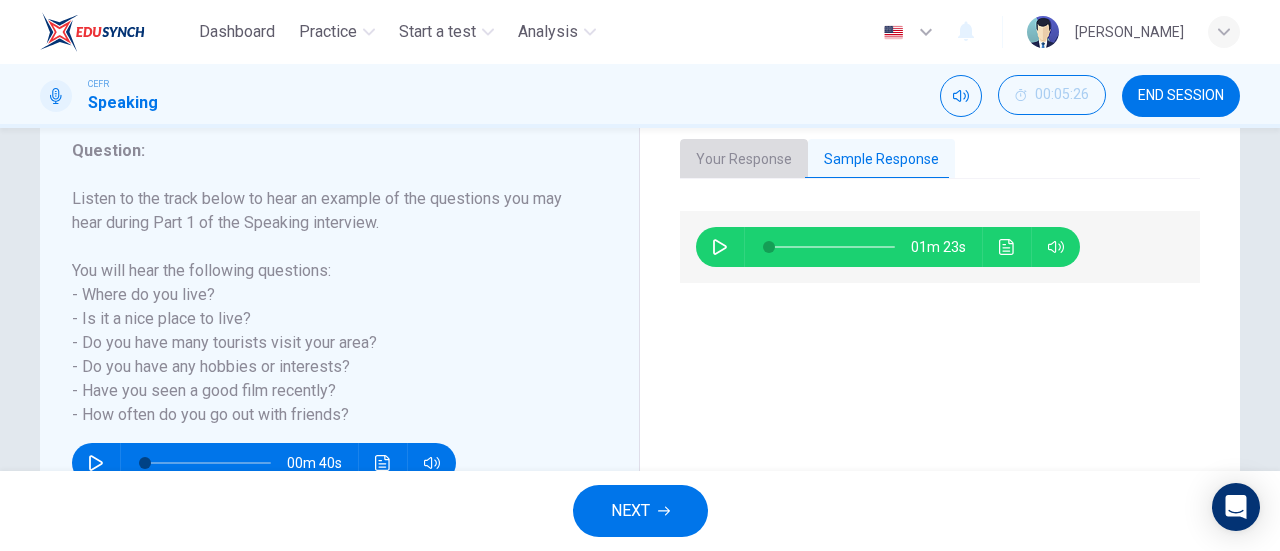 click on "Your Response" at bounding box center [744, 160] 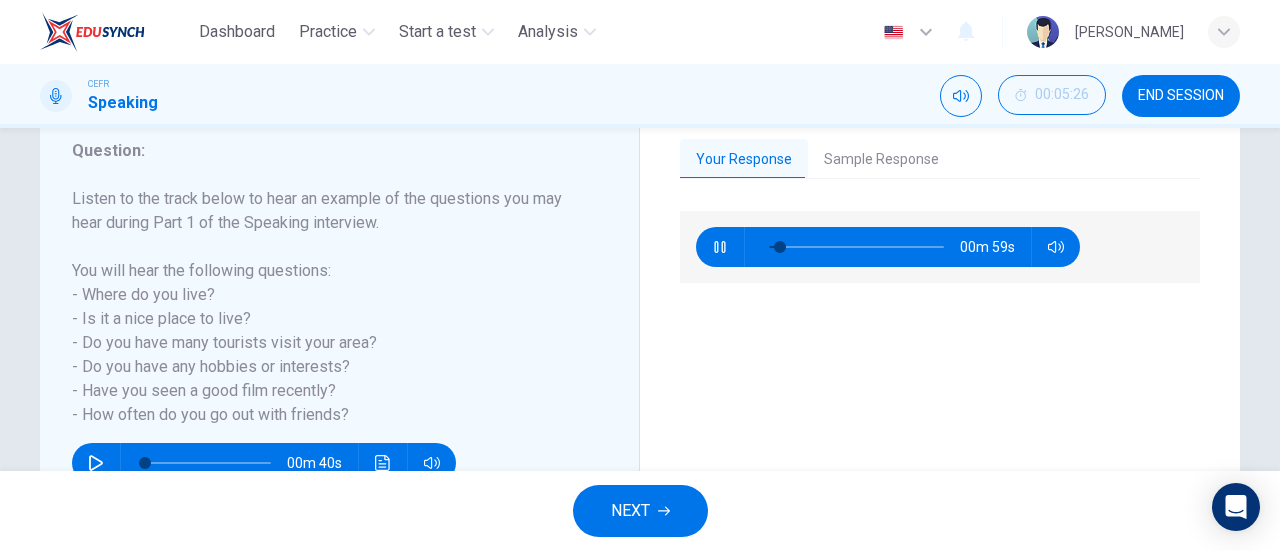type 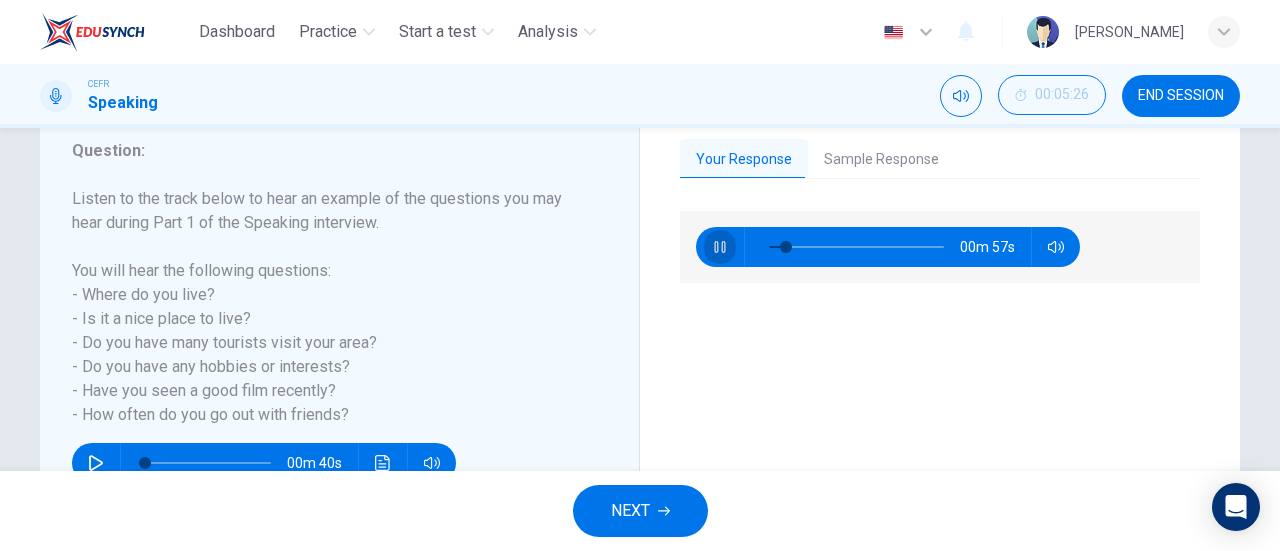 click 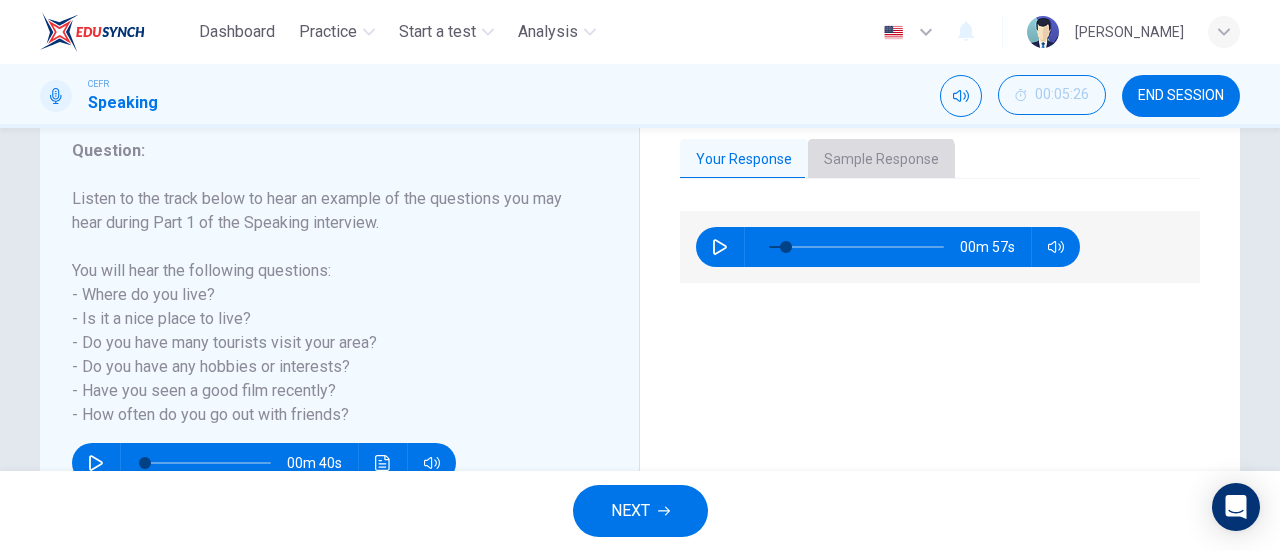 click on "Sample Response" at bounding box center (881, 160) 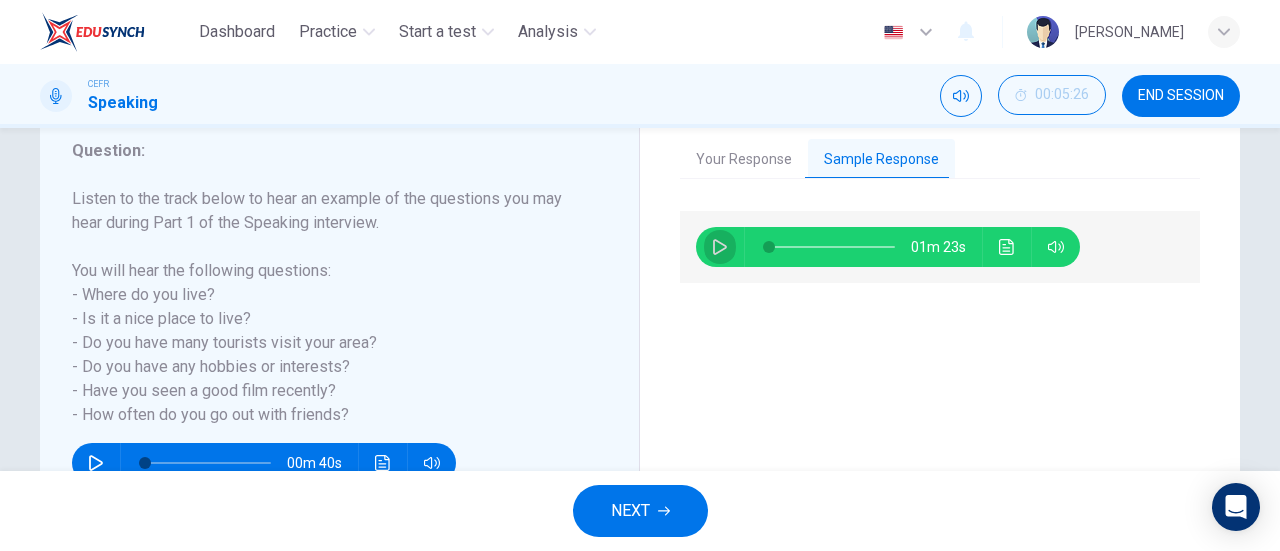 click at bounding box center [720, 247] 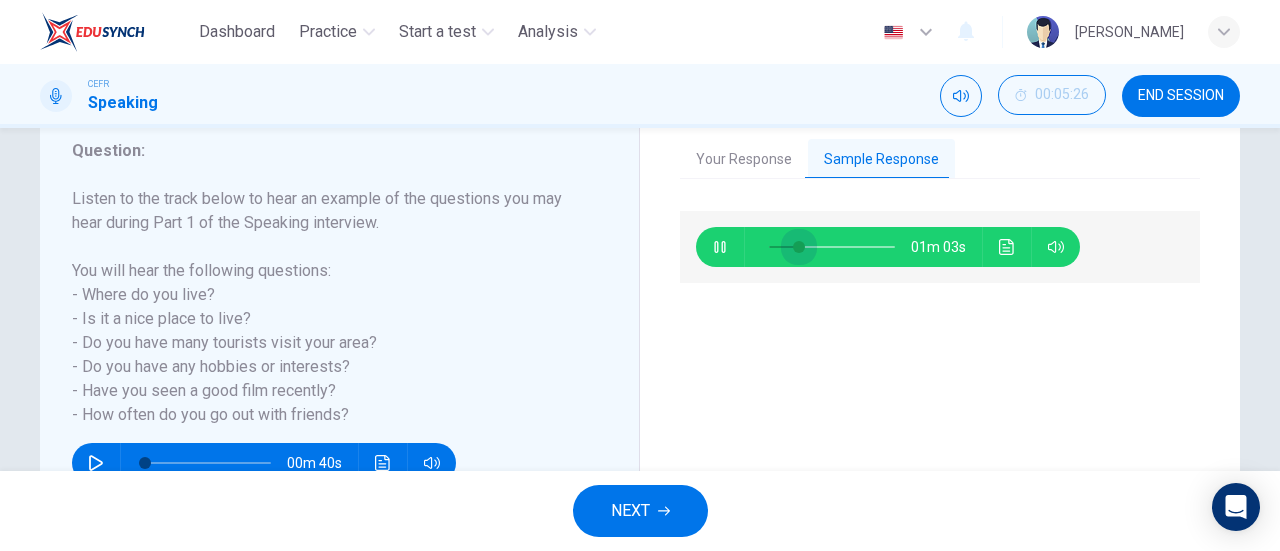 click at bounding box center [832, 247] 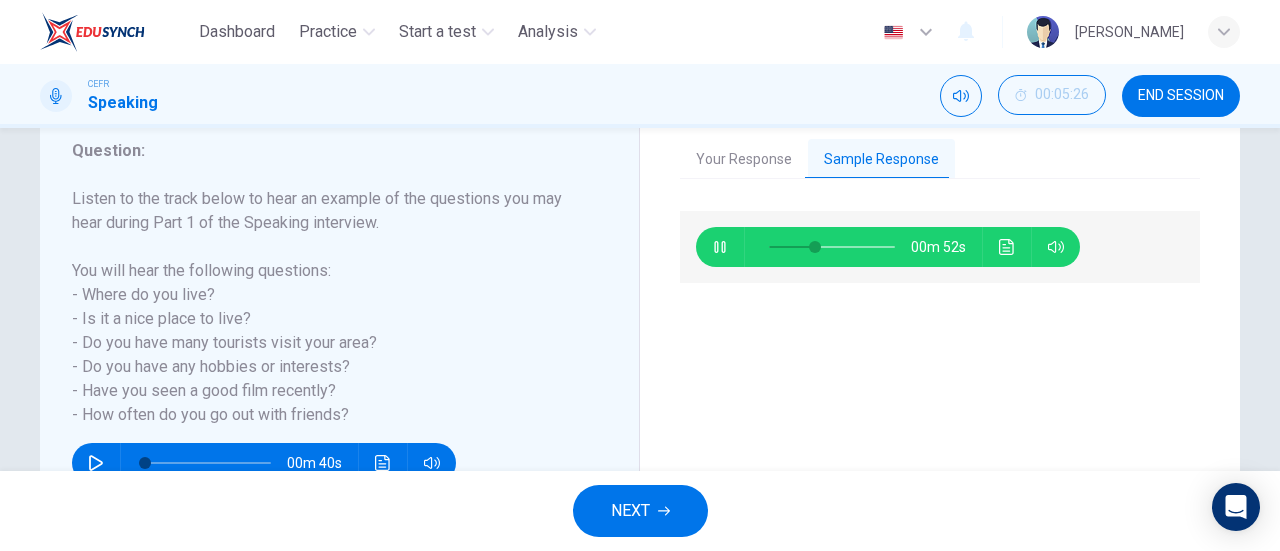 type on "38" 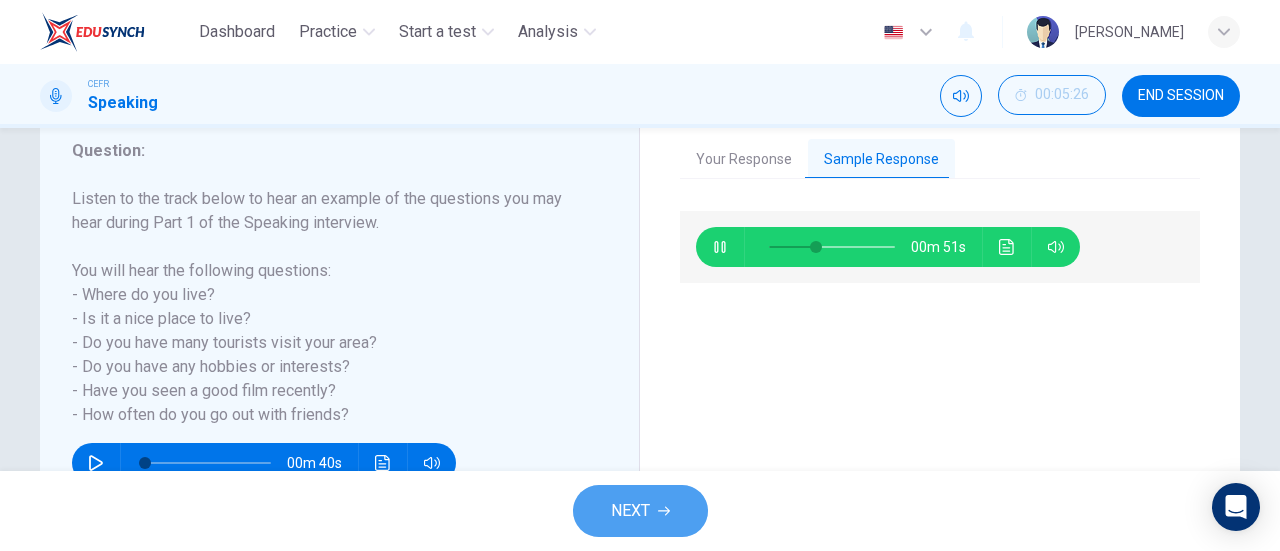 click on "NEXT" at bounding box center (640, 511) 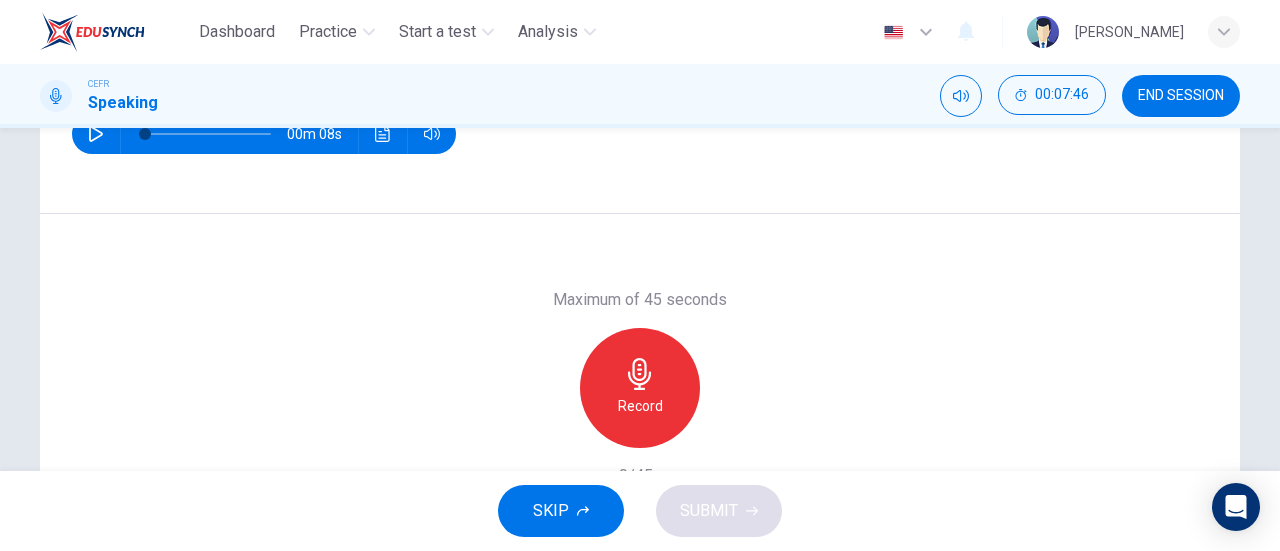 scroll, scrollTop: 350, scrollLeft: 0, axis: vertical 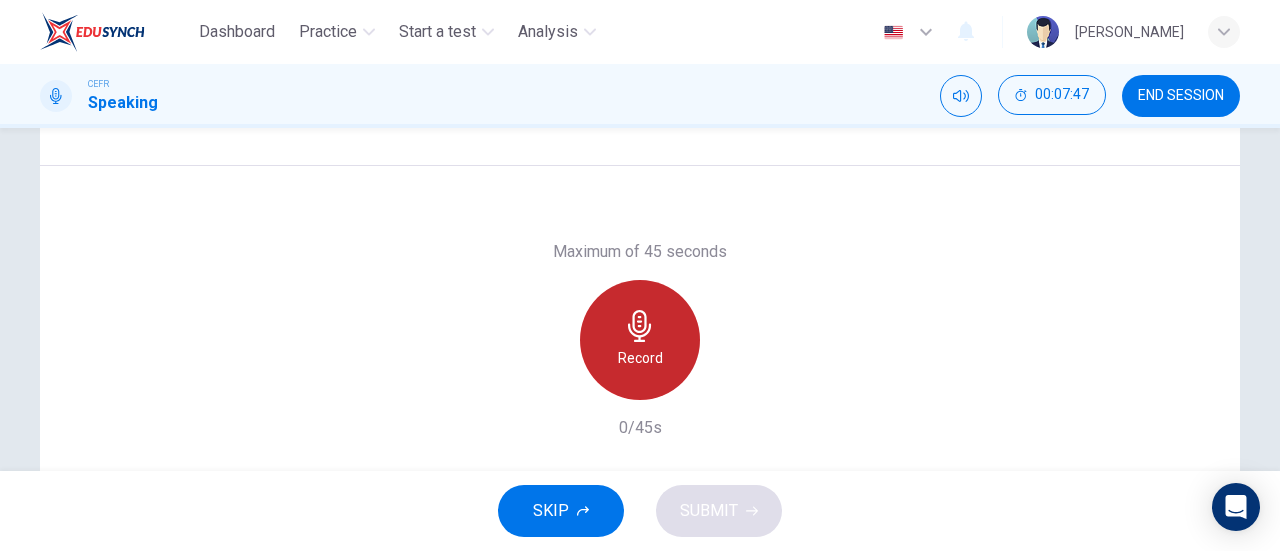 click on "Record" at bounding box center (640, 340) 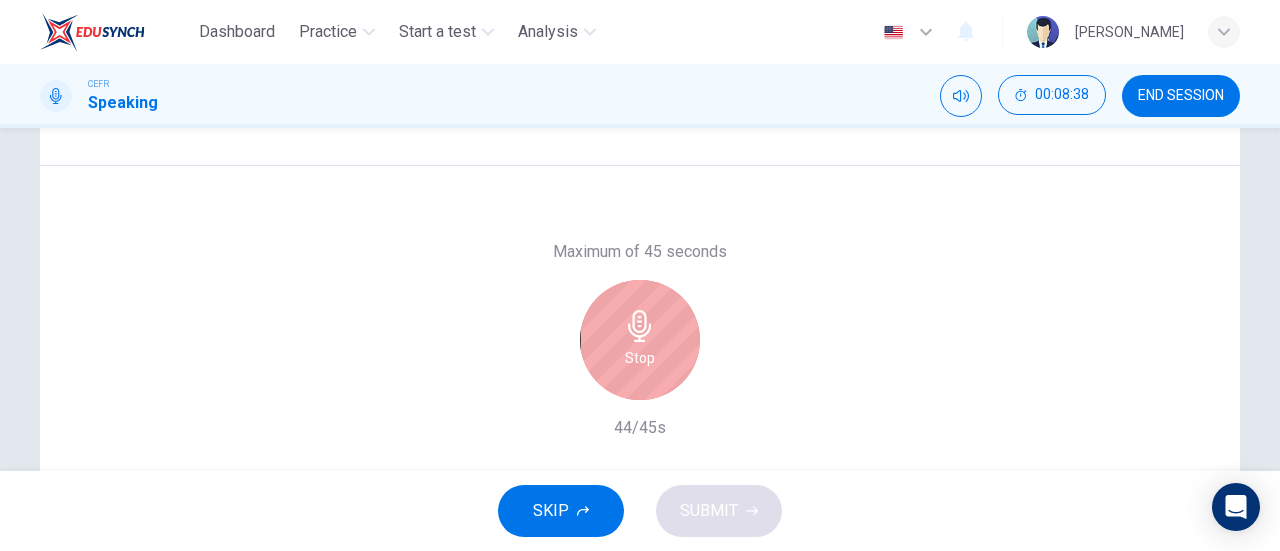 click on "Stop" at bounding box center (640, 340) 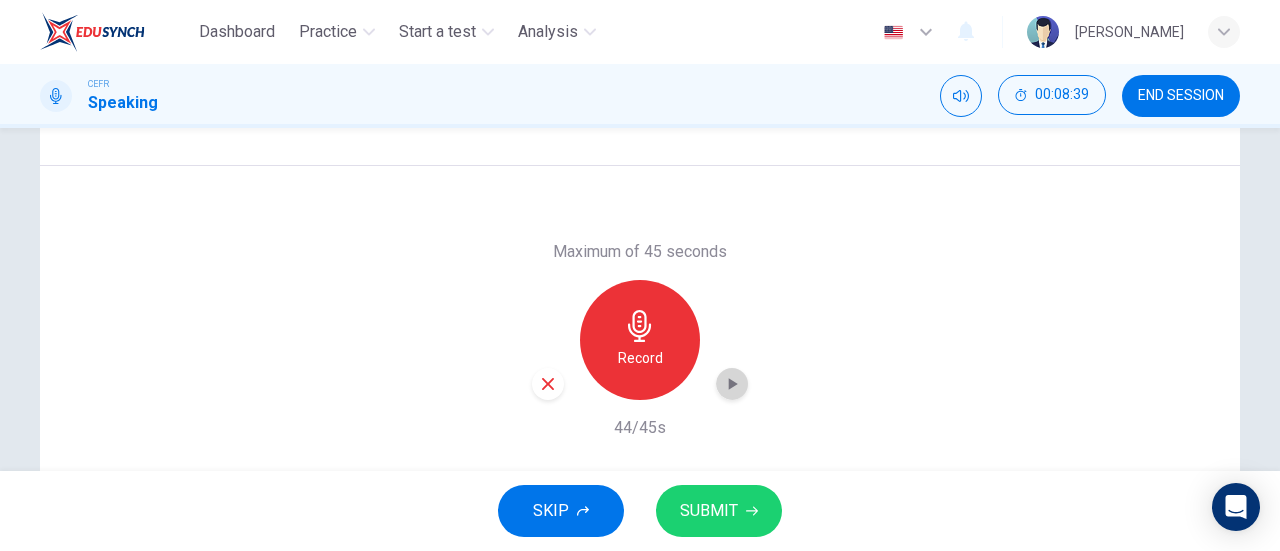 click 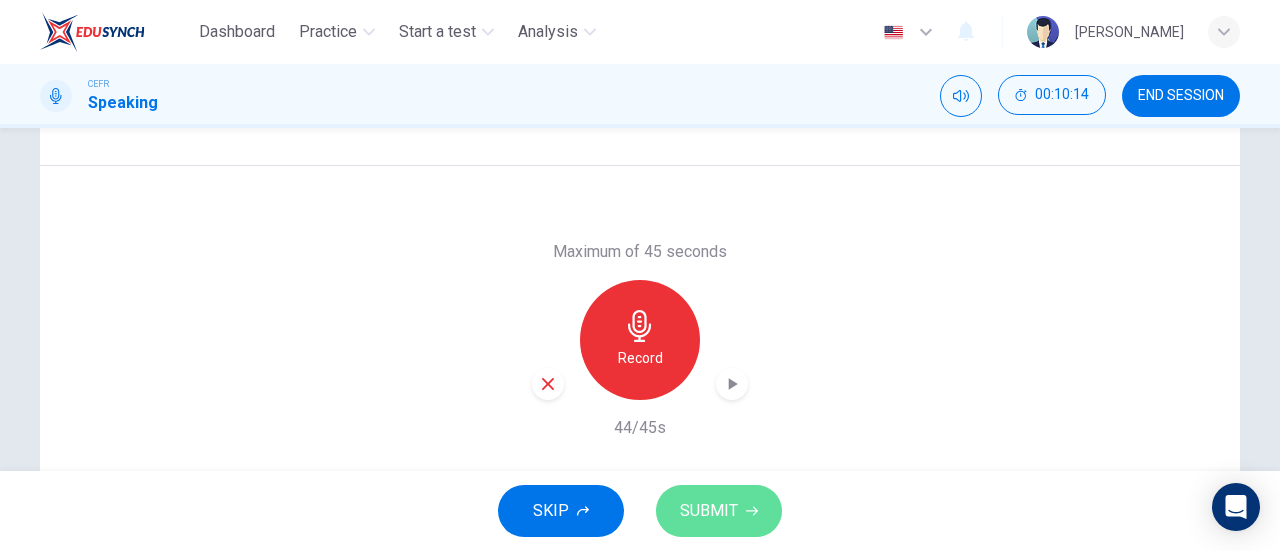 click on "SUBMIT" at bounding box center [709, 511] 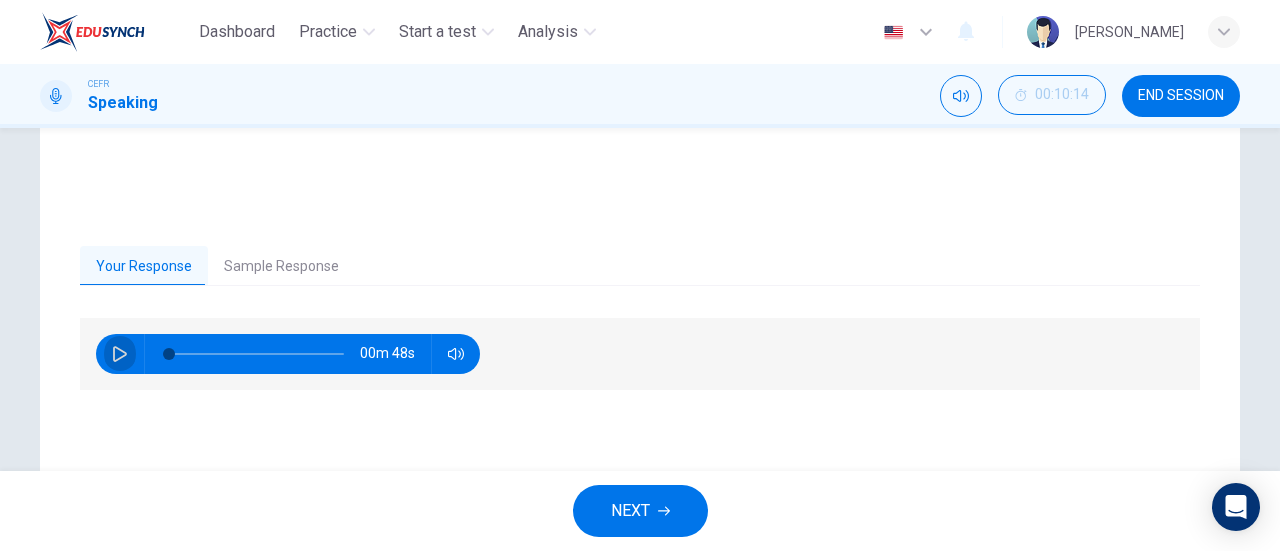 click at bounding box center [120, 354] 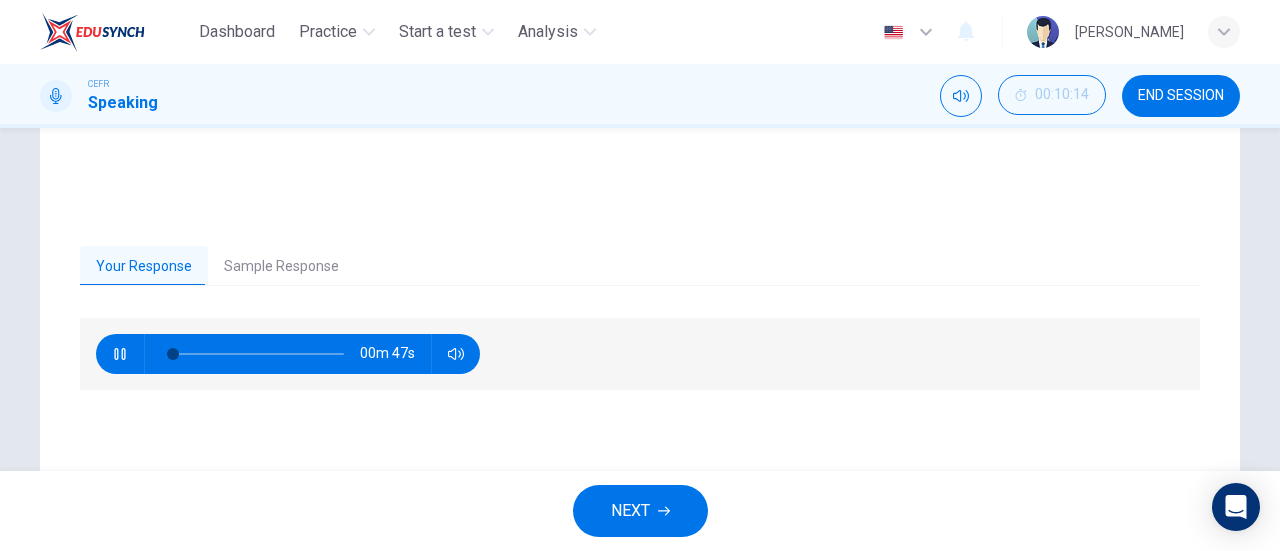scroll, scrollTop: 432, scrollLeft: 0, axis: vertical 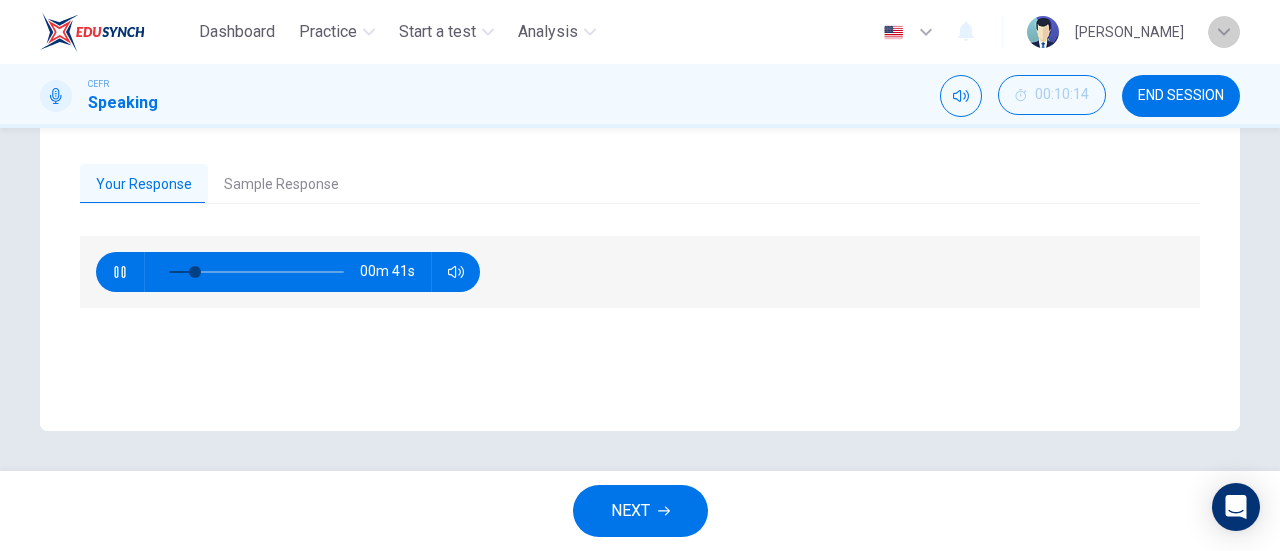 click at bounding box center (1224, 32) 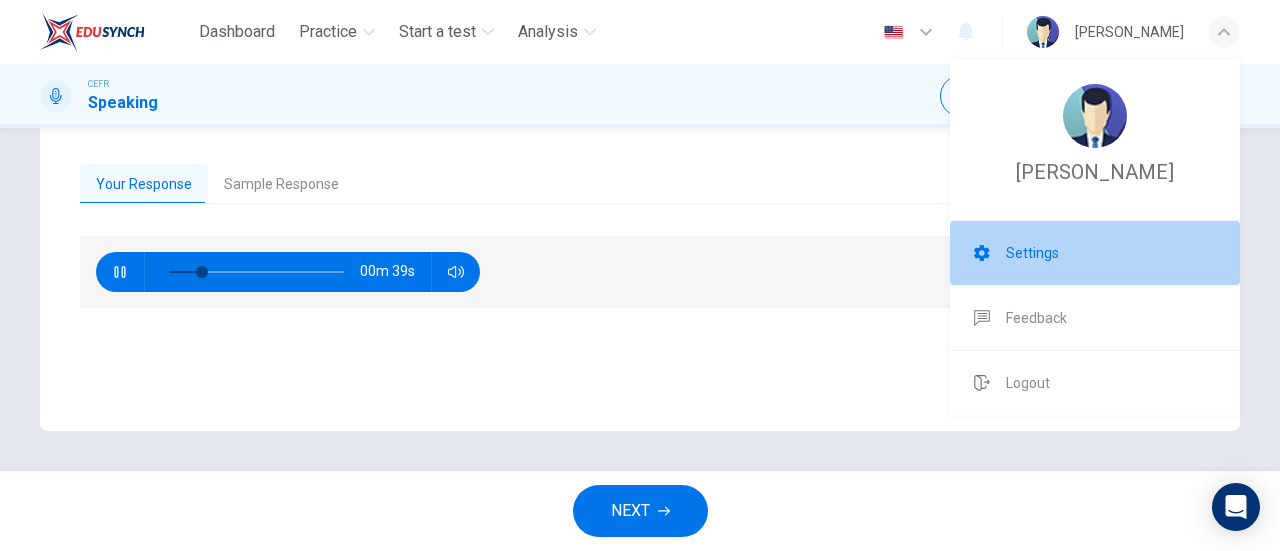 click on "Settings" at bounding box center [1095, 253] 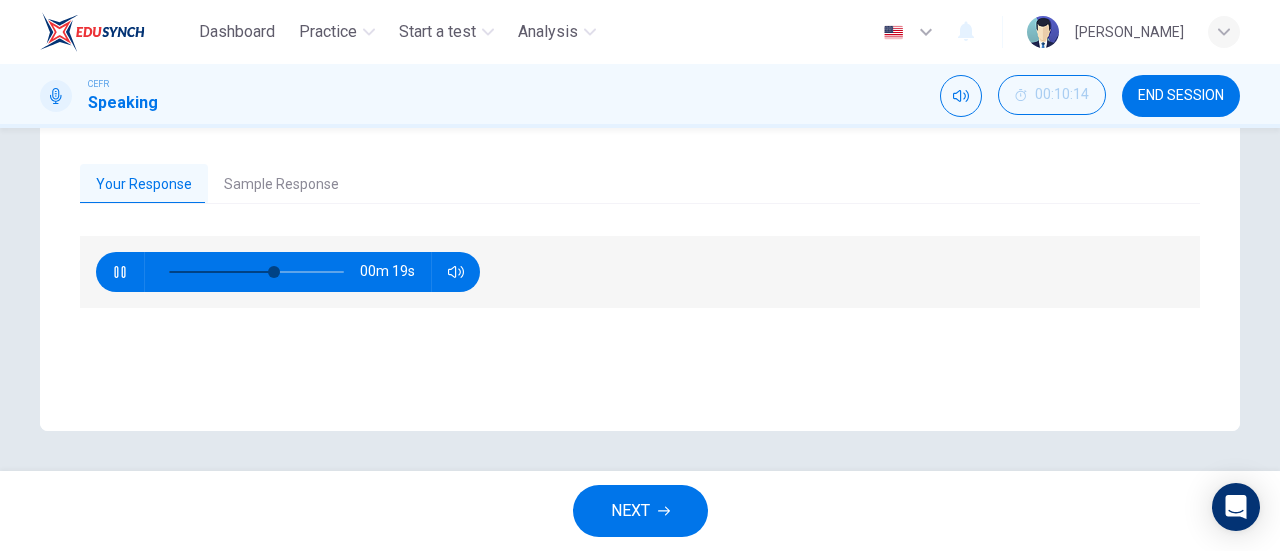 click 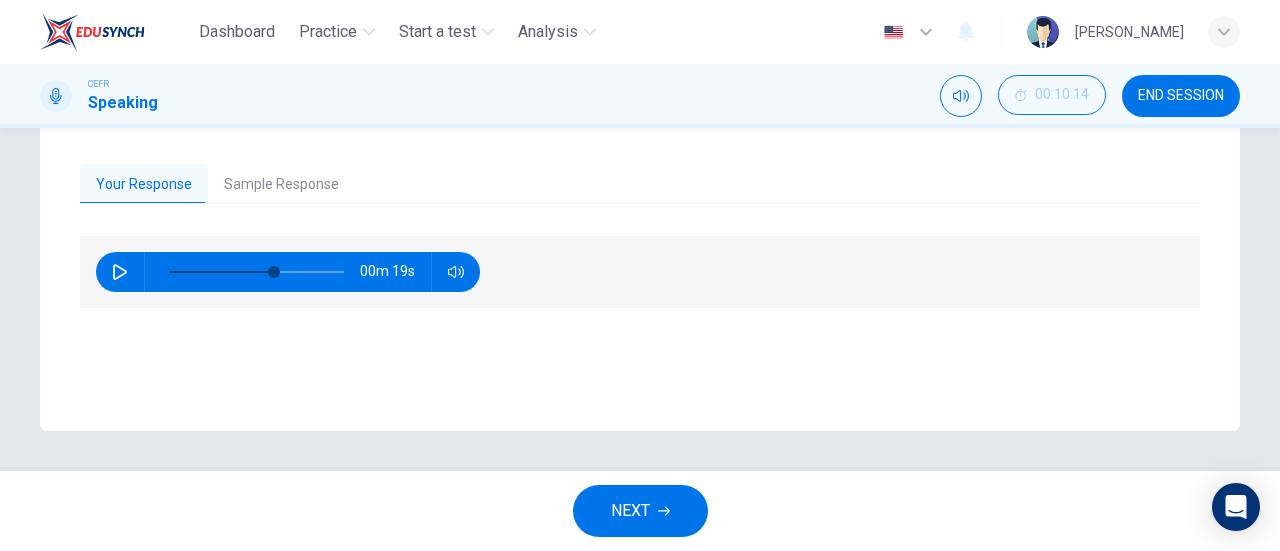 click on "Sample Response" at bounding box center (281, 185) 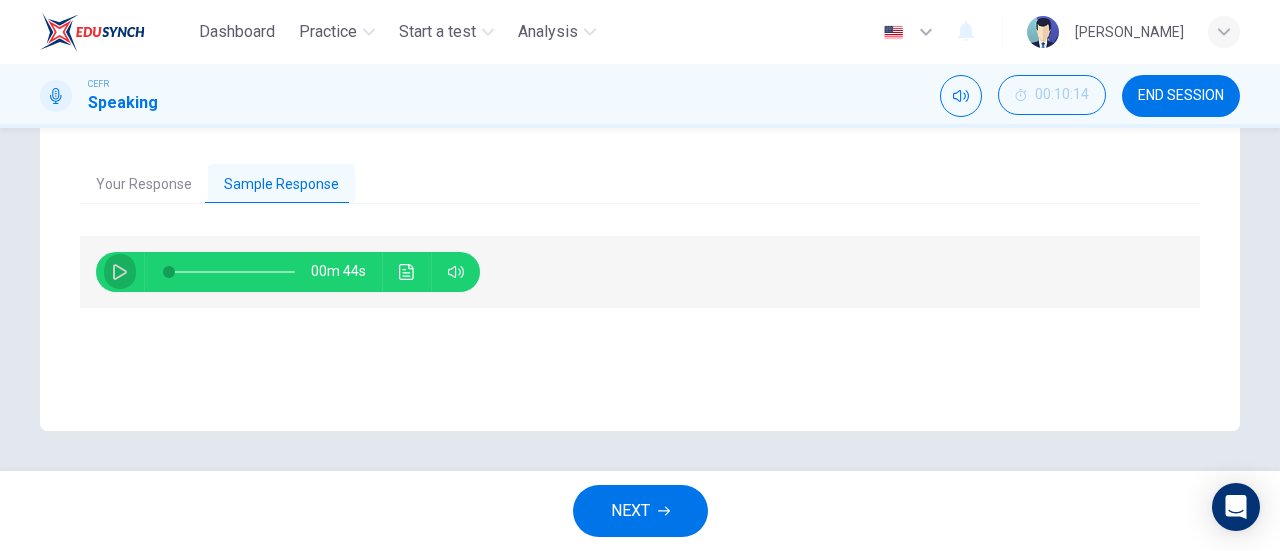 click 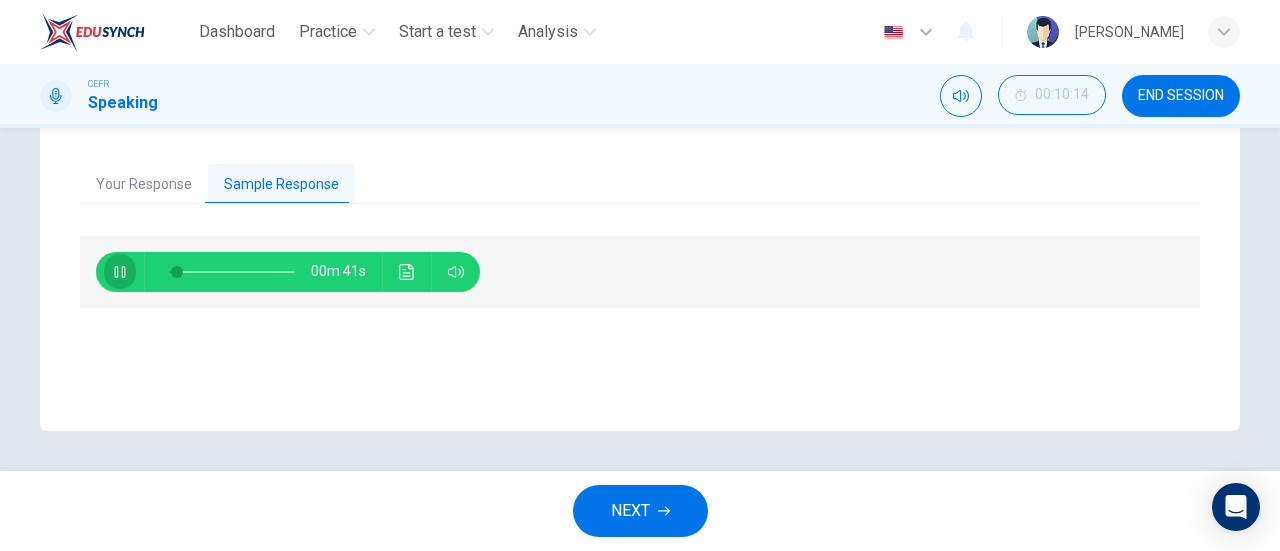 click 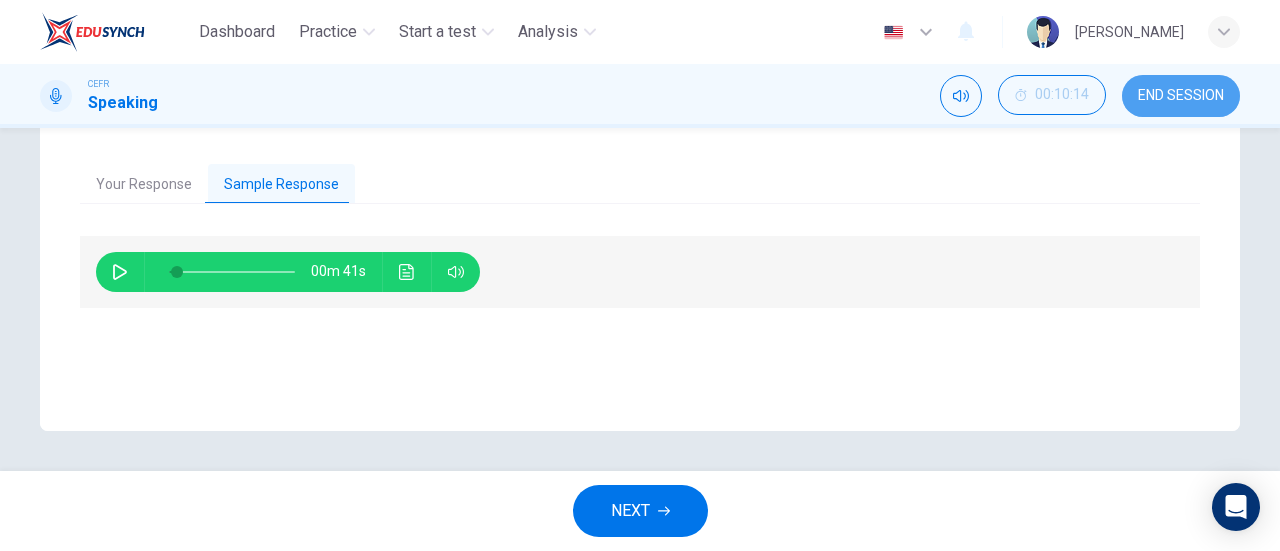 click on "END SESSION" at bounding box center (1181, 96) 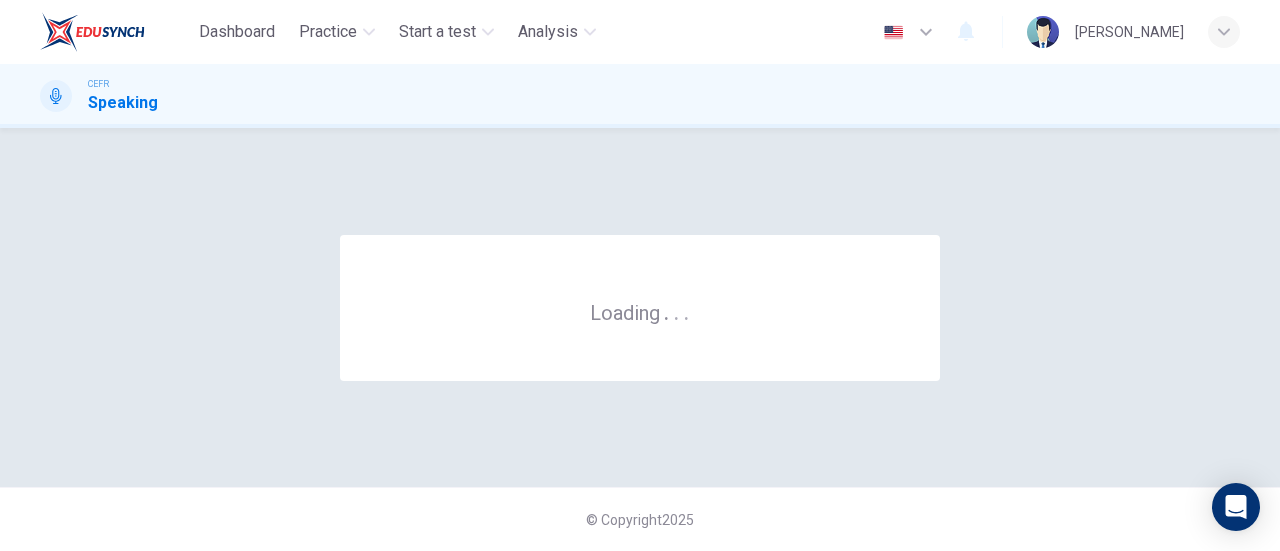 scroll, scrollTop: 0, scrollLeft: 0, axis: both 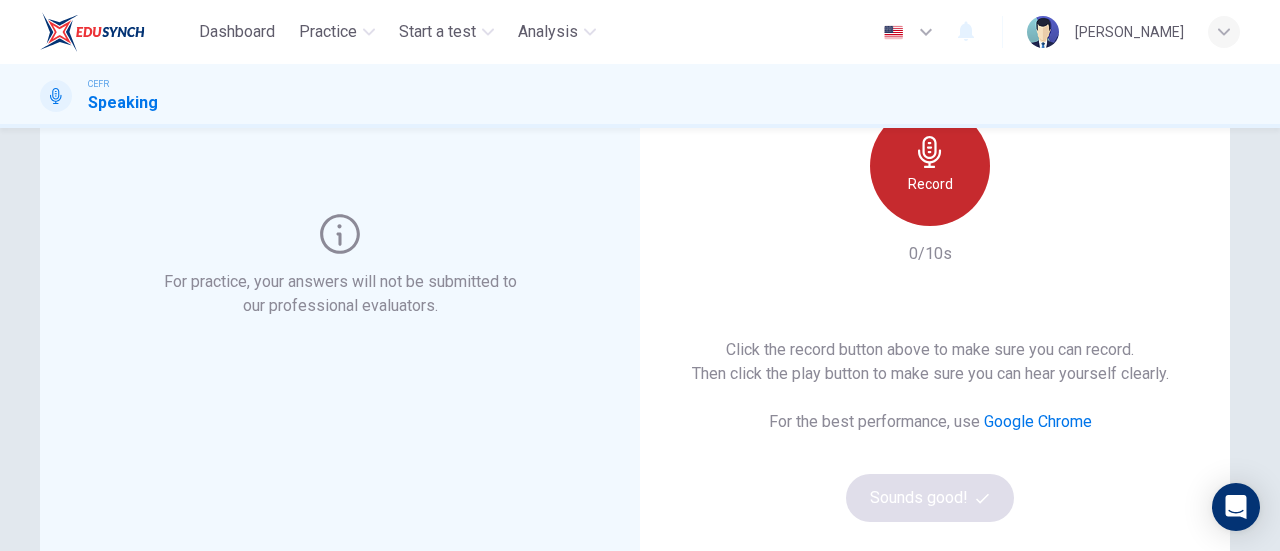 click on "Record" at bounding box center [930, 184] 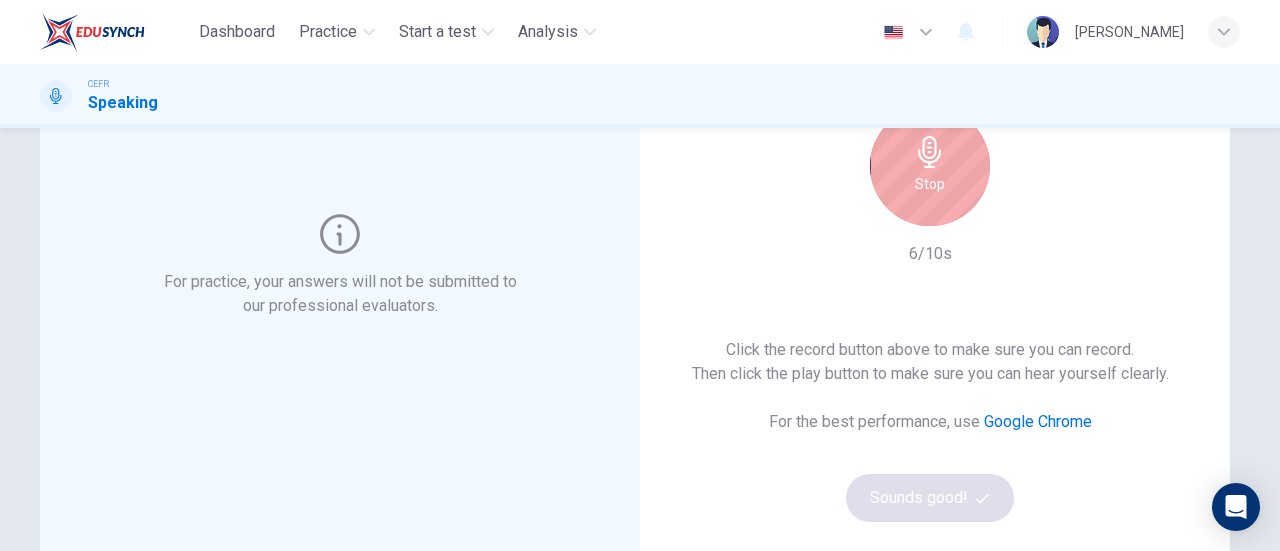 click on "Stop" at bounding box center [930, 184] 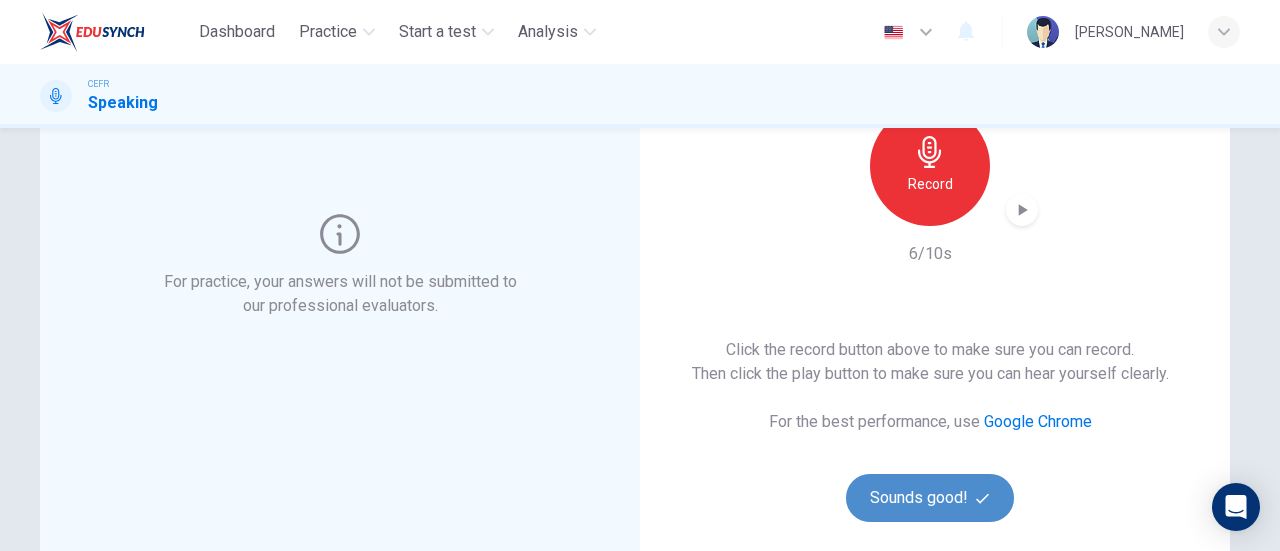 click on "Sounds good!" at bounding box center [930, 498] 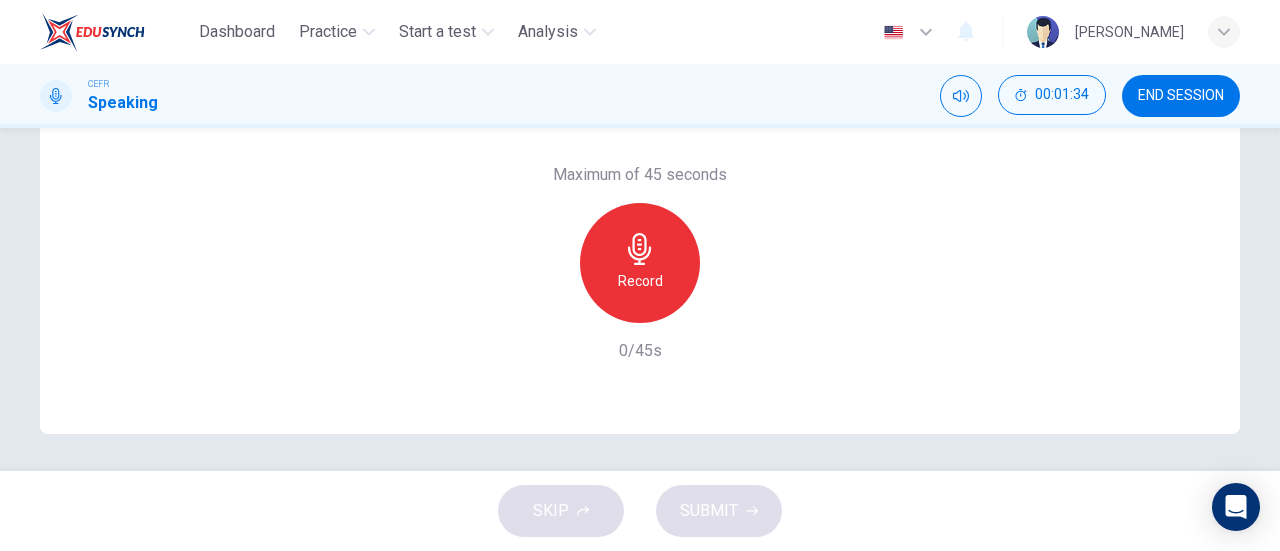 scroll, scrollTop: 432, scrollLeft: 0, axis: vertical 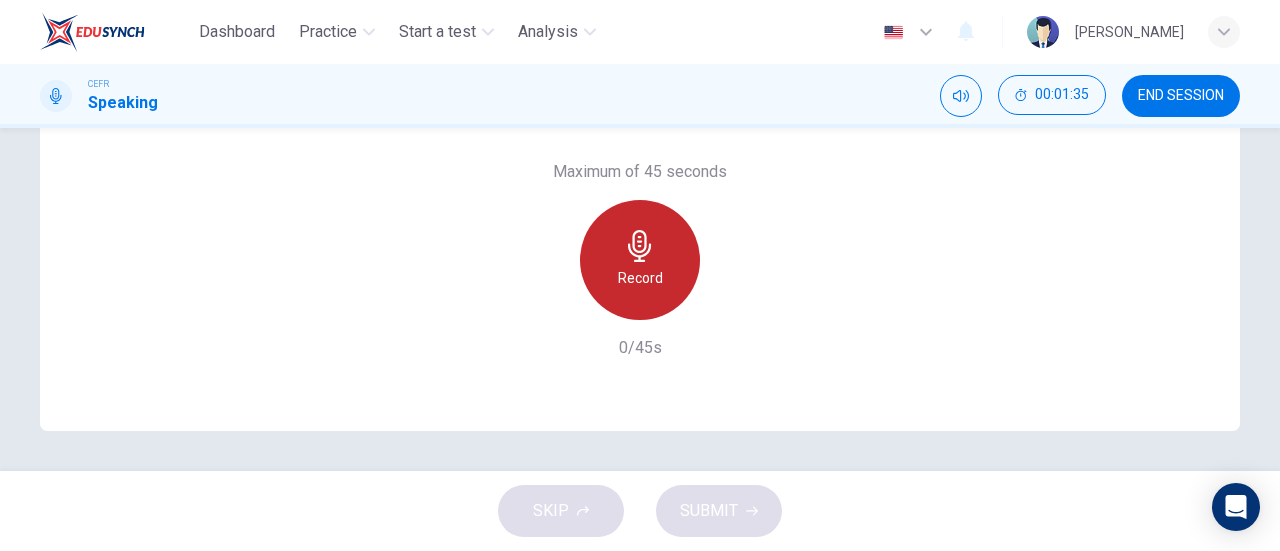 click on "Record" at bounding box center [640, 278] 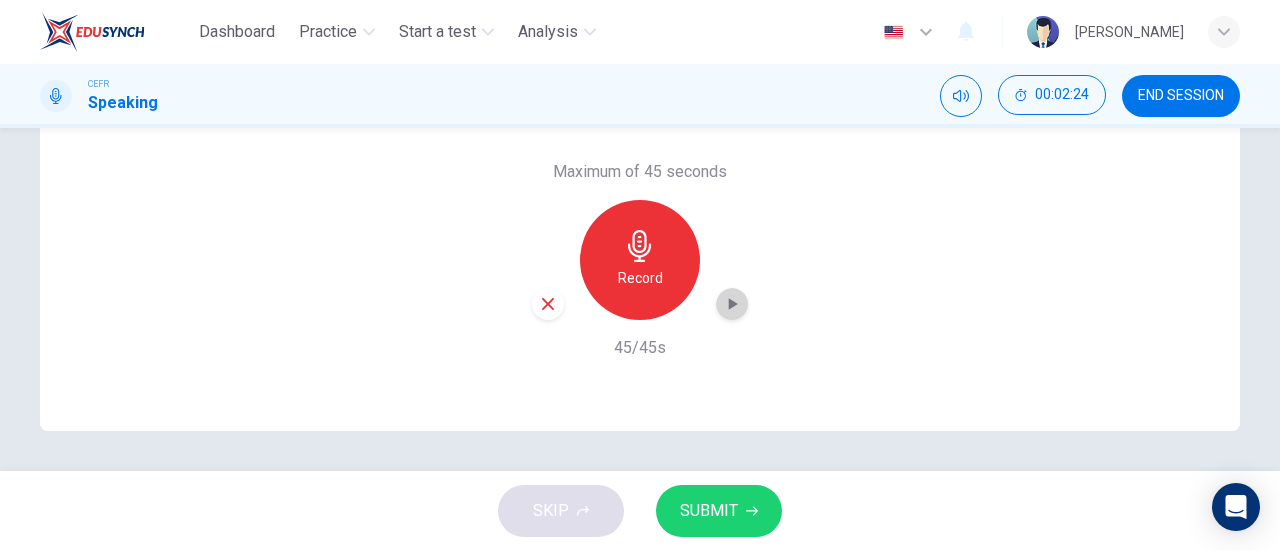 click 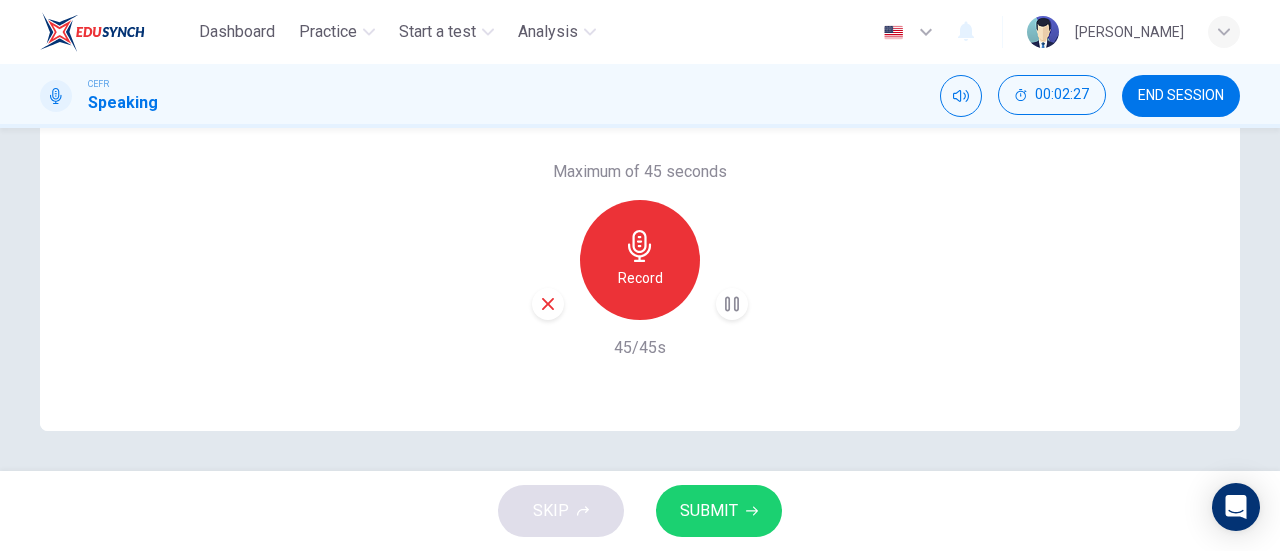 scroll, scrollTop: 383, scrollLeft: 0, axis: vertical 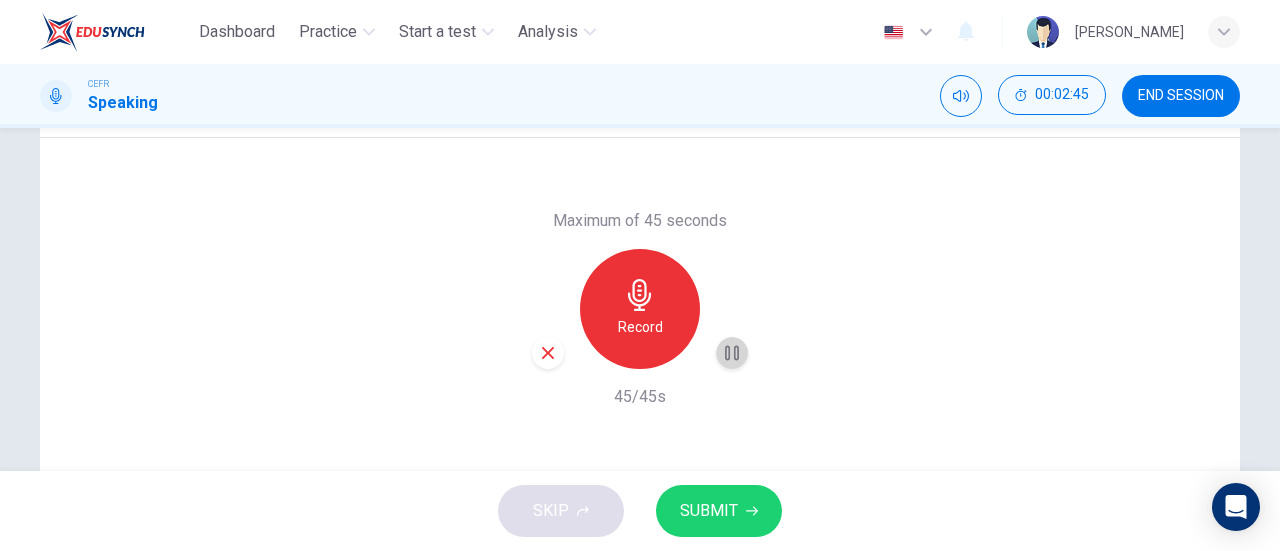 click at bounding box center (732, 353) 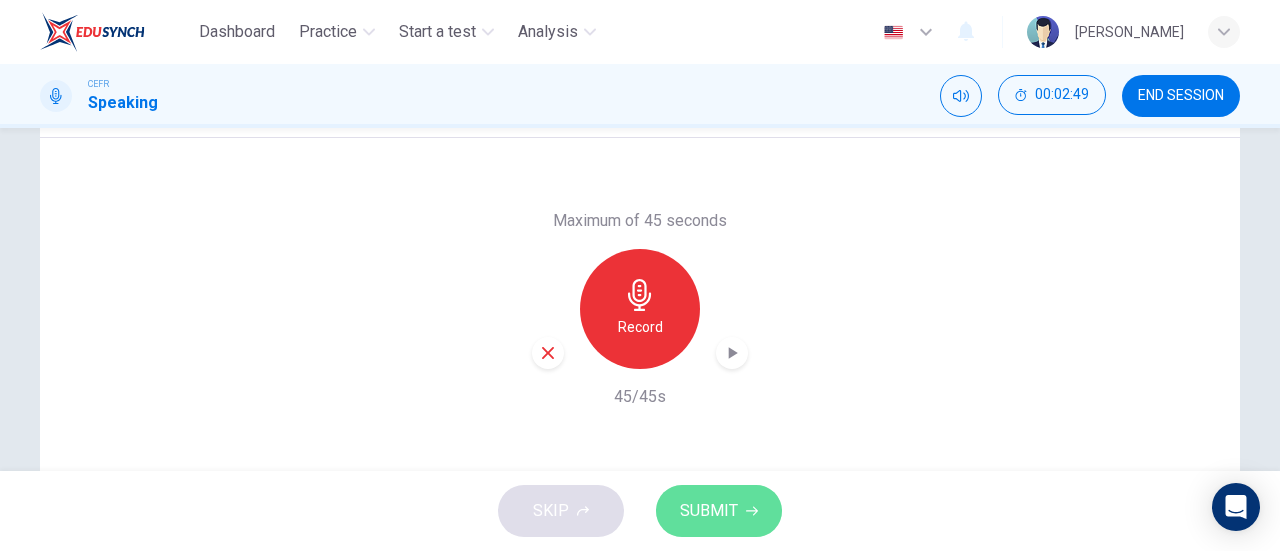 click on "SUBMIT" at bounding box center (719, 511) 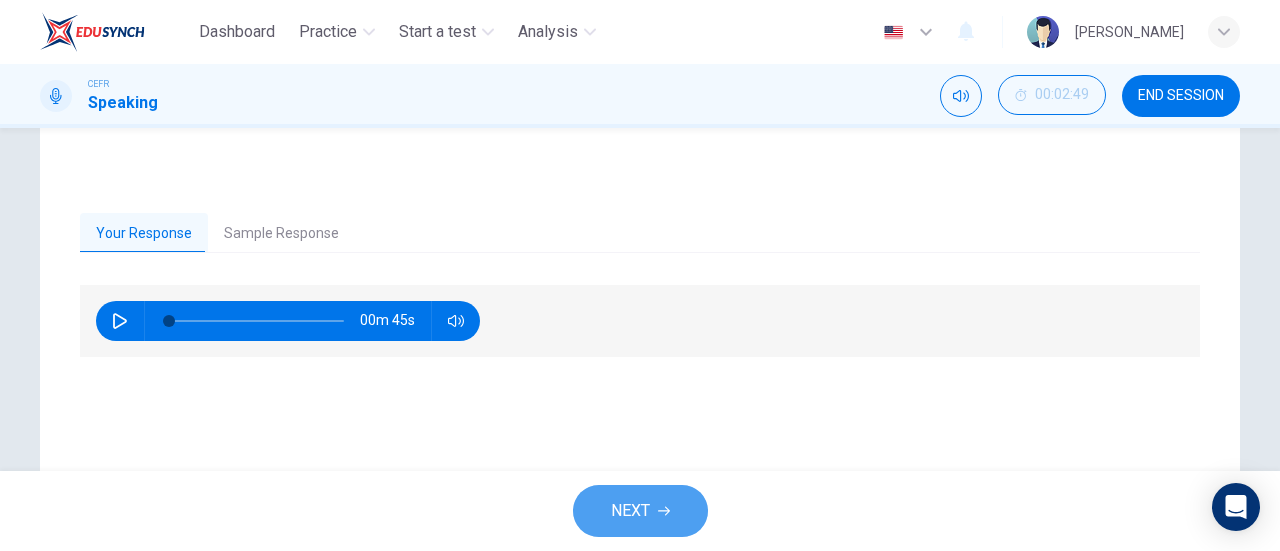 click on "NEXT" at bounding box center (640, 511) 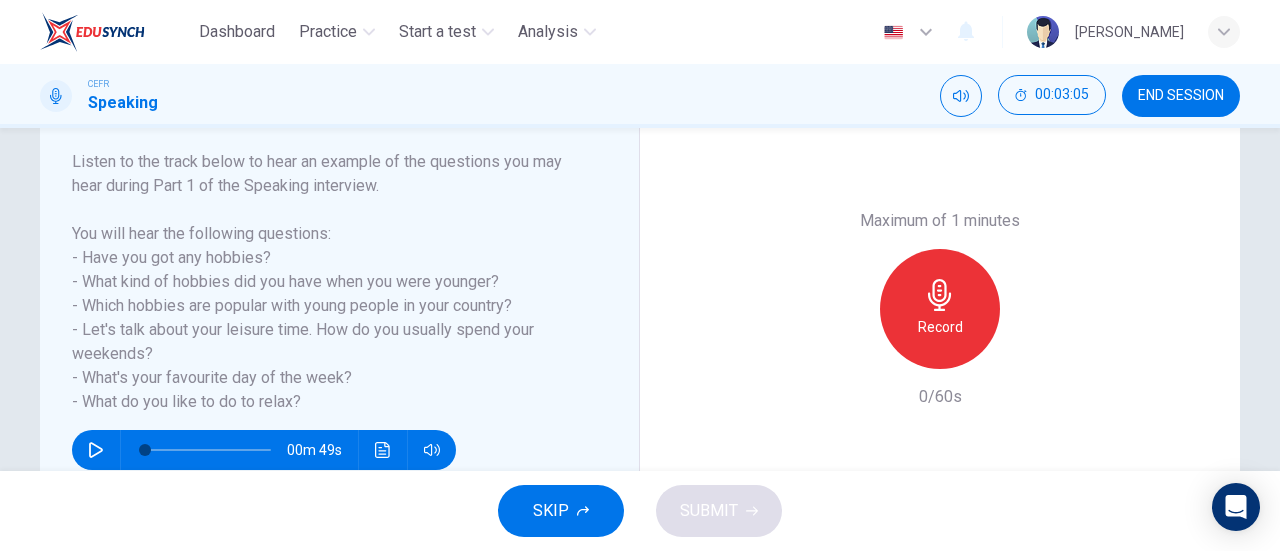scroll, scrollTop: 307, scrollLeft: 0, axis: vertical 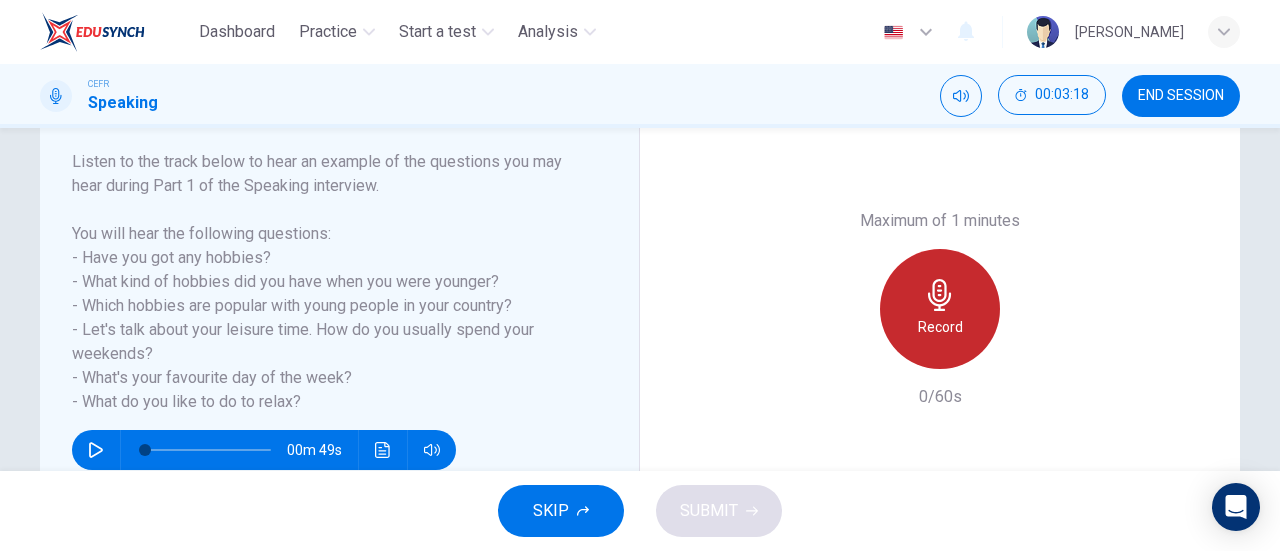 click on "Record" at bounding box center [940, 309] 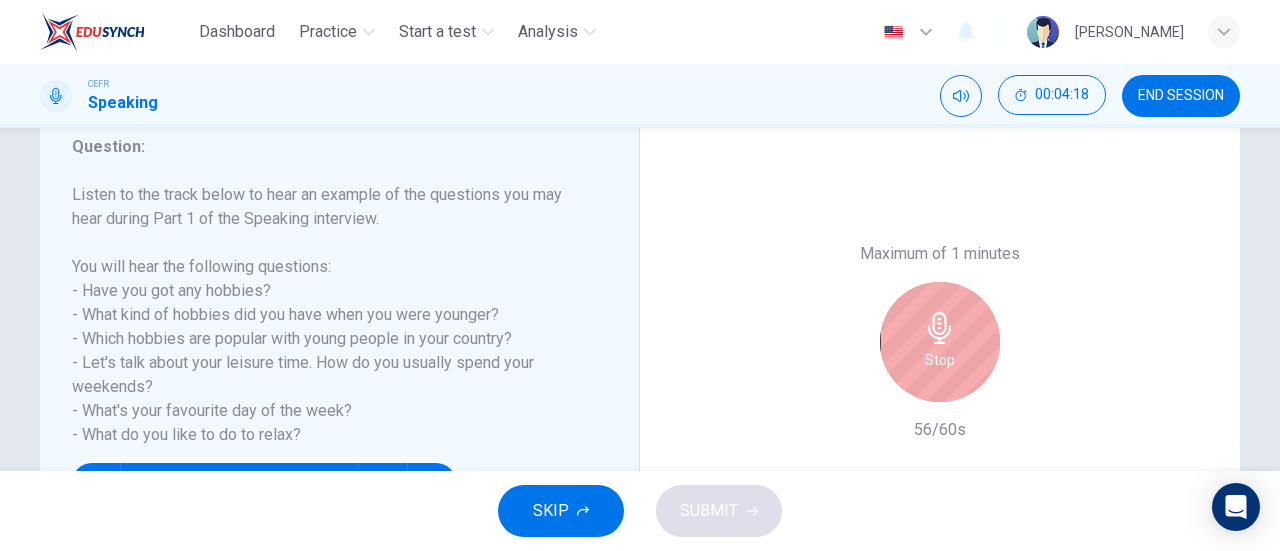scroll, scrollTop: 272, scrollLeft: 0, axis: vertical 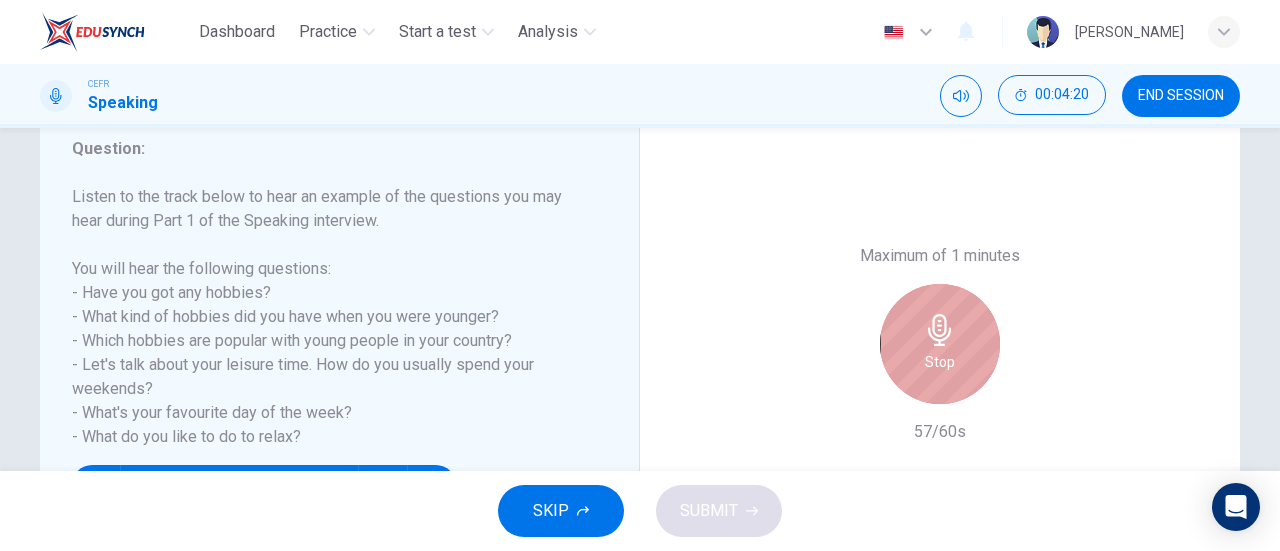 click on "Stop" at bounding box center [940, 344] 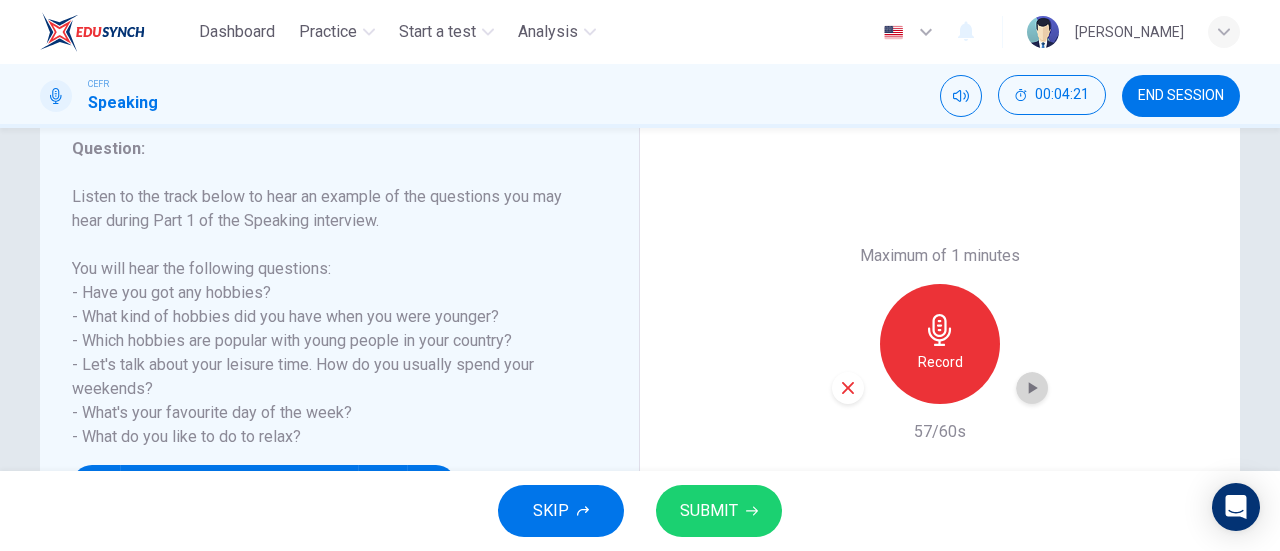 click 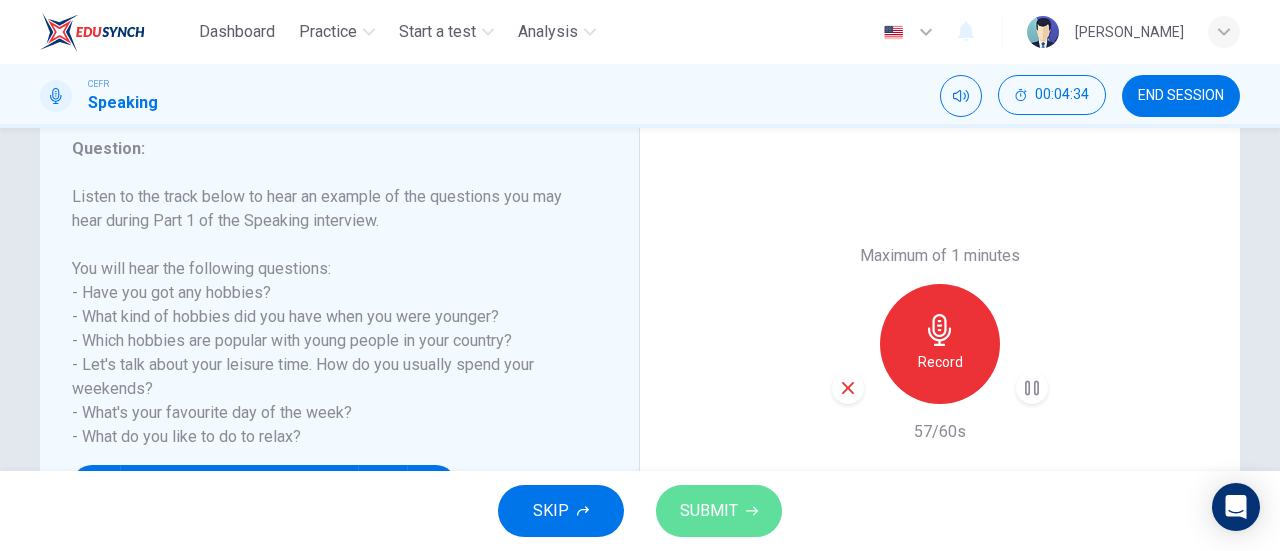 click on "SUBMIT" at bounding box center (719, 511) 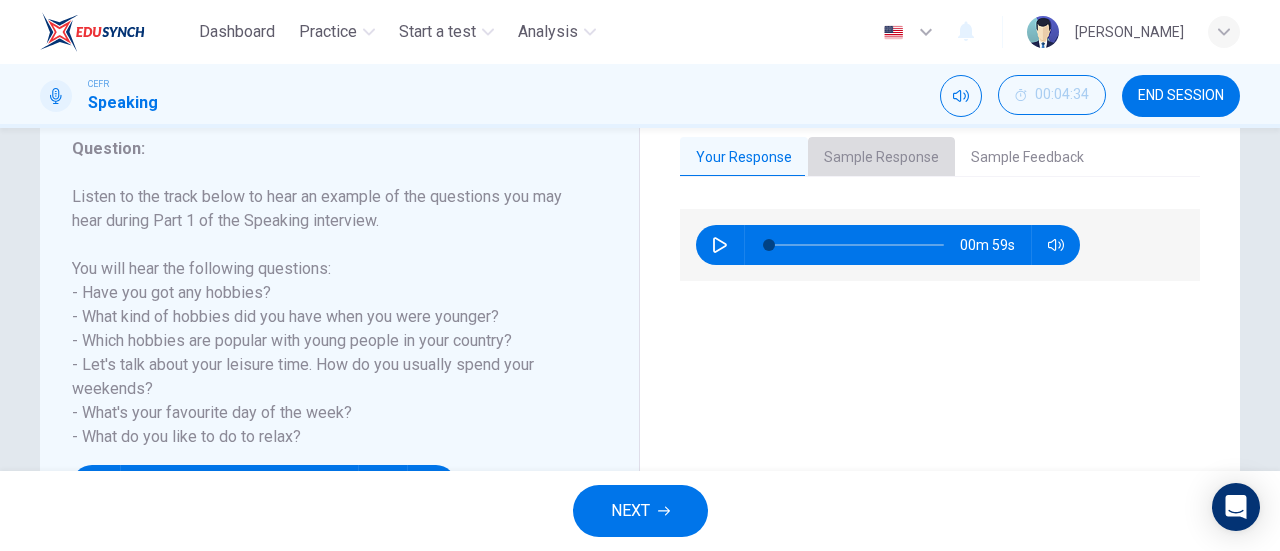 click on "Sample Response" at bounding box center [881, 158] 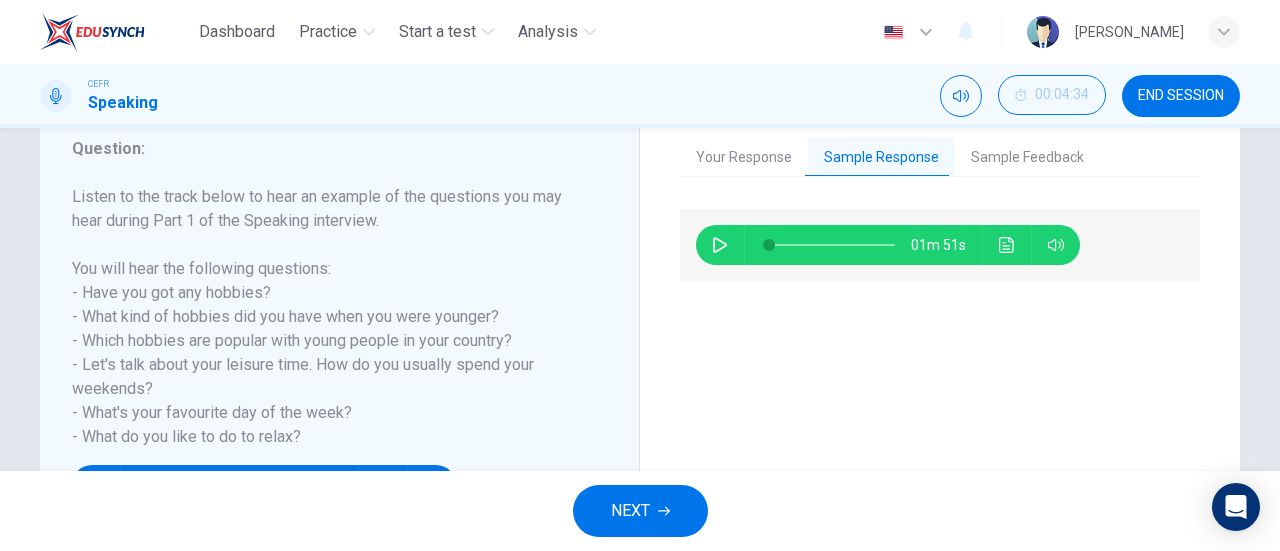 click on "01m 51s" at bounding box center [888, 245] 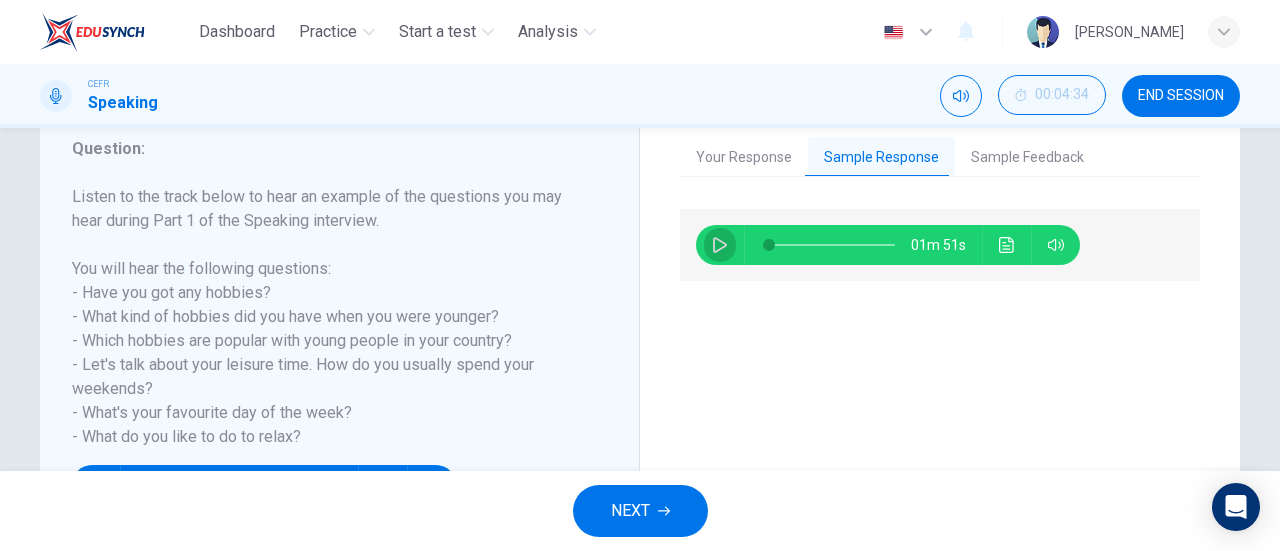 click at bounding box center [720, 245] 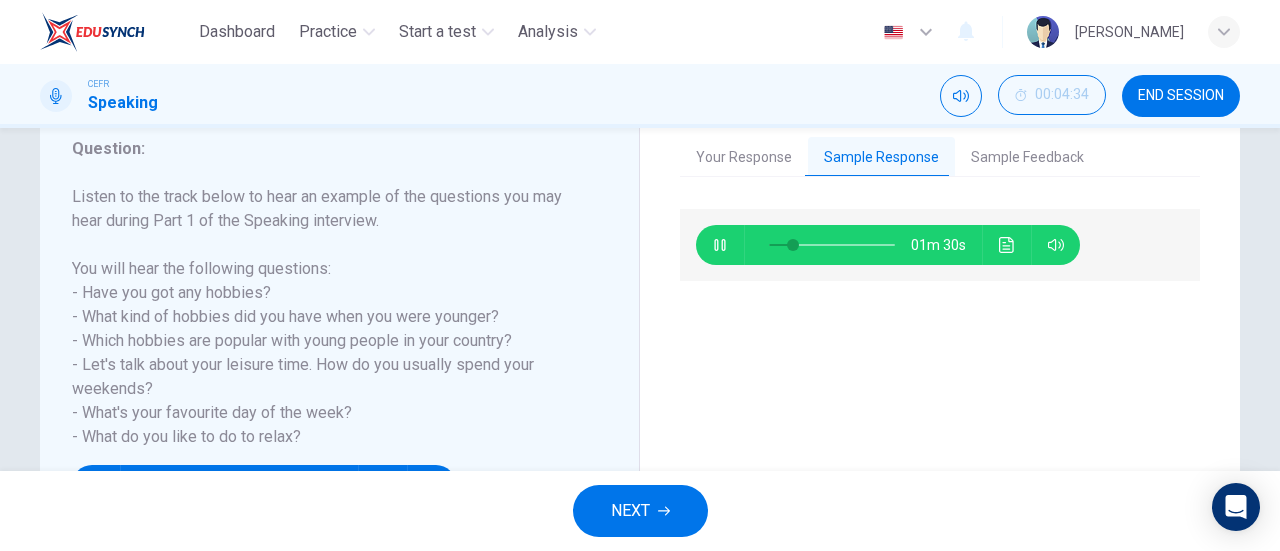 type on "20" 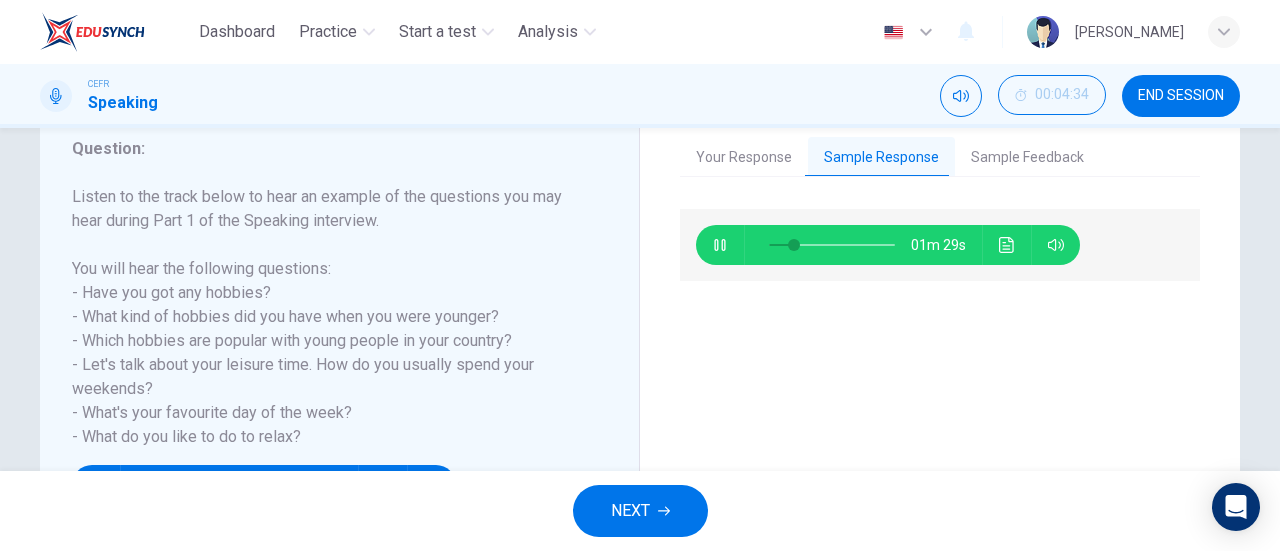 type 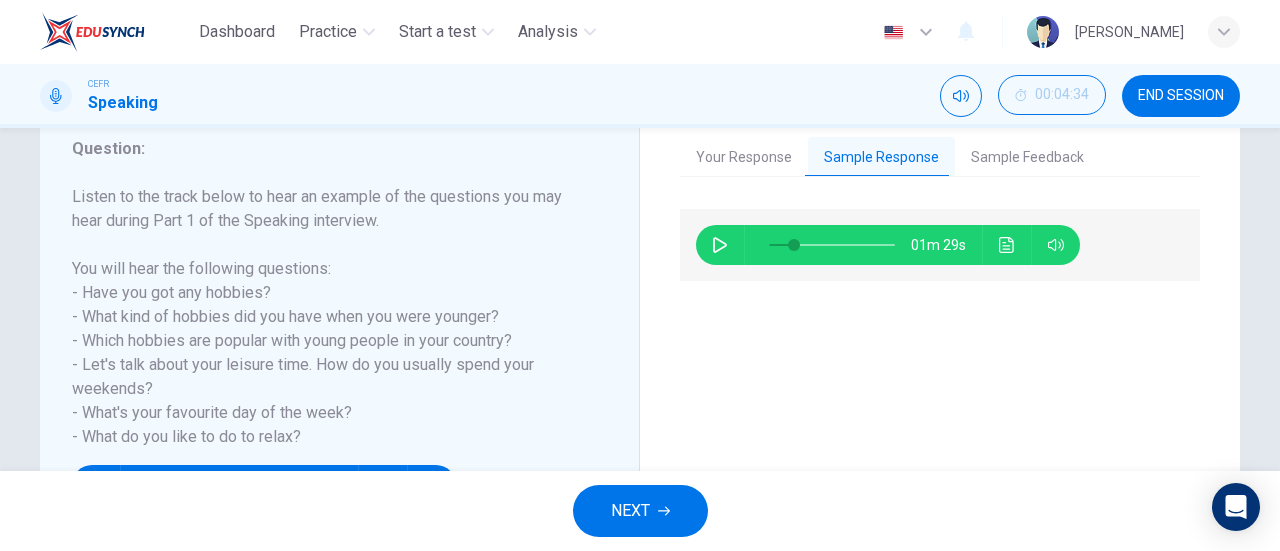 click at bounding box center [720, 245] 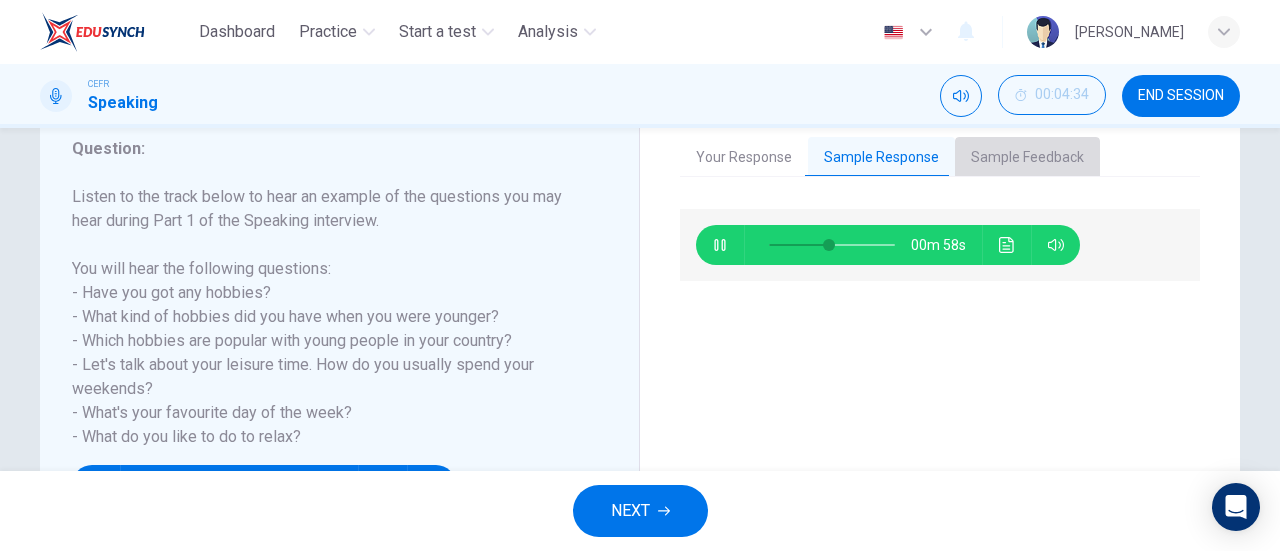 click on "Sample Feedback" at bounding box center [1027, 158] 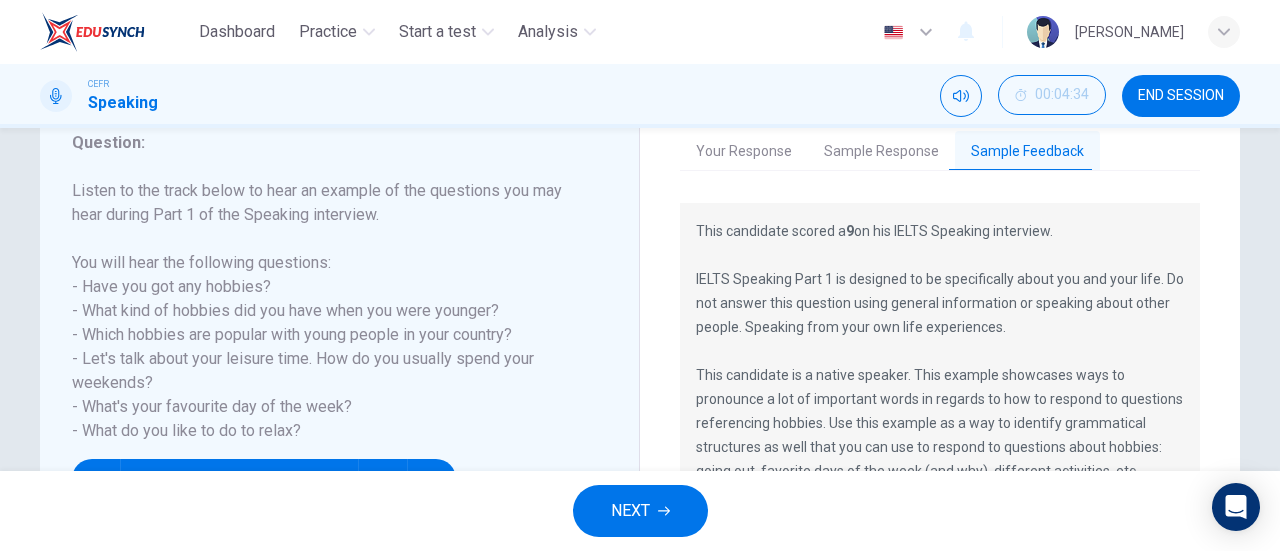 scroll, scrollTop: 279, scrollLeft: 0, axis: vertical 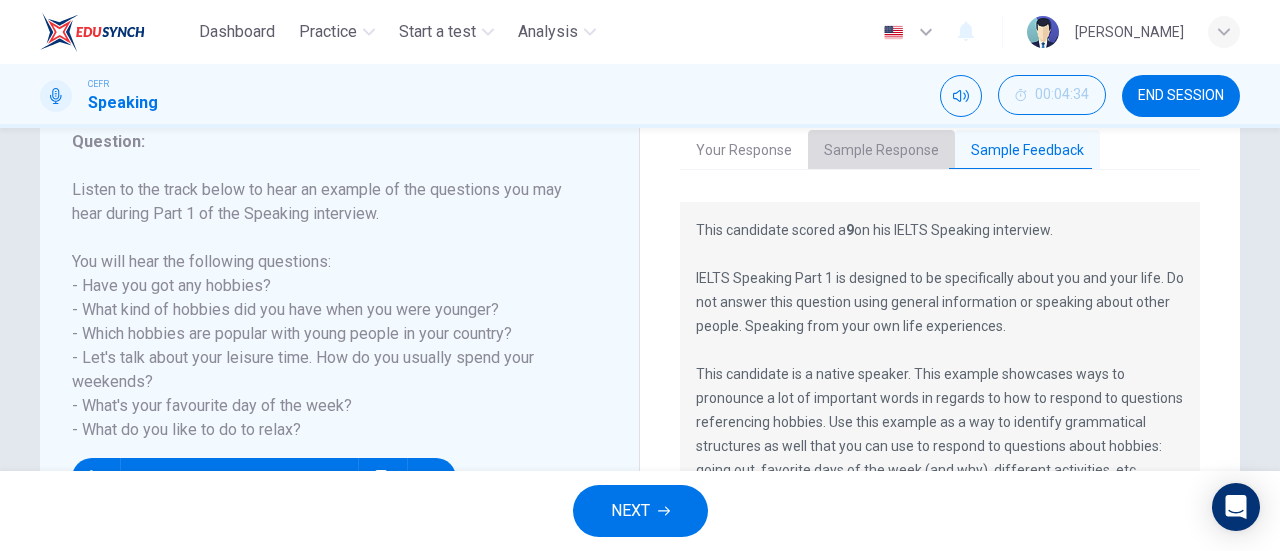 click on "Sample Response" at bounding box center (881, 151) 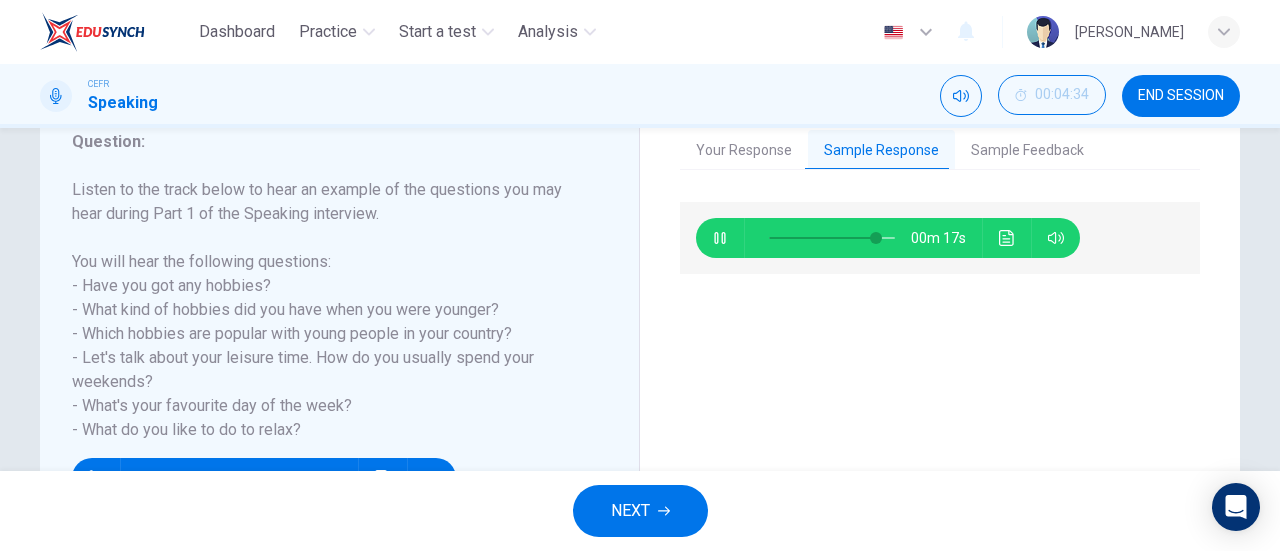 type on "86" 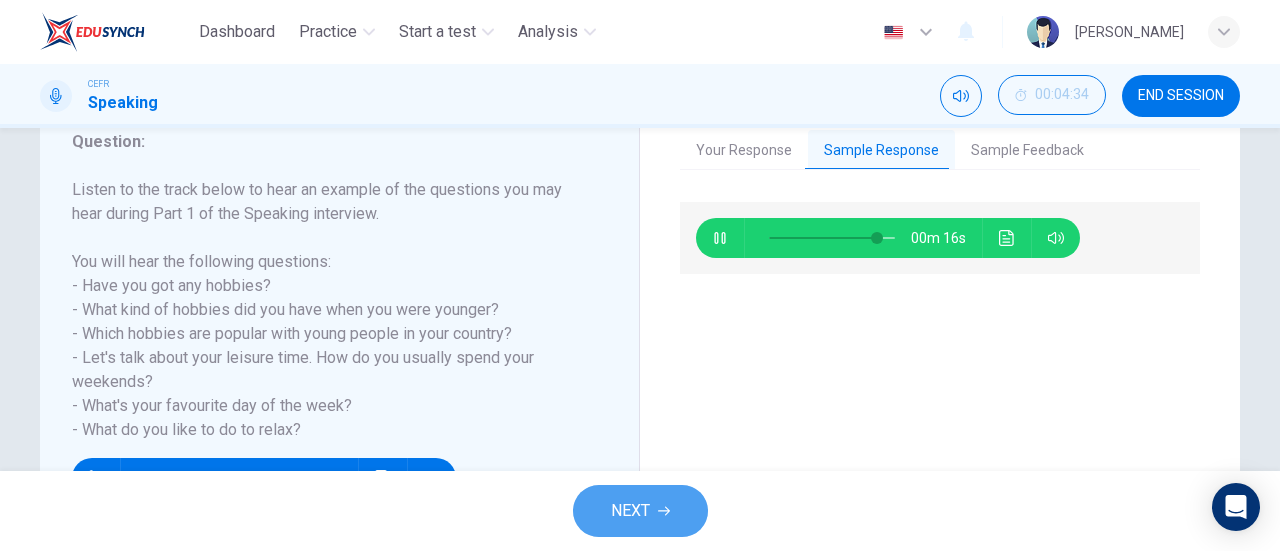 click on "NEXT" at bounding box center (630, 511) 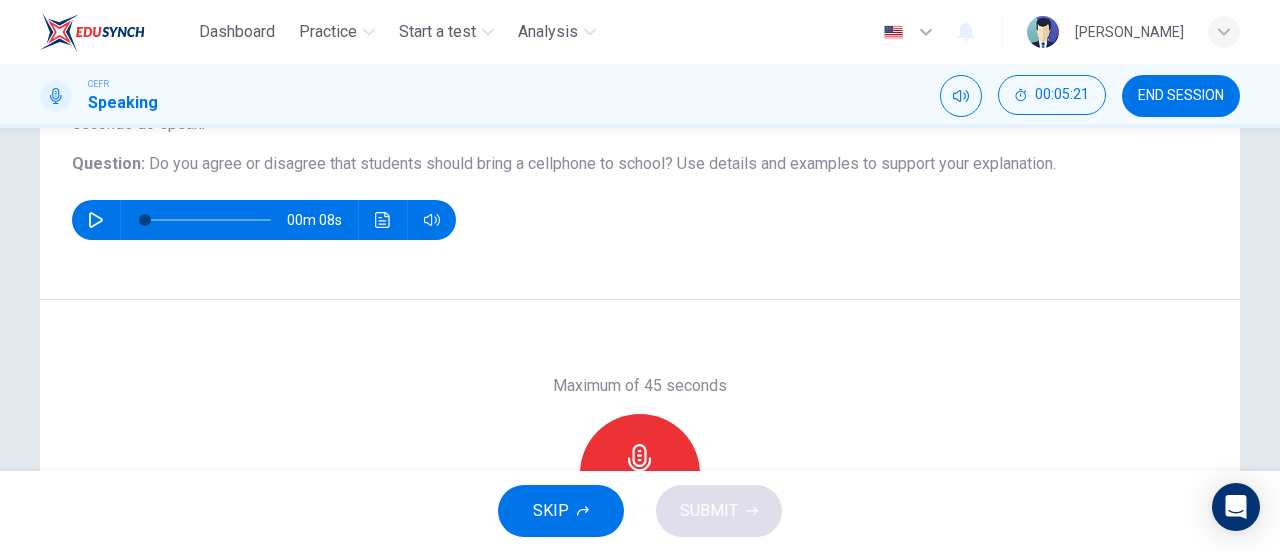scroll, scrollTop: 288, scrollLeft: 0, axis: vertical 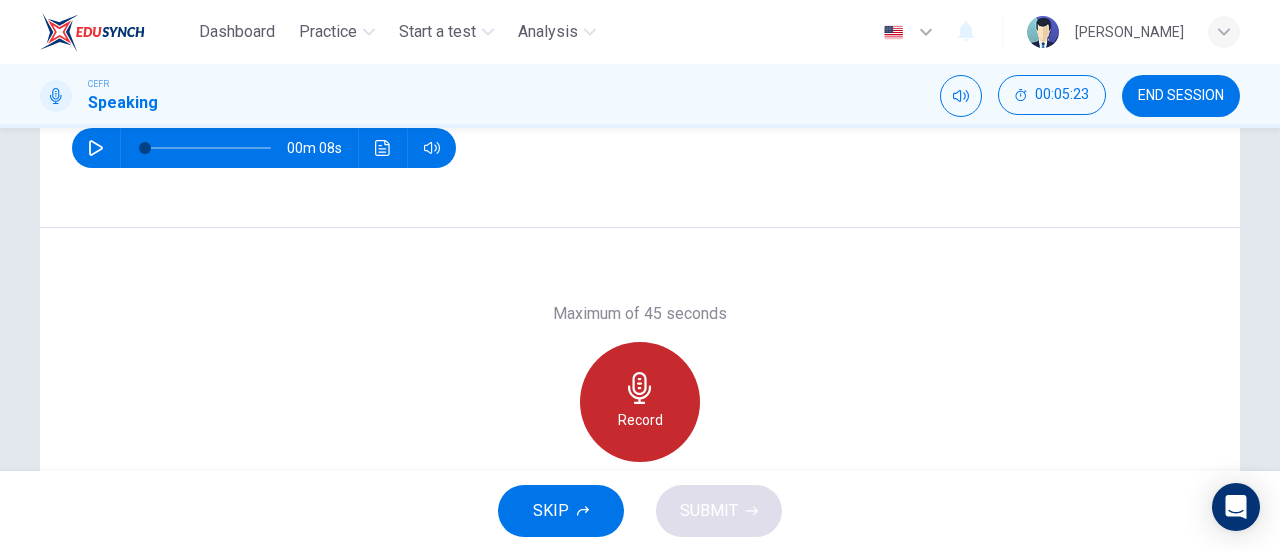 click on "Record" at bounding box center (640, 402) 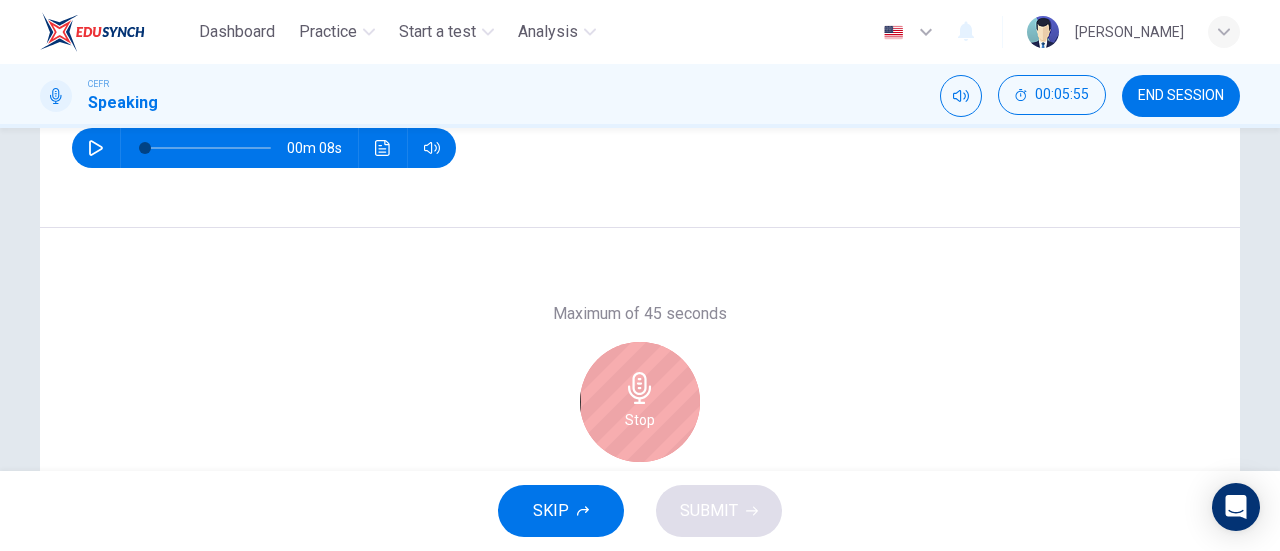 scroll, scrollTop: 383, scrollLeft: 0, axis: vertical 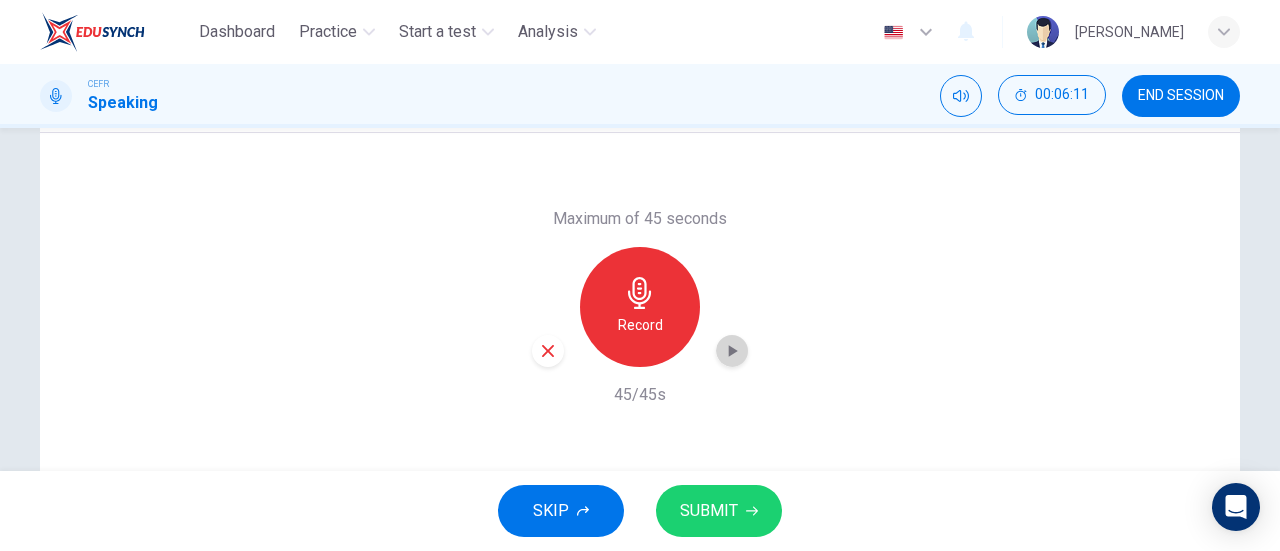 click 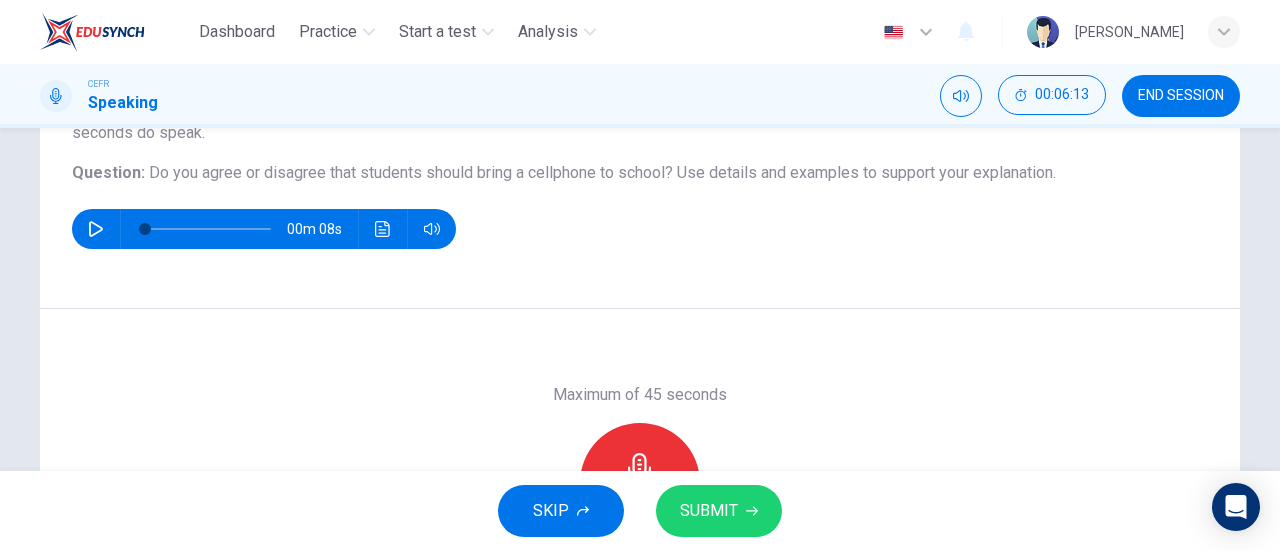 scroll, scrollTop: 204, scrollLeft: 0, axis: vertical 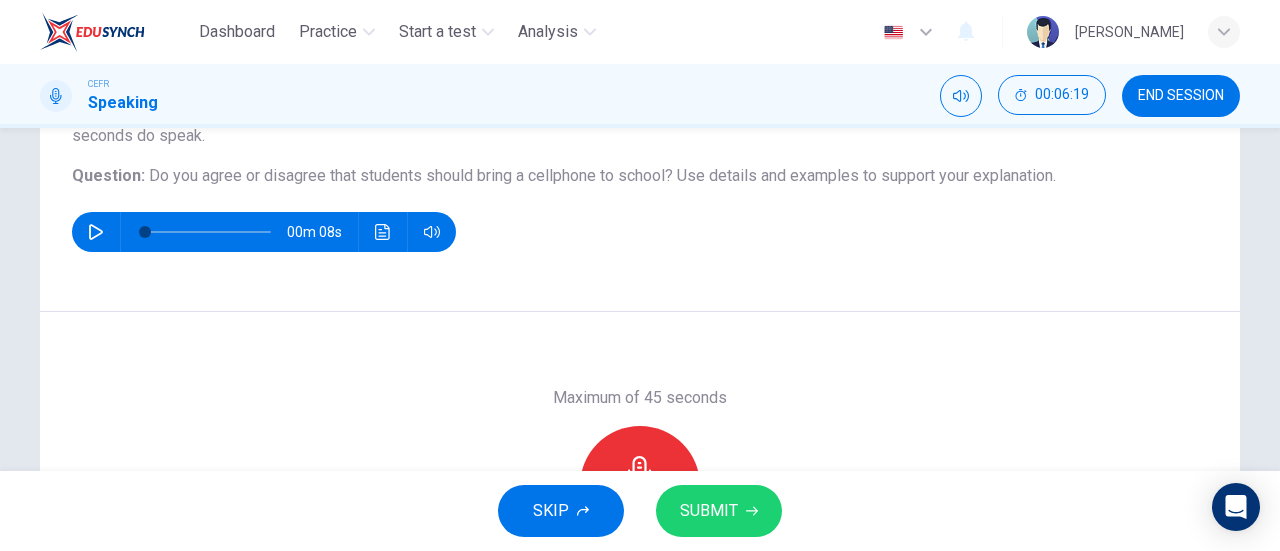 click on "SUBMIT" at bounding box center [719, 511] 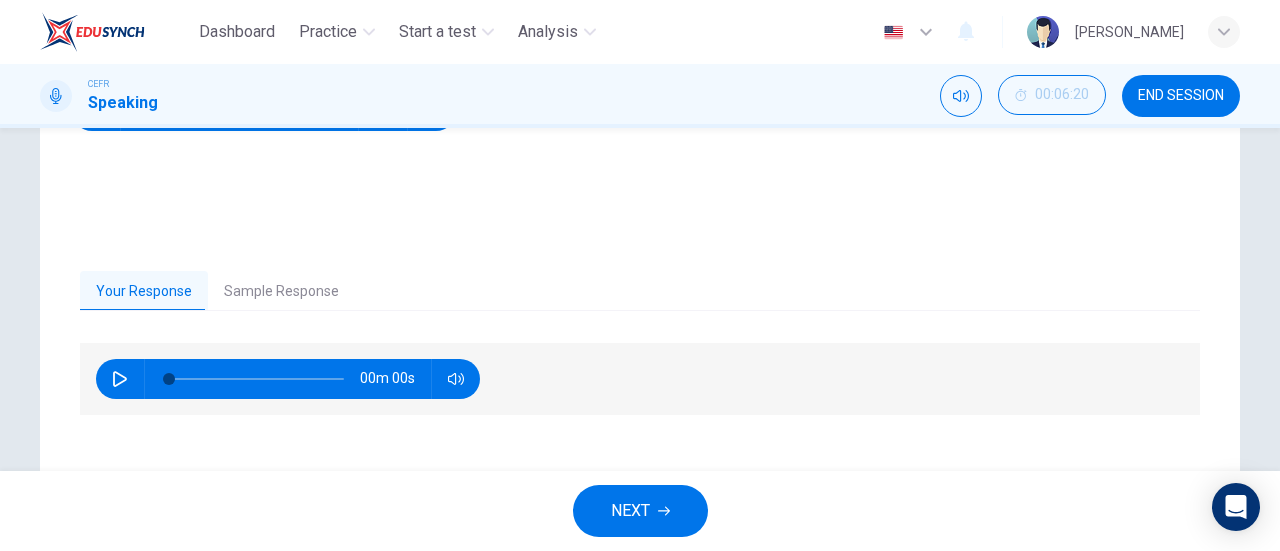 scroll, scrollTop: 432, scrollLeft: 0, axis: vertical 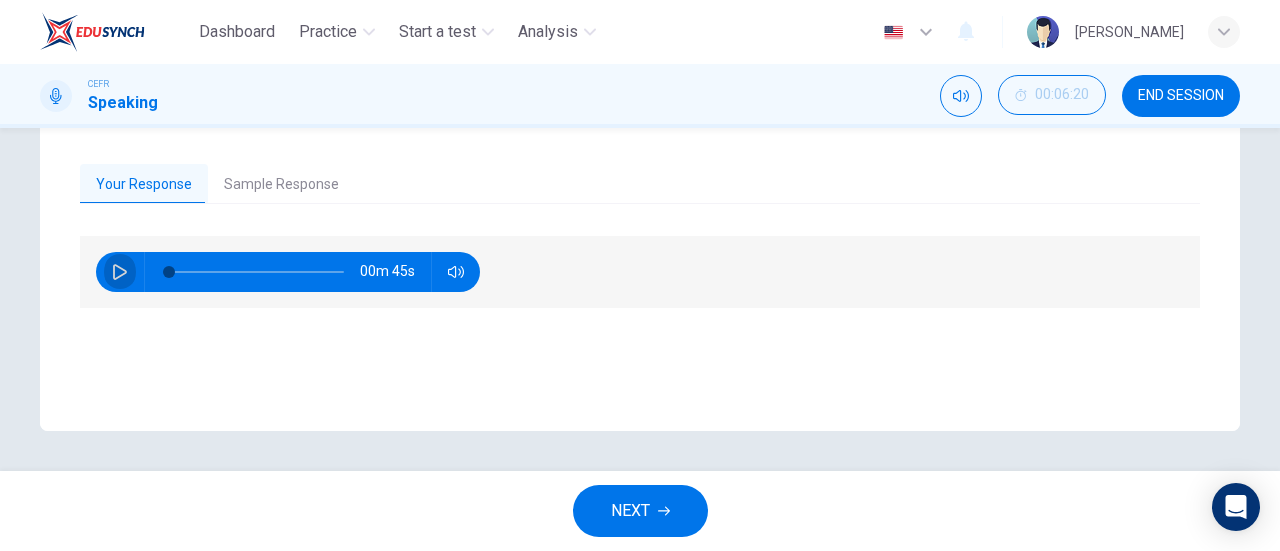 click at bounding box center (120, 272) 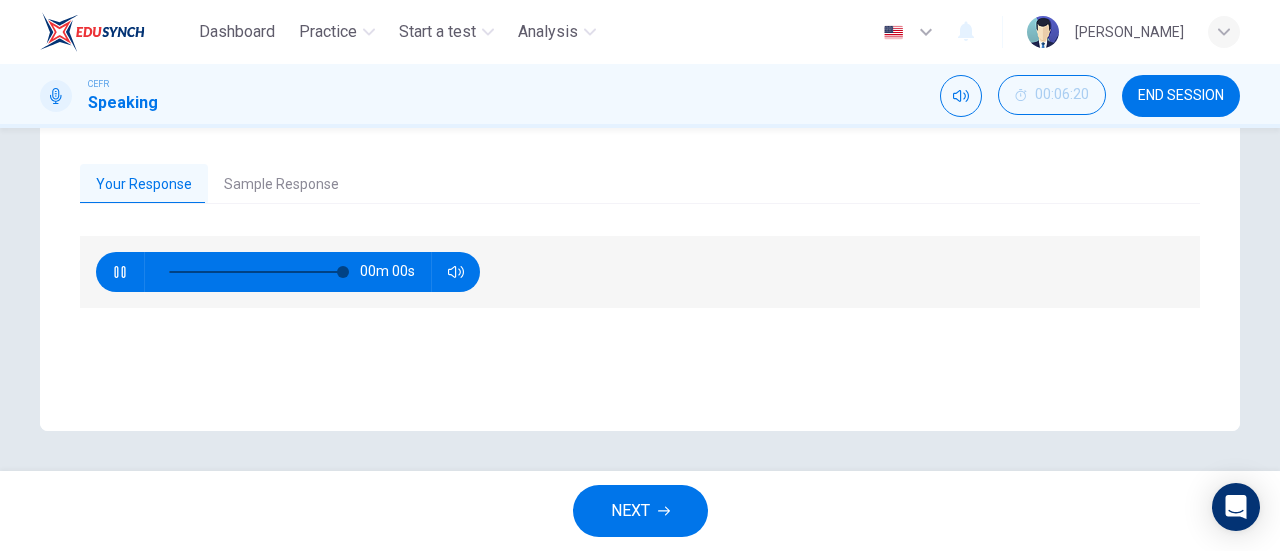 type on "0" 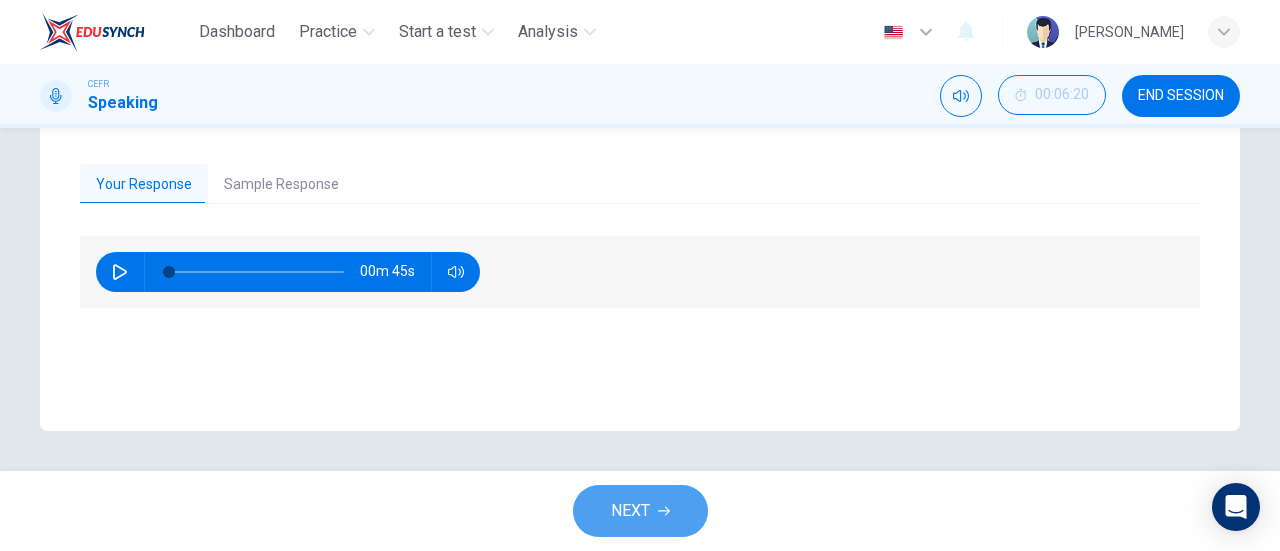 click on "NEXT" at bounding box center [640, 511] 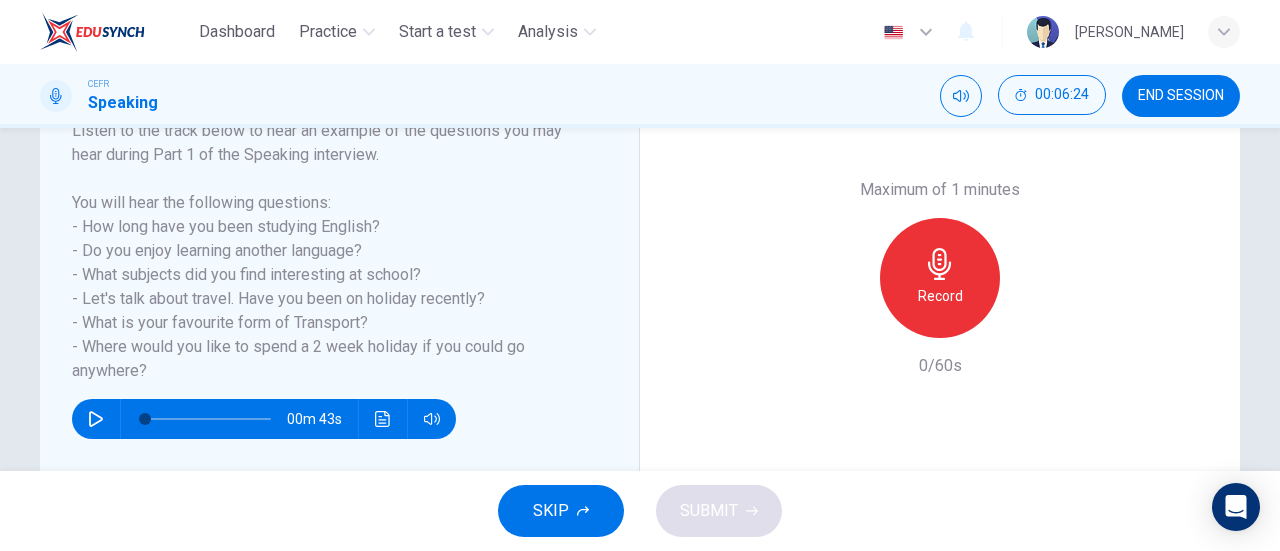 scroll, scrollTop: 343, scrollLeft: 0, axis: vertical 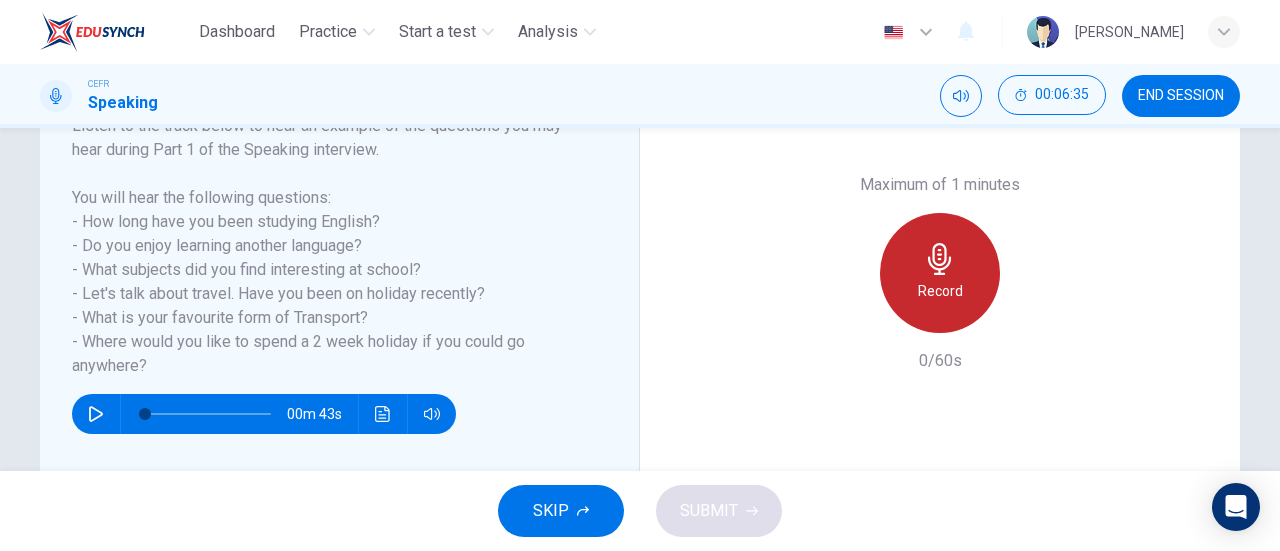 click 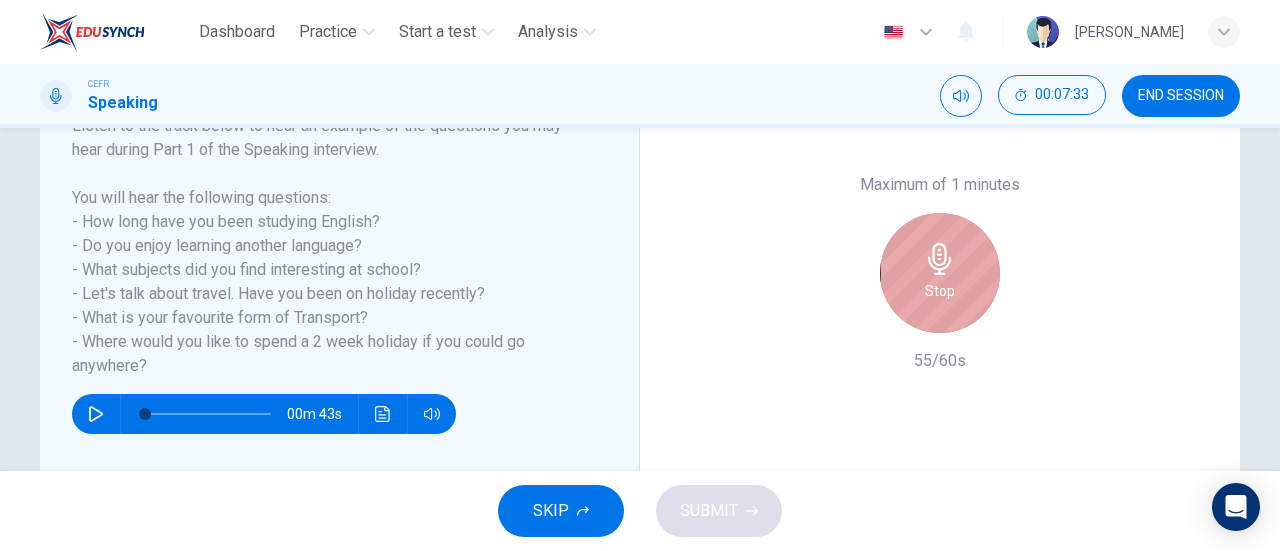 click 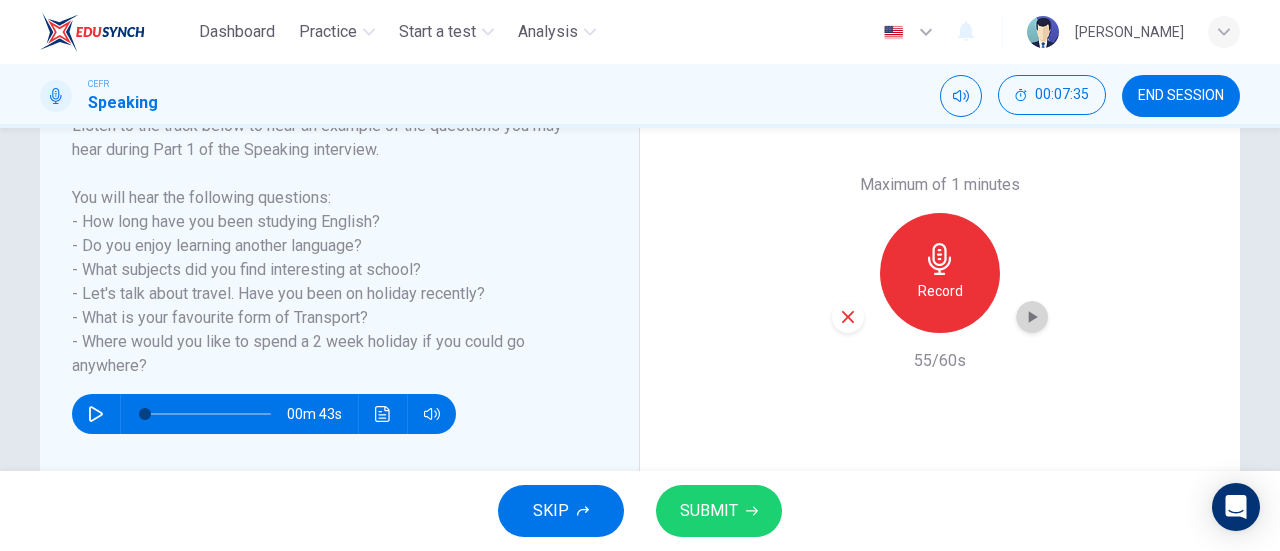 click 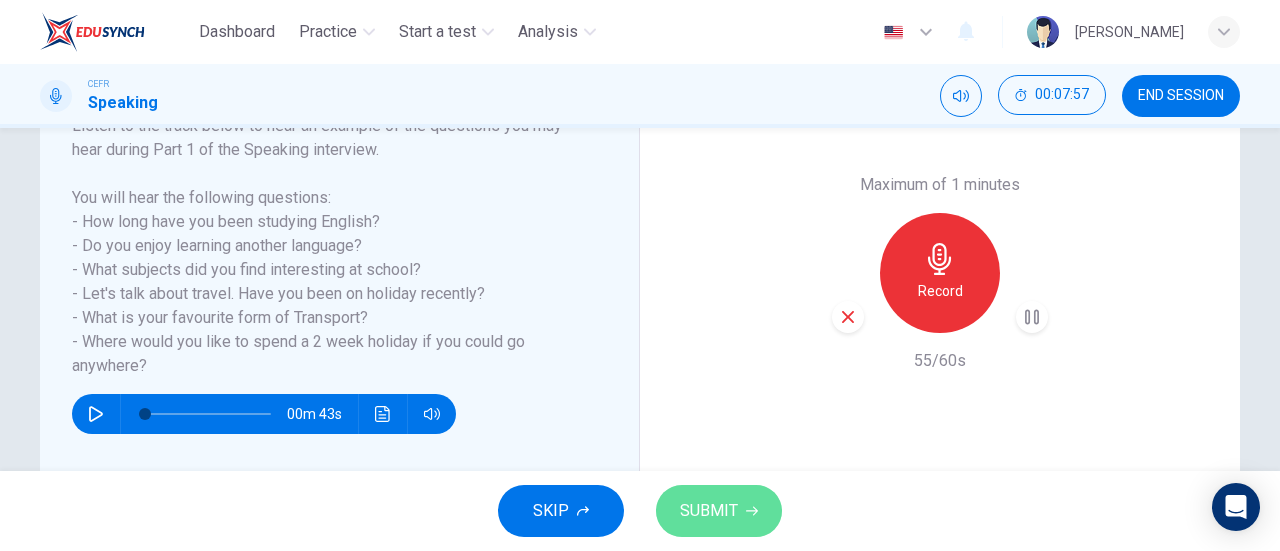 click on "SUBMIT" at bounding box center (719, 511) 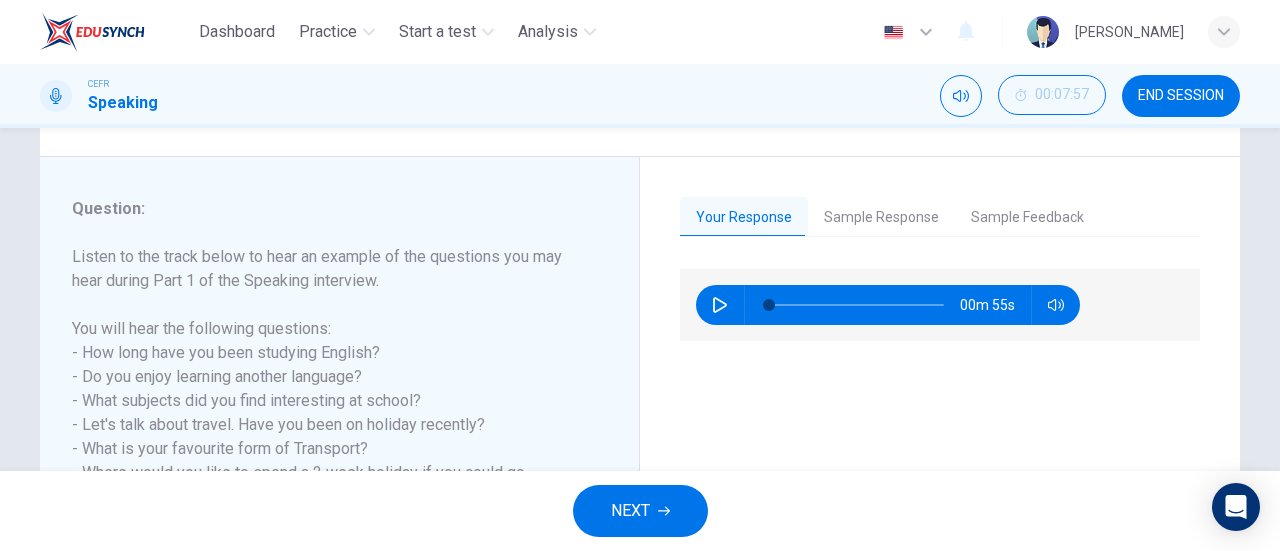 scroll, scrollTop: 211, scrollLeft: 0, axis: vertical 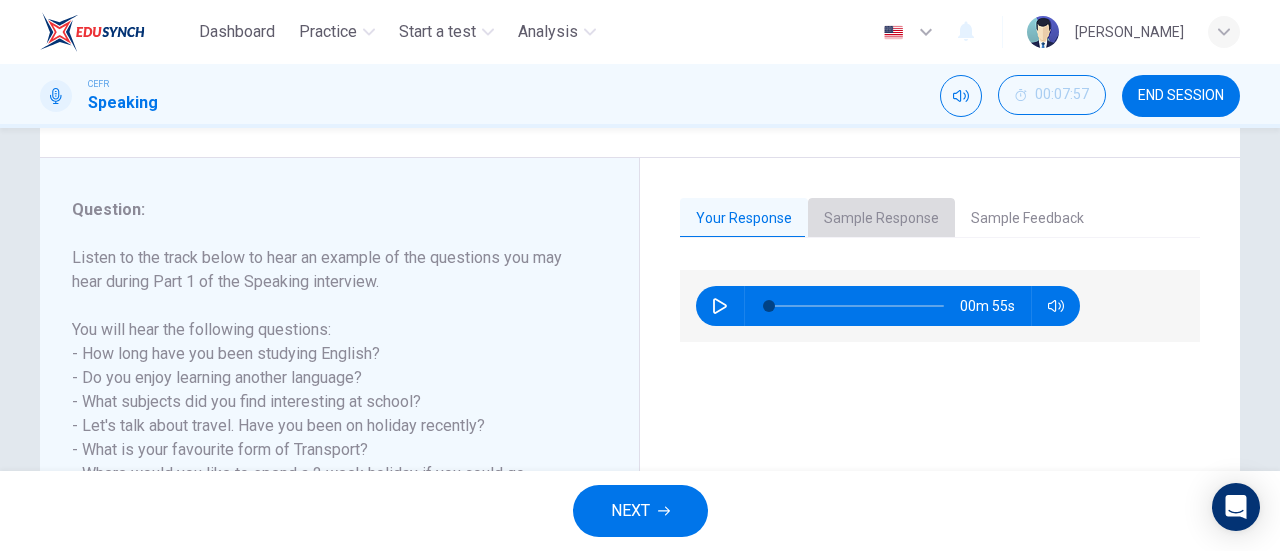 click on "Sample Response" at bounding box center (881, 219) 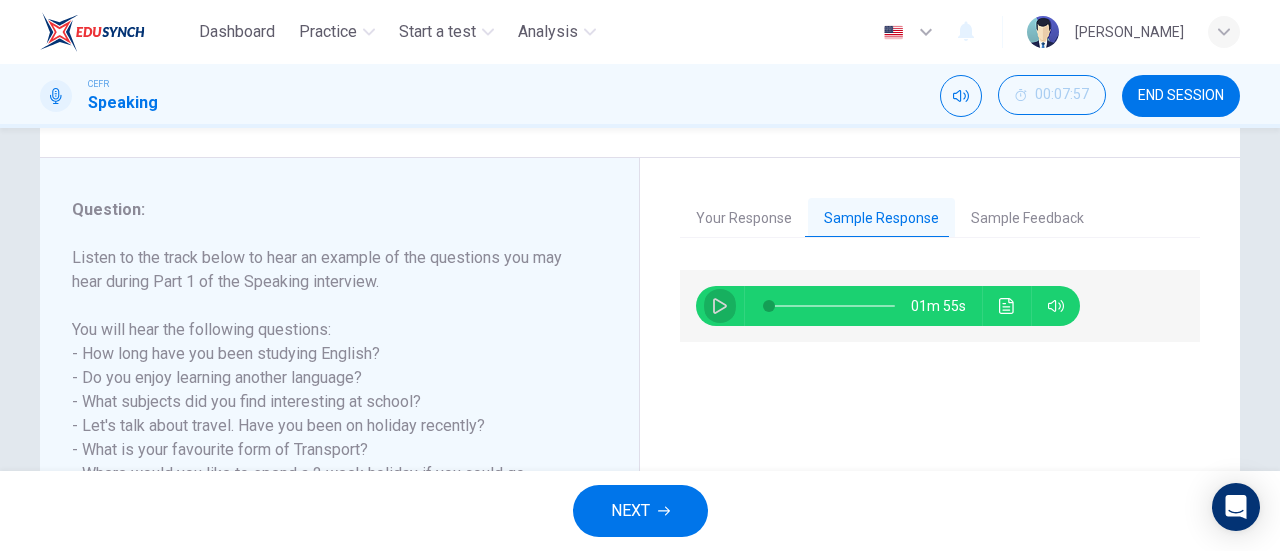 click at bounding box center [720, 306] 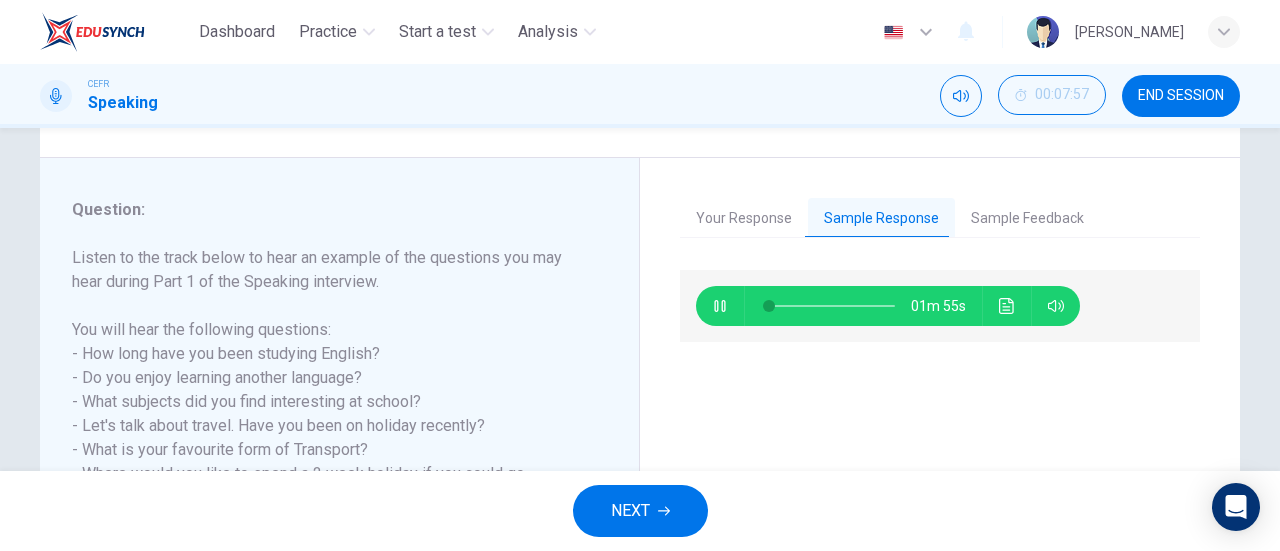 click on "Sample Feedback" at bounding box center [1027, 219] 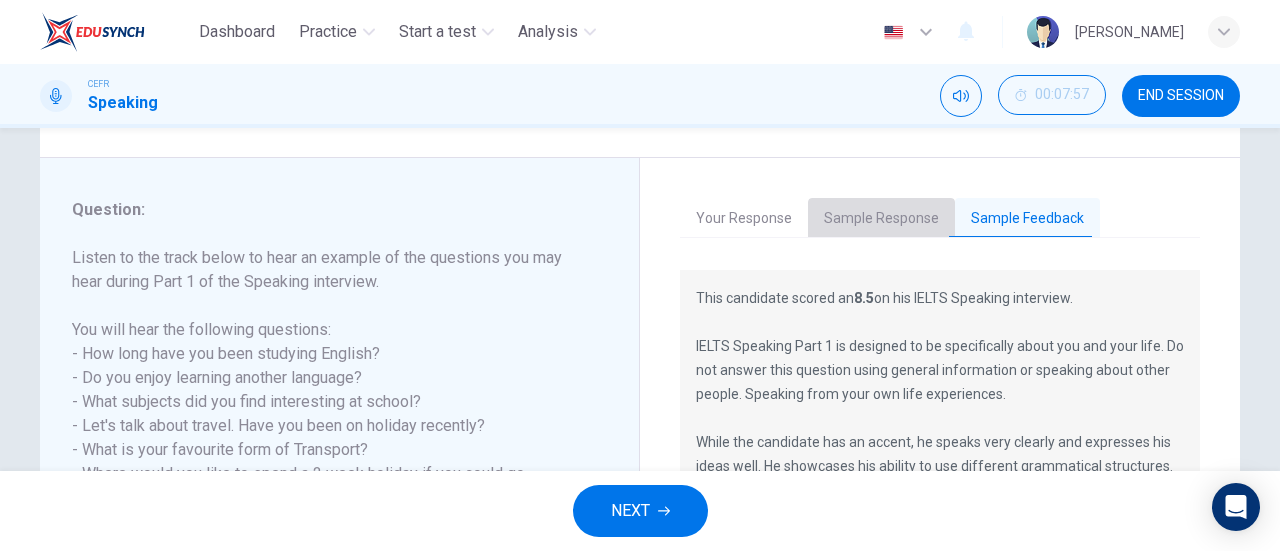 click on "Sample Response" at bounding box center (881, 219) 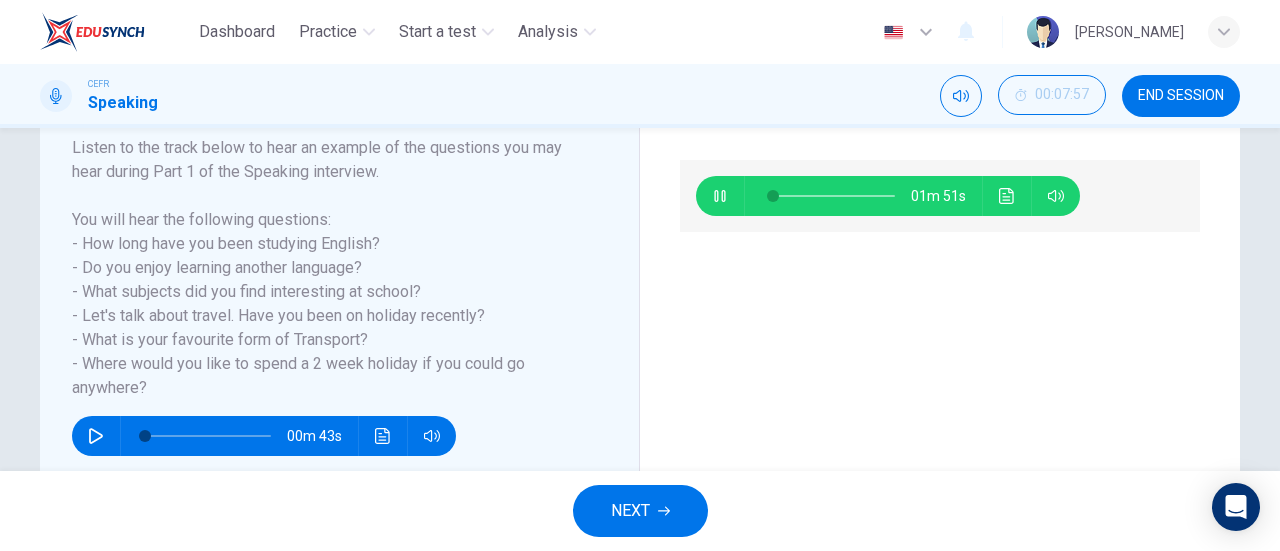 scroll, scrollTop: 336, scrollLeft: 0, axis: vertical 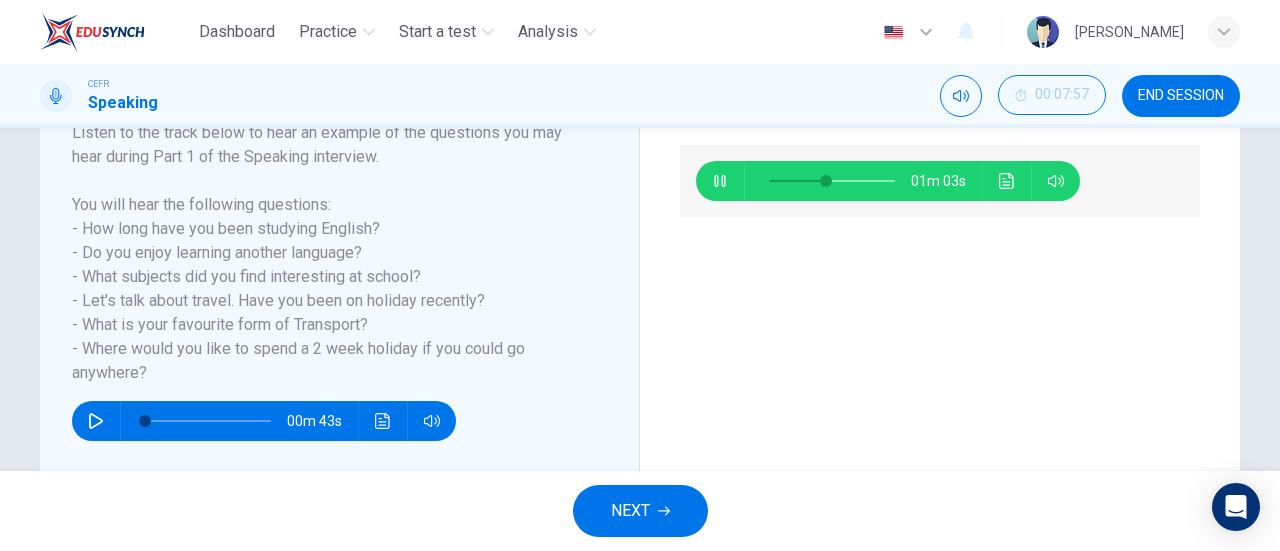 type on "46" 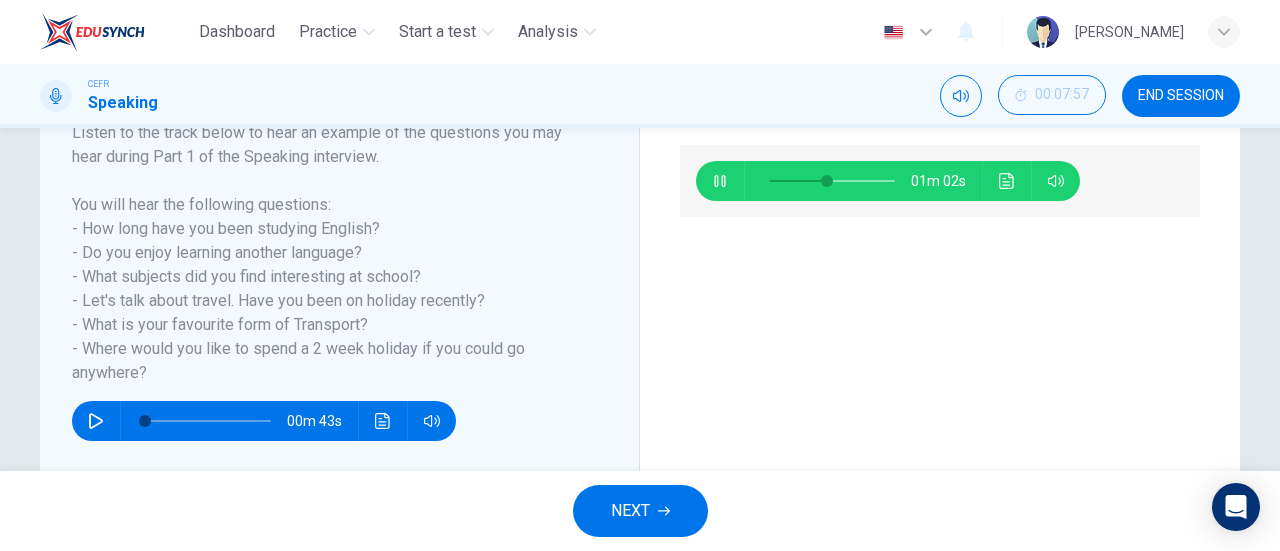 click on "NEXT" at bounding box center [630, 511] 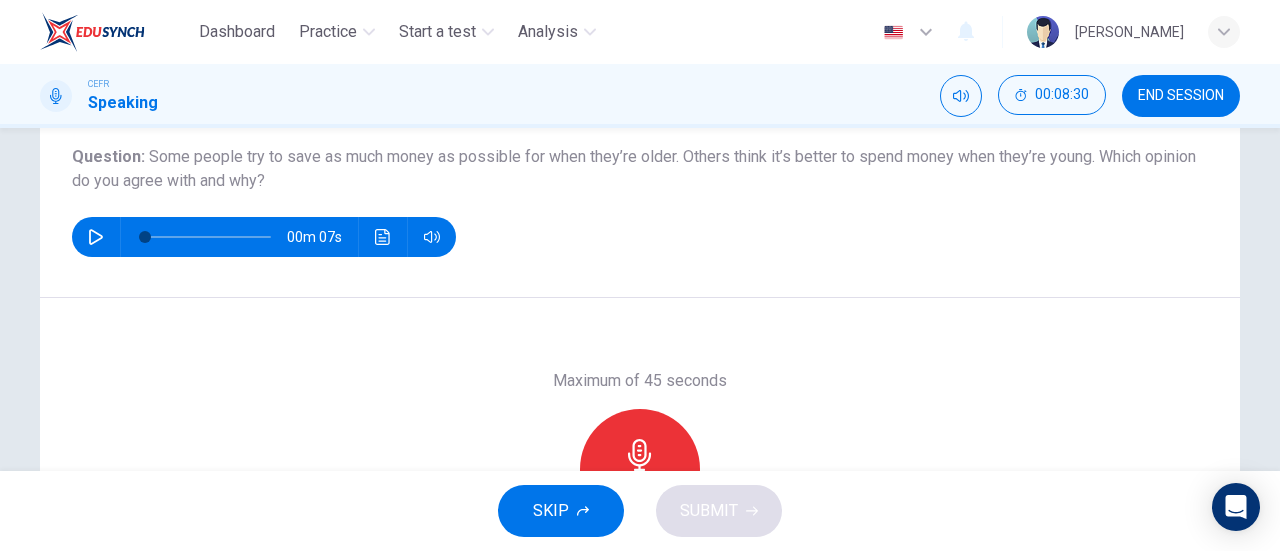 scroll, scrollTop: 222, scrollLeft: 0, axis: vertical 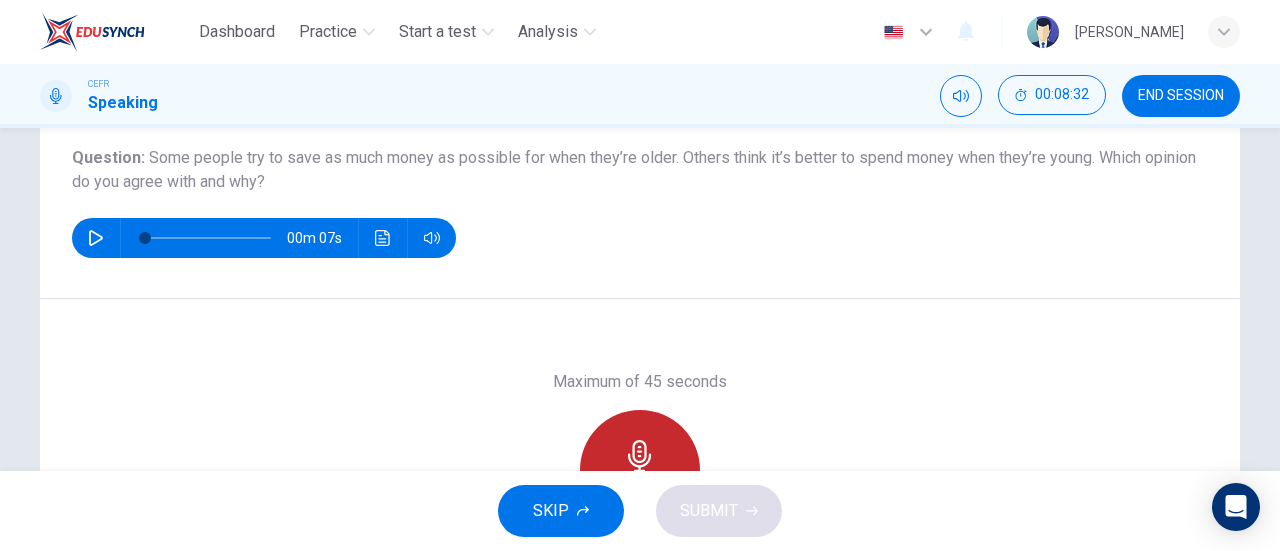 click 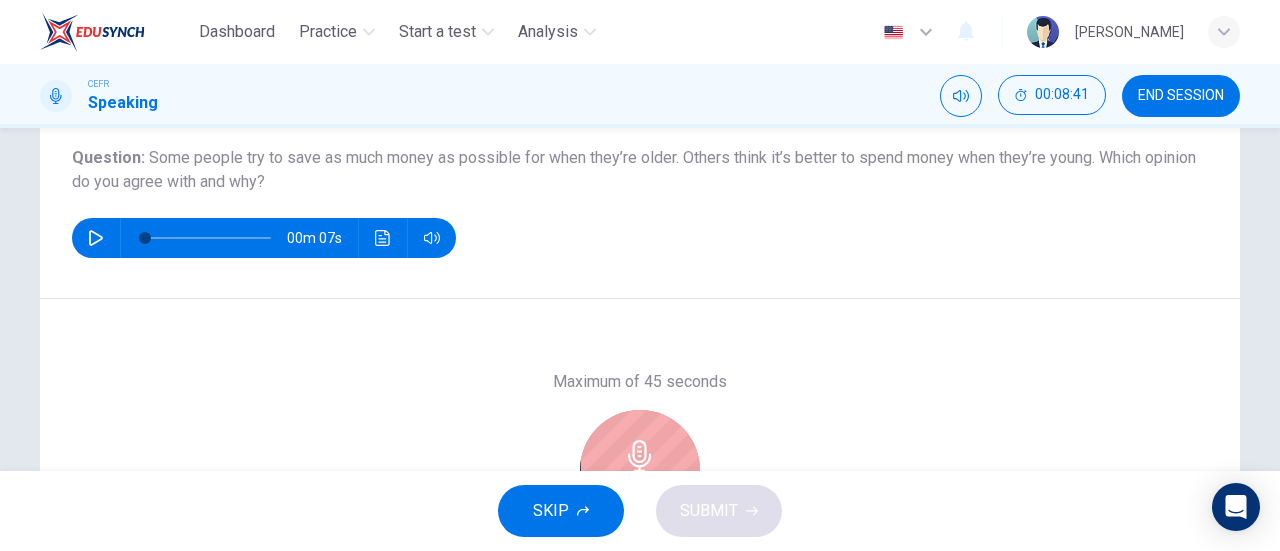 scroll, scrollTop: 391, scrollLeft: 0, axis: vertical 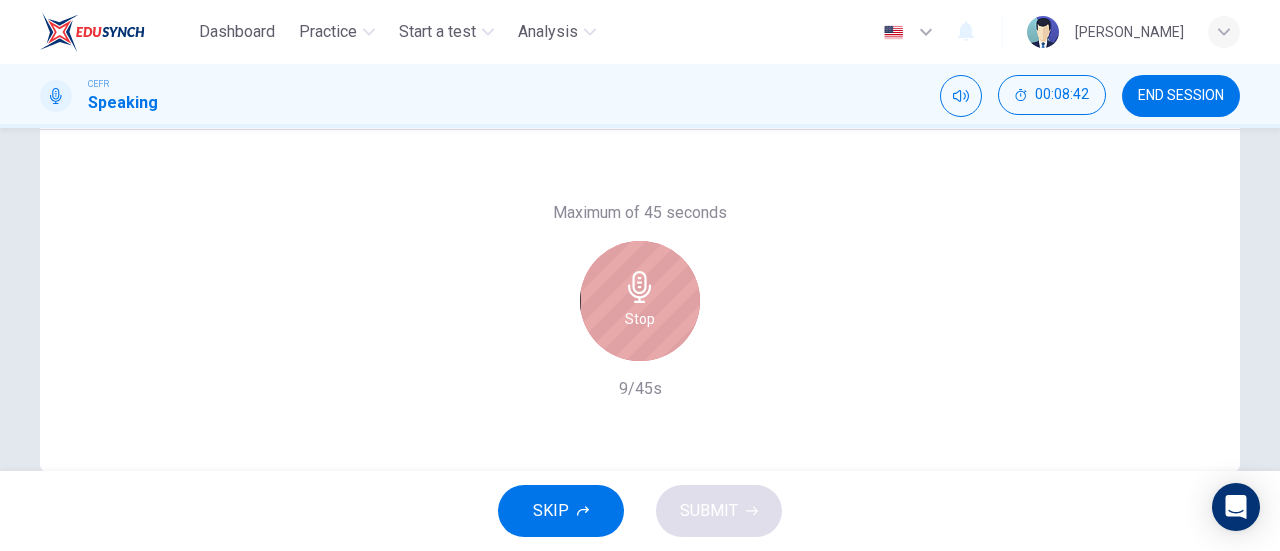 click on "Stop" at bounding box center (640, 301) 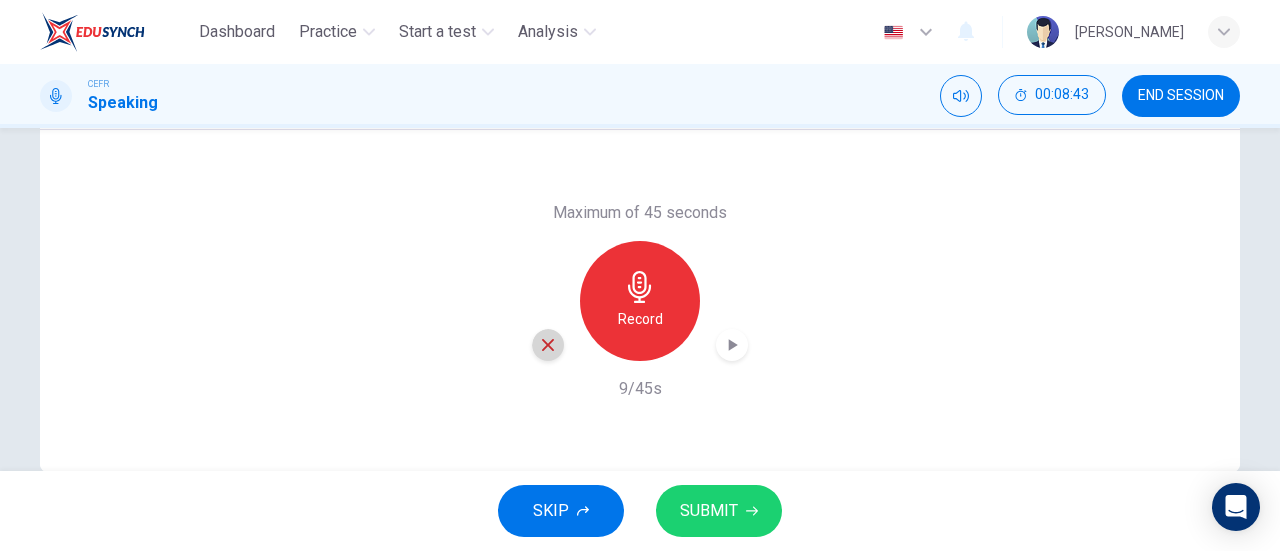 click 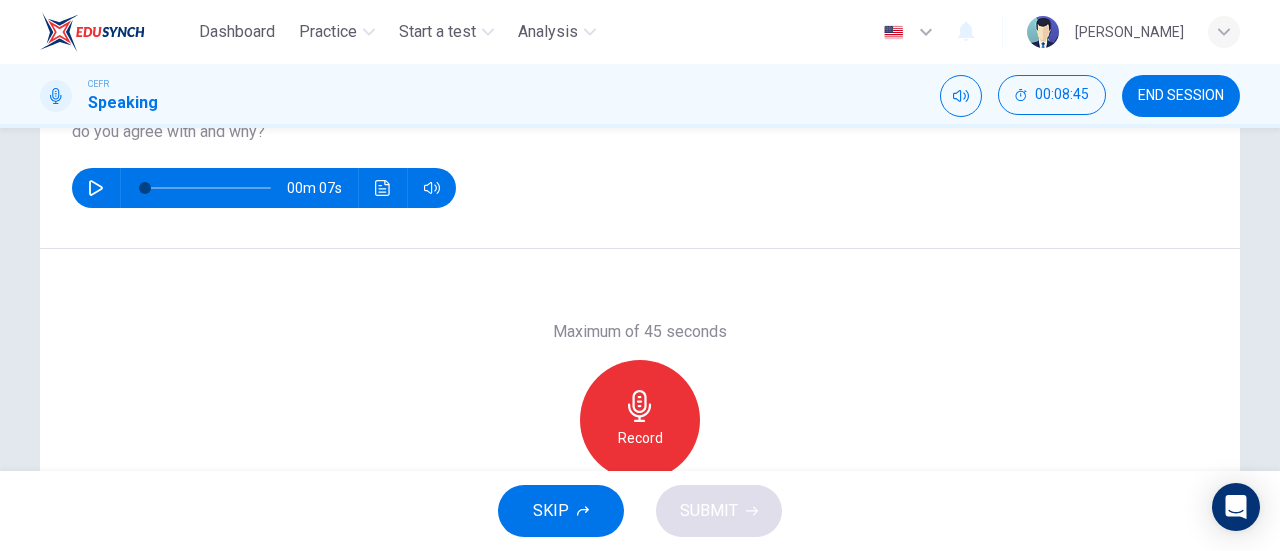 scroll, scrollTop: 226, scrollLeft: 0, axis: vertical 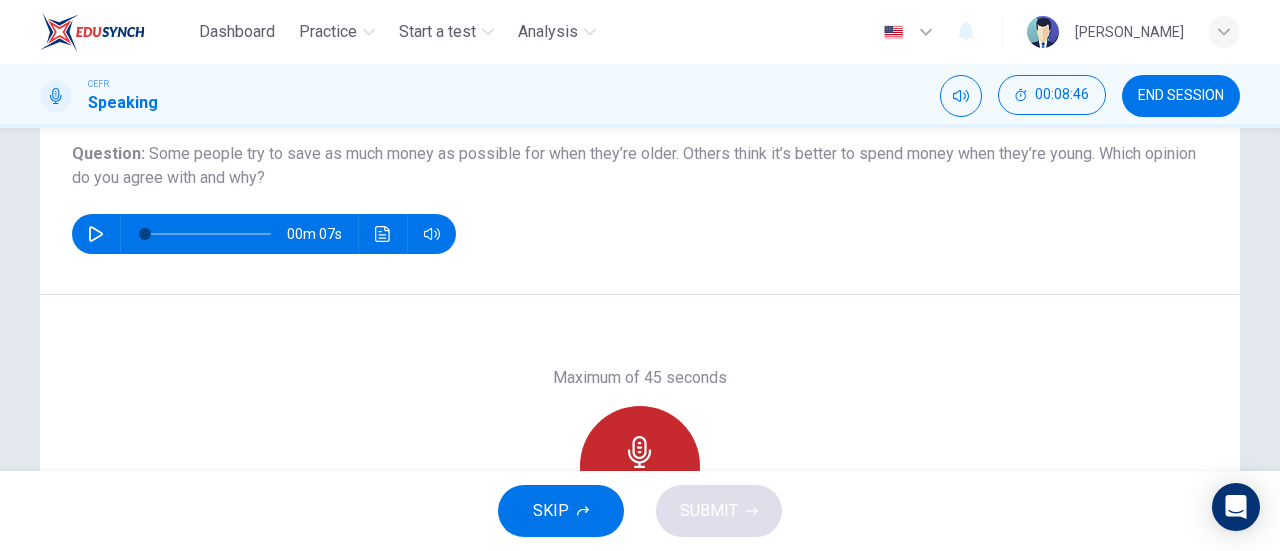 click on "Record" at bounding box center (640, 466) 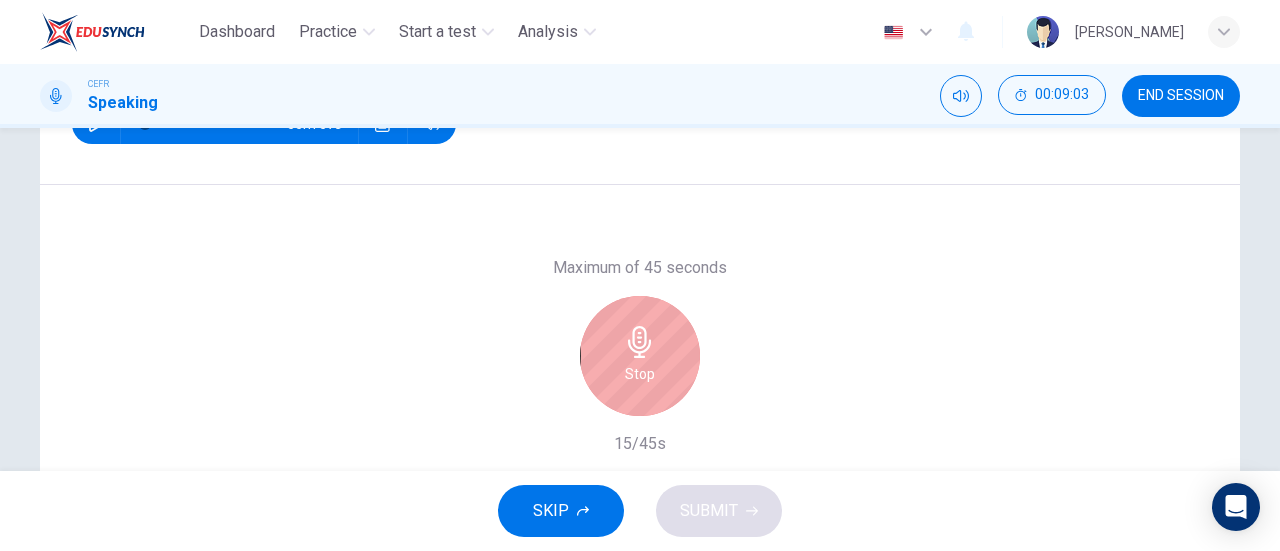 scroll, scrollTop: 346, scrollLeft: 0, axis: vertical 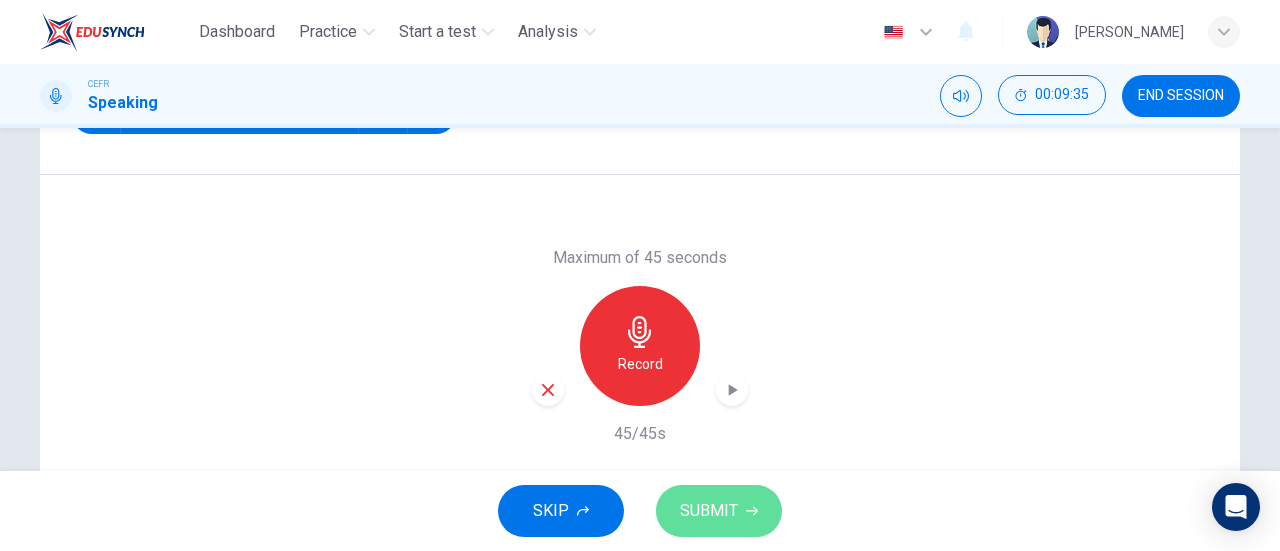 click on "SUBMIT" at bounding box center (719, 511) 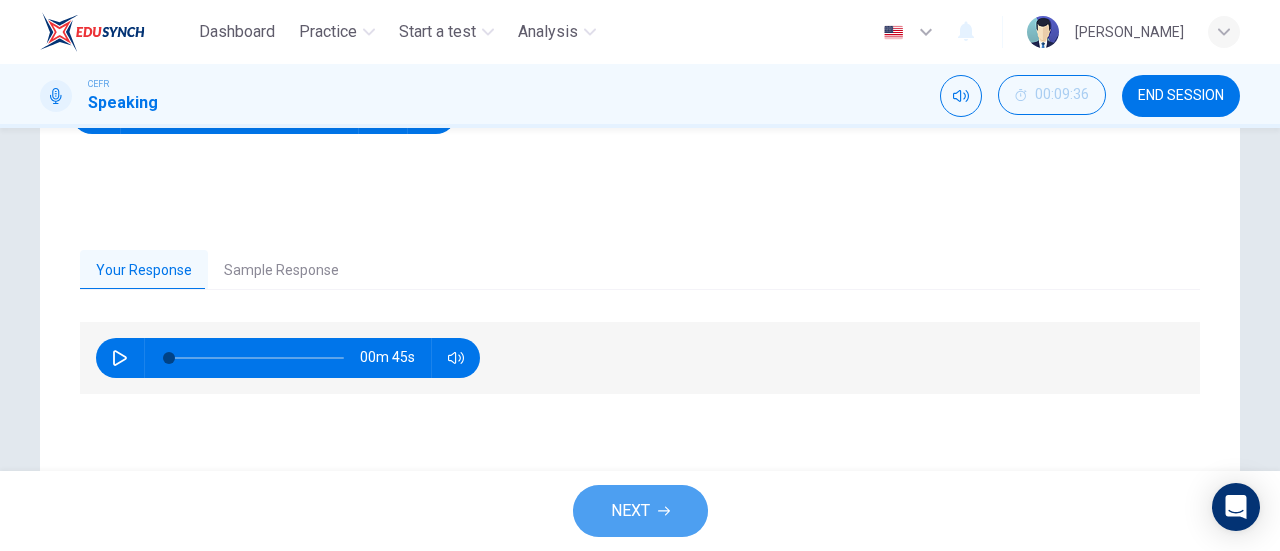 click on "NEXT" at bounding box center (640, 511) 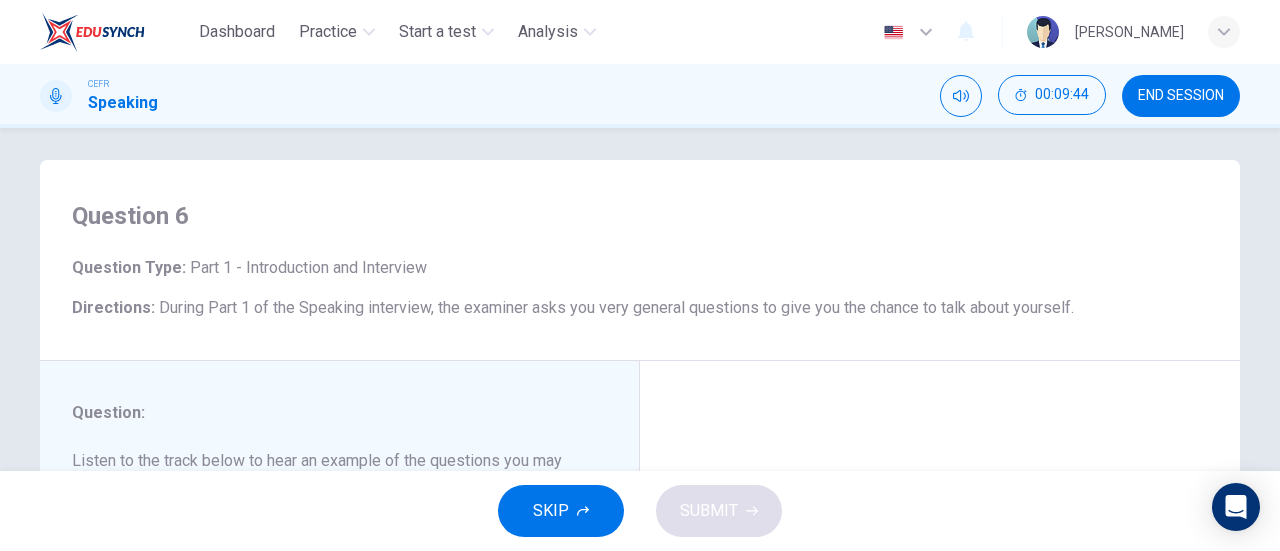 scroll, scrollTop: 0, scrollLeft: 0, axis: both 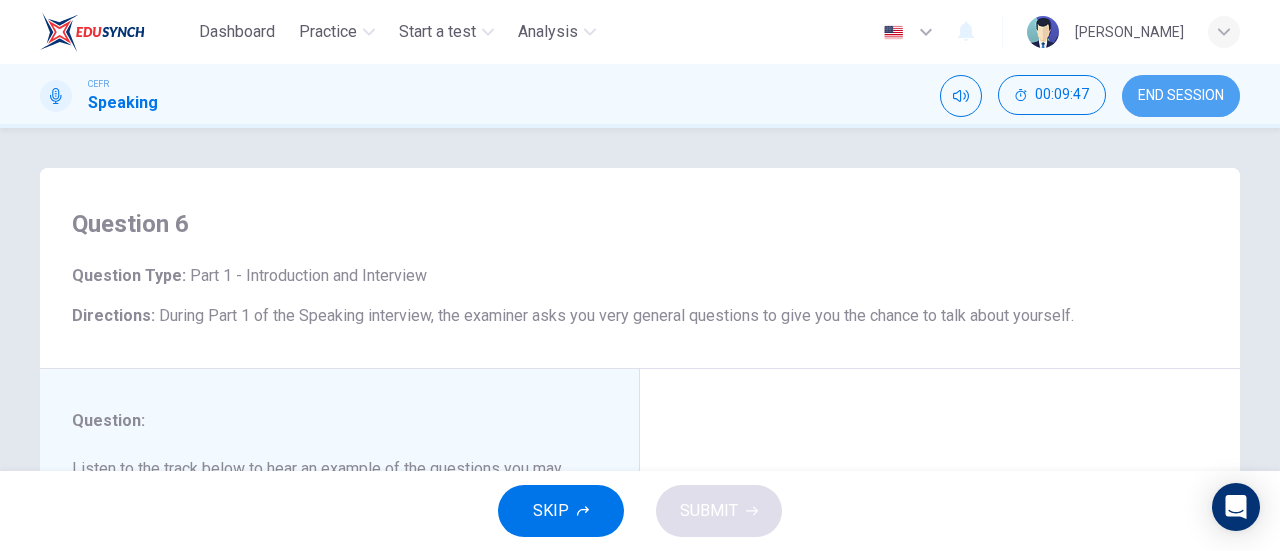 click on "END SESSION" at bounding box center (1181, 96) 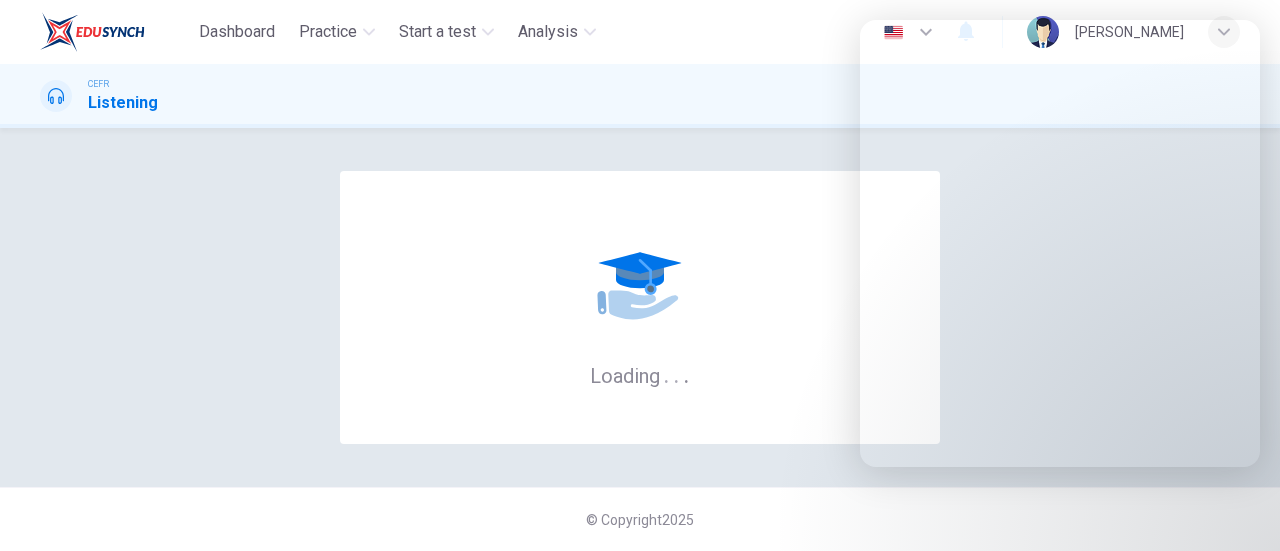 scroll, scrollTop: 0, scrollLeft: 0, axis: both 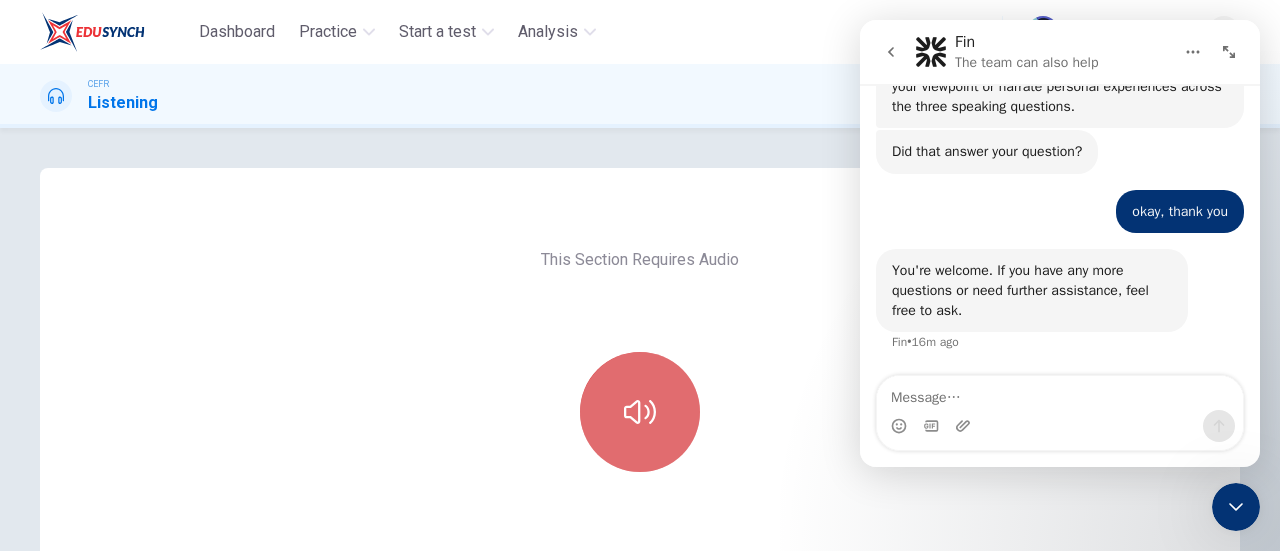 click 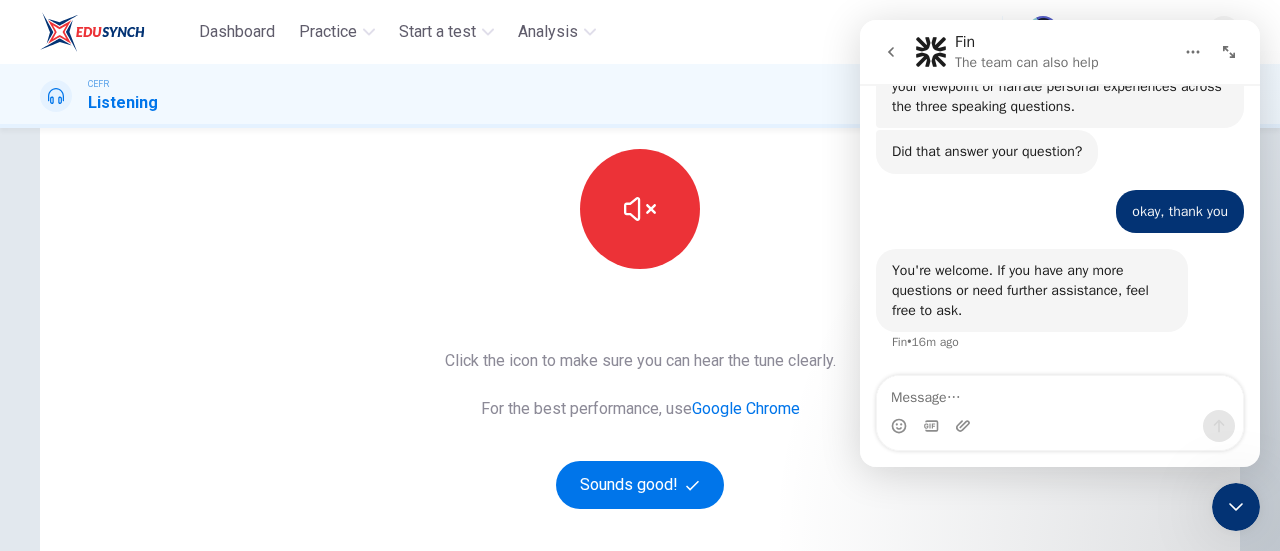 scroll, scrollTop: 212, scrollLeft: 0, axis: vertical 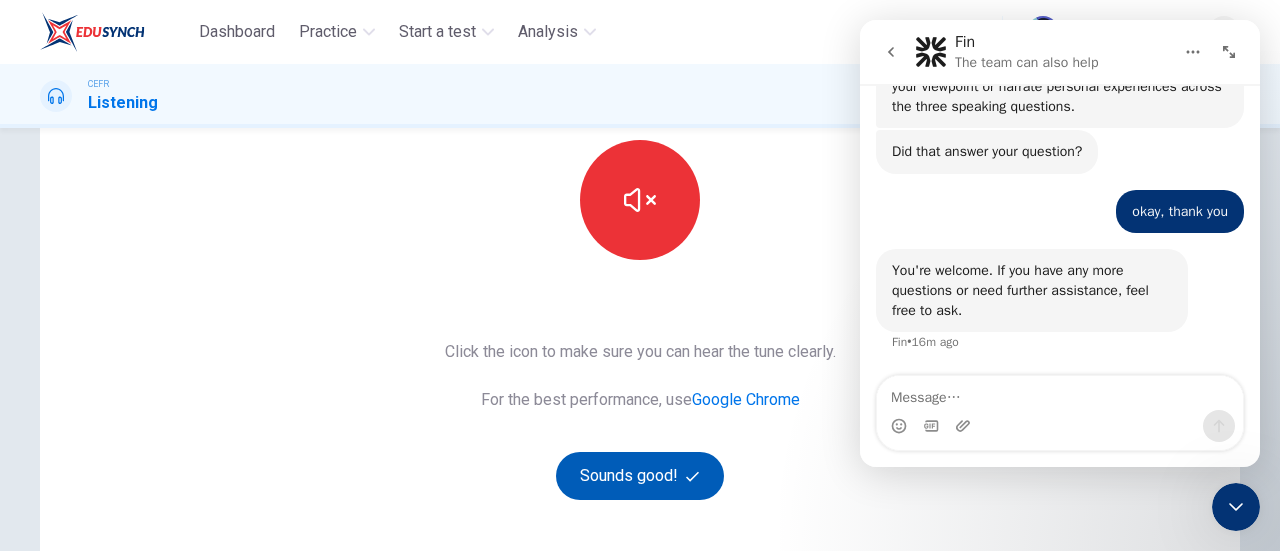 click on "Sounds good!" at bounding box center [640, 476] 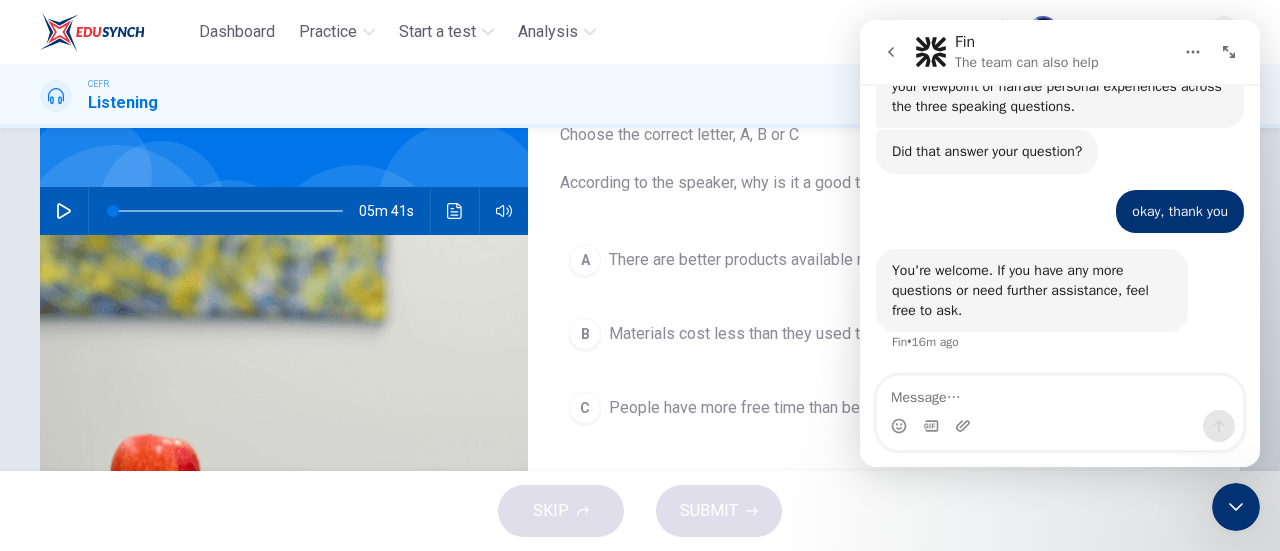 scroll, scrollTop: 139, scrollLeft: 0, axis: vertical 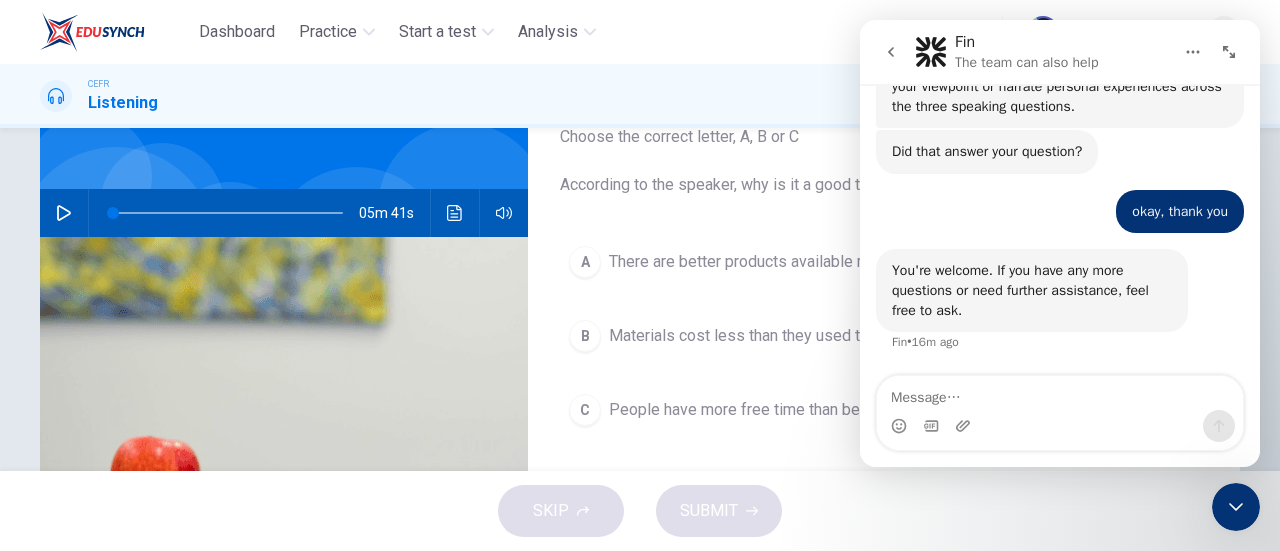 click on "SKIP SUBMIT" at bounding box center [640, 511] 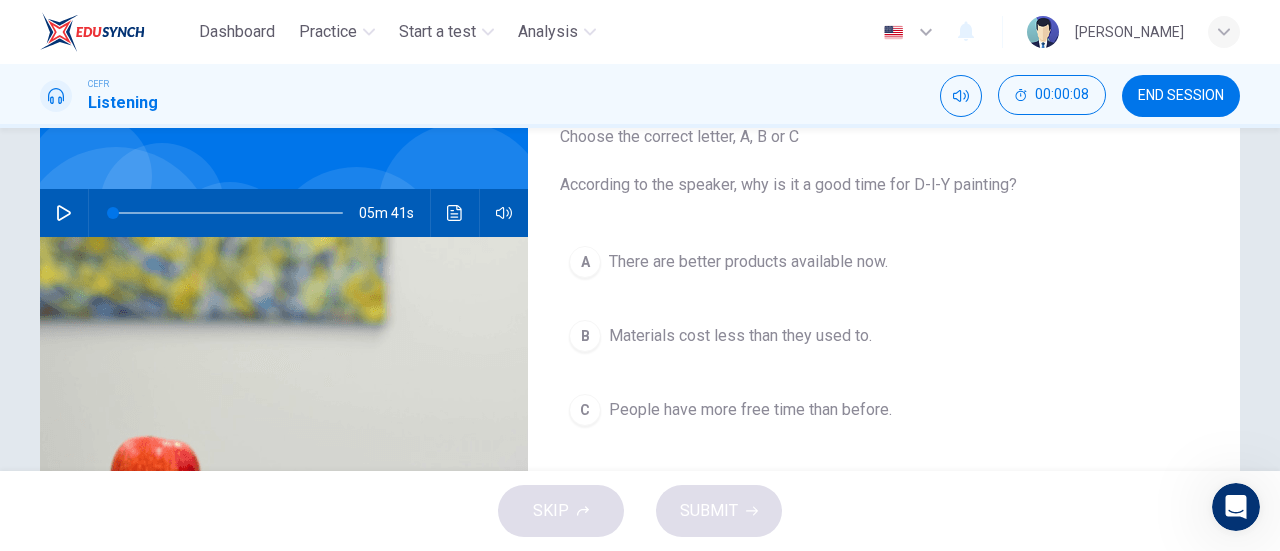 scroll, scrollTop: 0, scrollLeft: 0, axis: both 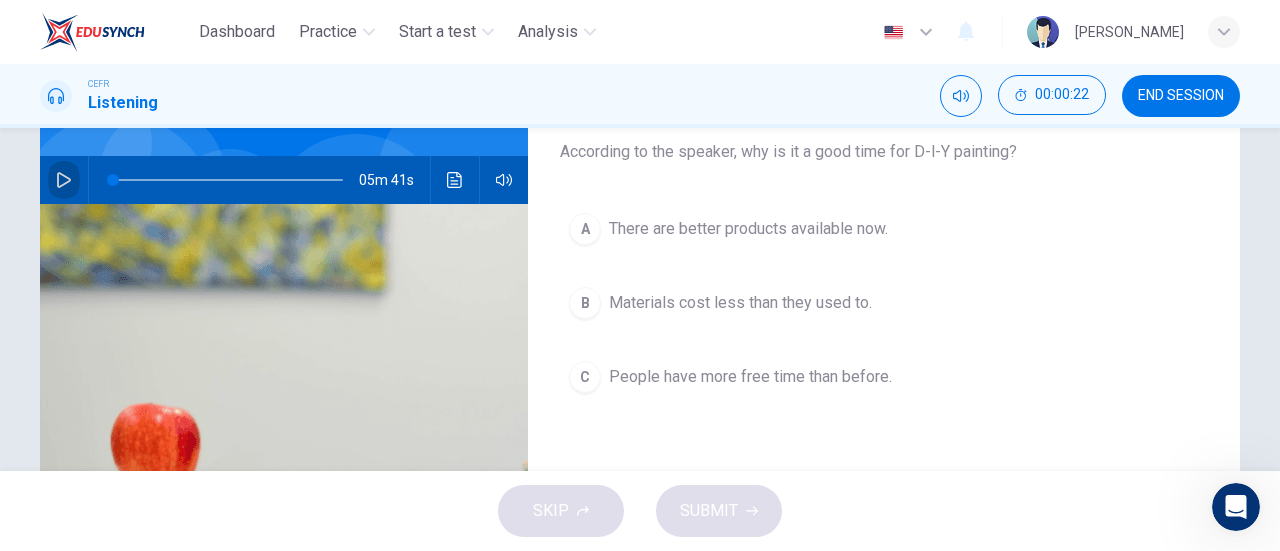 click at bounding box center [64, 180] 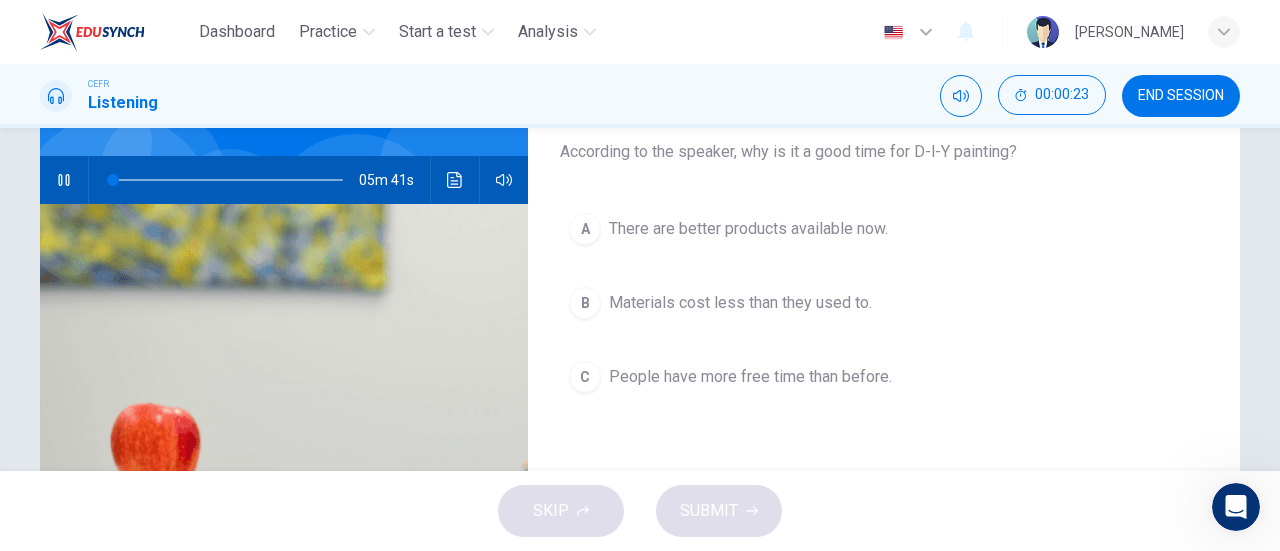 type on "0" 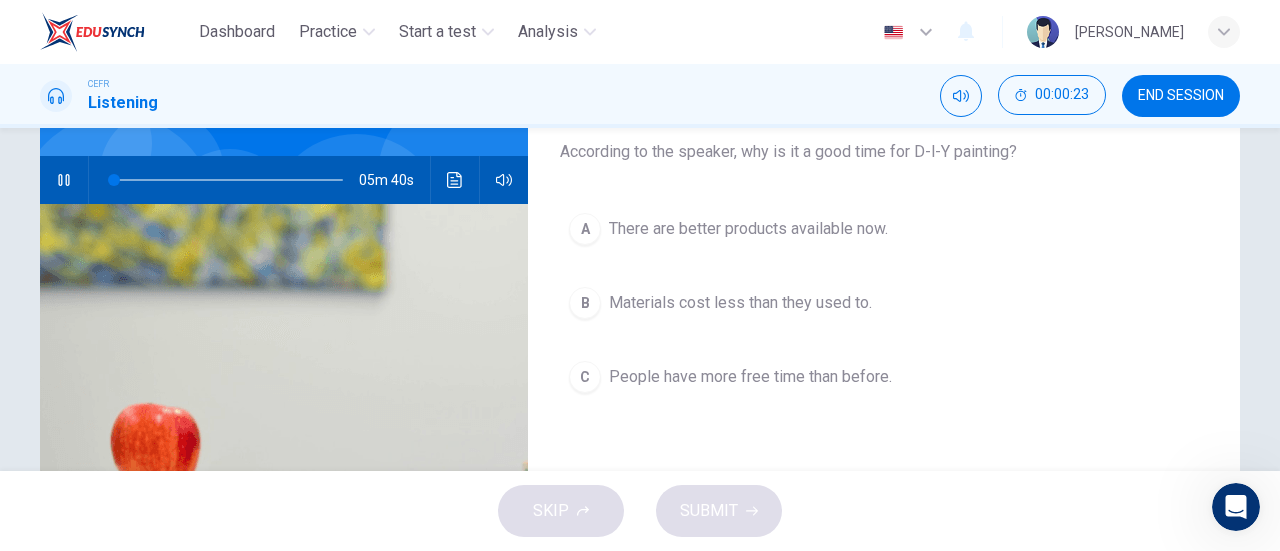 type 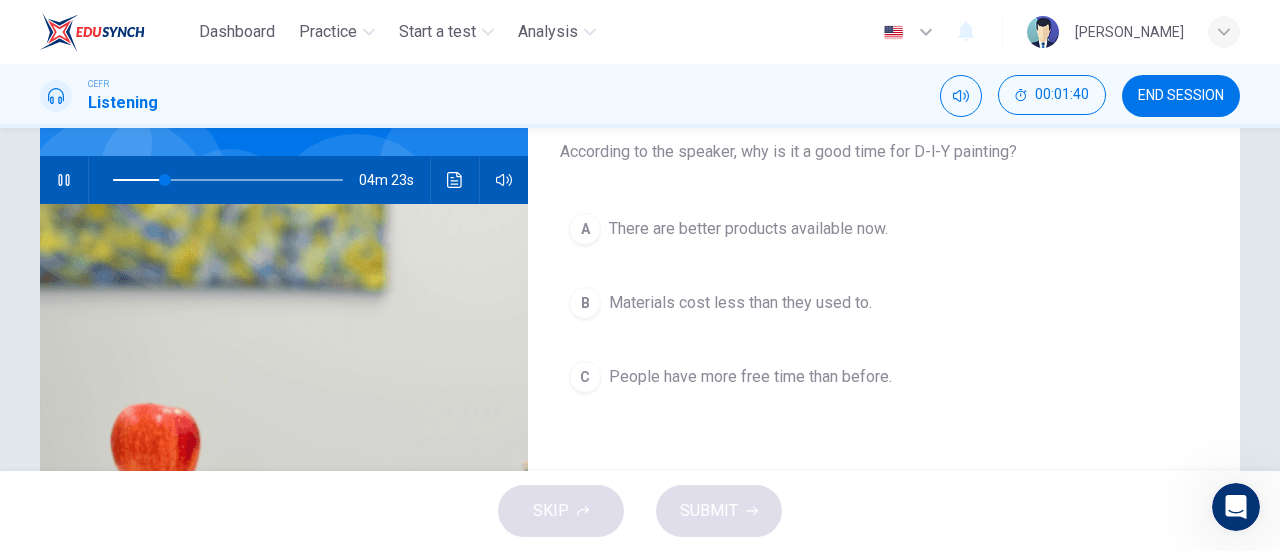 drag, startPoint x: 912, startPoint y: 151, endPoint x: 995, endPoint y: 156, distance: 83.15047 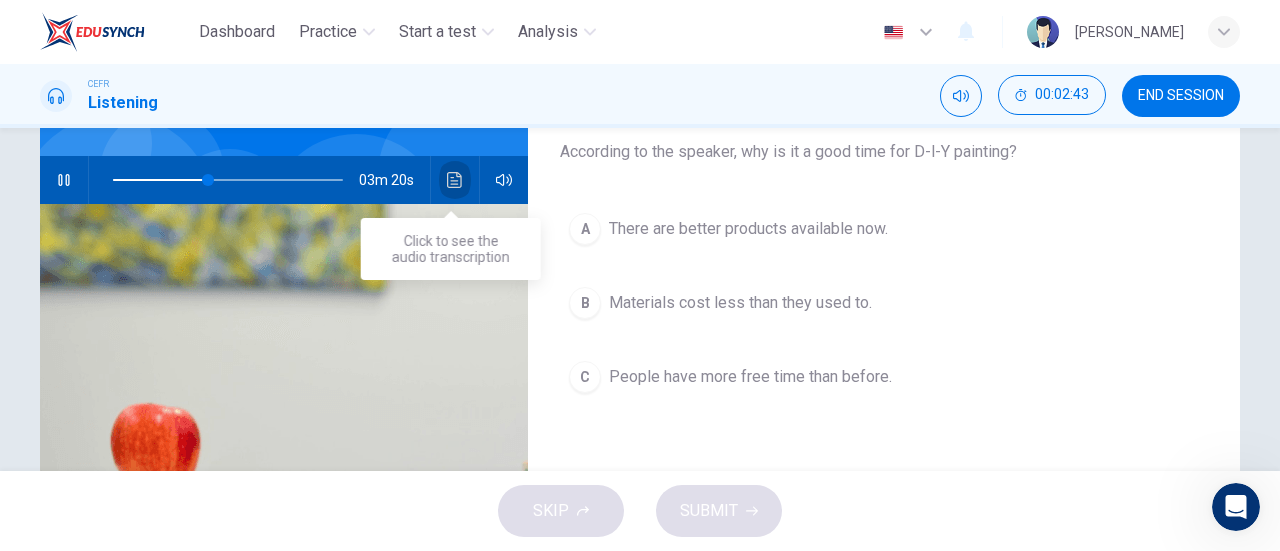 click at bounding box center [455, 180] 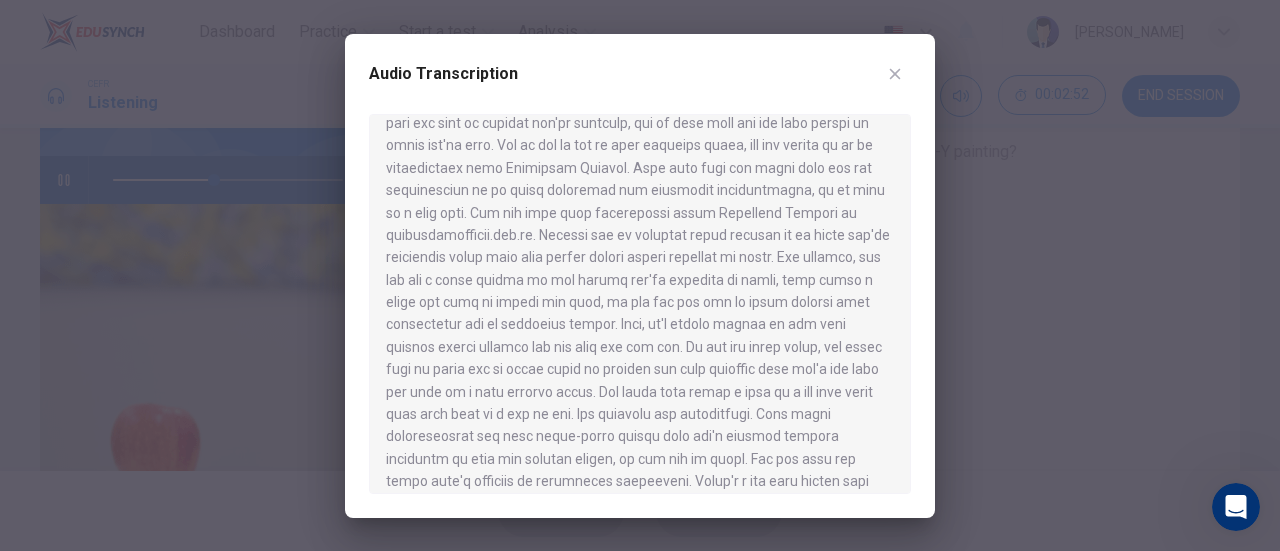 scroll, scrollTop: 332, scrollLeft: 0, axis: vertical 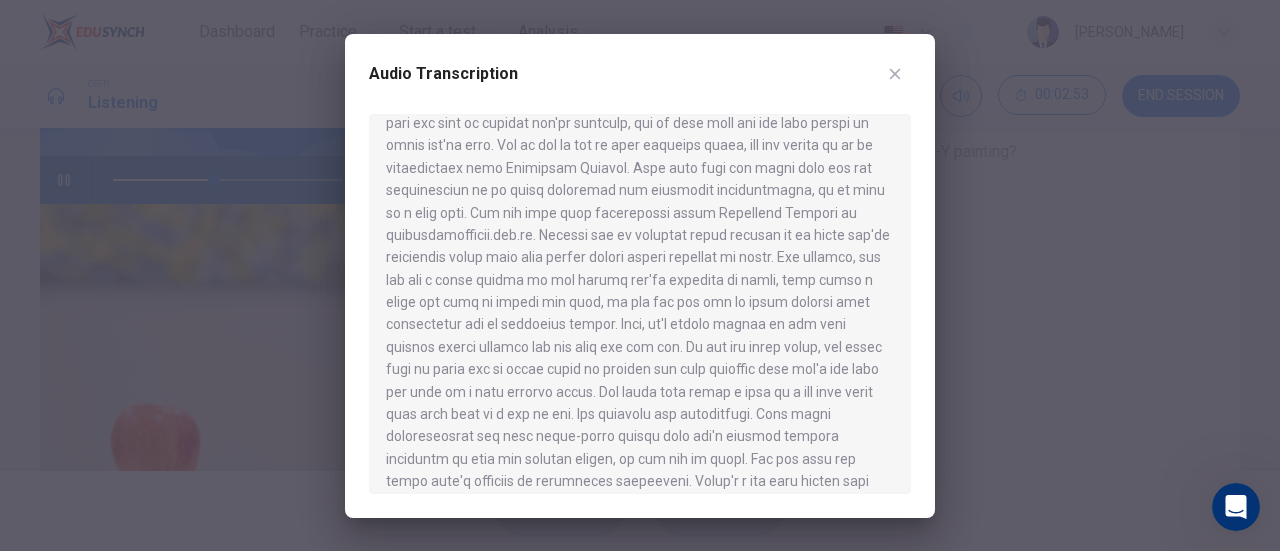 type on "44" 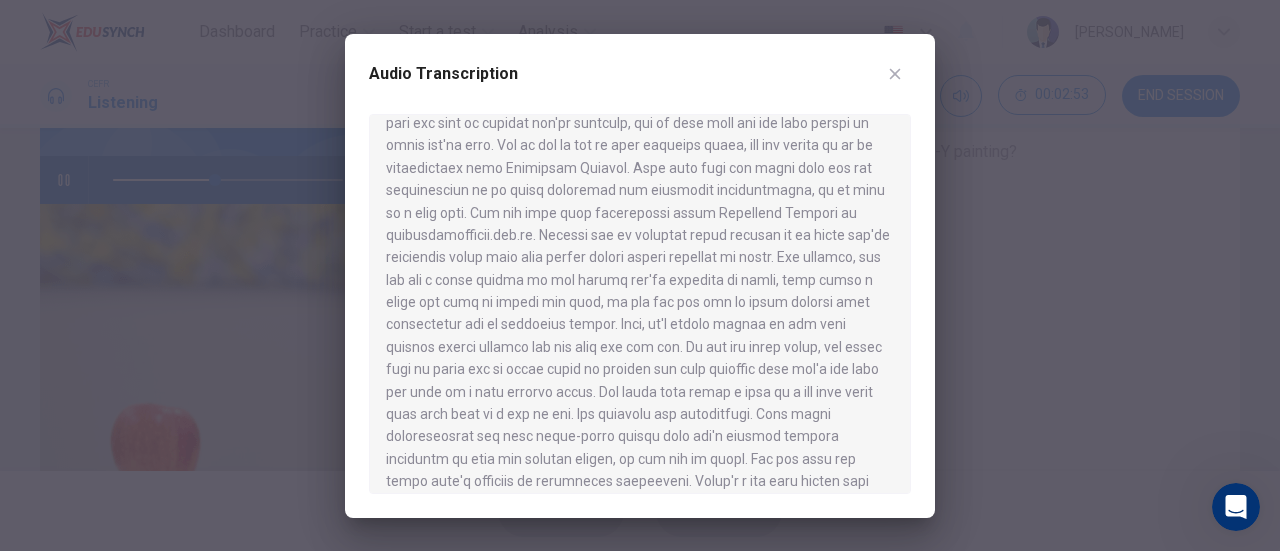 type 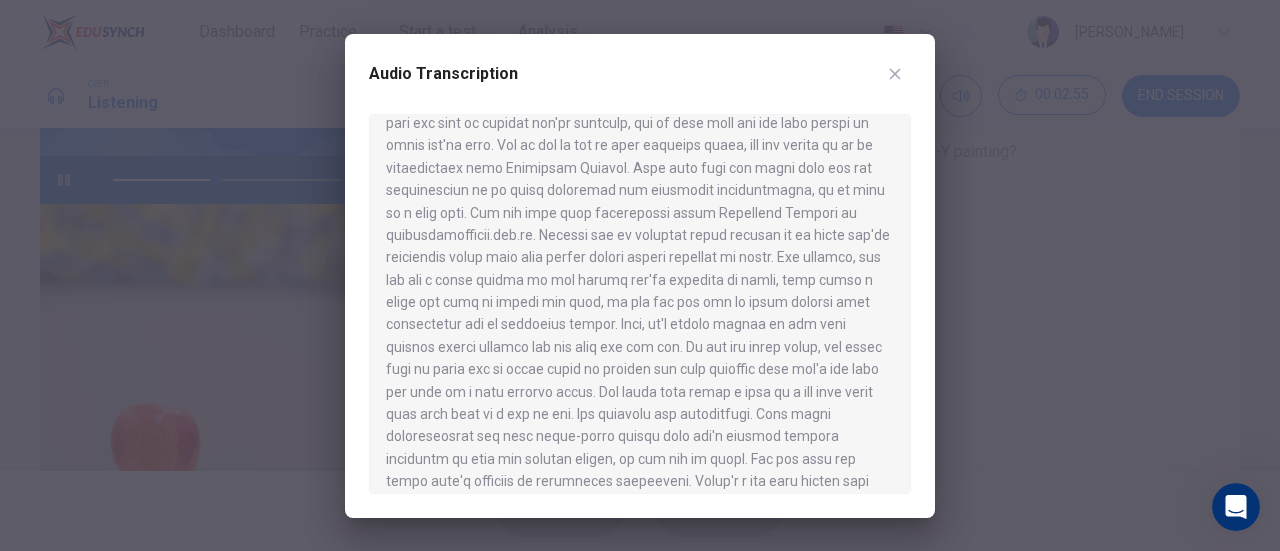 scroll, scrollTop: 0, scrollLeft: 0, axis: both 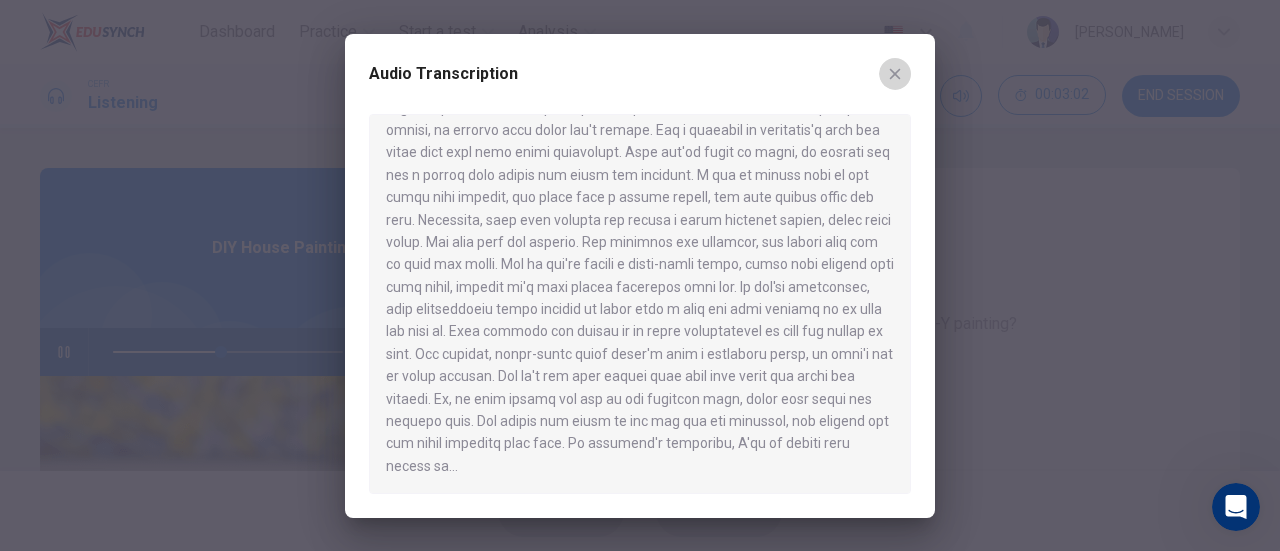 click at bounding box center [895, 74] 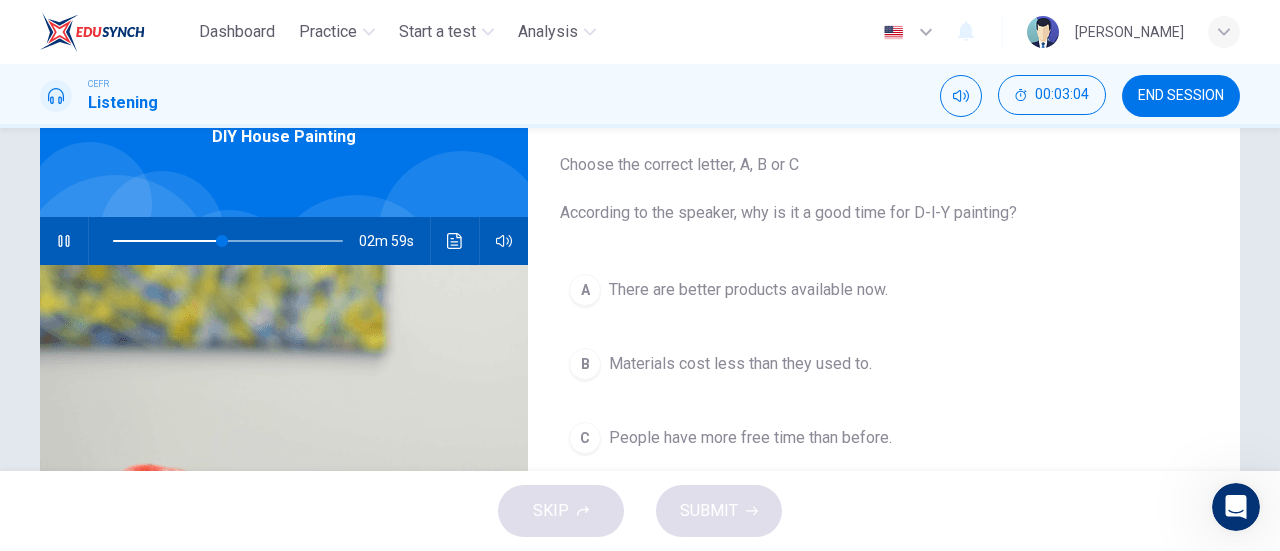 scroll, scrollTop: 114, scrollLeft: 0, axis: vertical 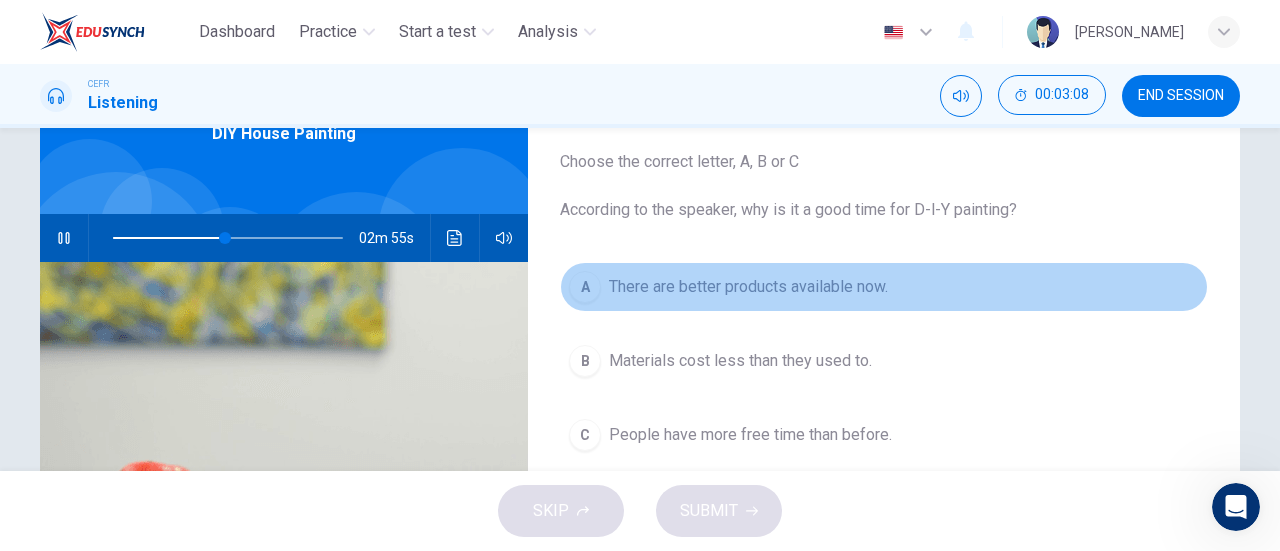 click on "A There are better products available now." at bounding box center (884, 287) 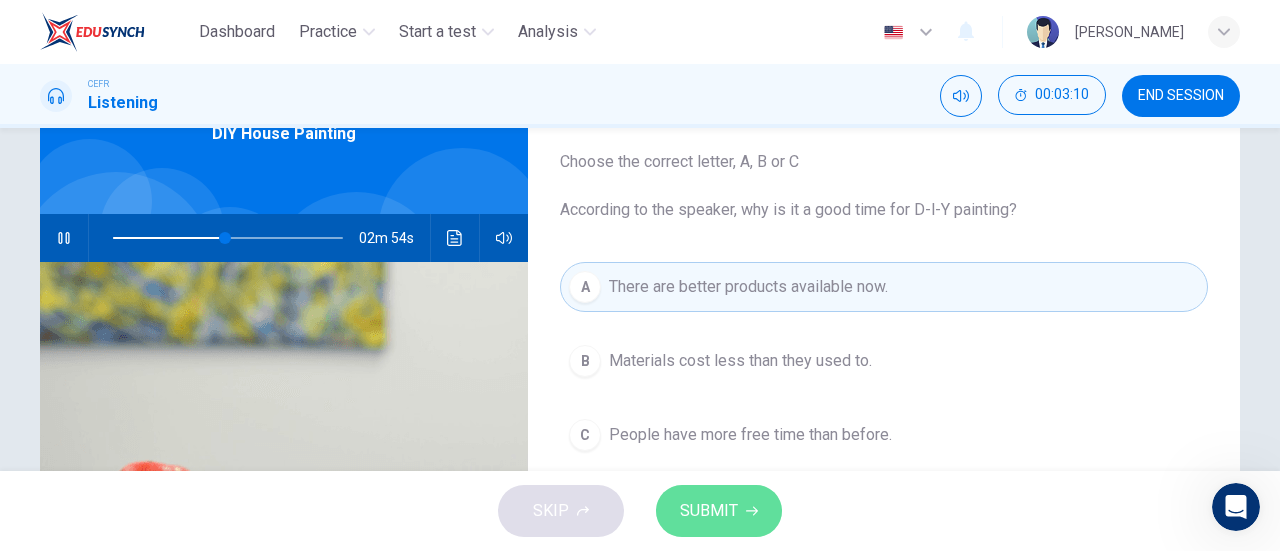 click on "SUBMIT" at bounding box center (719, 511) 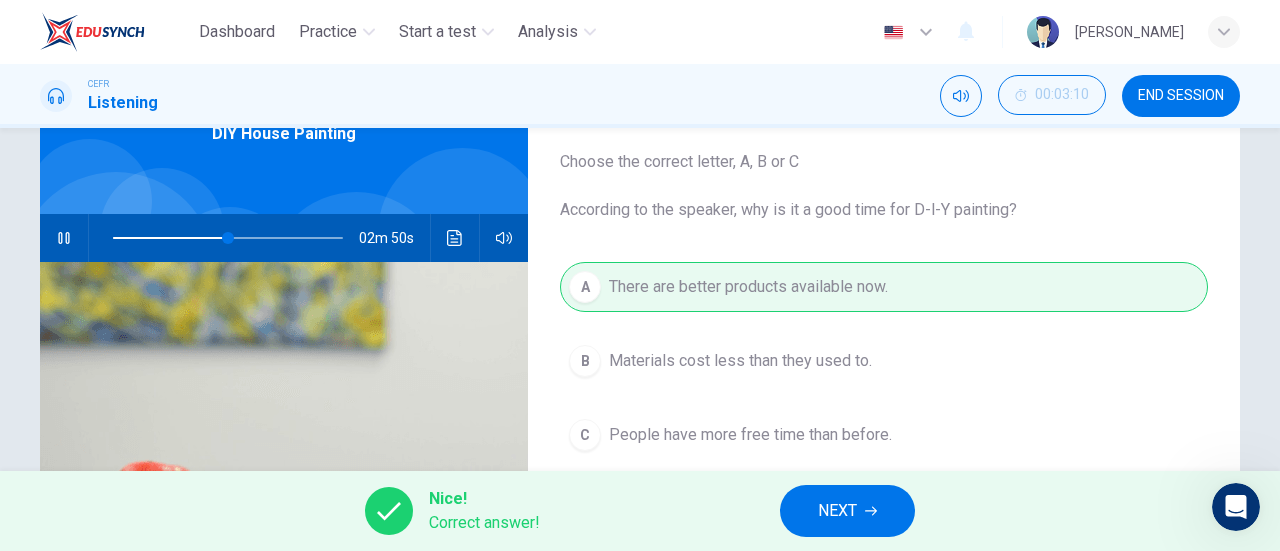 click on "NEXT" at bounding box center (847, 511) 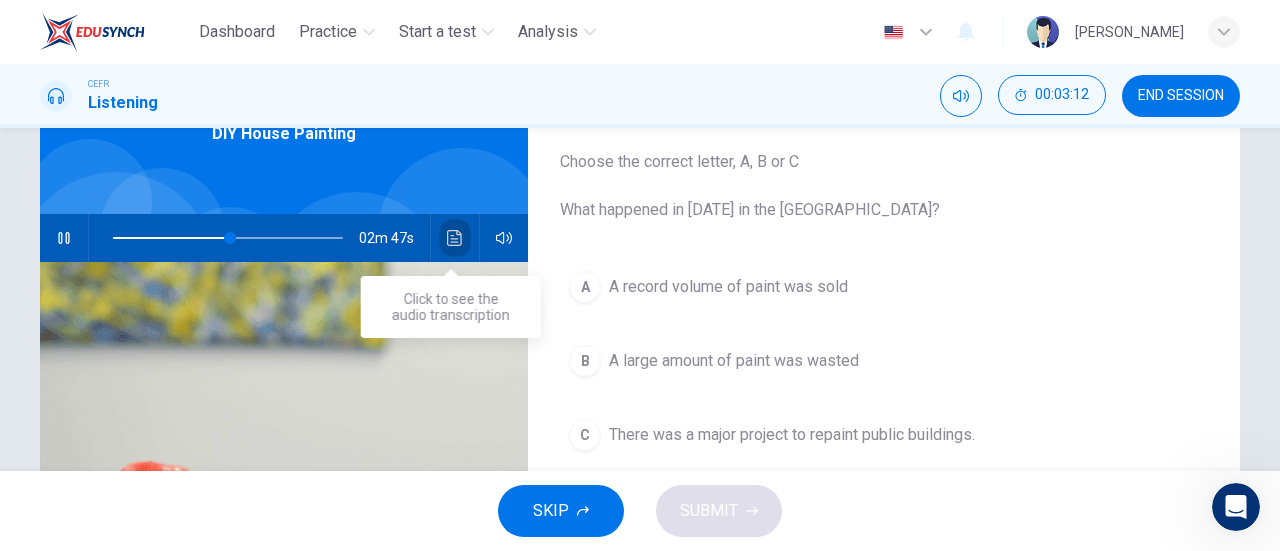 click at bounding box center (455, 238) 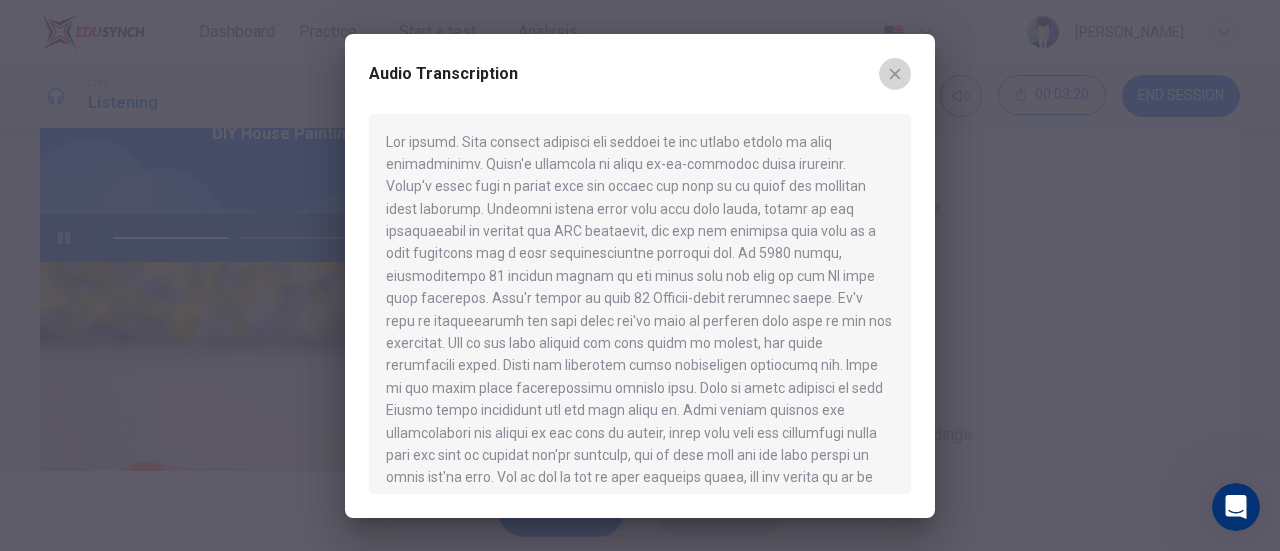 click 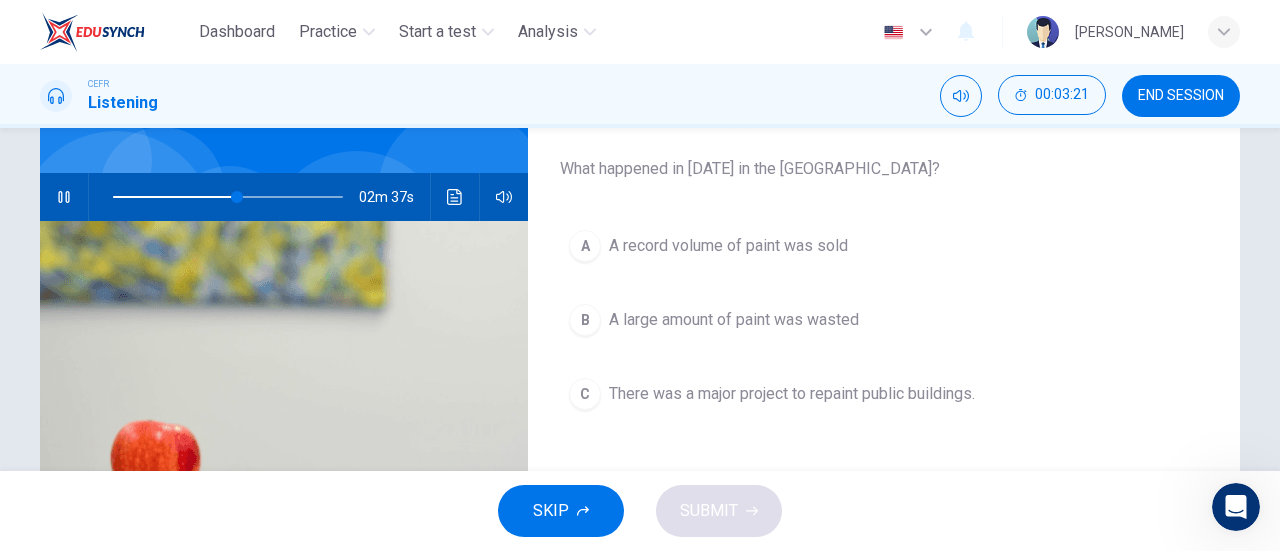 scroll, scrollTop: 171, scrollLeft: 0, axis: vertical 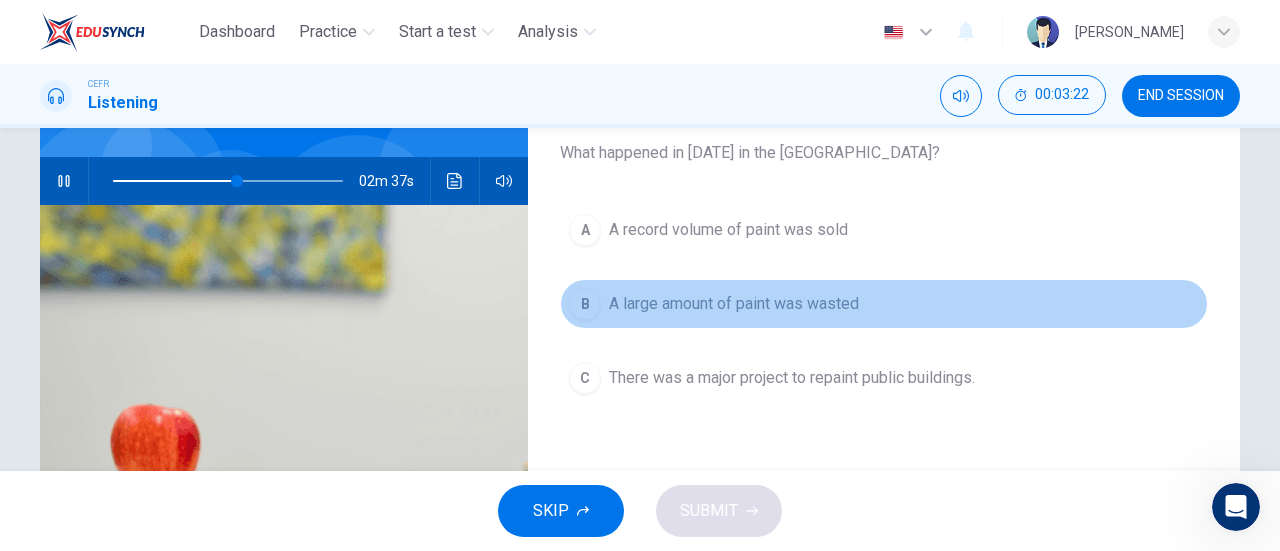 click on "A large amount of paint was wasted" at bounding box center (734, 304) 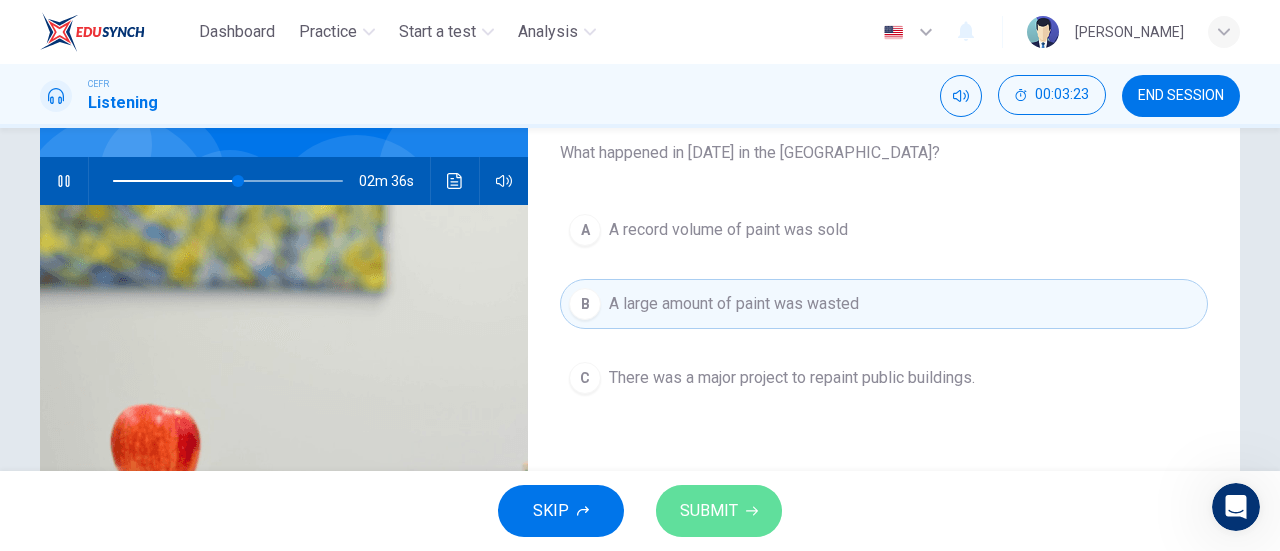 click on "SUBMIT" at bounding box center (719, 511) 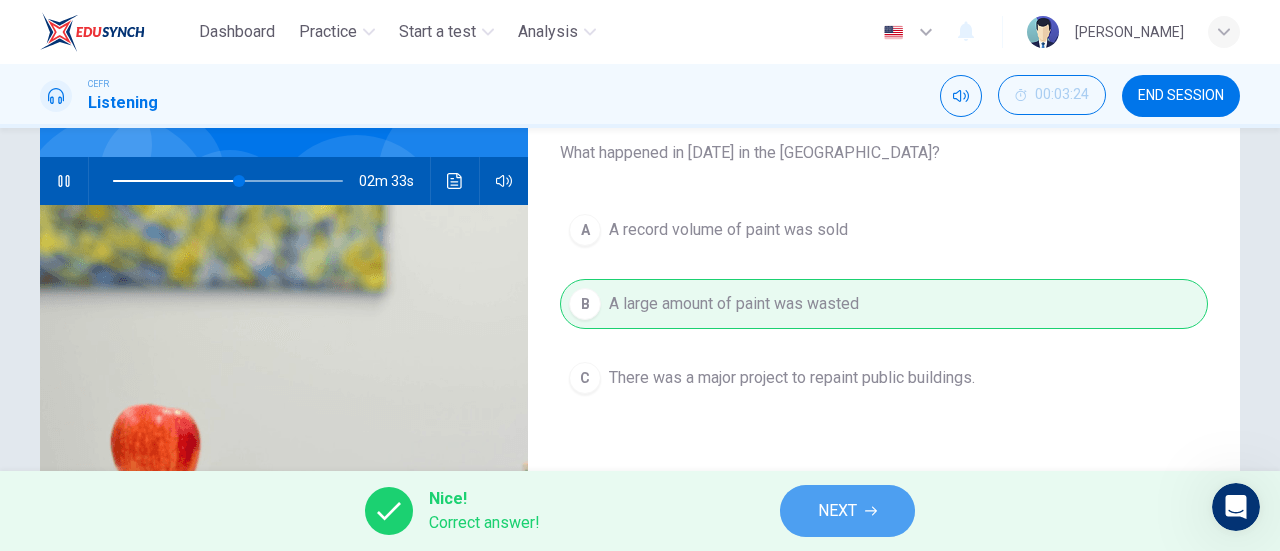 click on "NEXT" at bounding box center (847, 511) 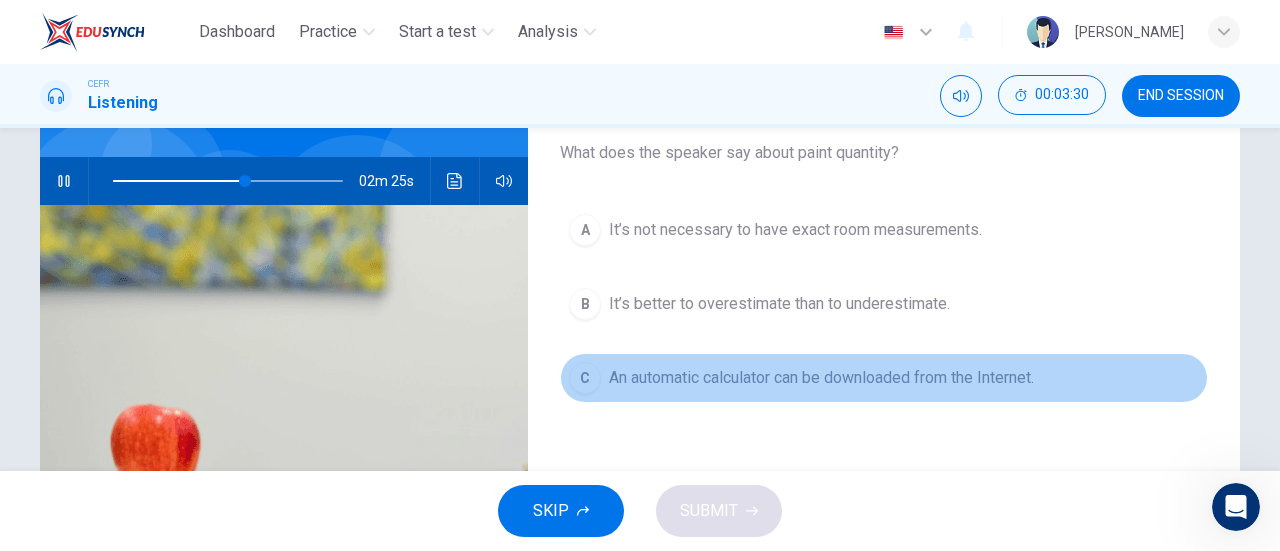 click on "C An automatic calculator can be downloaded from the Internet." at bounding box center [884, 378] 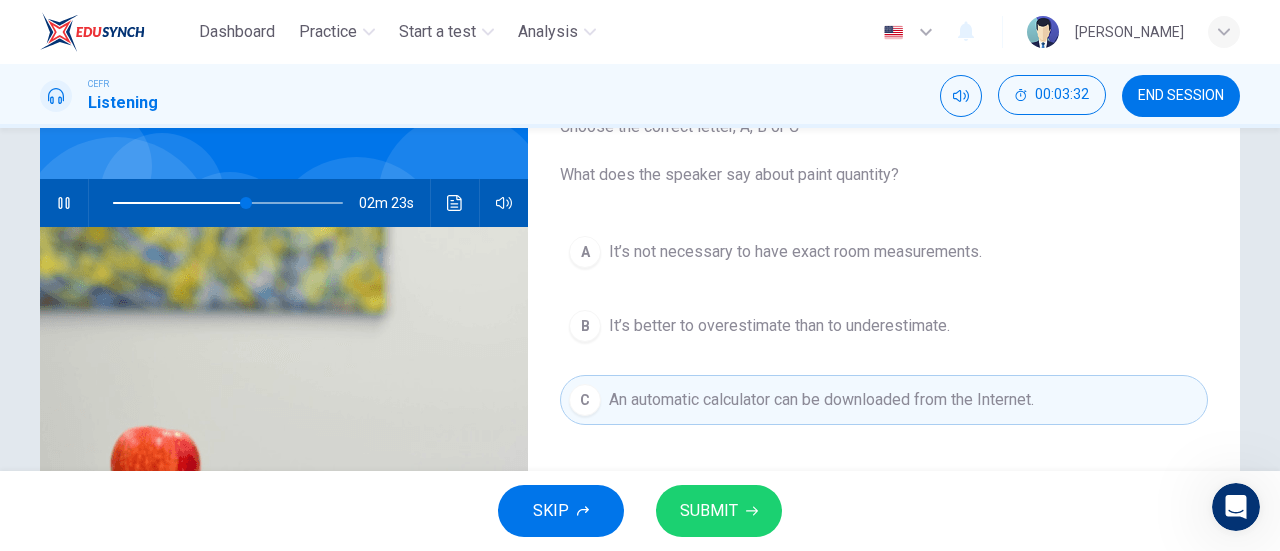 scroll, scrollTop: 148, scrollLeft: 0, axis: vertical 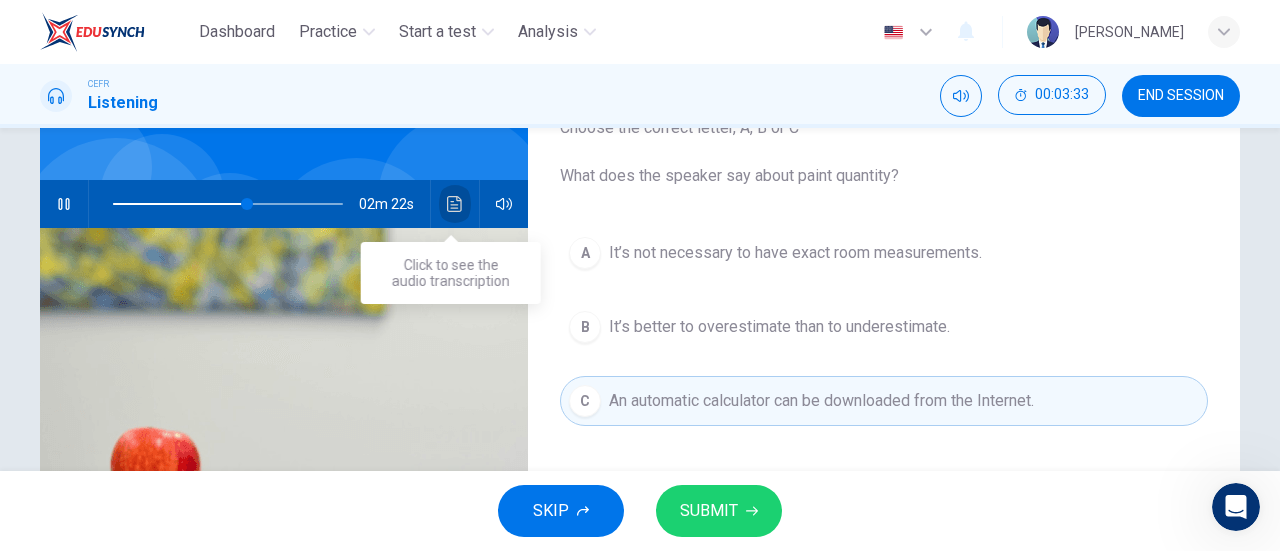 click 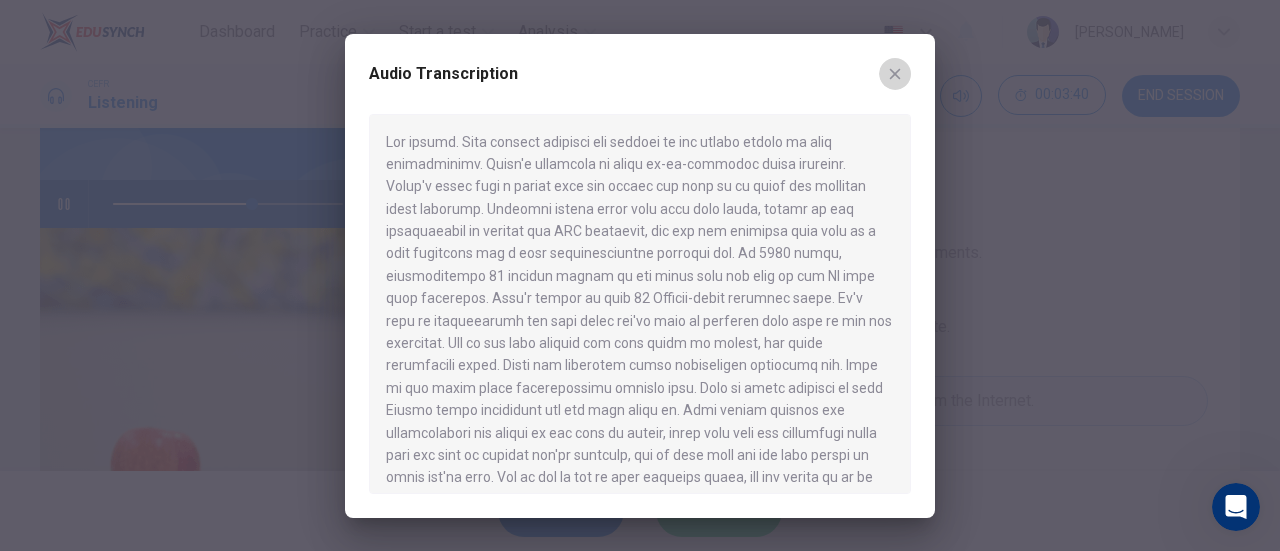 click 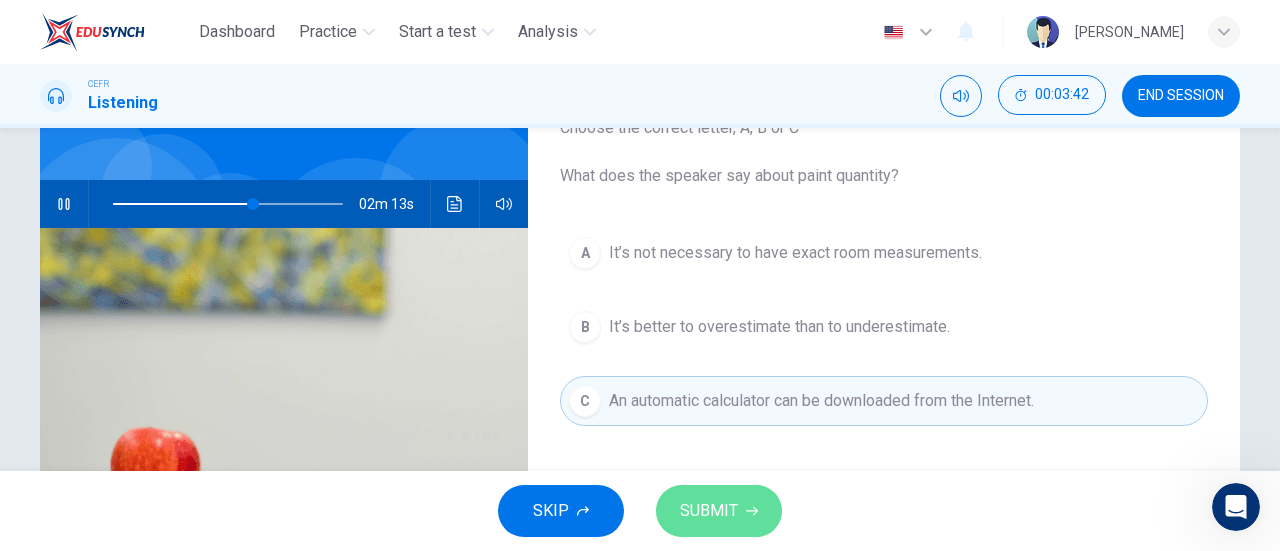 click on "SUBMIT" at bounding box center [709, 511] 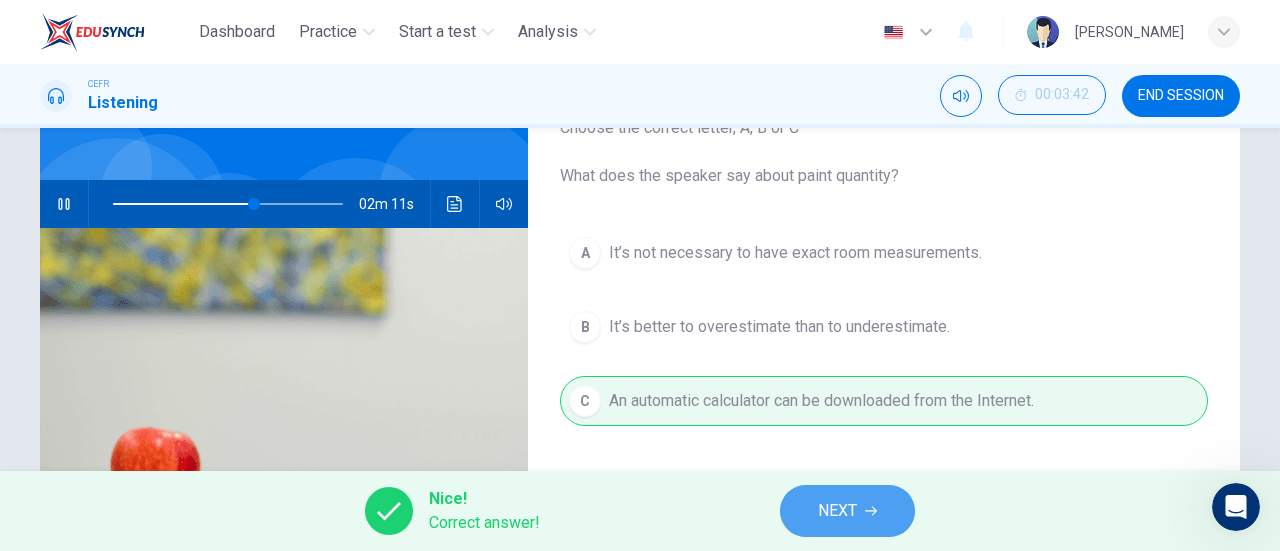 click on "NEXT" at bounding box center [847, 511] 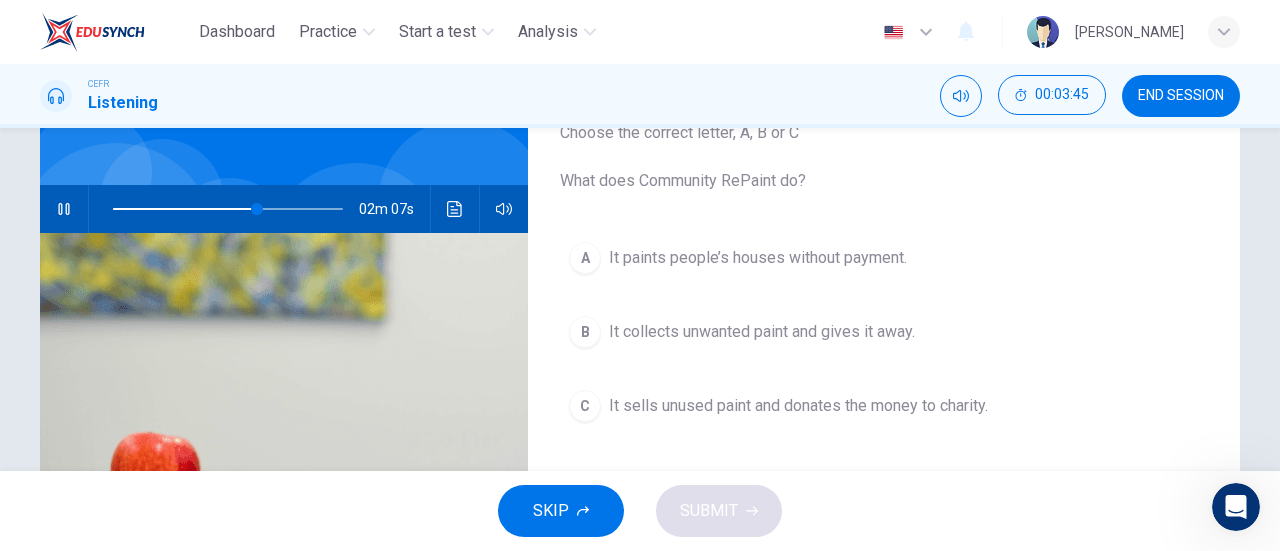 scroll, scrollTop: 144, scrollLeft: 0, axis: vertical 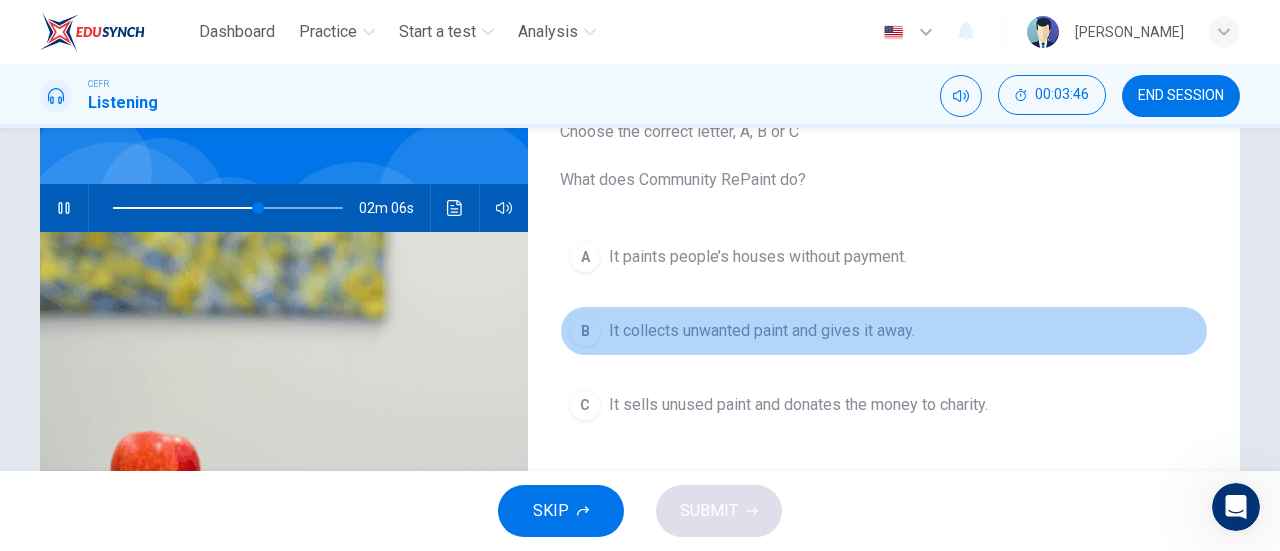 click on "It collects unwanted paint and gives it away." at bounding box center [762, 331] 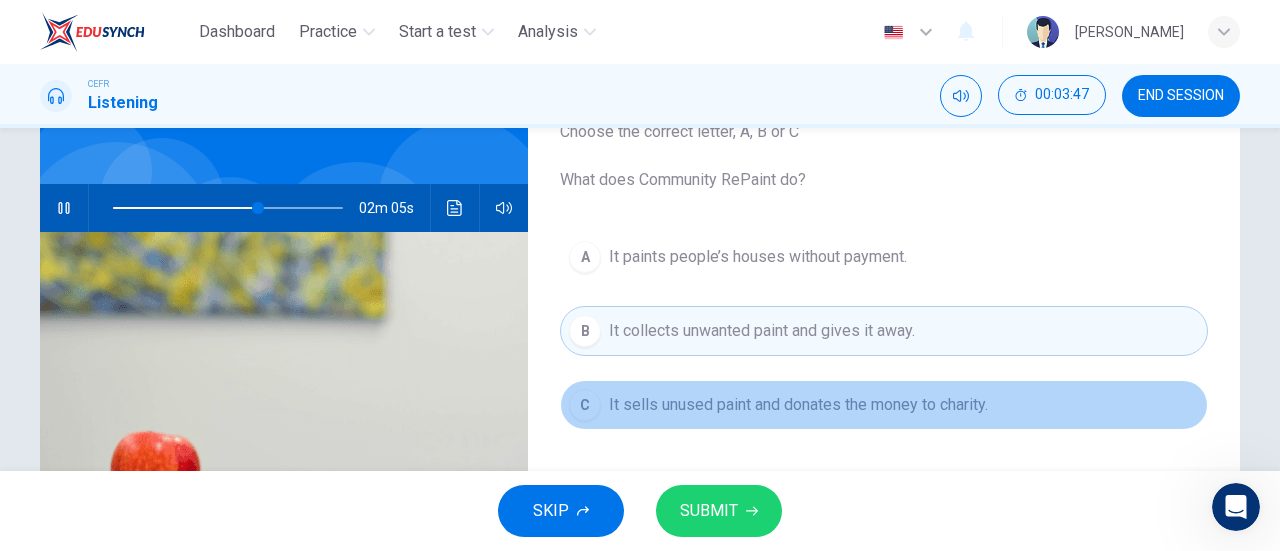 click on "It sells unused paint and donates the money to charity." at bounding box center (798, 405) 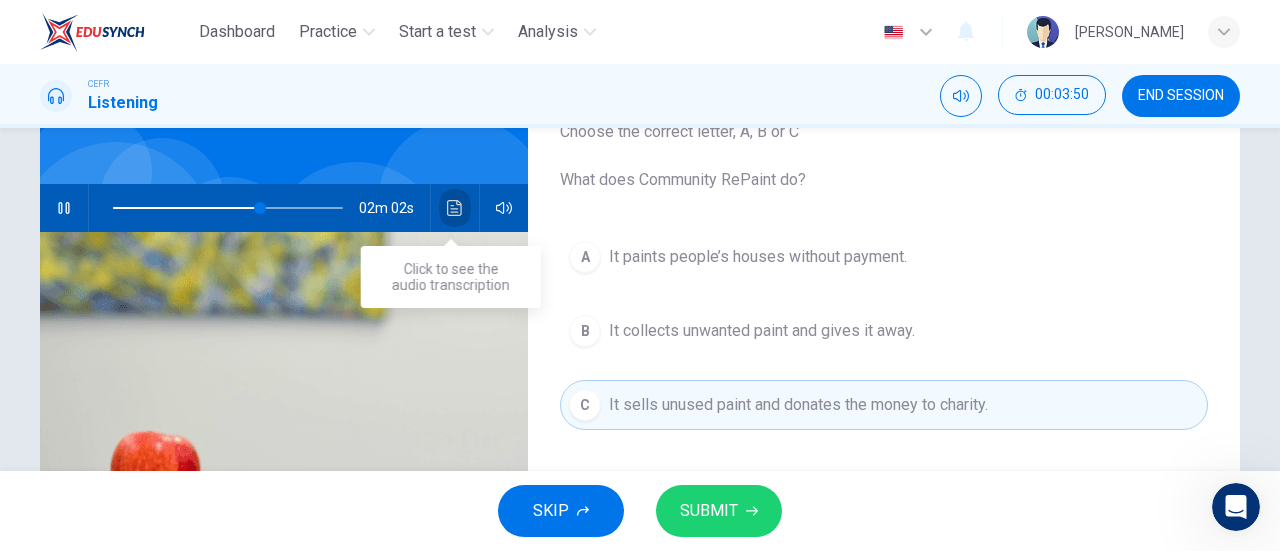 click 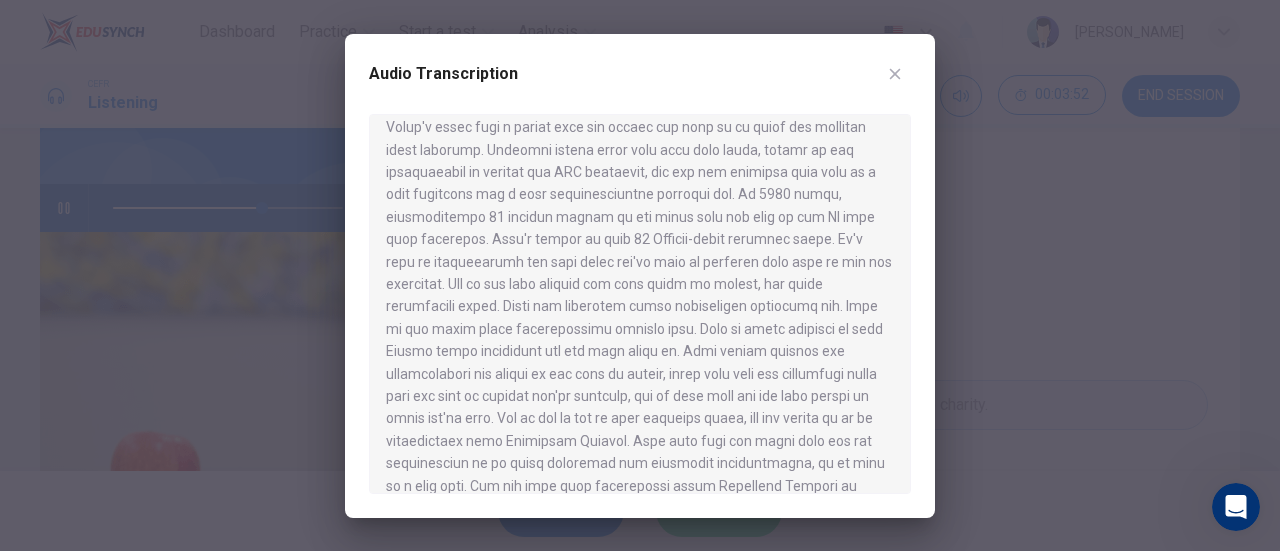 scroll, scrollTop: 60, scrollLeft: 0, axis: vertical 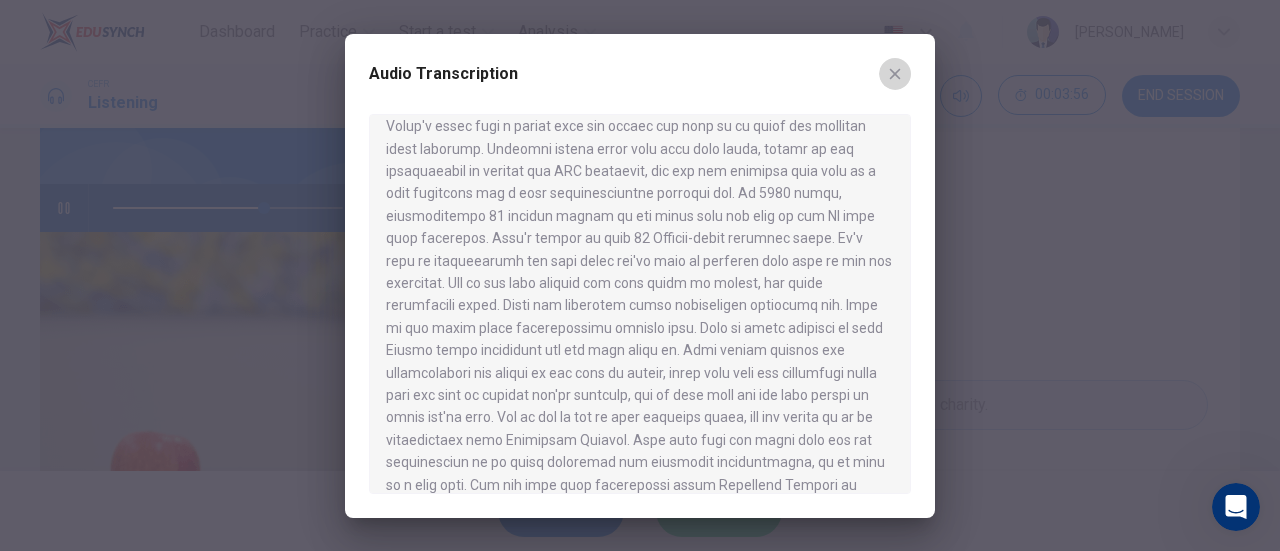 click at bounding box center [895, 74] 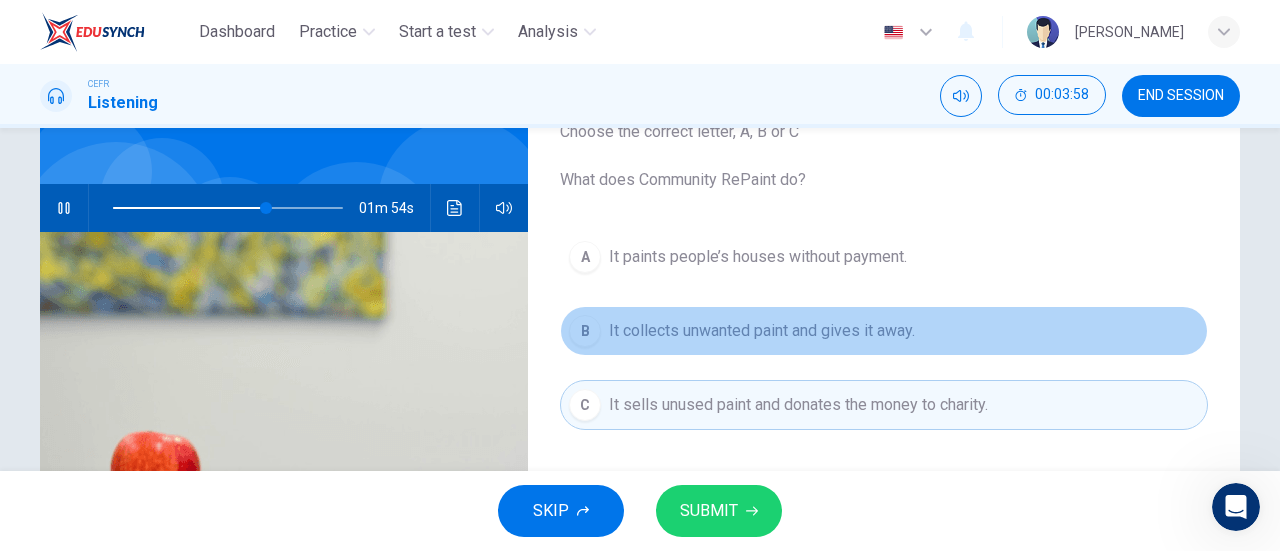 click on "B It collects unwanted paint and gives it away." at bounding box center (884, 331) 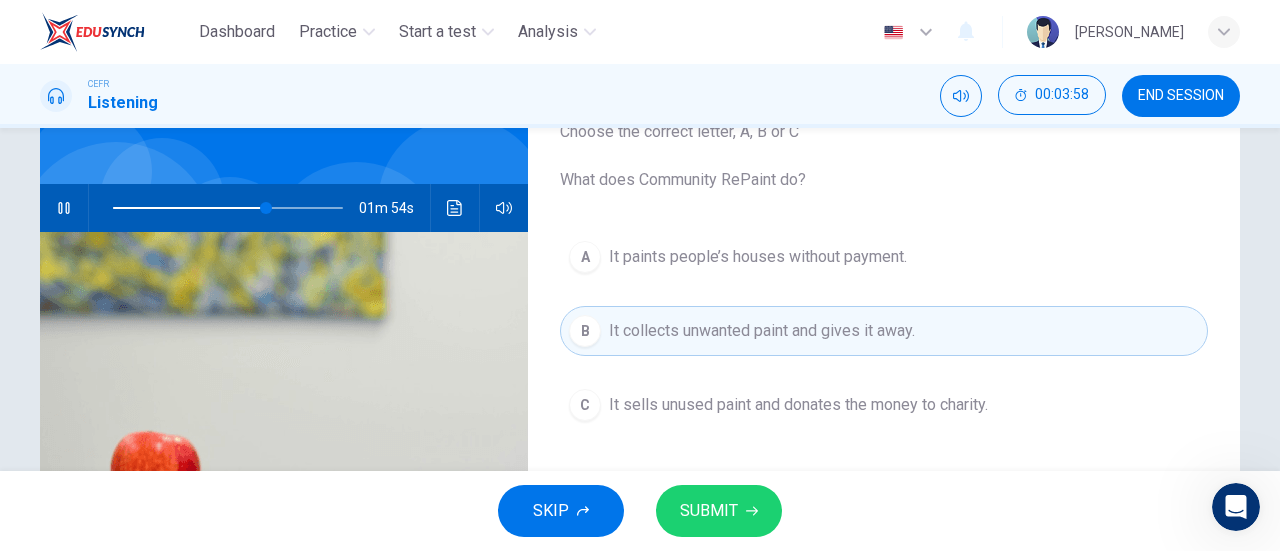 click on "SUBMIT" at bounding box center (709, 511) 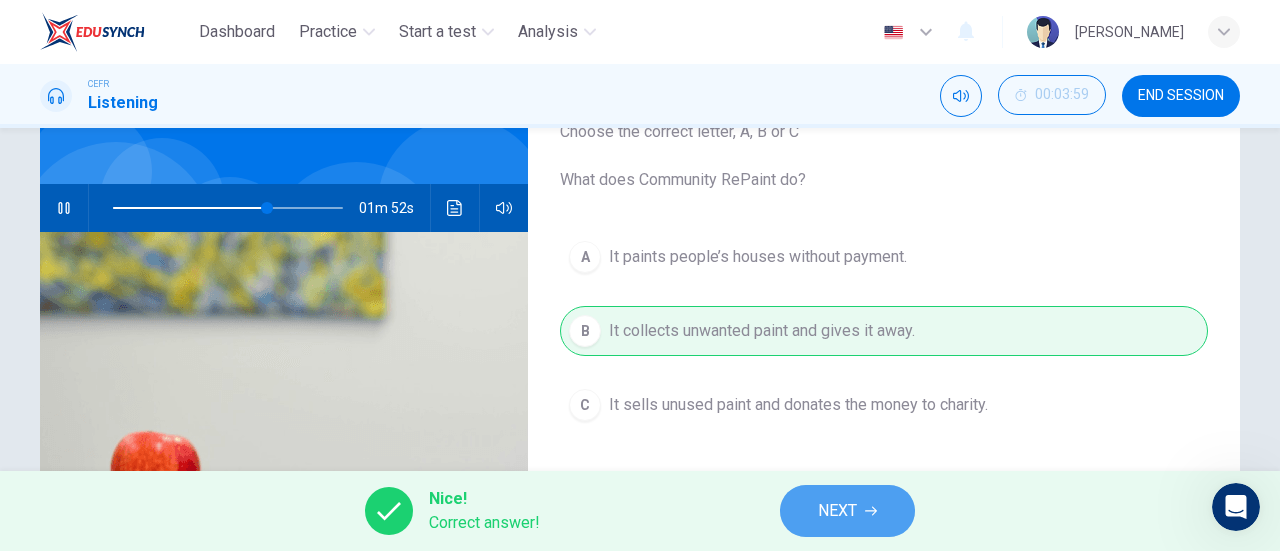 click on "NEXT" at bounding box center [837, 511] 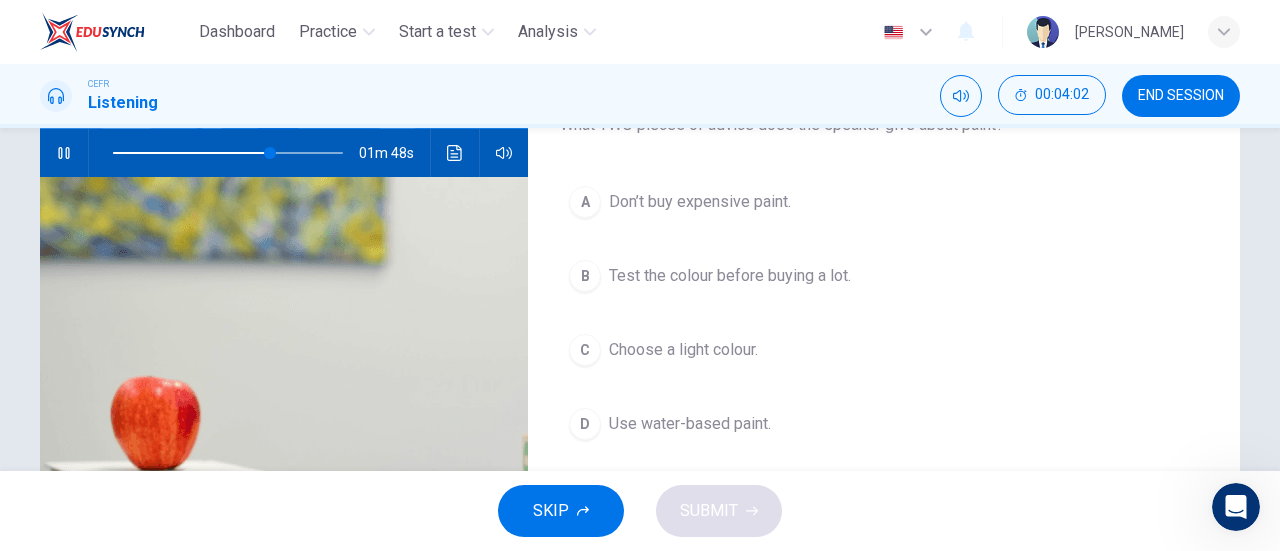 scroll, scrollTop: 202, scrollLeft: 0, axis: vertical 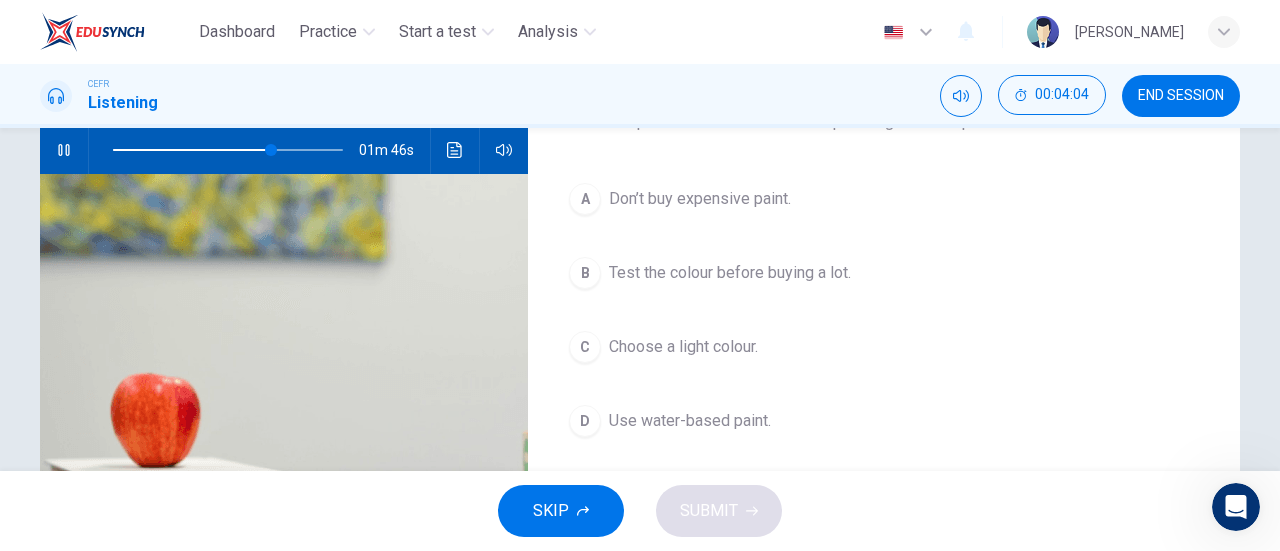 click on "B Test the colour before buying a lot." at bounding box center [884, 273] 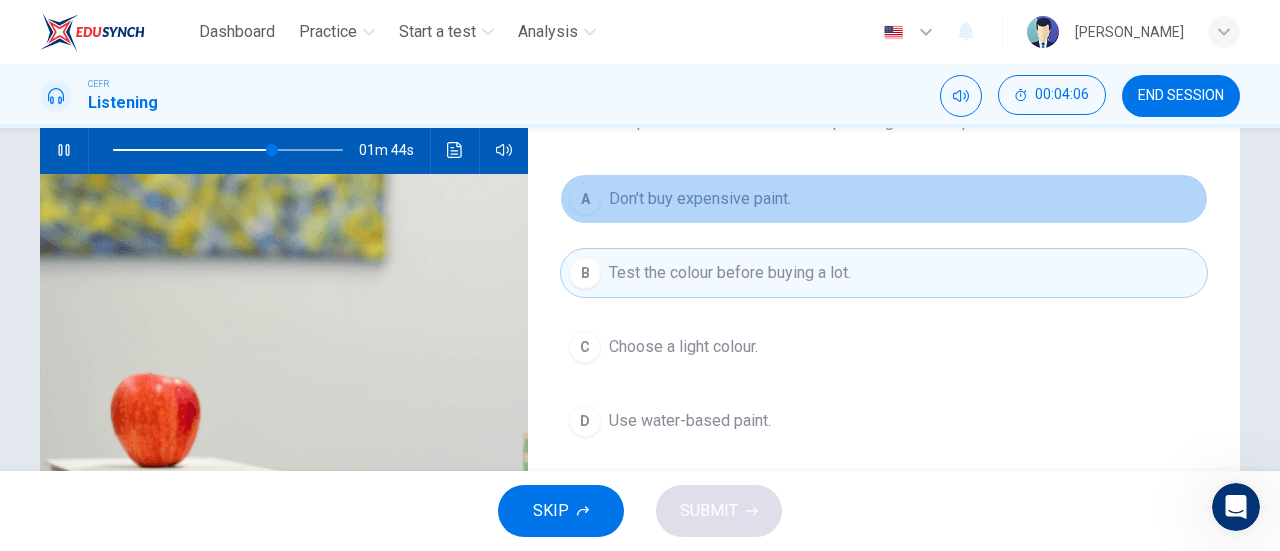 click on "Don’t buy expensive paint." at bounding box center [700, 199] 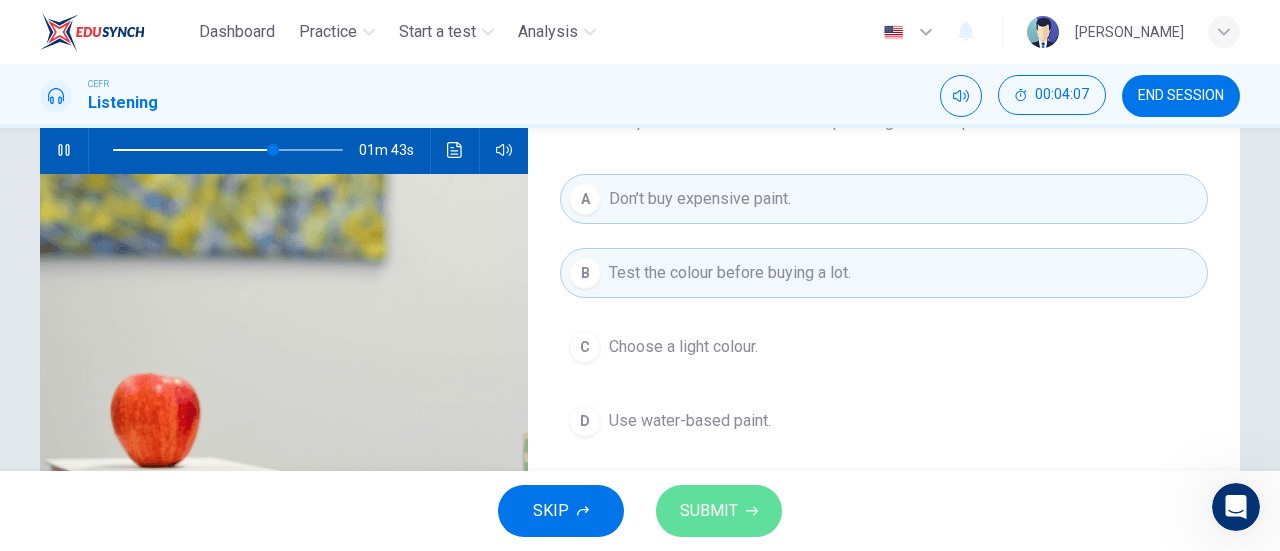 click on "SUBMIT" at bounding box center [719, 511] 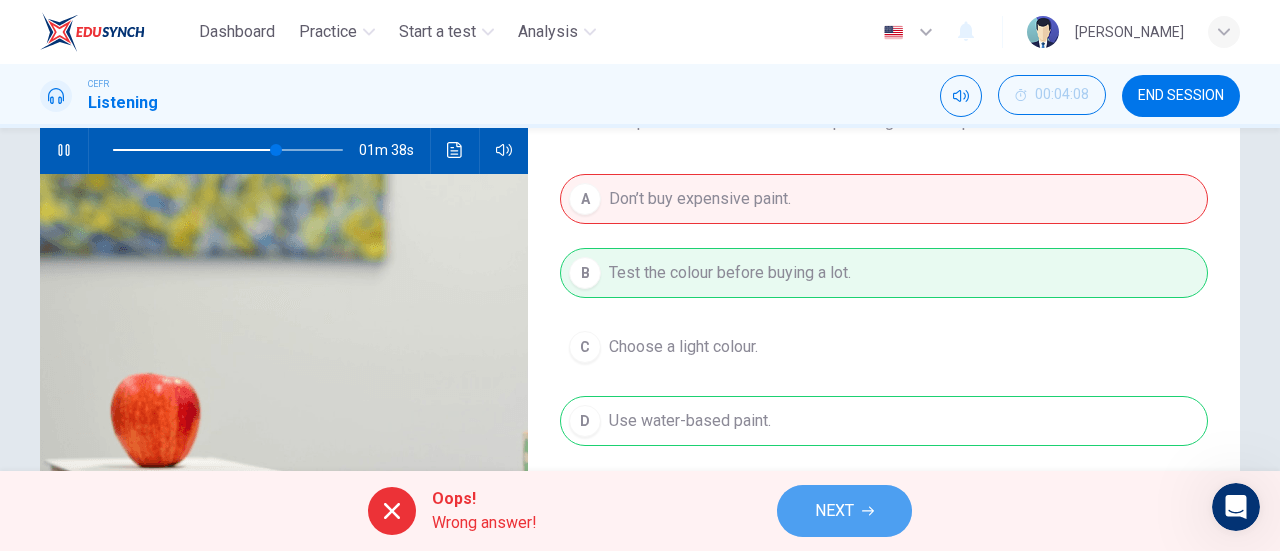 click on "NEXT" at bounding box center (834, 511) 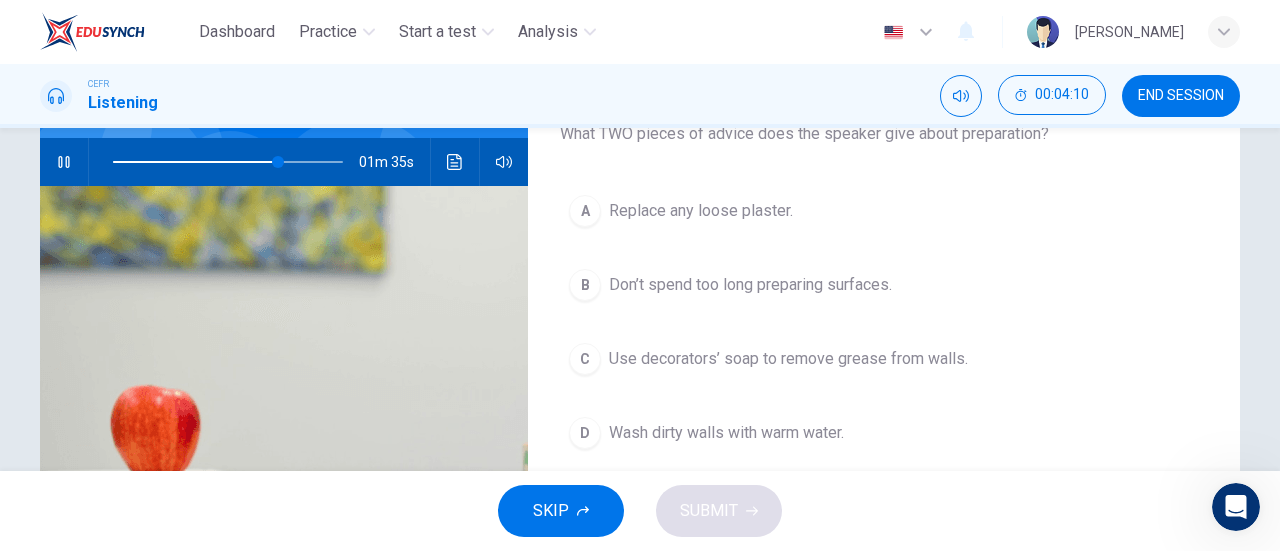 scroll, scrollTop: 191, scrollLeft: 0, axis: vertical 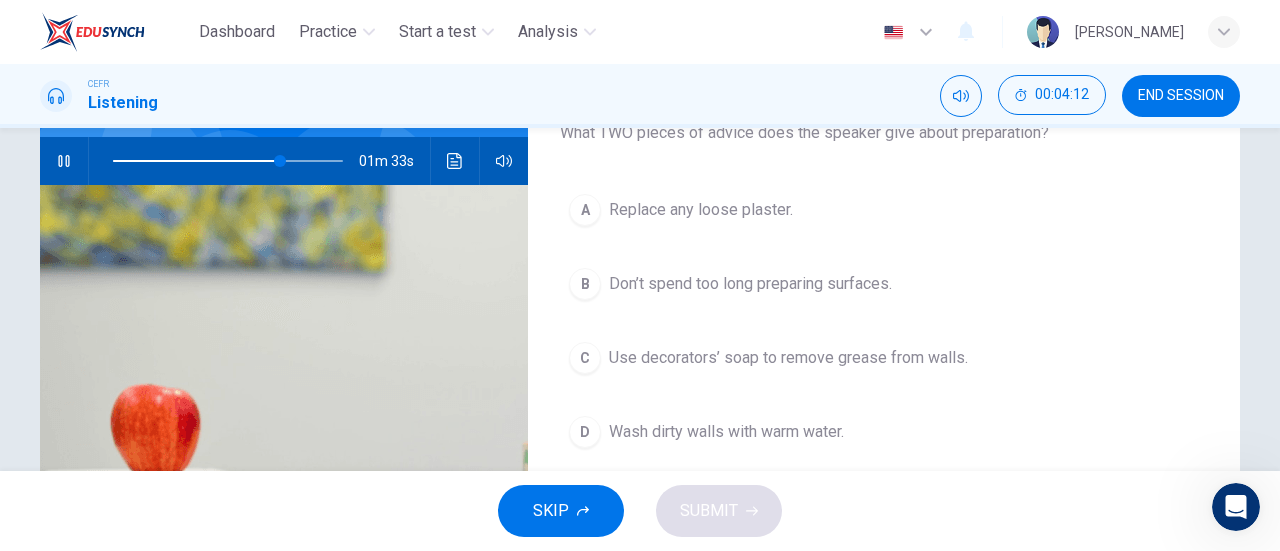 click on "Wash dirty walls with warm water." at bounding box center [726, 432] 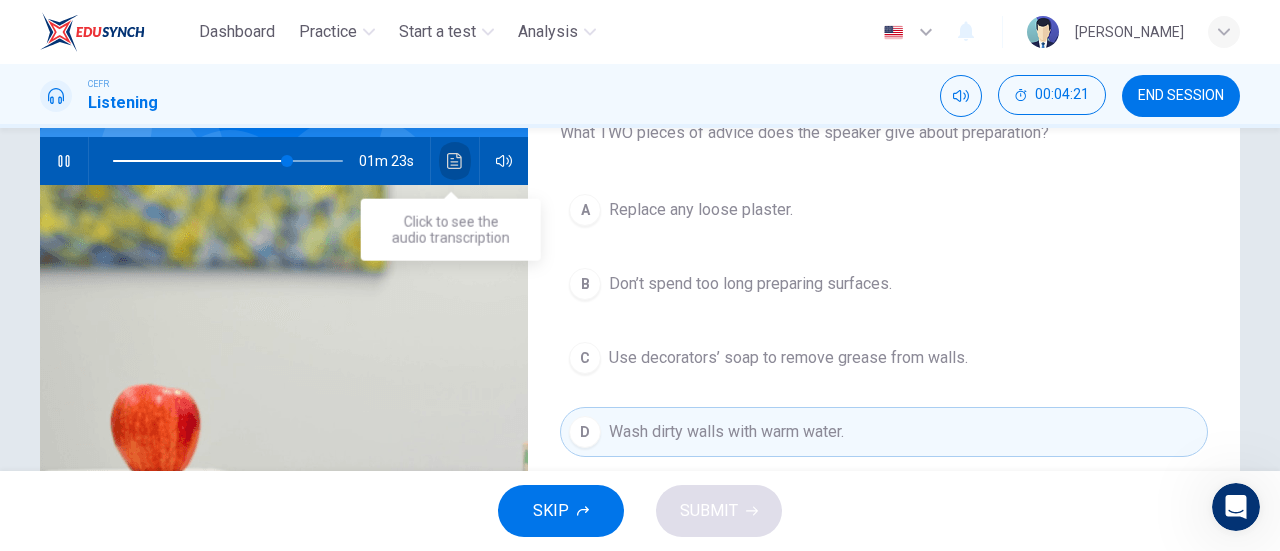 click at bounding box center (455, 161) 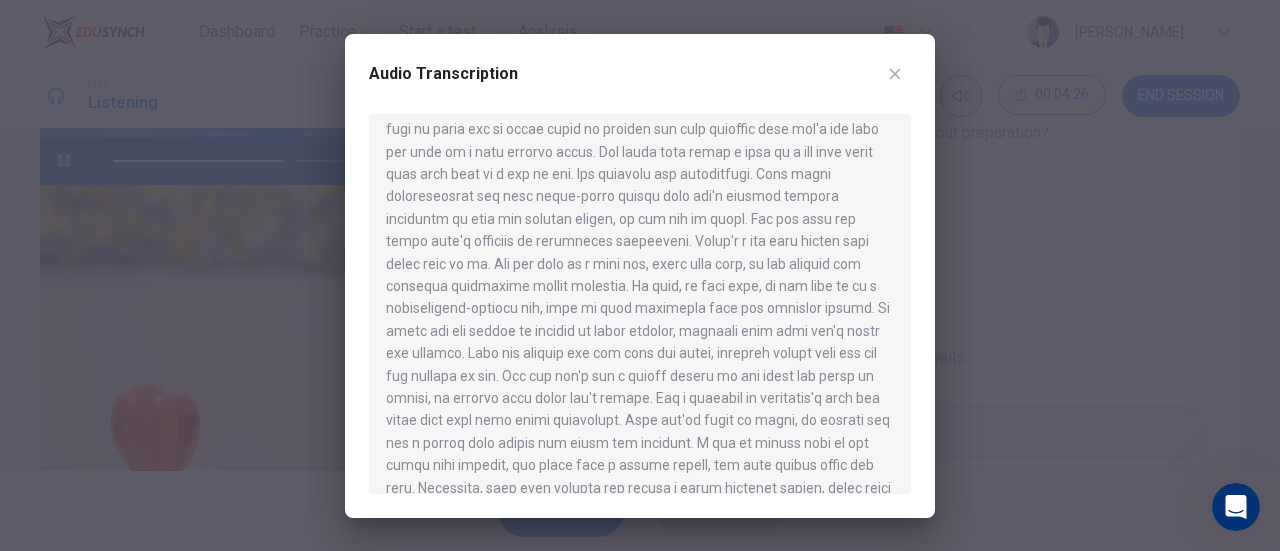 scroll, scrollTop: 576, scrollLeft: 0, axis: vertical 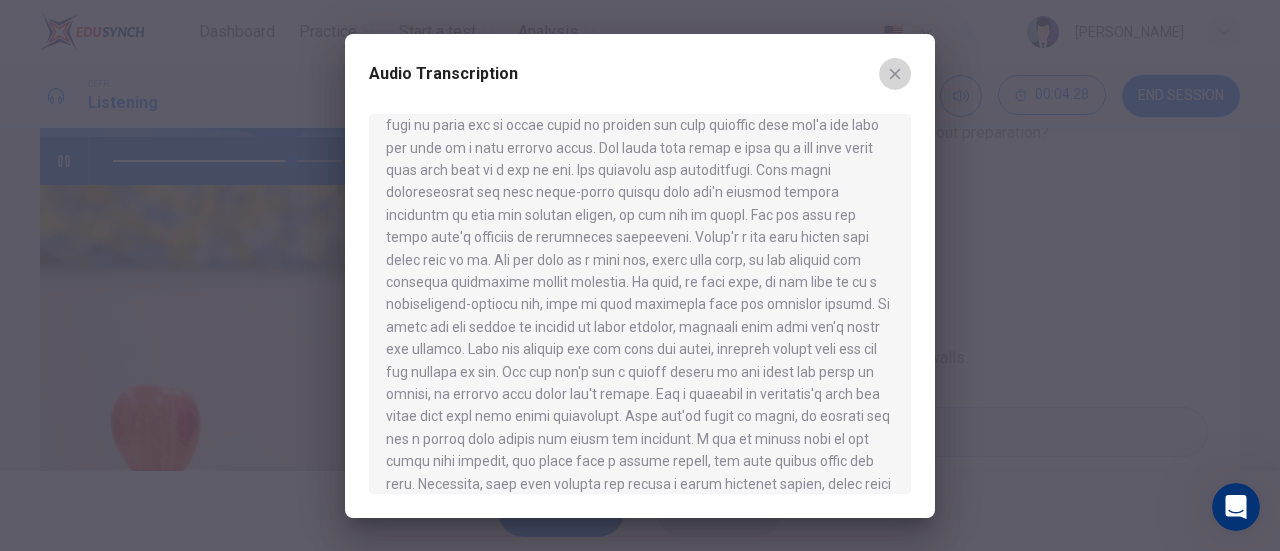 click at bounding box center (895, 74) 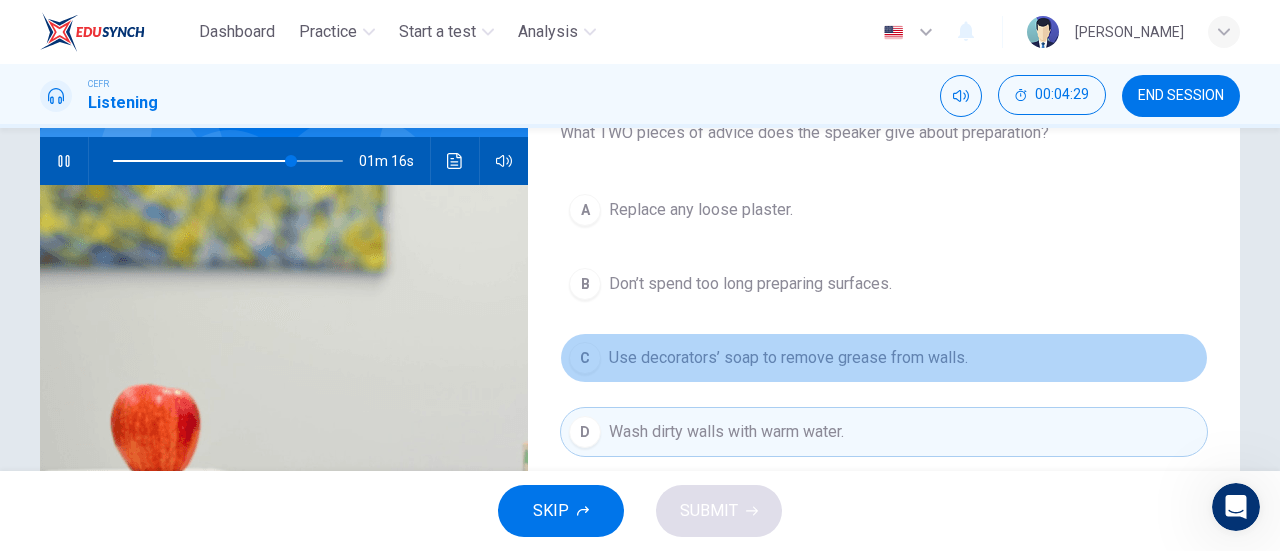 click on "Use decorators’ soap to remove grease from walls." at bounding box center (788, 358) 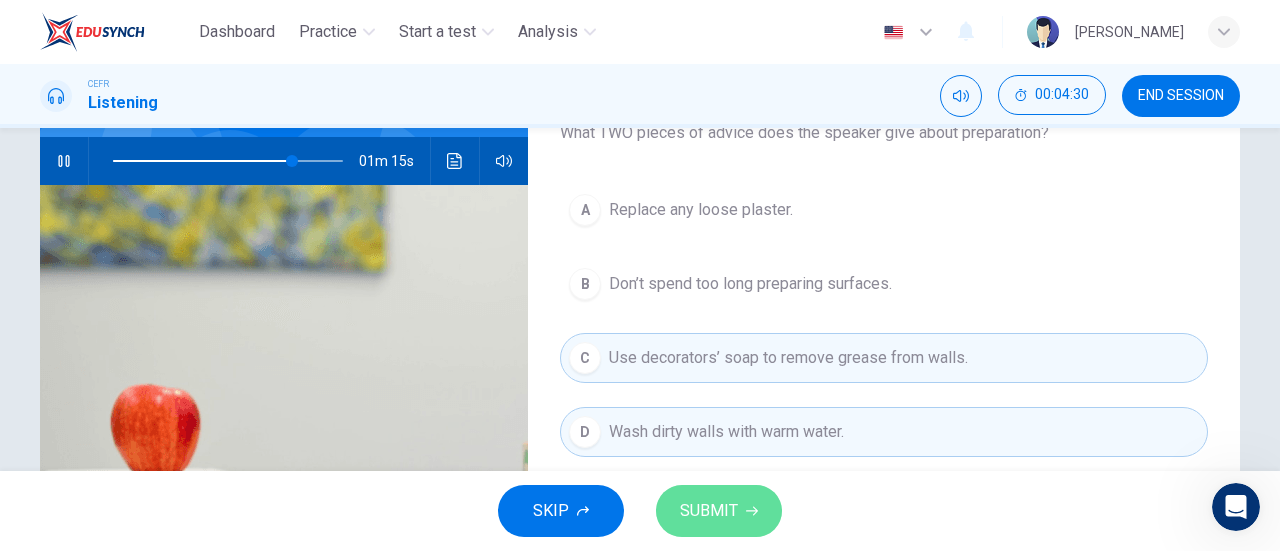 click on "SUBMIT" at bounding box center [709, 511] 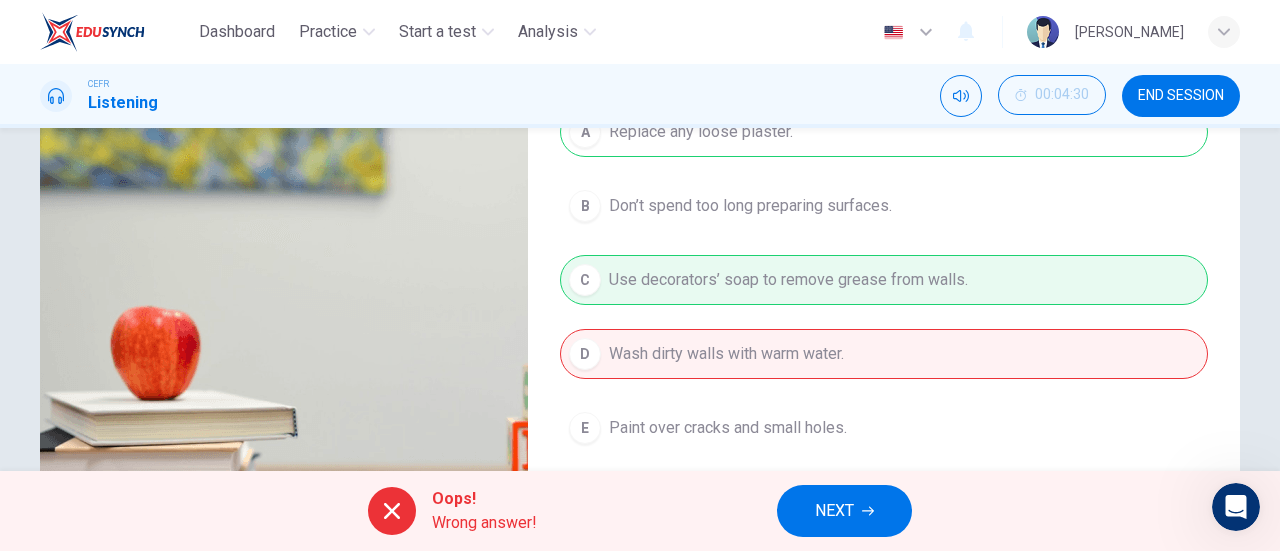 scroll, scrollTop: 389, scrollLeft: 0, axis: vertical 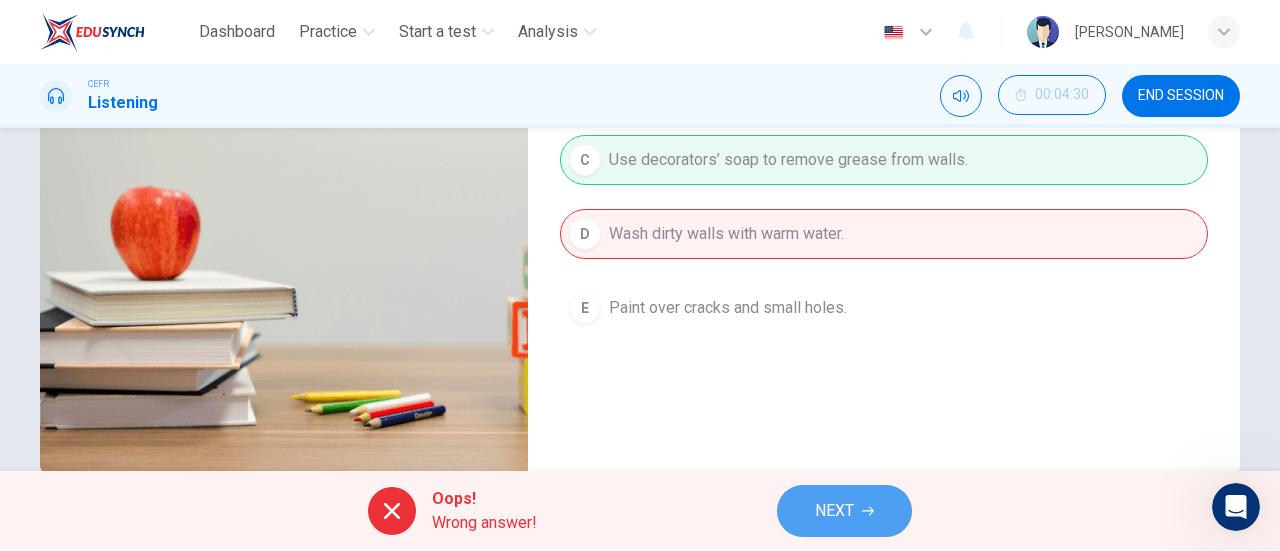 click on "NEXT" at bounding box center [844, 511] 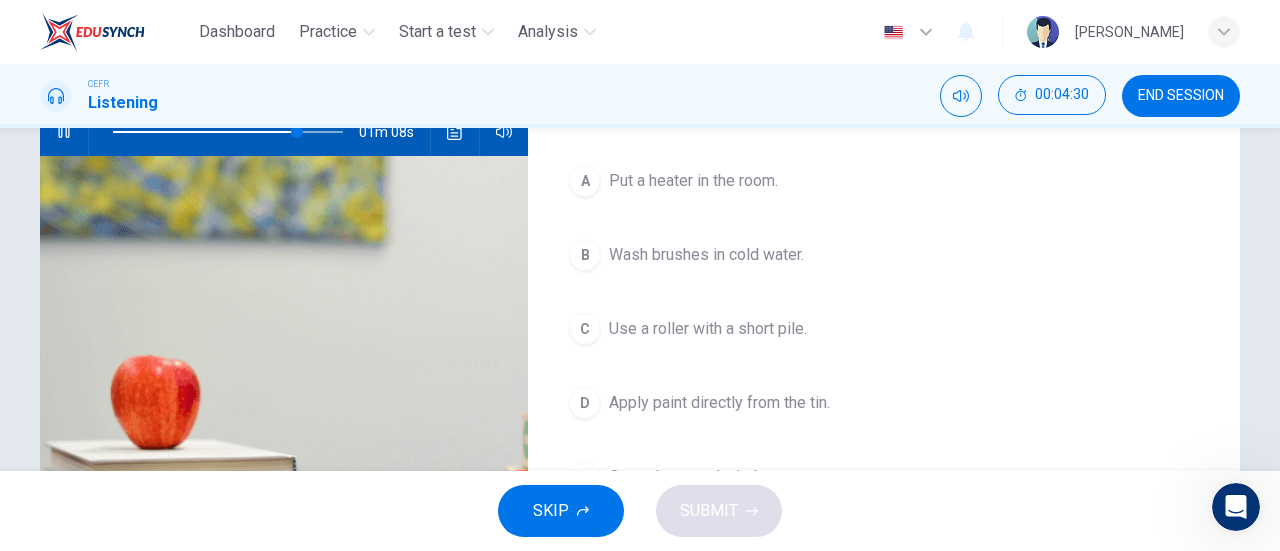 scroll, scrollTop: 219, scrollLeft: 0, axis: vertical 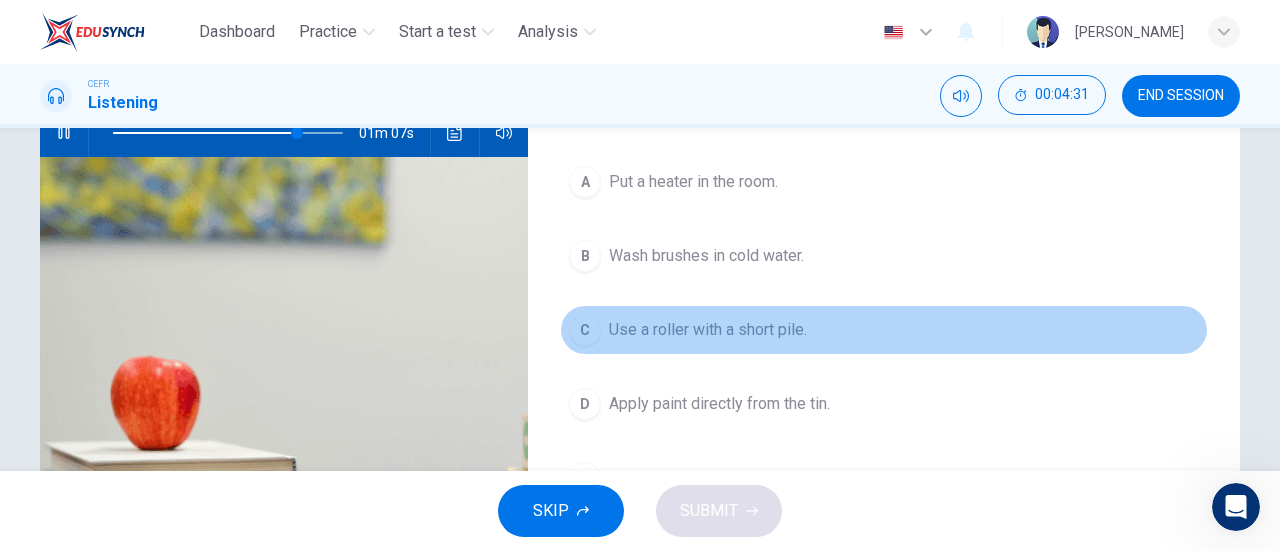 click on "Use a roller with a short pile." at bounding box center [708, 330] 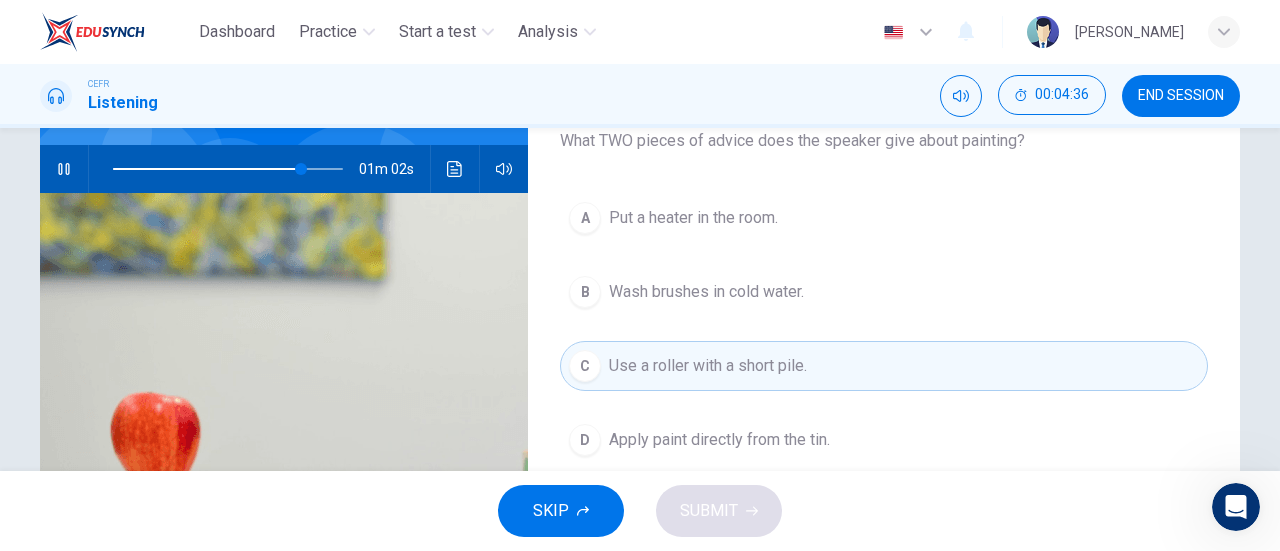 scroll, scrollTop: 180, scrollLeft: 0, axis: vertical 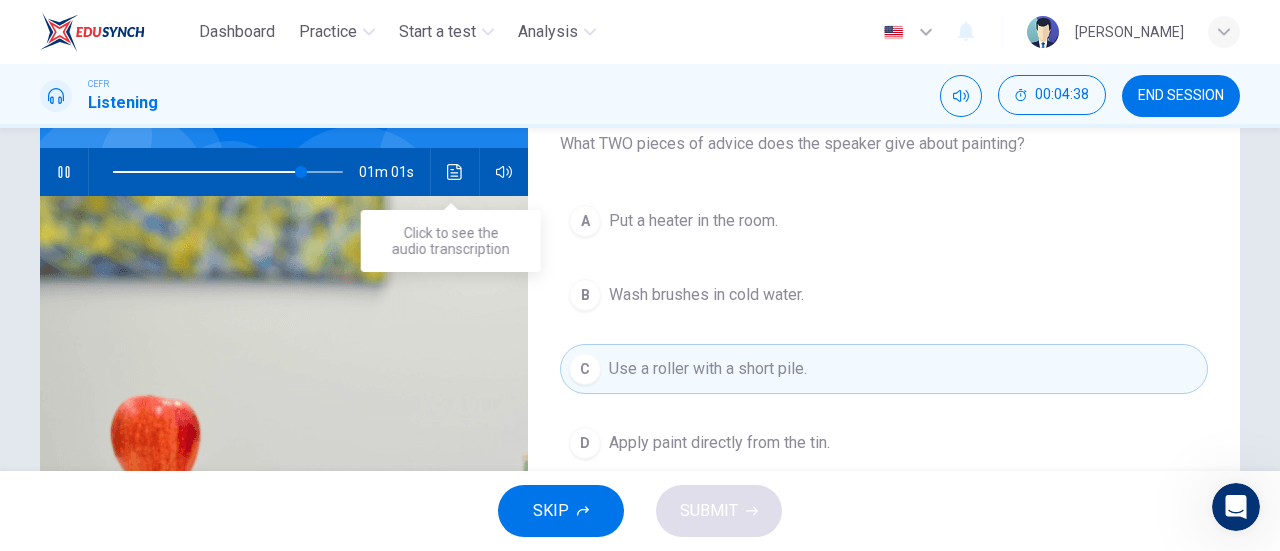 click at bounding box center [455, 172] 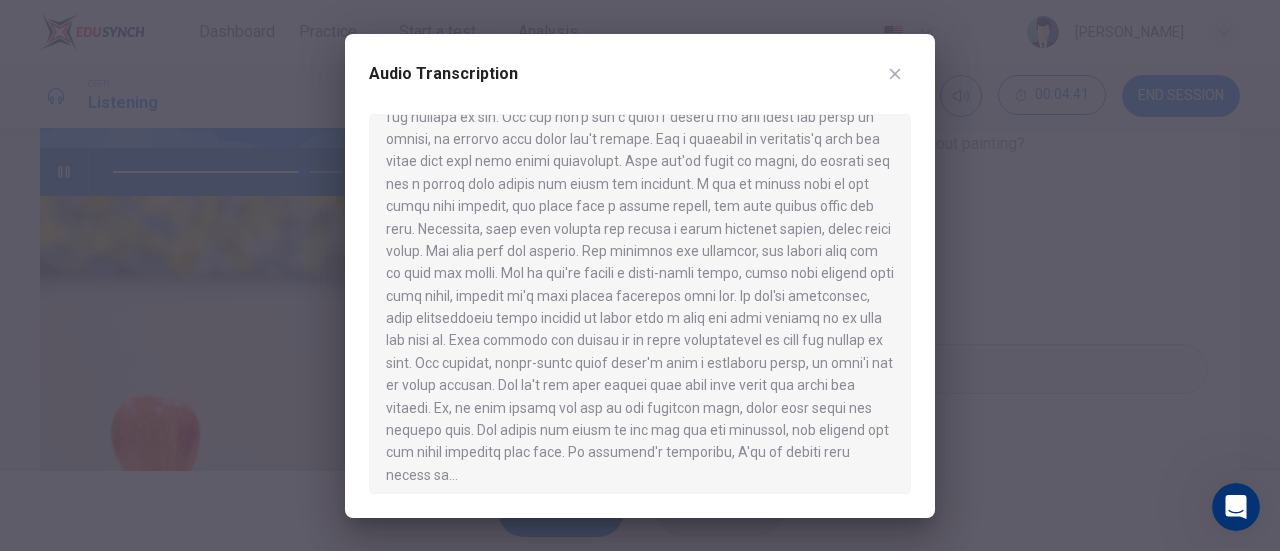 scroll, scrollTop: 840, scrollLeft: 0, axis: vertical 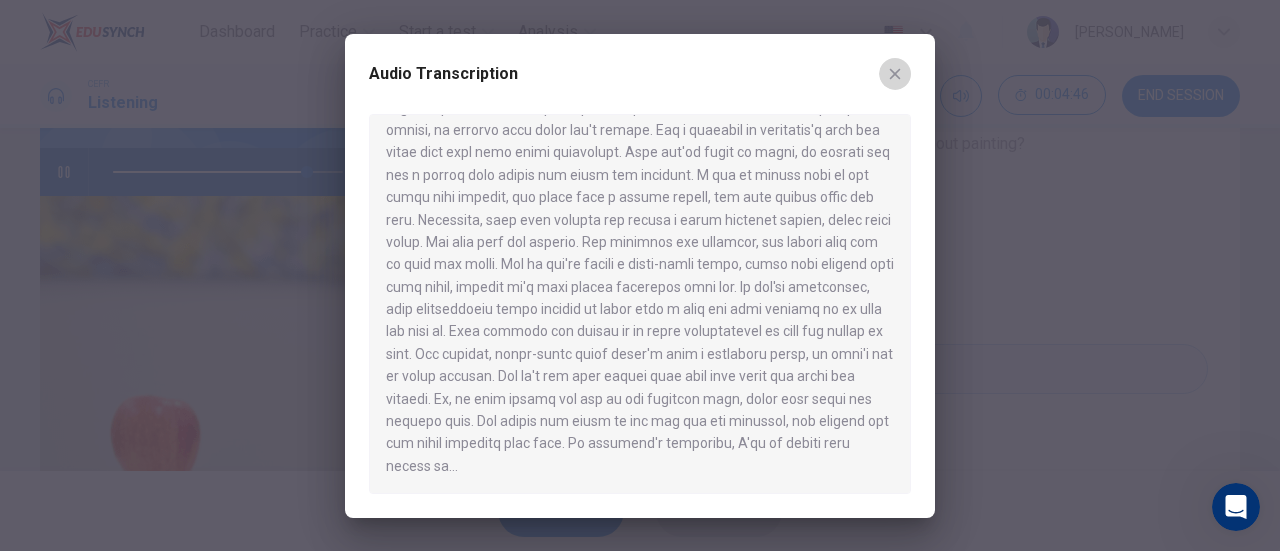 click 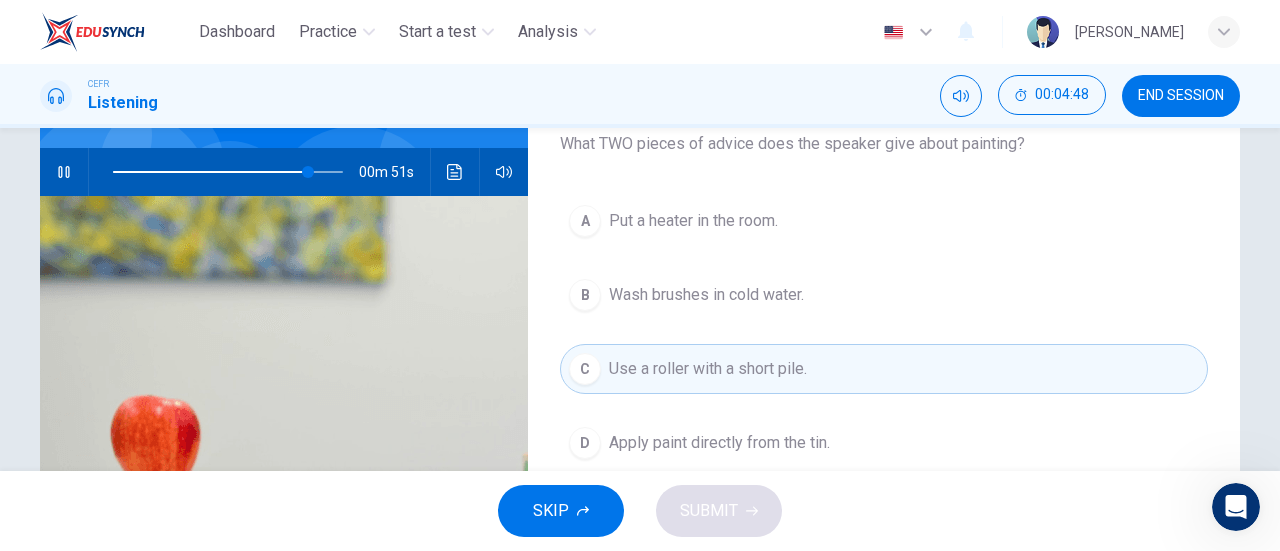 click on "A Put a heater in the room. B Wash brushes in cold water. C Use a roller with a short pile. D Apply paint directly from the tin. E Open doors and windows." at bounding box center (884, 389) 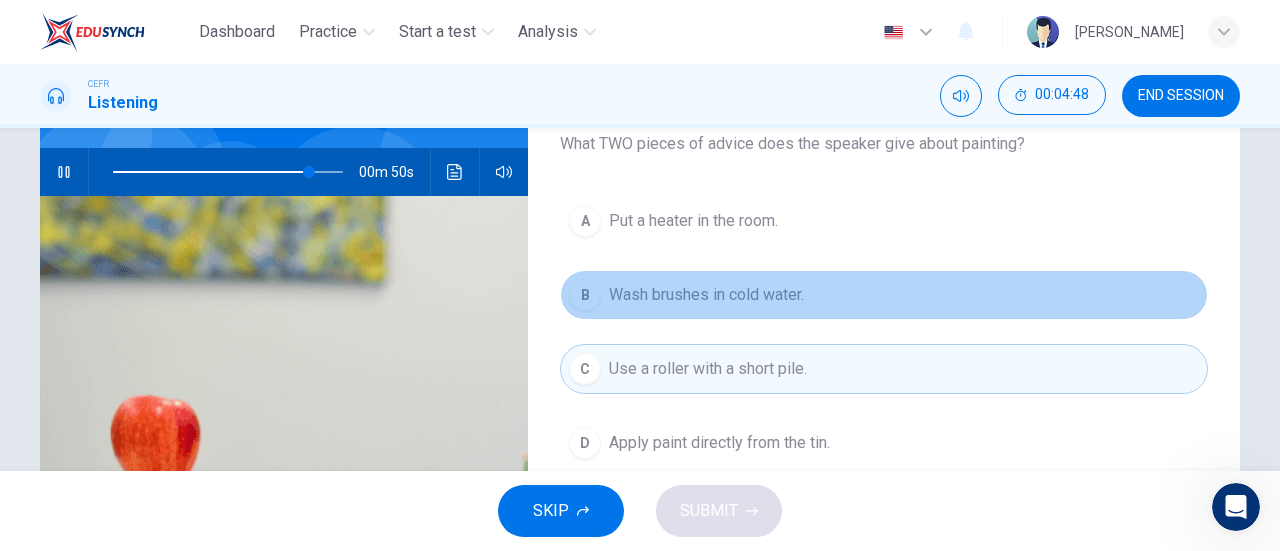 click on "B Wash brushes in cold water." at bounding box center (884, 295) 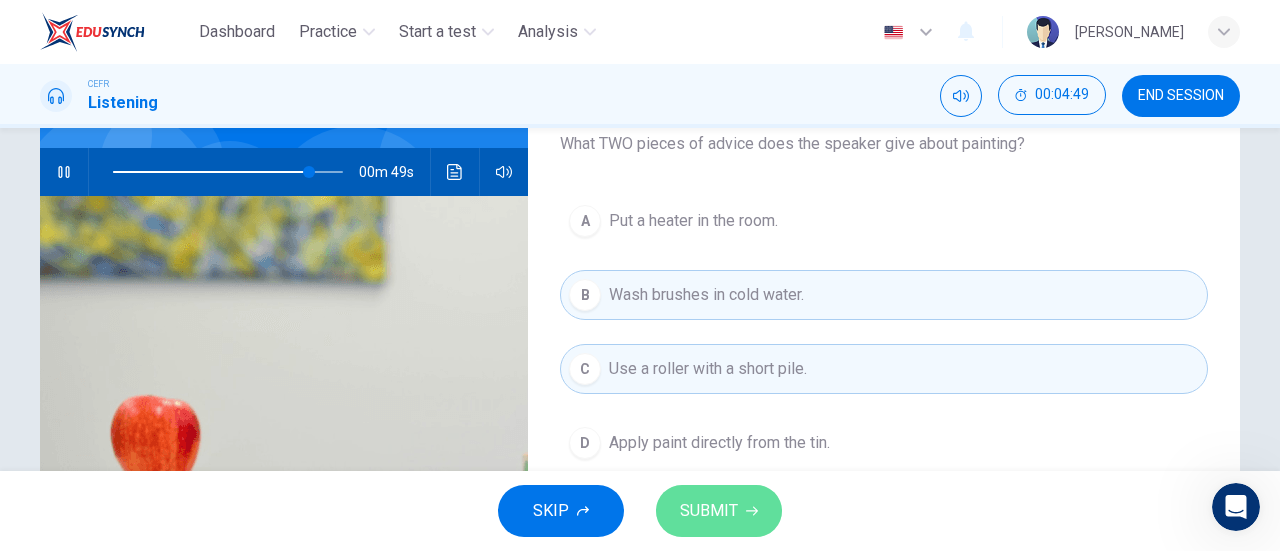 click on "SUBMIT" at bounding box center (719, 511) 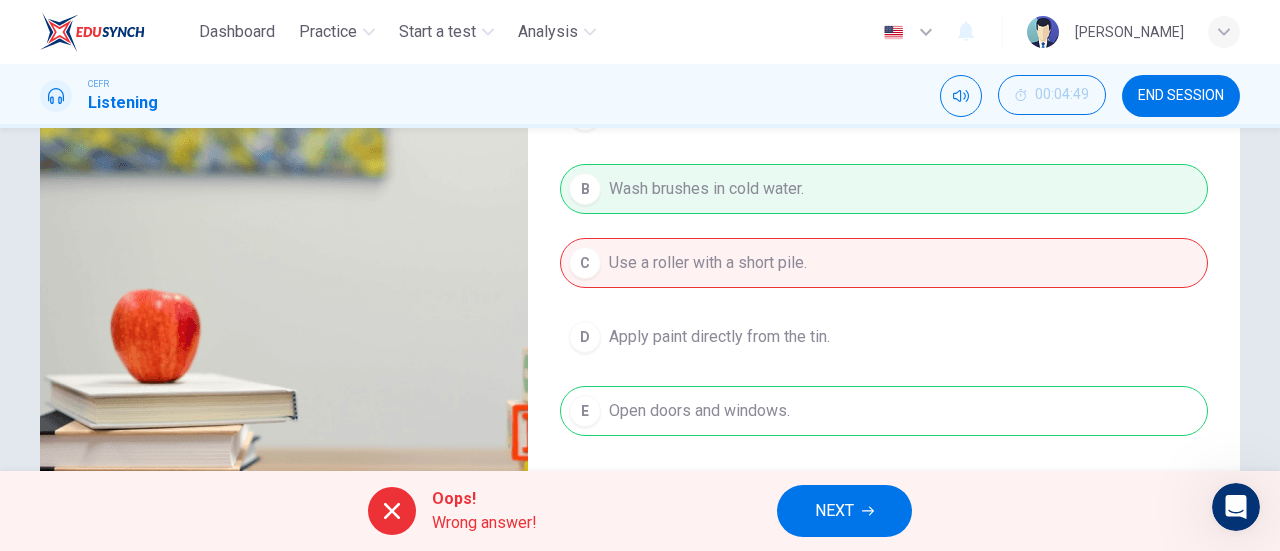 scroll, scrollTop: 285, scrollLeft: 0, axis: vertical 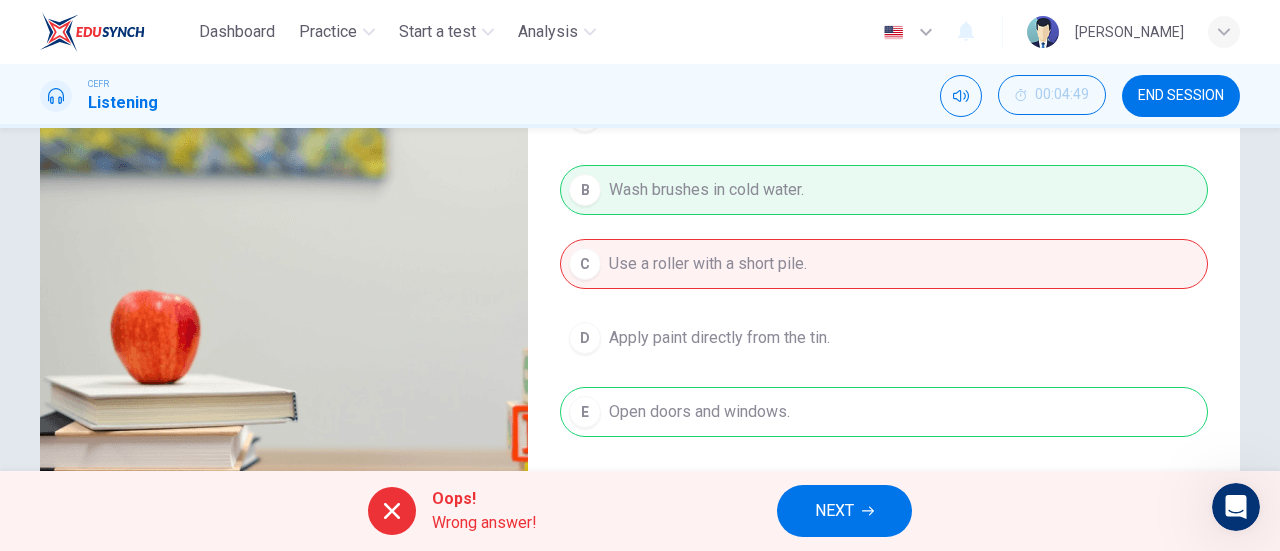 type on "86" 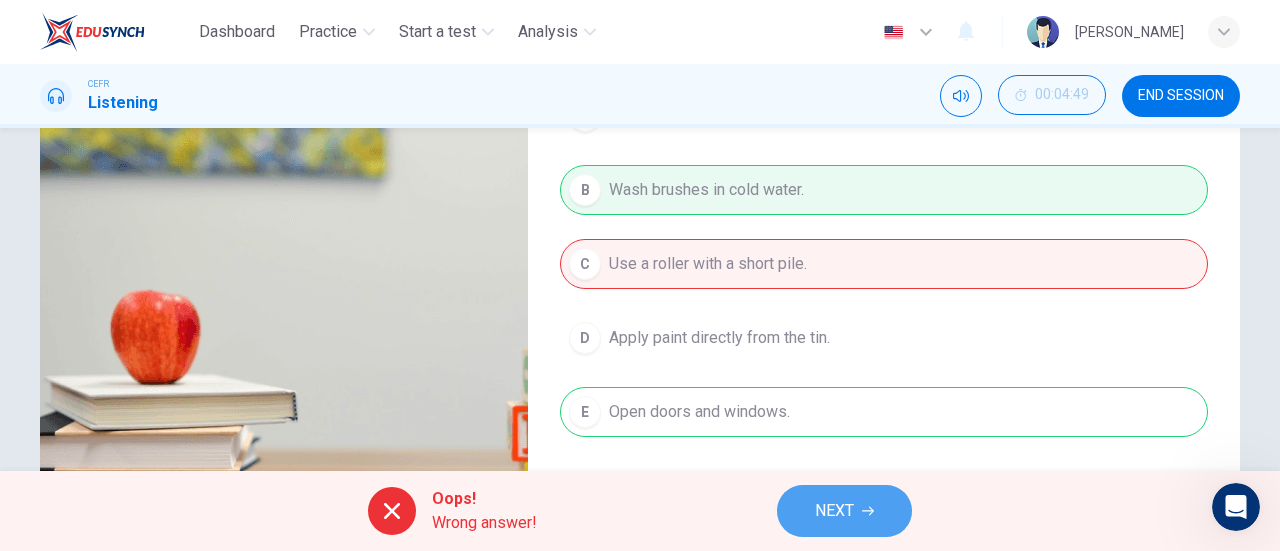 click on "NEXT" at bounding box center (834, 511) 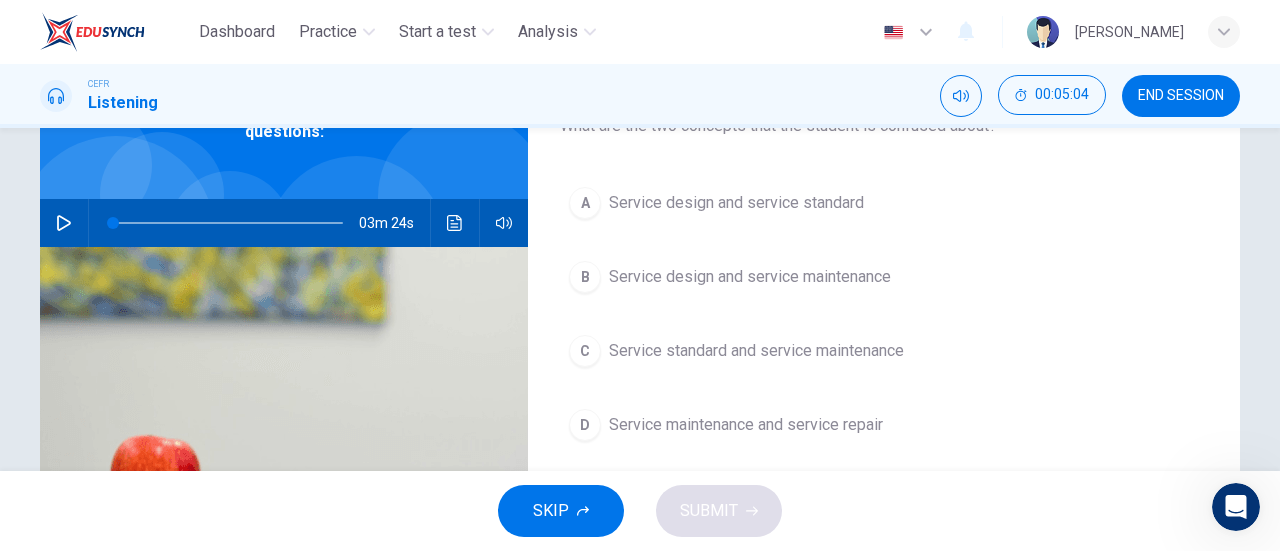 scroll, scrollTop: 191, scrollLeft: 0, axis: vertical 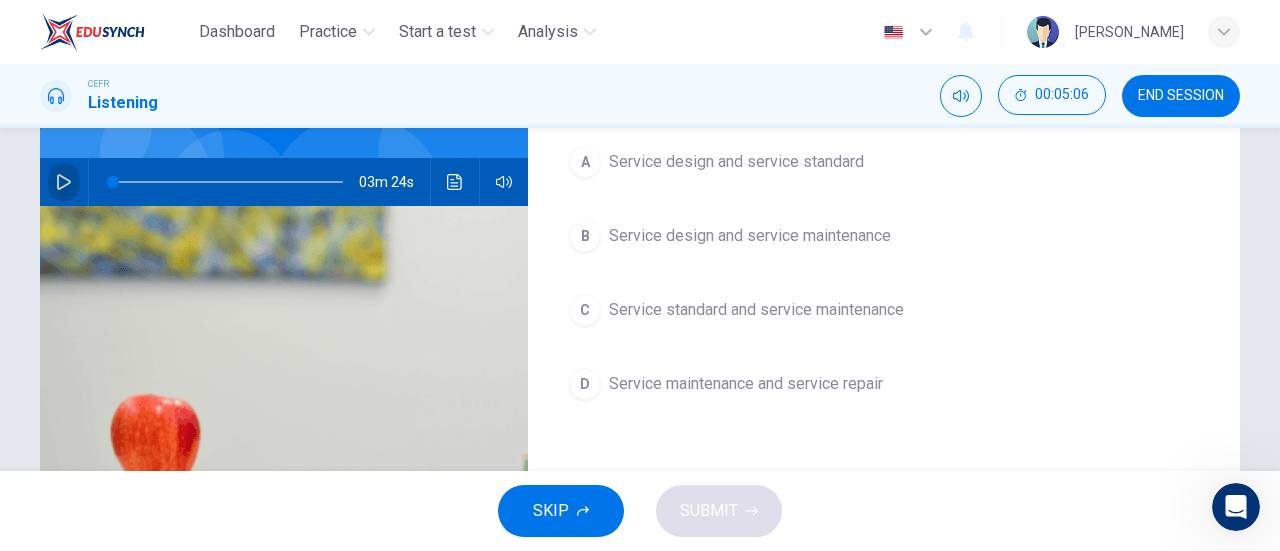 click 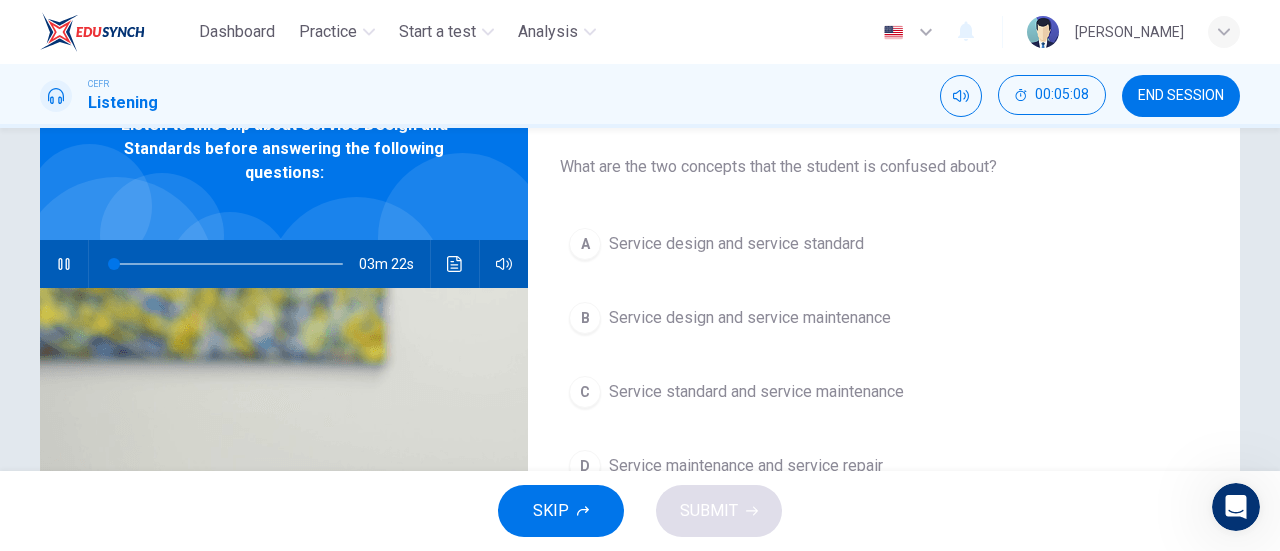 scroll, scrollTop: 77, scrollLeft: 0, axis: vertical 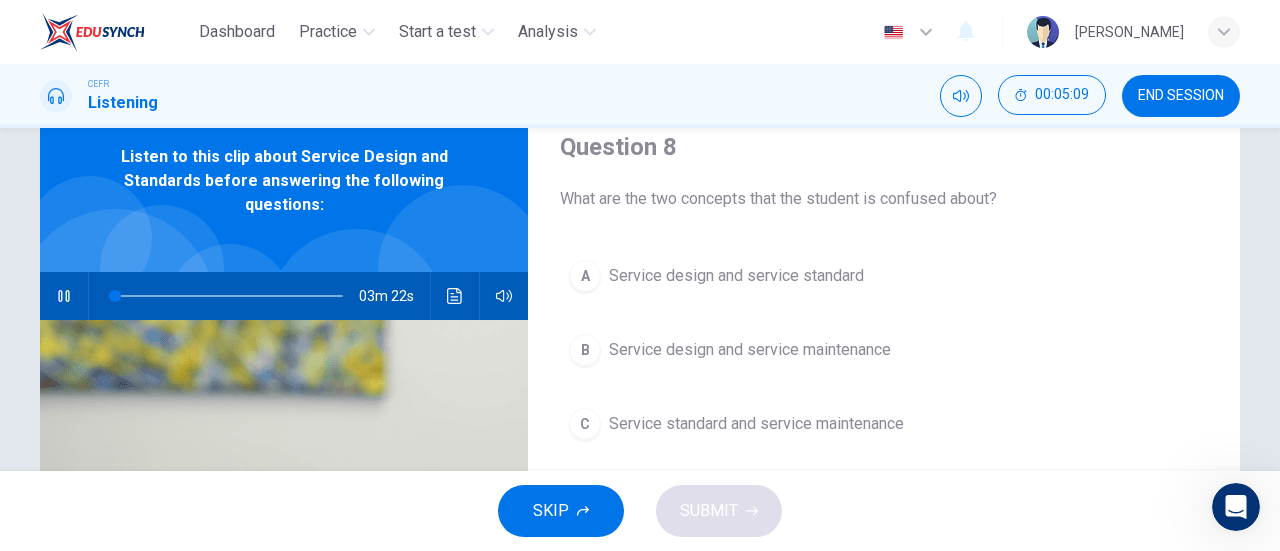 type on "1" 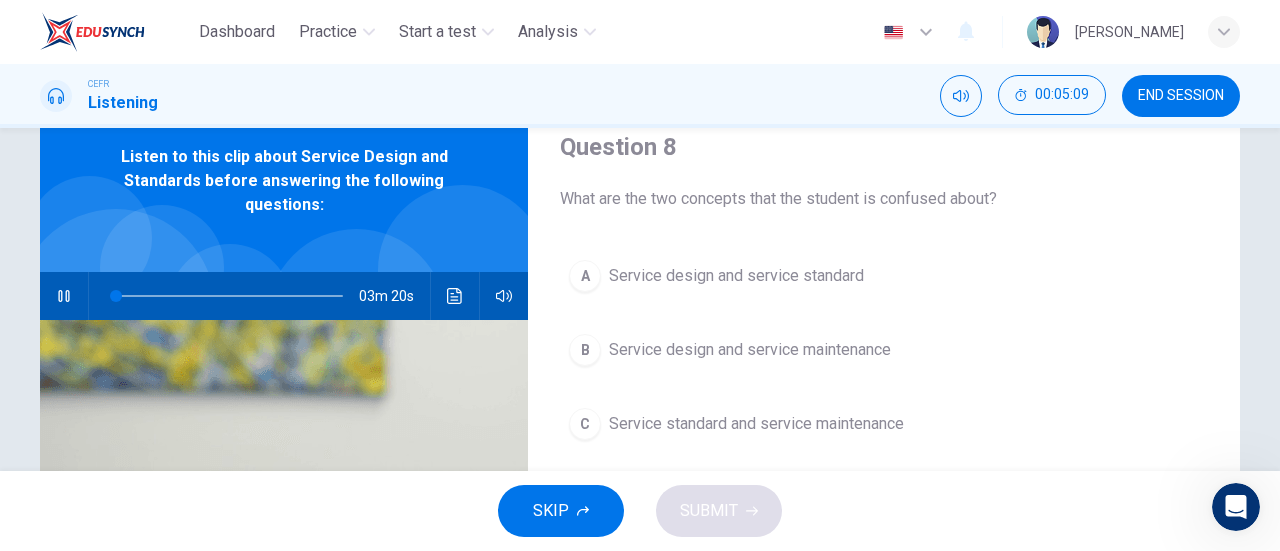 type 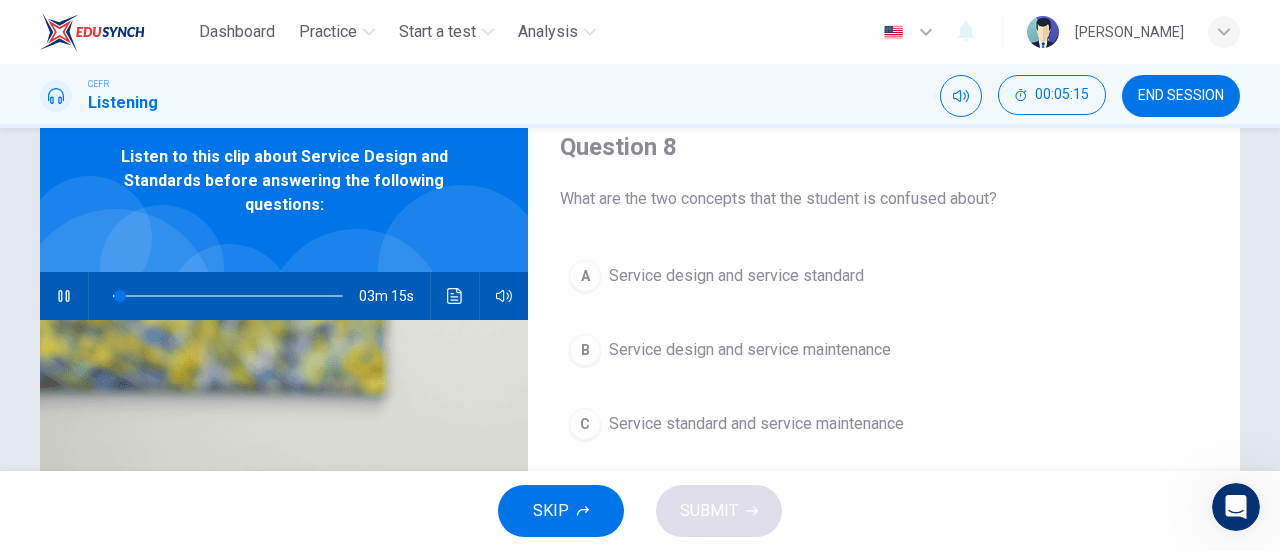 click on "A Service design and service standard" at bounding box center (884, 276) 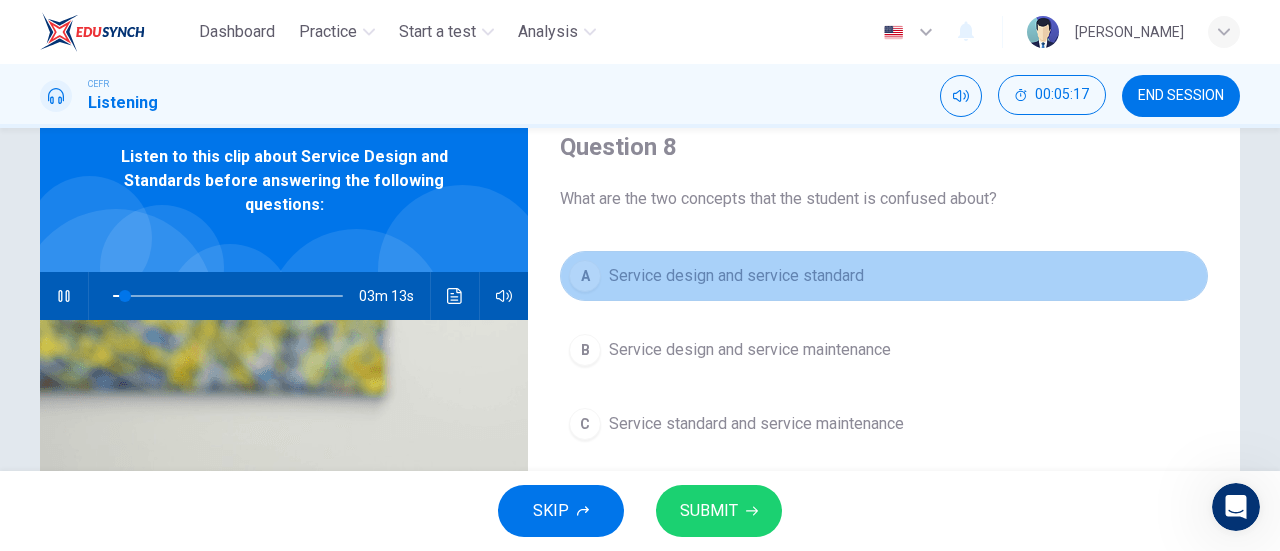 click on "A Service design and service standard" at bounding box center [884, 276] 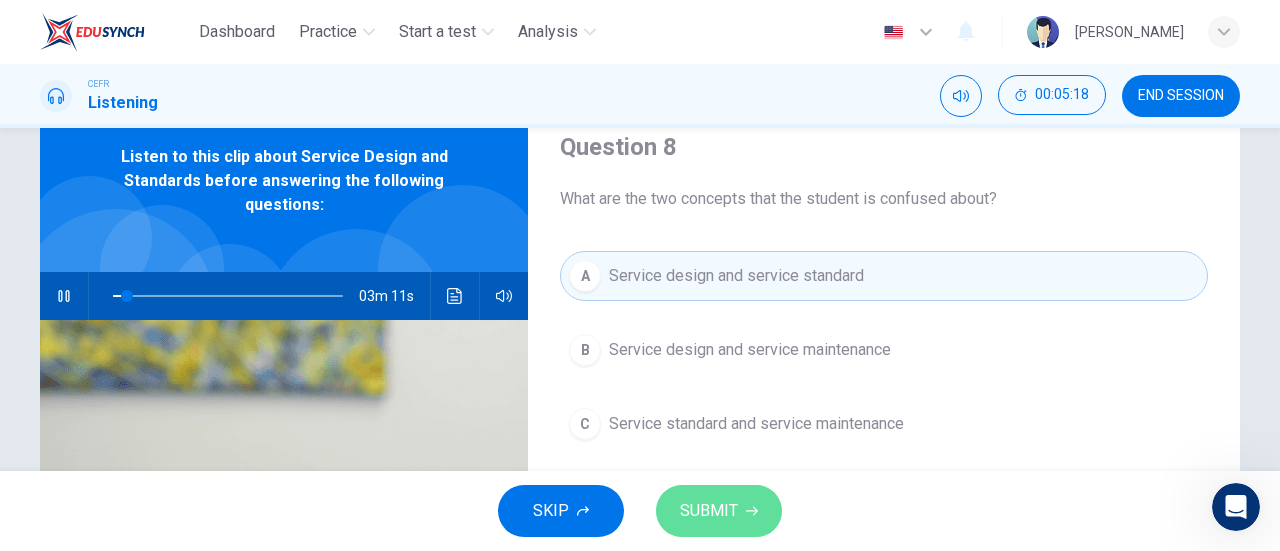 click on "SUBMIT" at bounding box center (709, 511) 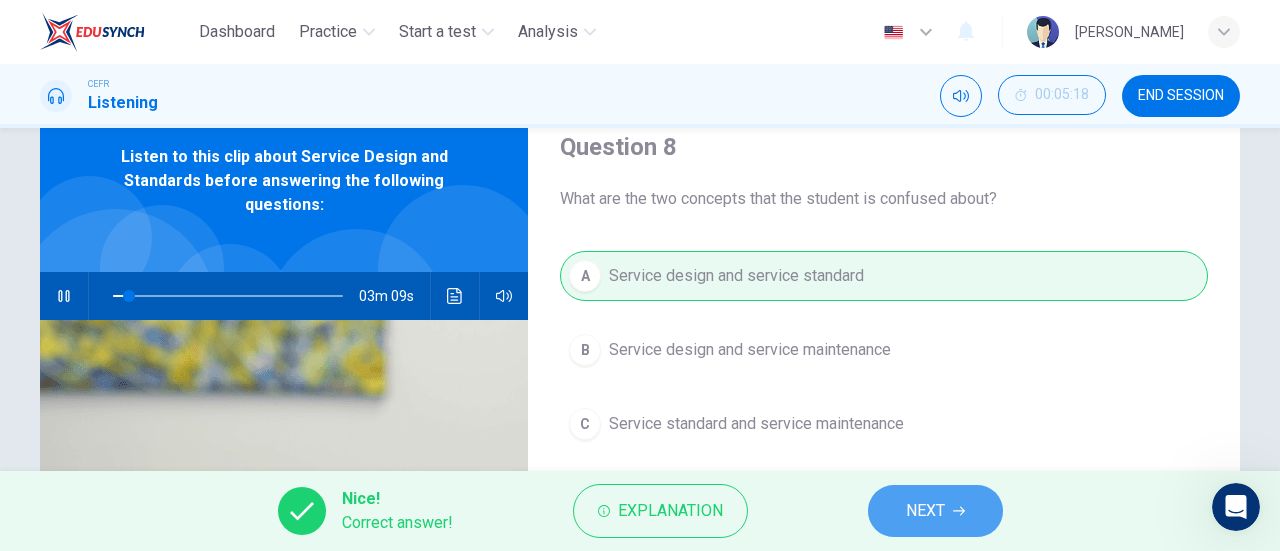 click on "NEXT" at bounding box center [925, 511] 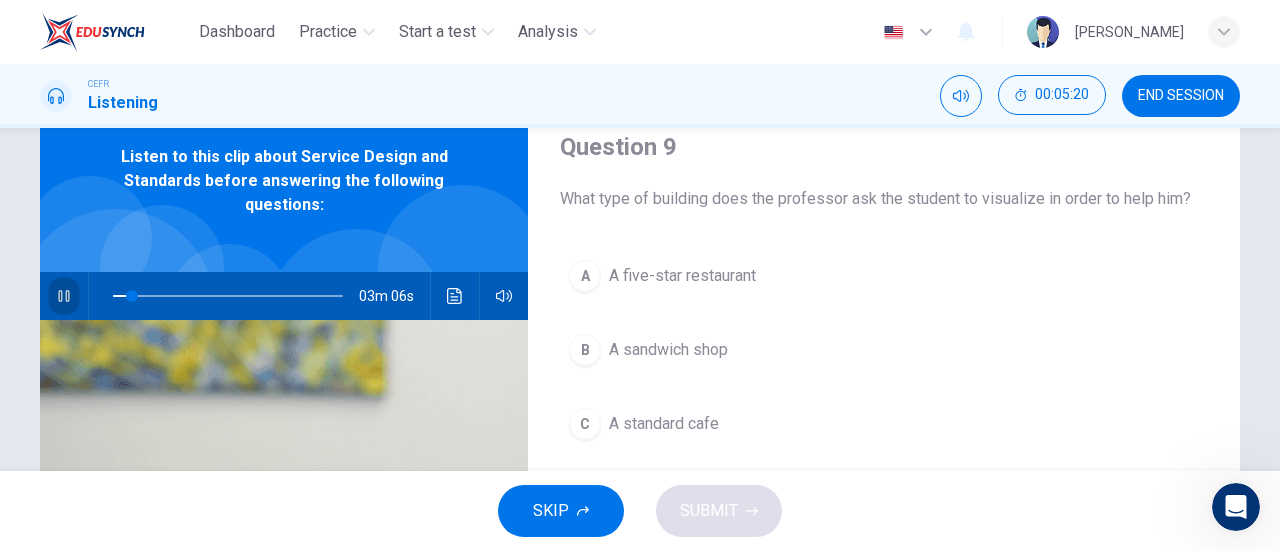 click at bounding box center (64, 296) 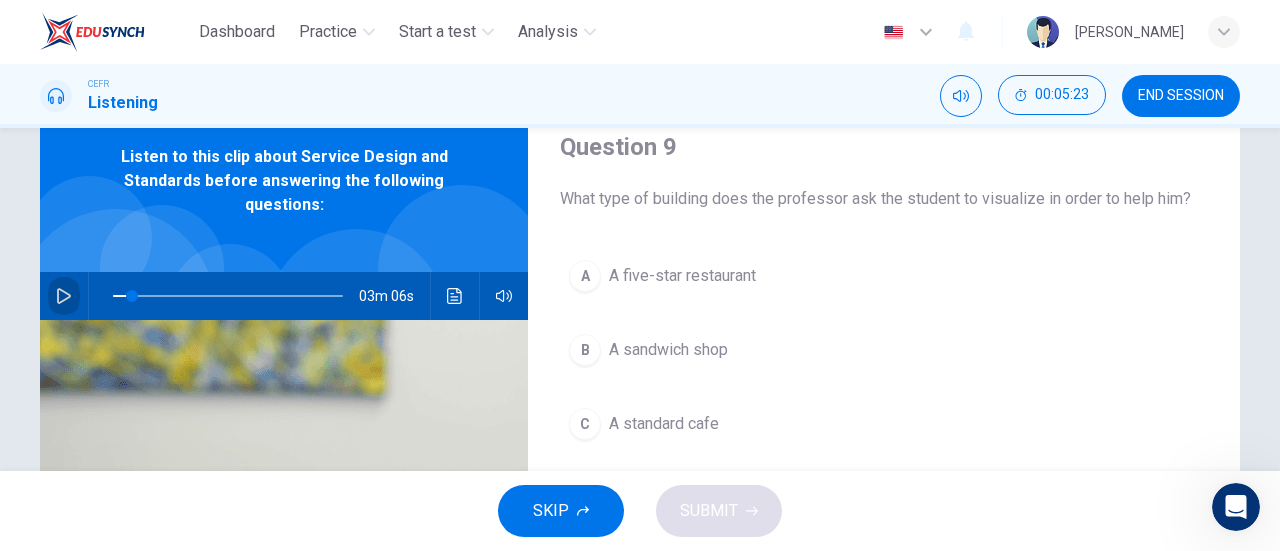 click at bounding box center (64, 296) 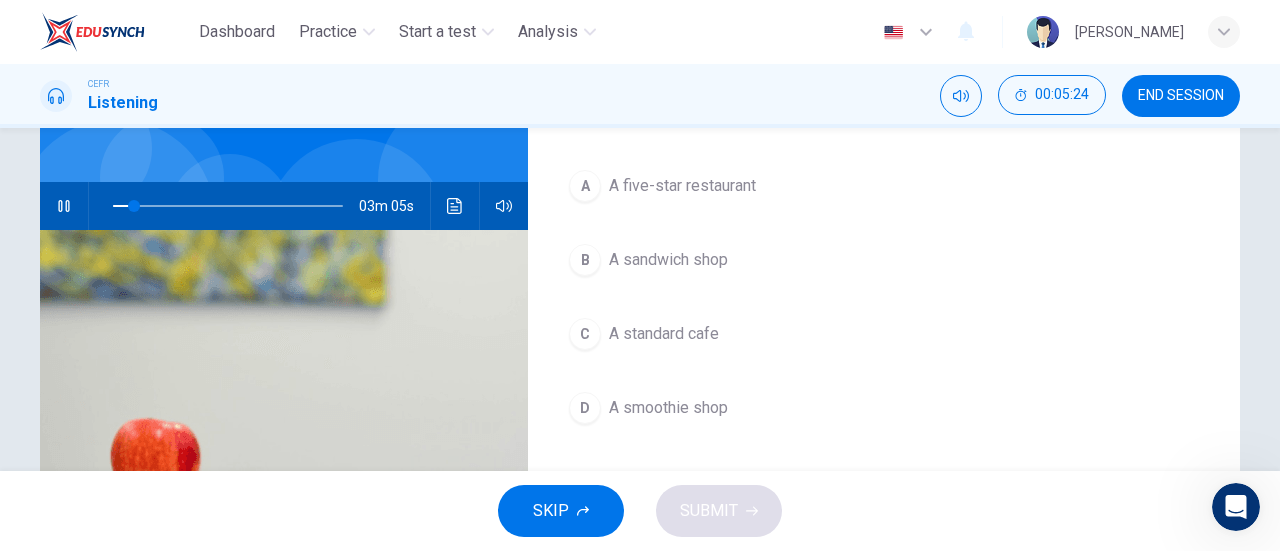 scroll, scrollTop: 168, scrollLeft: 0, axis: vertical 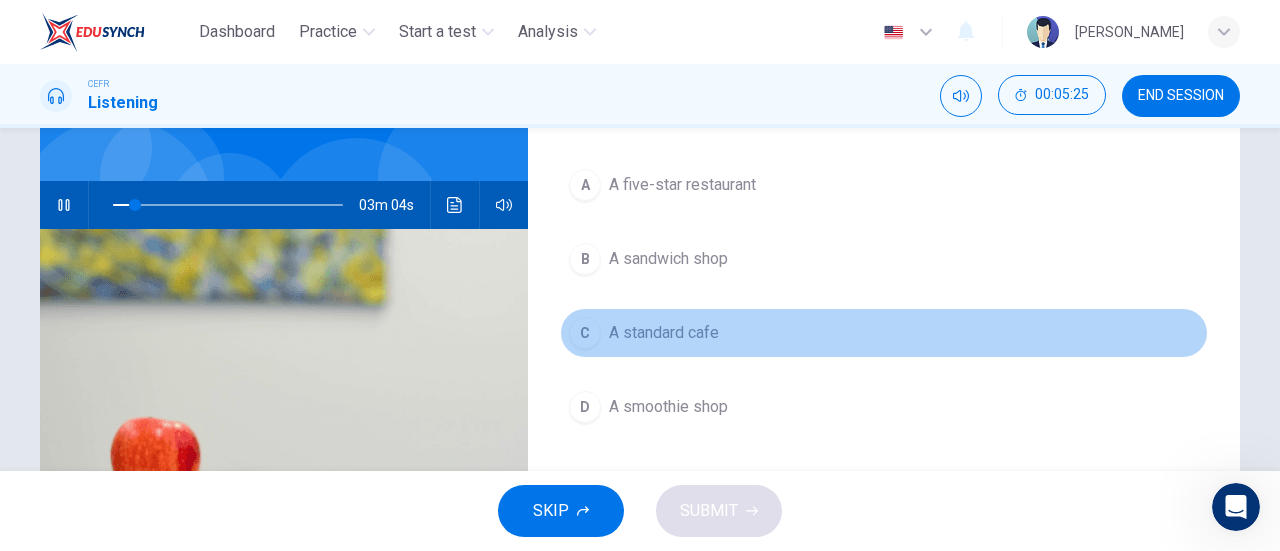 click on "C A standard cafe" at bounding box center (884, 333) 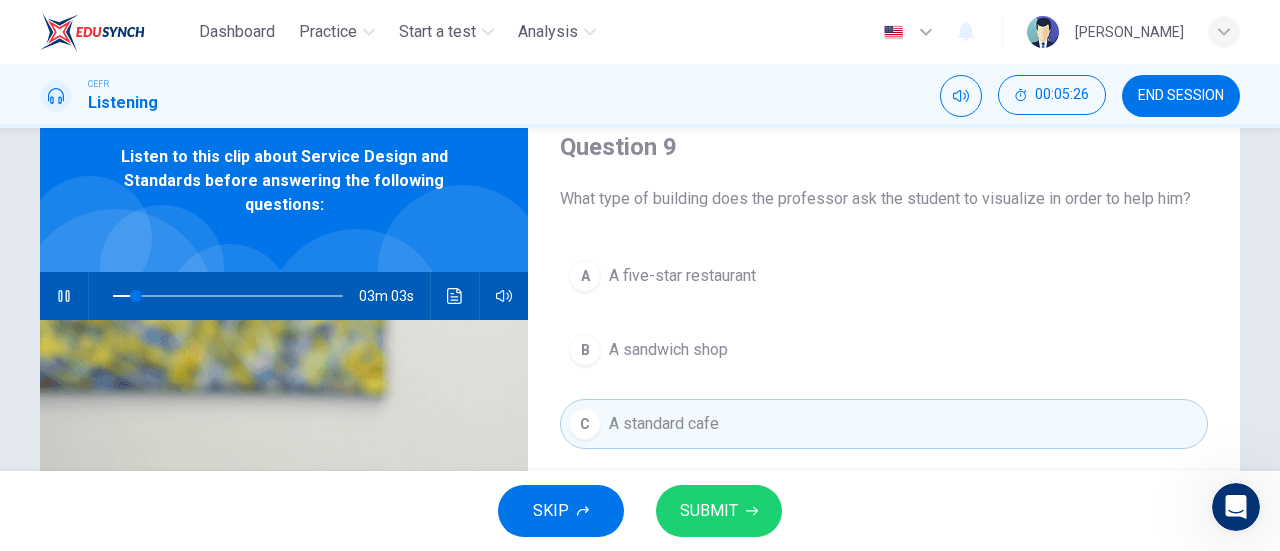scroll, scrollTop: 69, scrollLeft: 0, axis: vertical 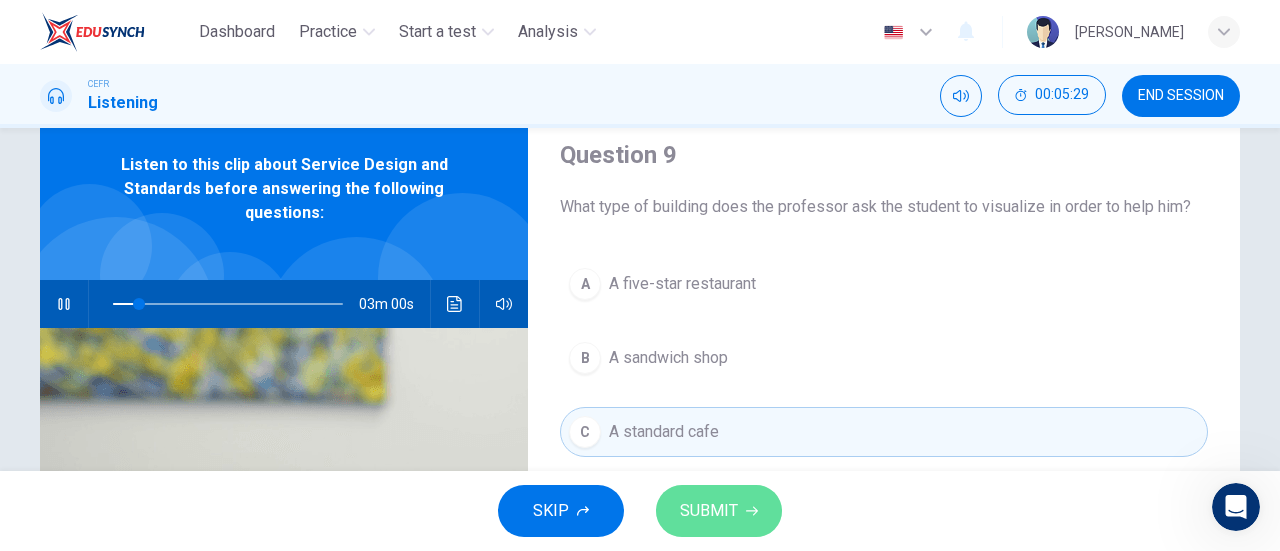 click on "SUBMIT" at bounding box center (719, 511) 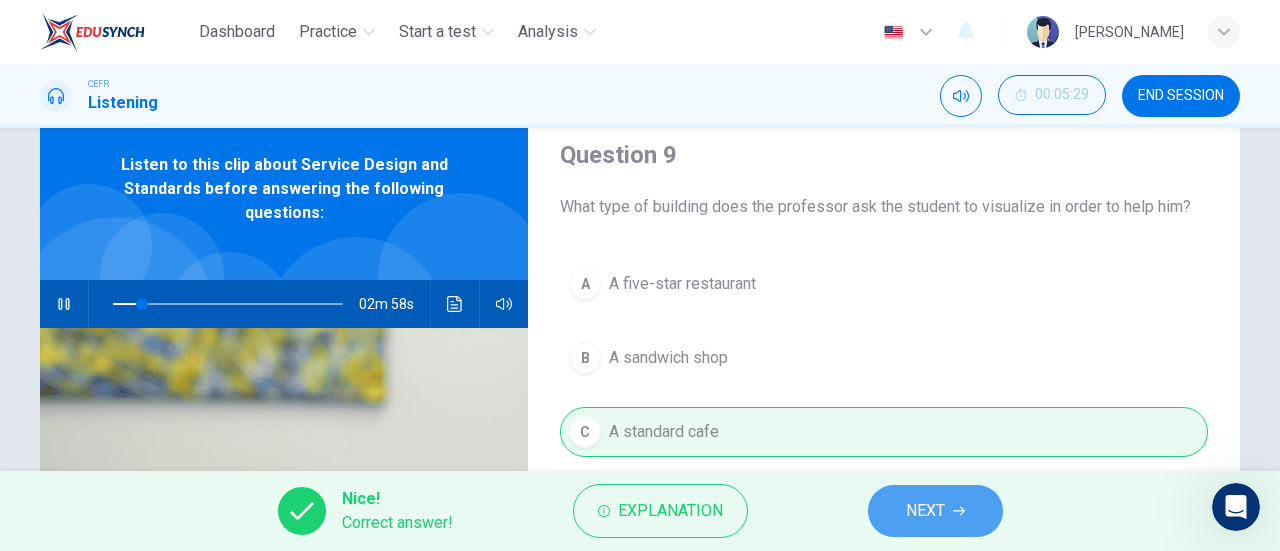 click on "NEXT" at bounding box center [935, 511] 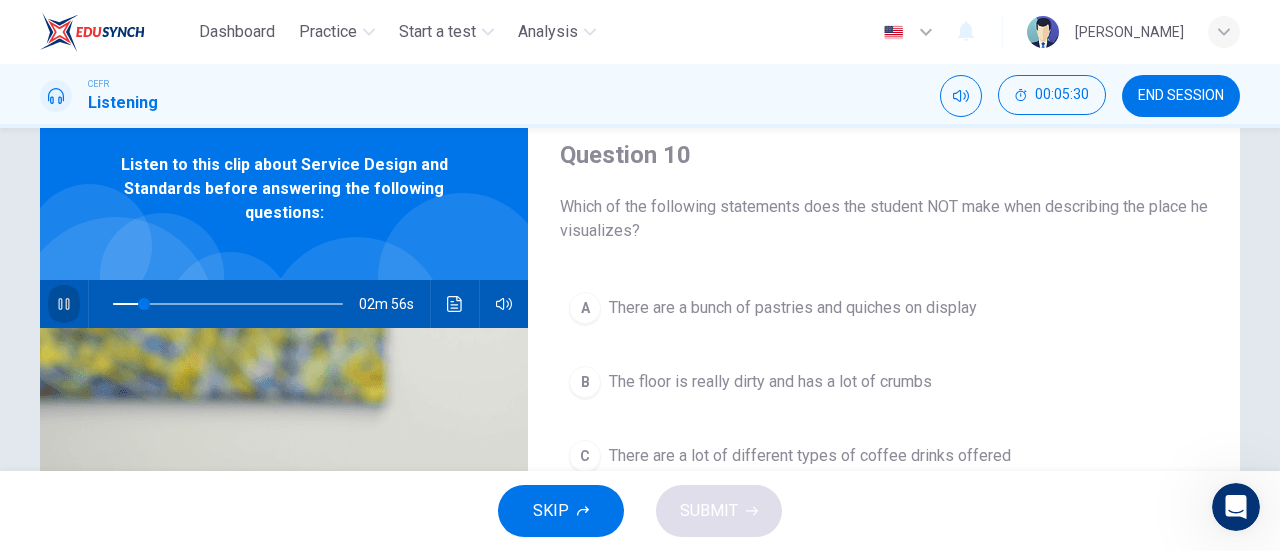 click 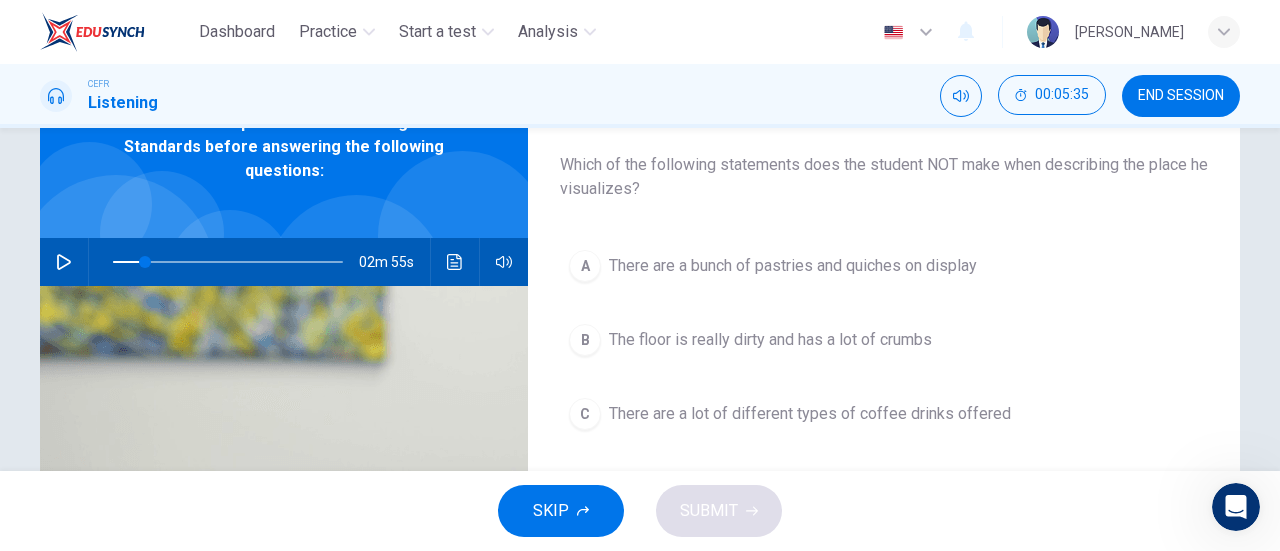 scroll, scrollTop: 113, scrollLeft: 0, axis: vertical 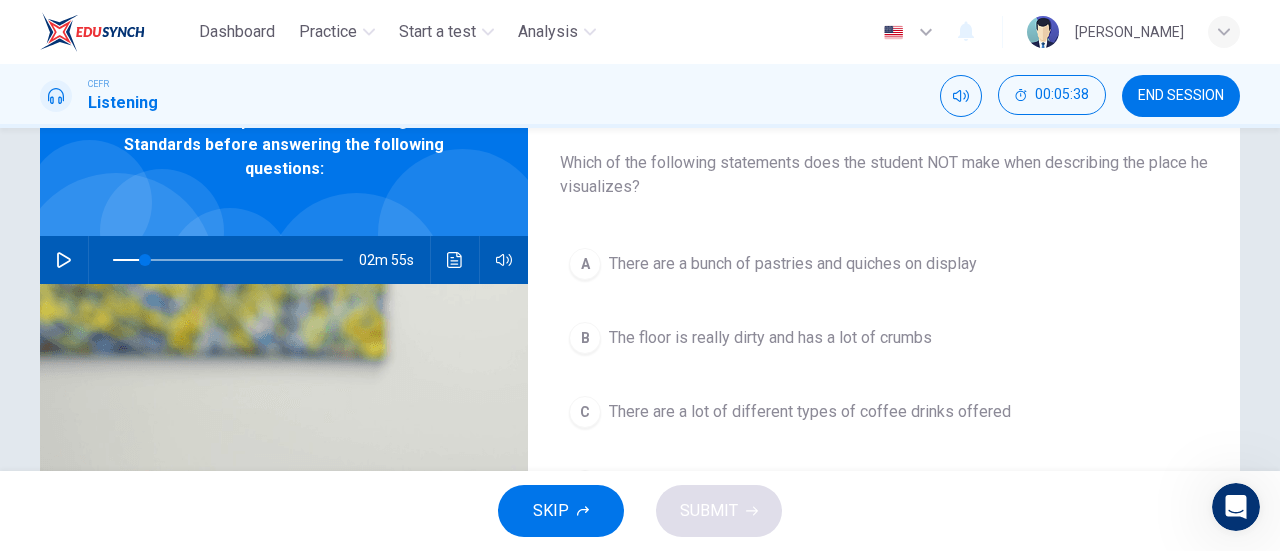 click on "02m 55s" at bounding box center [284, 260] 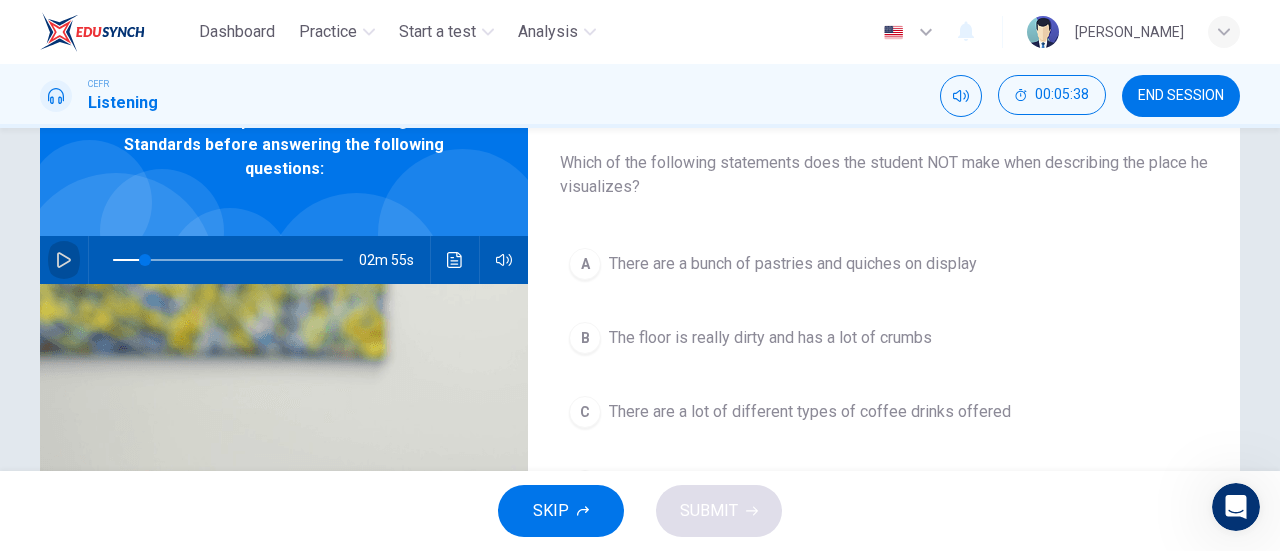 click 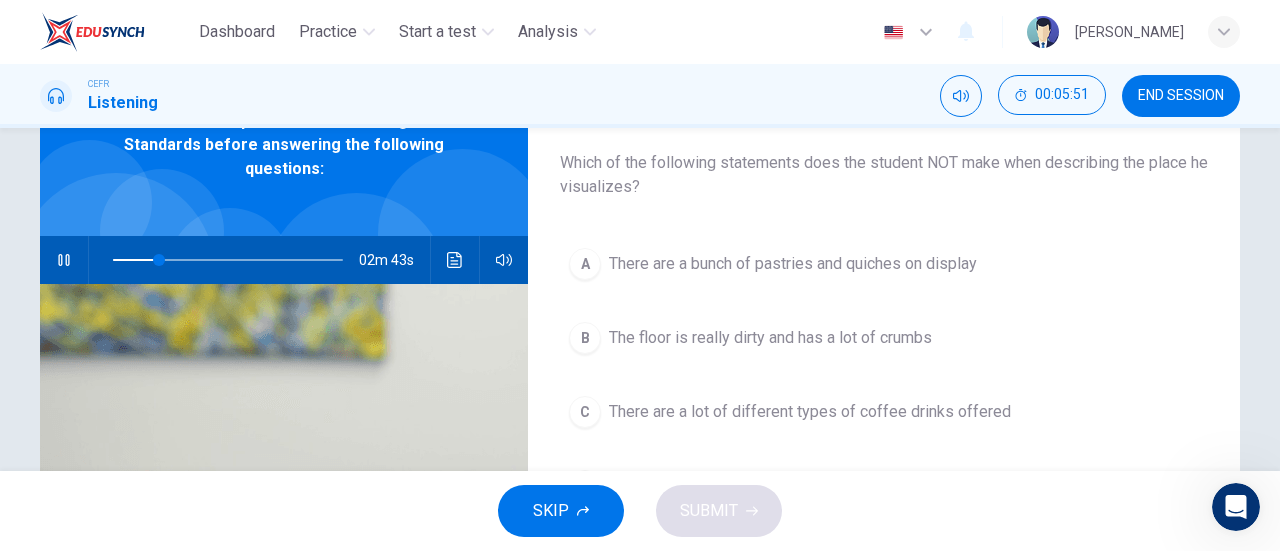 click on "SKIP SUBMIT" at bounding box center [640, 511] 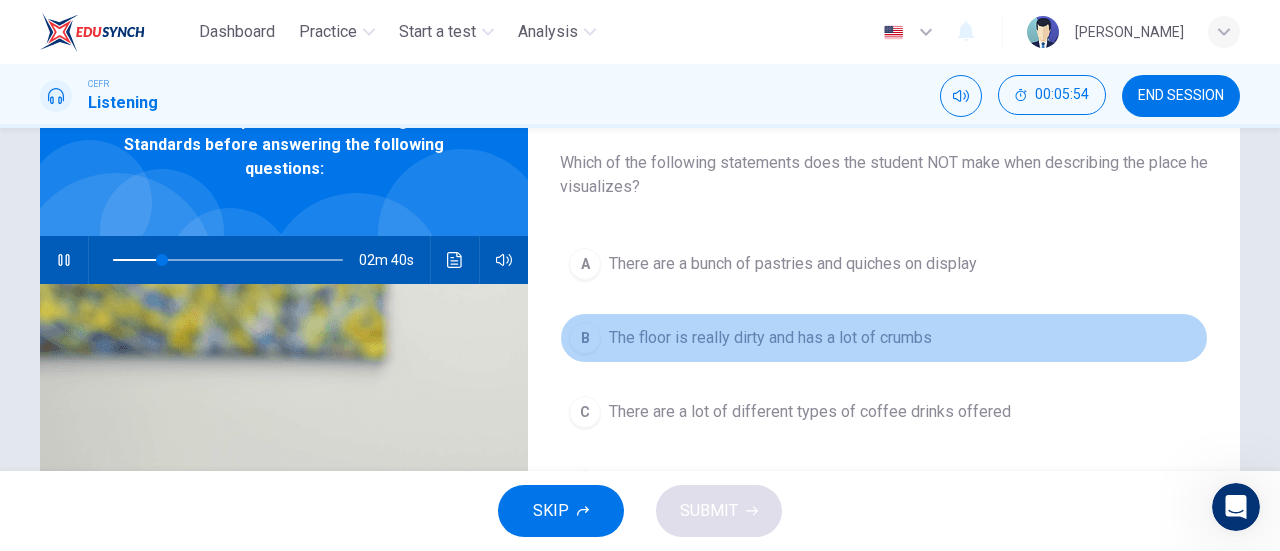 click on "The floor is really dirty and has a lot of crumbs" at bounding box center (770, 338) 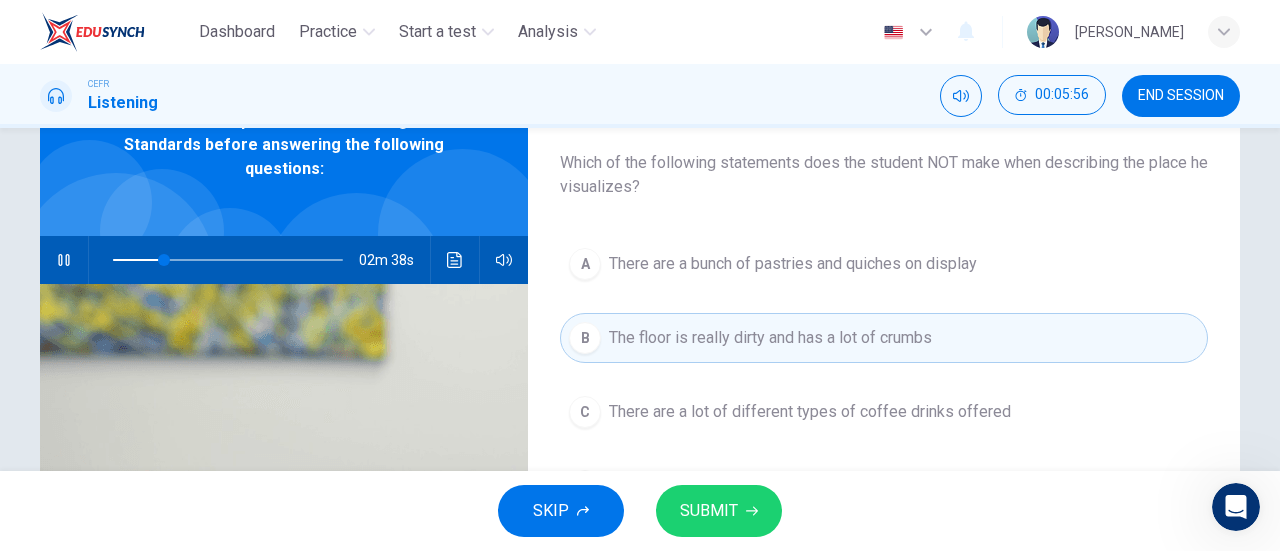 click on "SUBMIT" at bounding box center [719, 511] 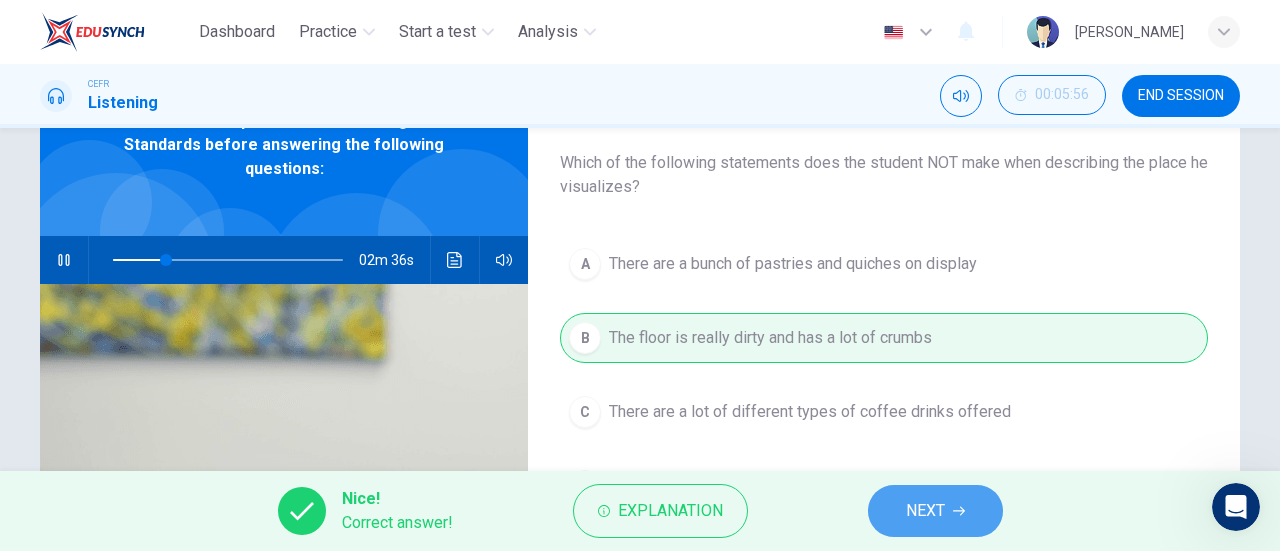click on "NEXT" at bounding box center [935, 511] 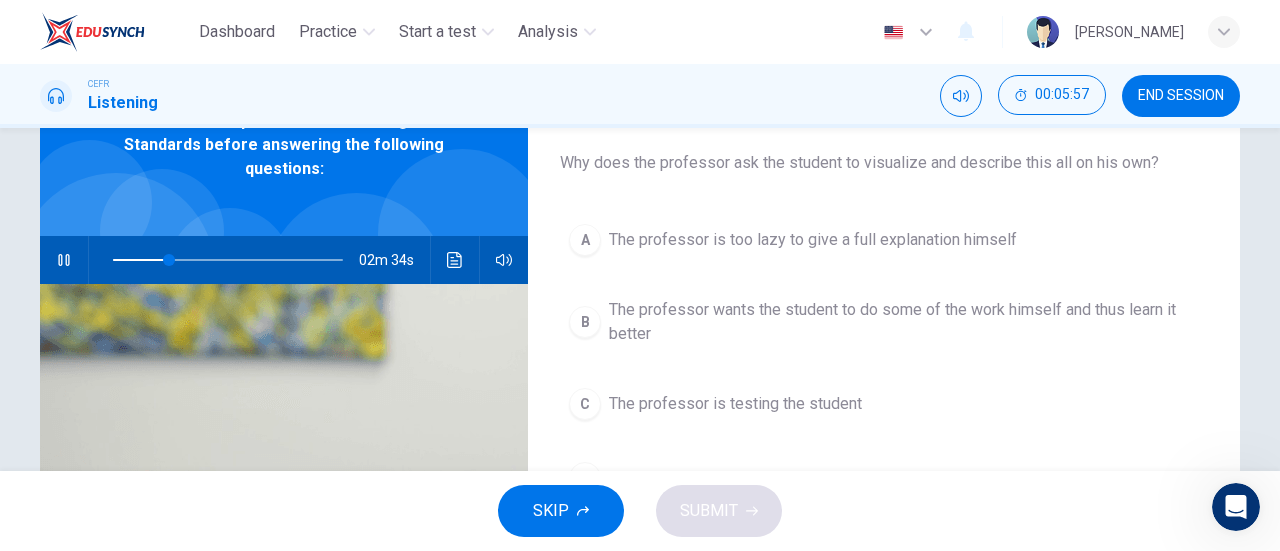 click 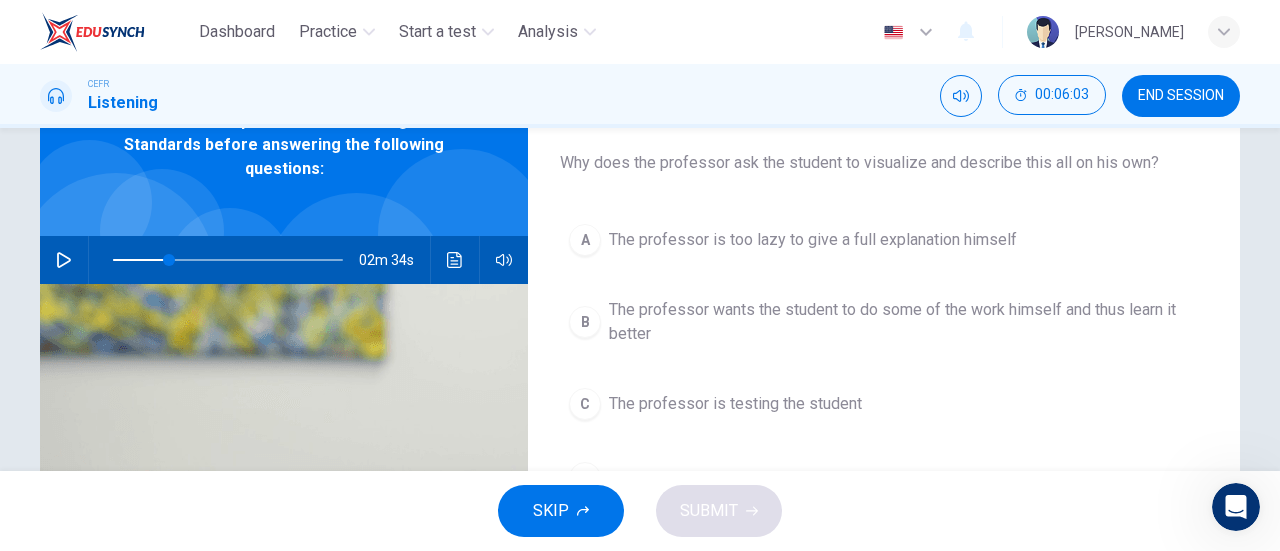 scroll, scrollTop: 135, scrollLeft: 0, axis: vertical 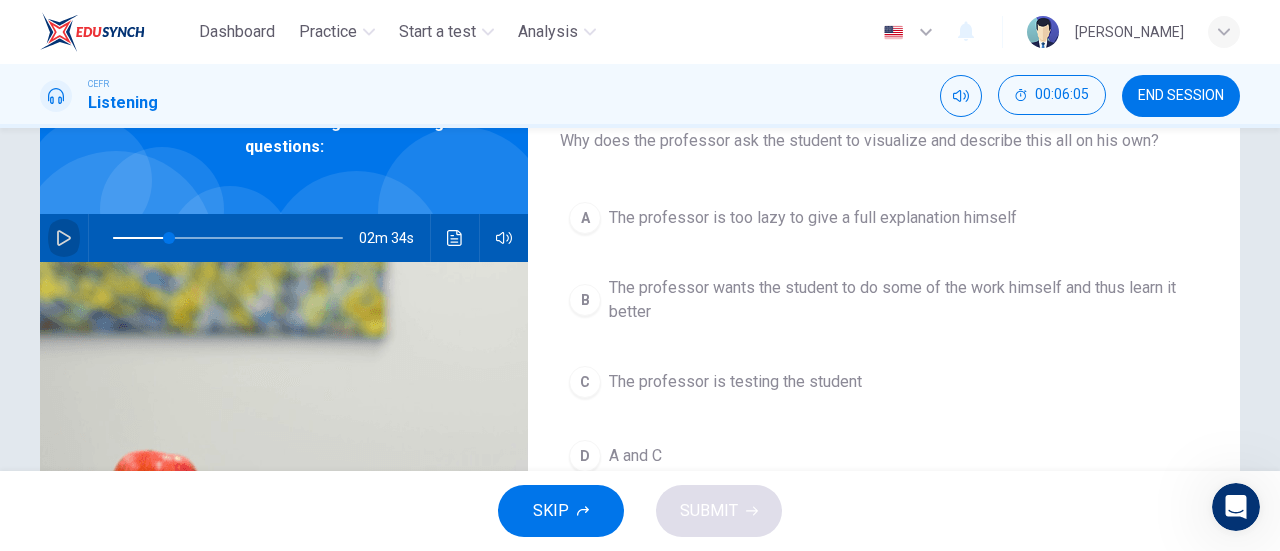 click 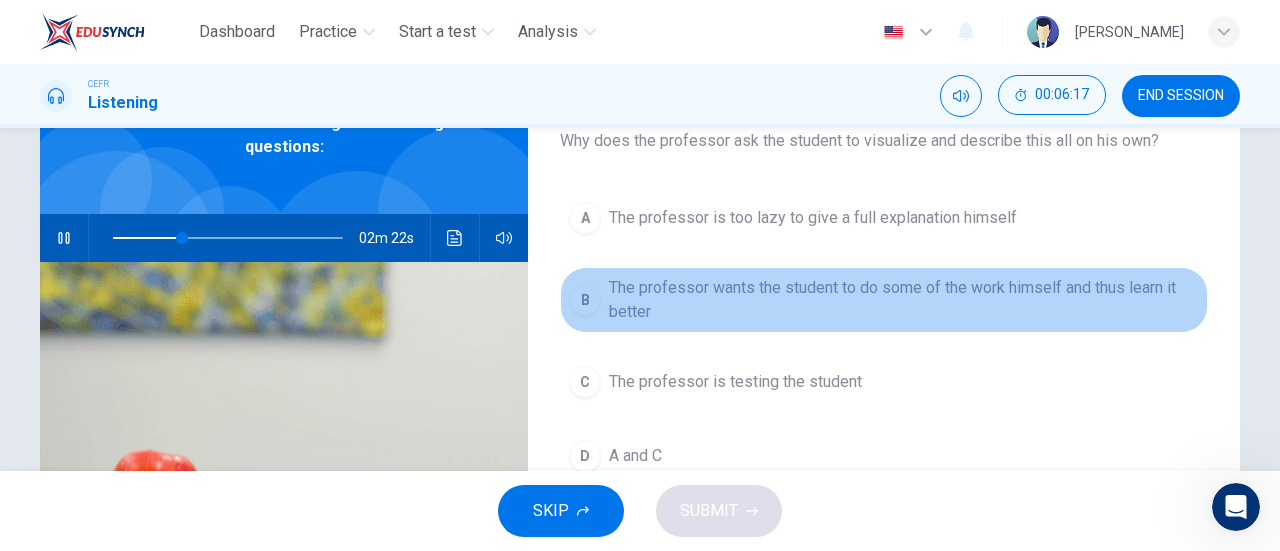click on "The professor wants the student to do some of the work himself and thus learn it better" at bounding box center [904, 300] 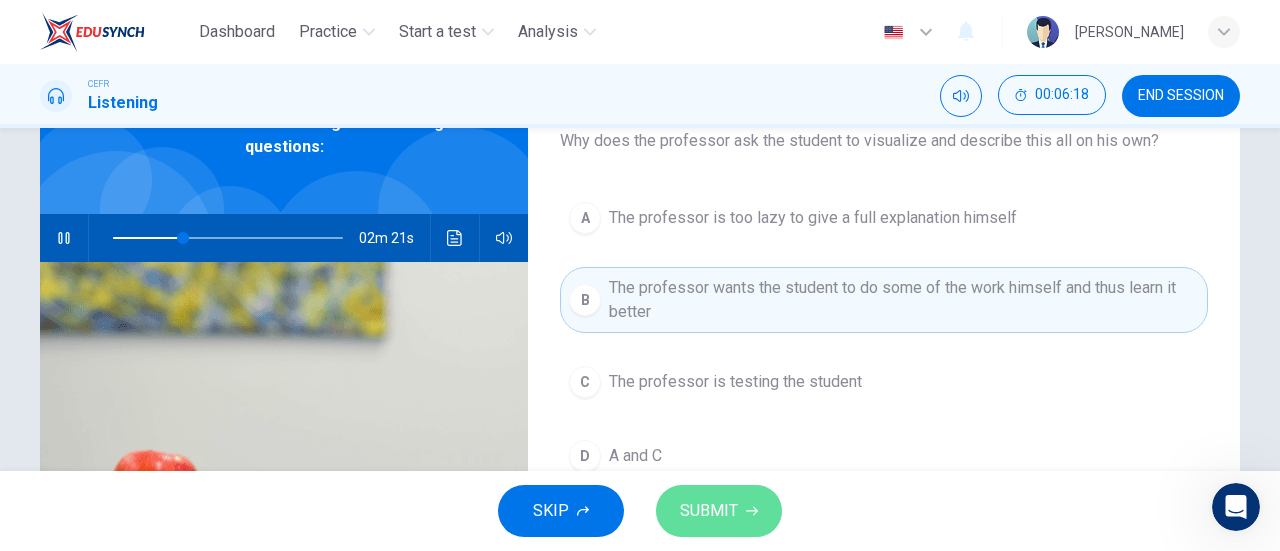 click on "SUBMIT" at bounding box center [709, 511] 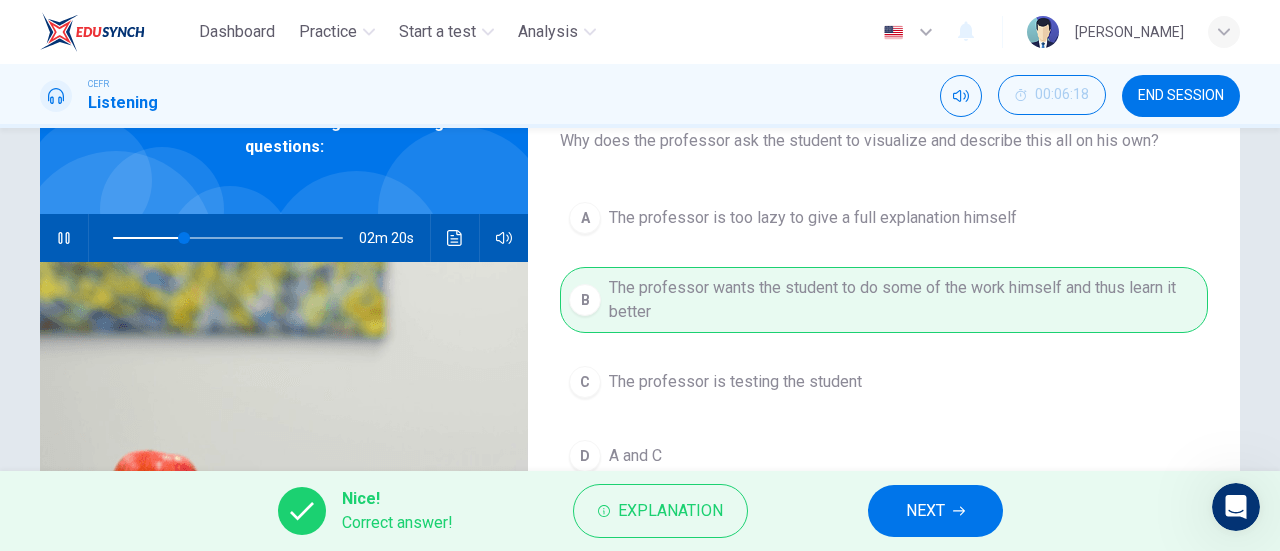 type on "31" 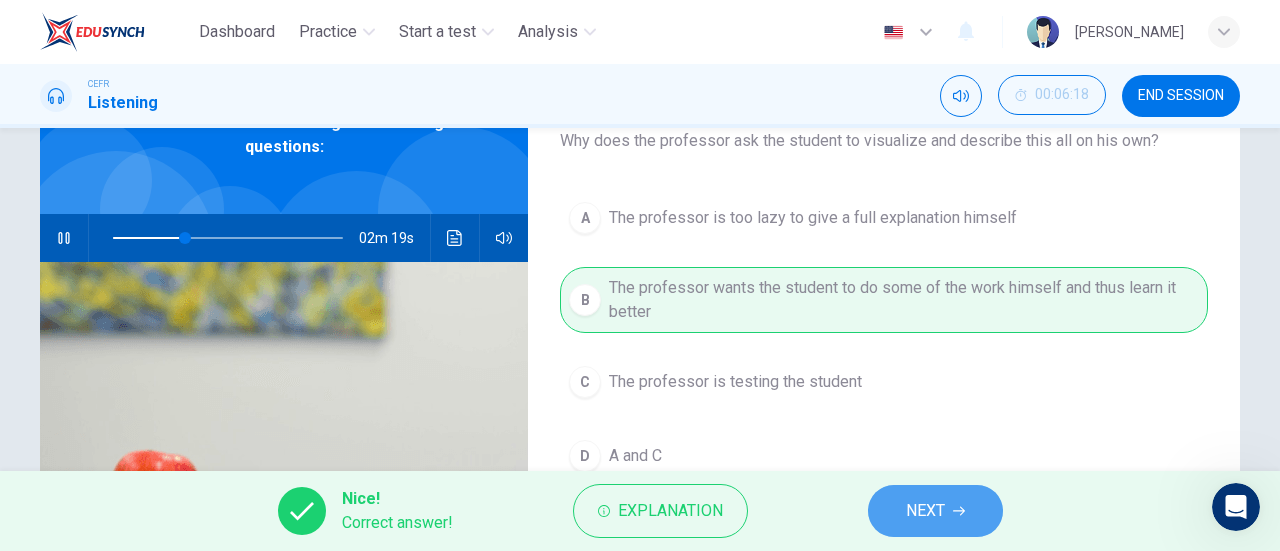 click on "NEXT" at bounding box center [935, 511] 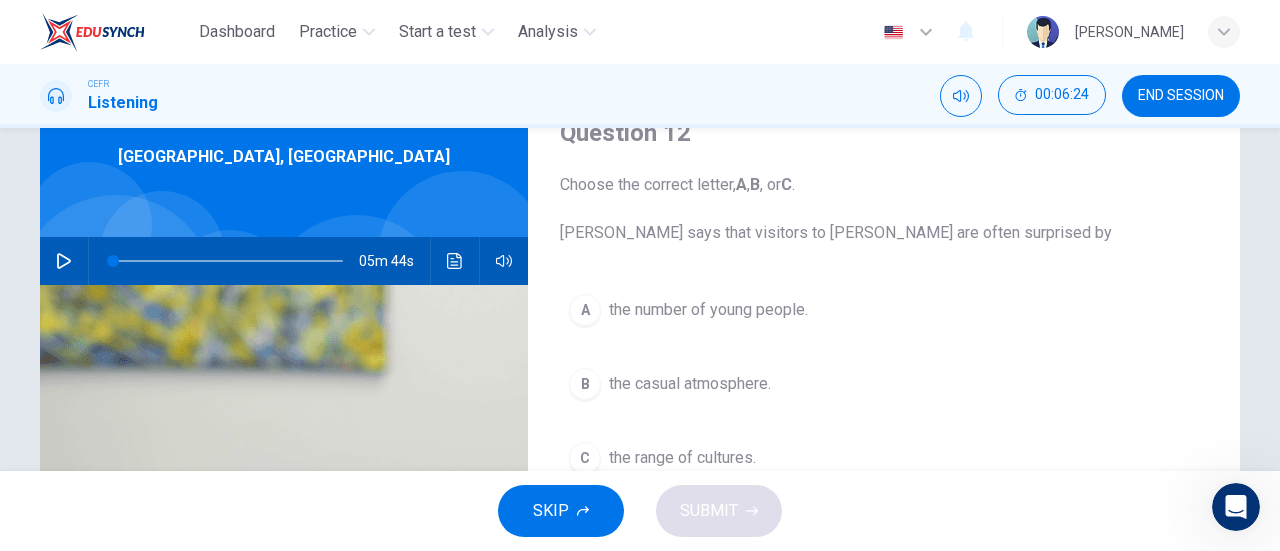 scroll, scrollTop: 125, scrollLeft: 0, axis: vertical 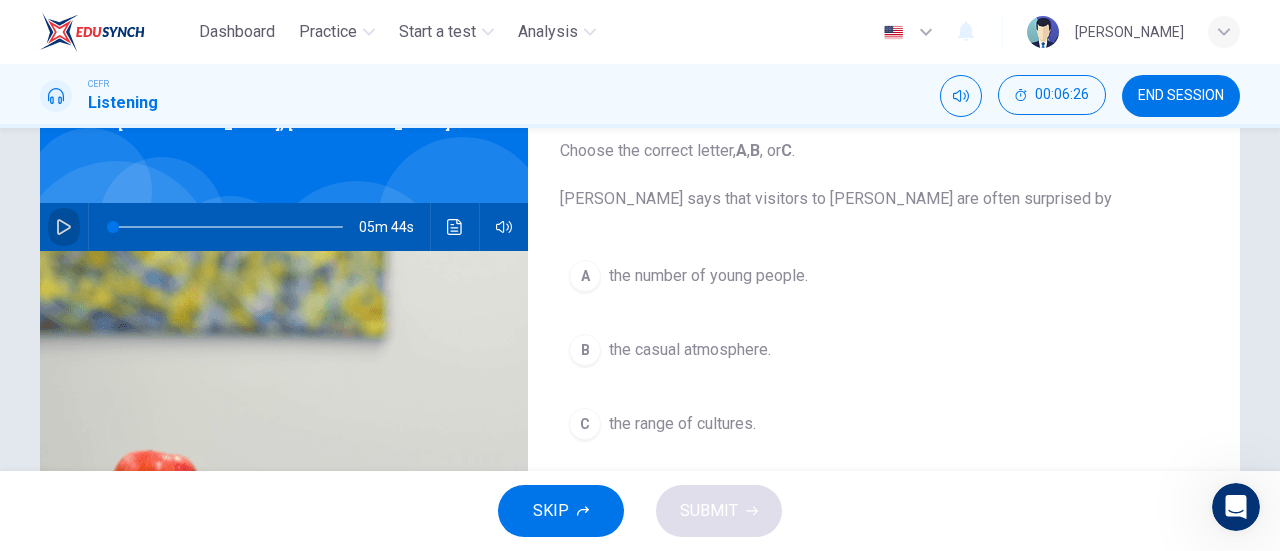 click at bounding box center (64, 227) 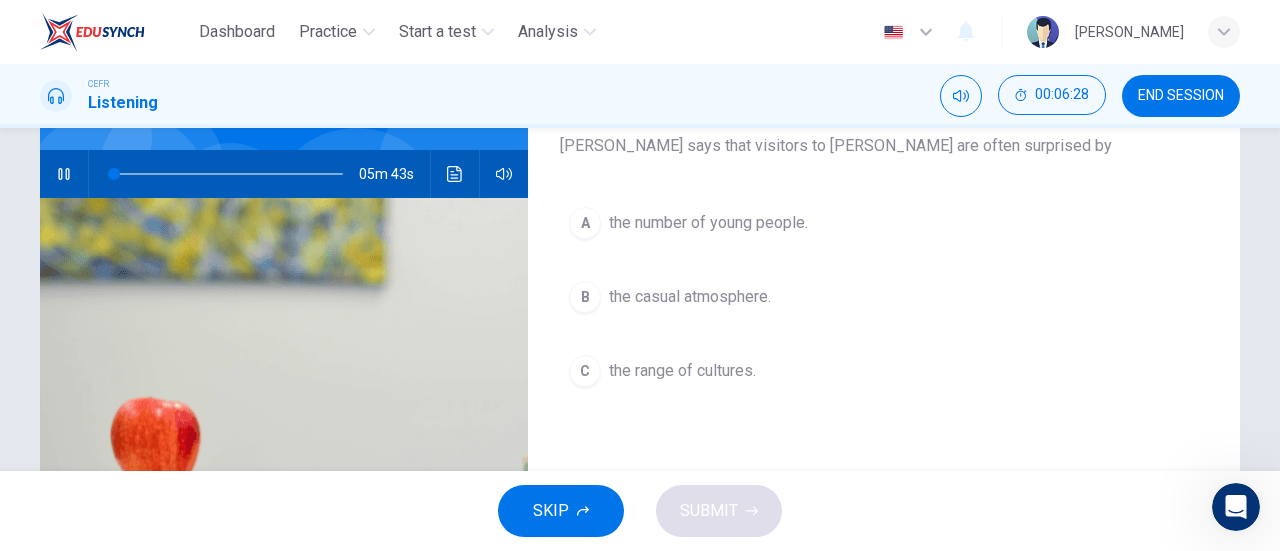 scroll, scrollTop: 140, scrollLeft: 0, axis: vertical 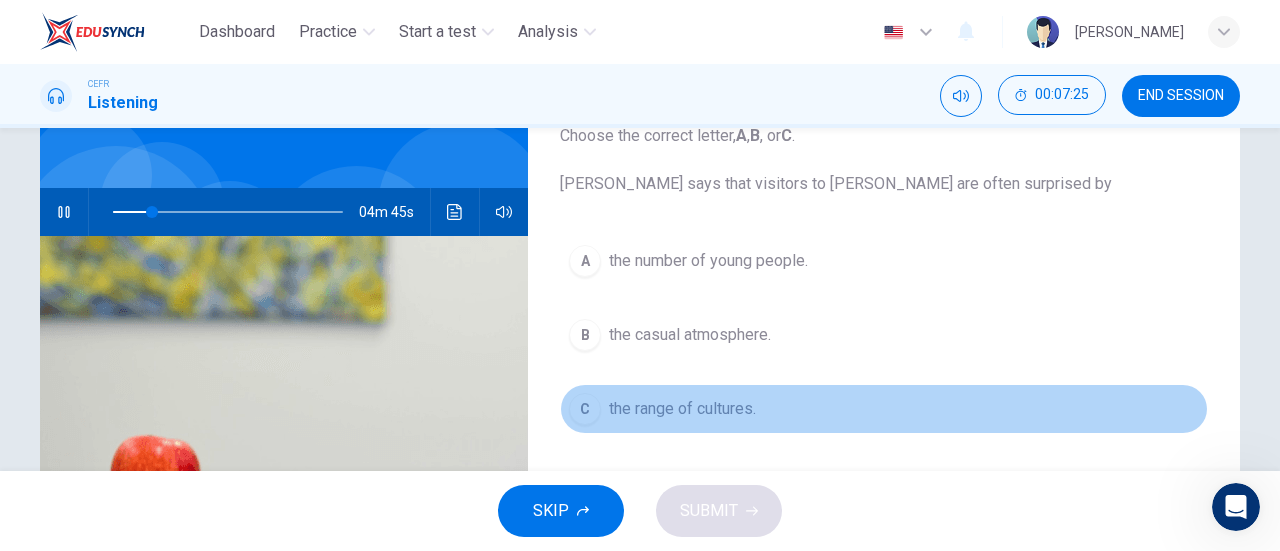 click on "the range of cultures." at bounding box center [682, 409] 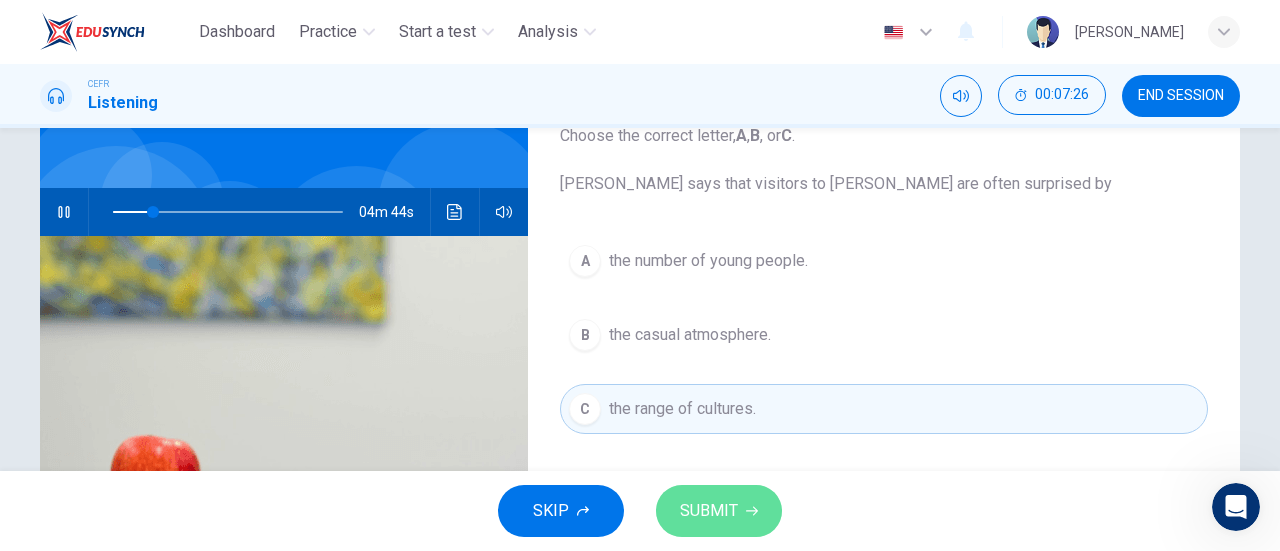 click on "SUBMIT" at bounding box center (709, 511) 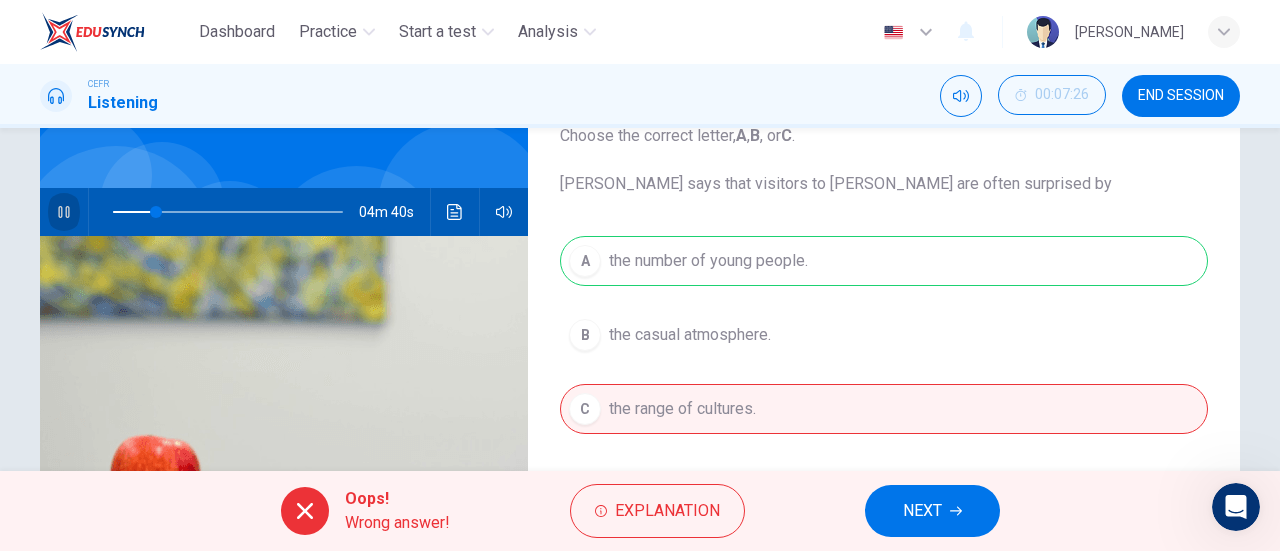 click at bounding box center (64, 212) 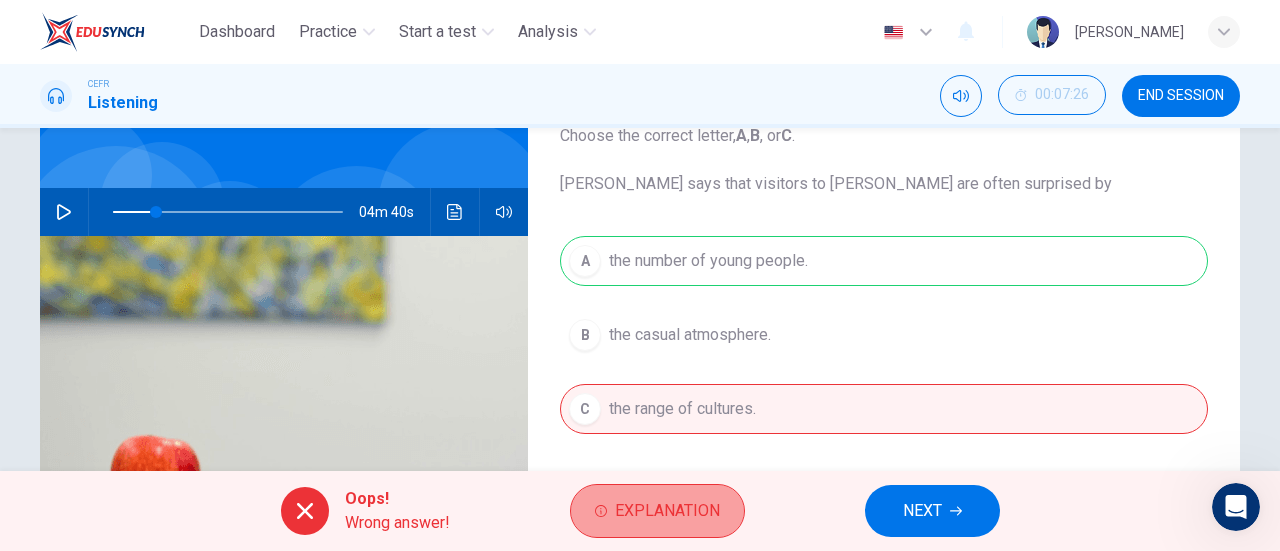 click on "Explanation" at bounding box center [657, 511] 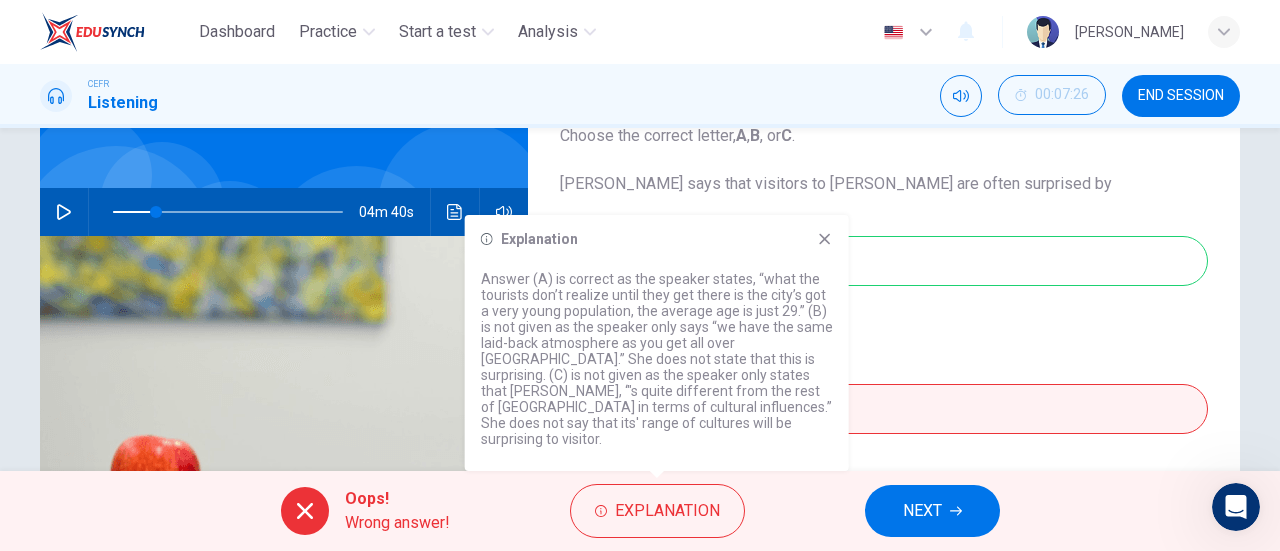 click at bounding box center (430, 212) 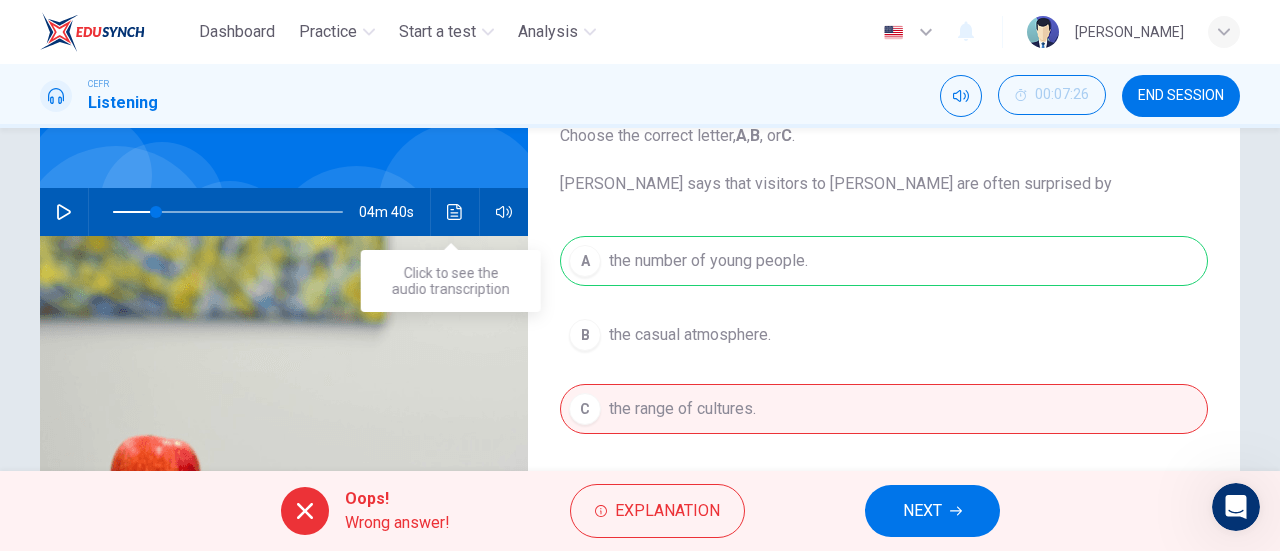 click 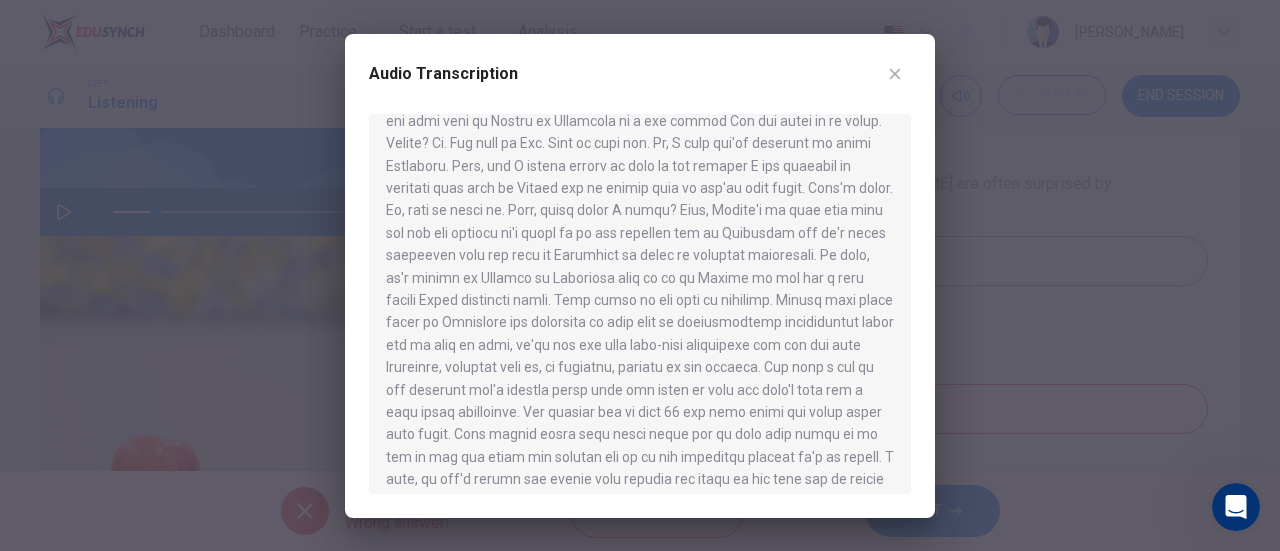 scroll, scrollTop: 44, scrollLeft: 0, axis: vertical 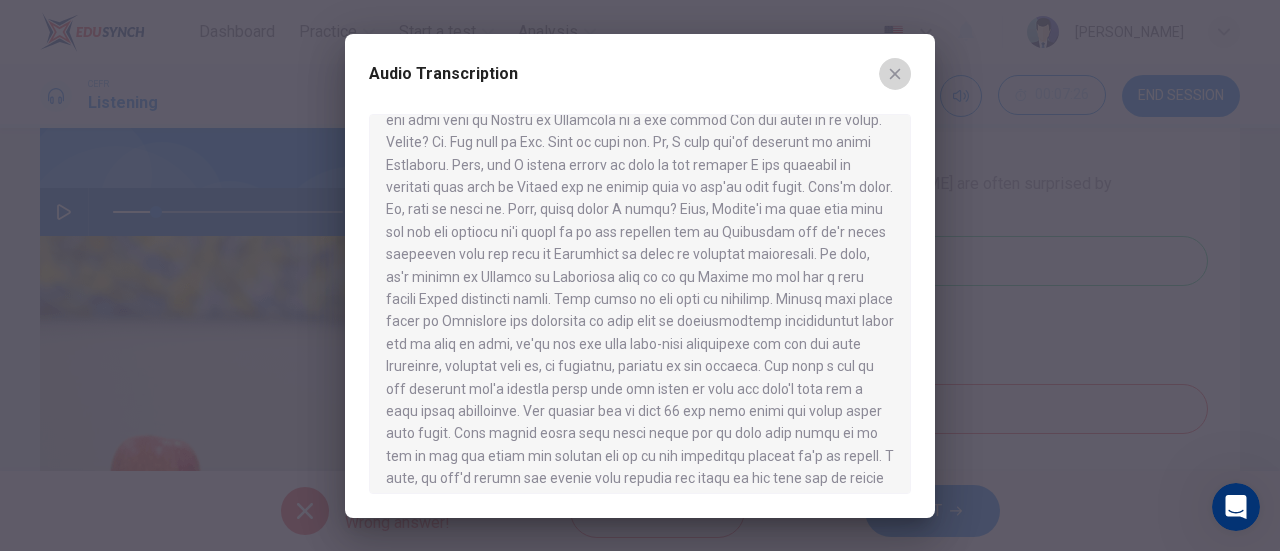 click 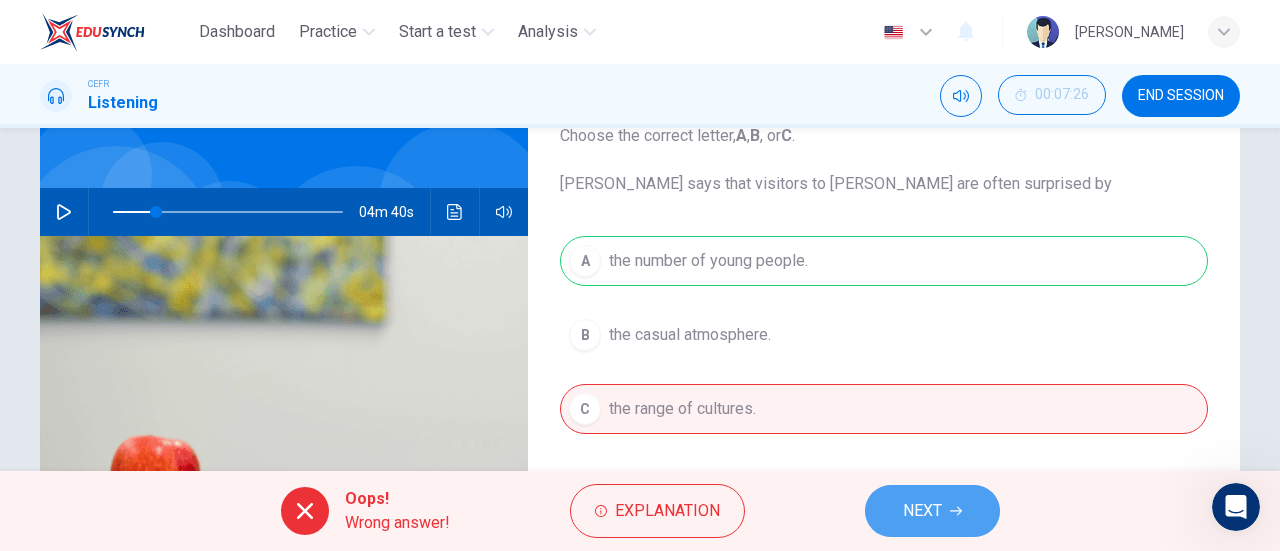 click on "NEXT" at bounding box center (932, 511) 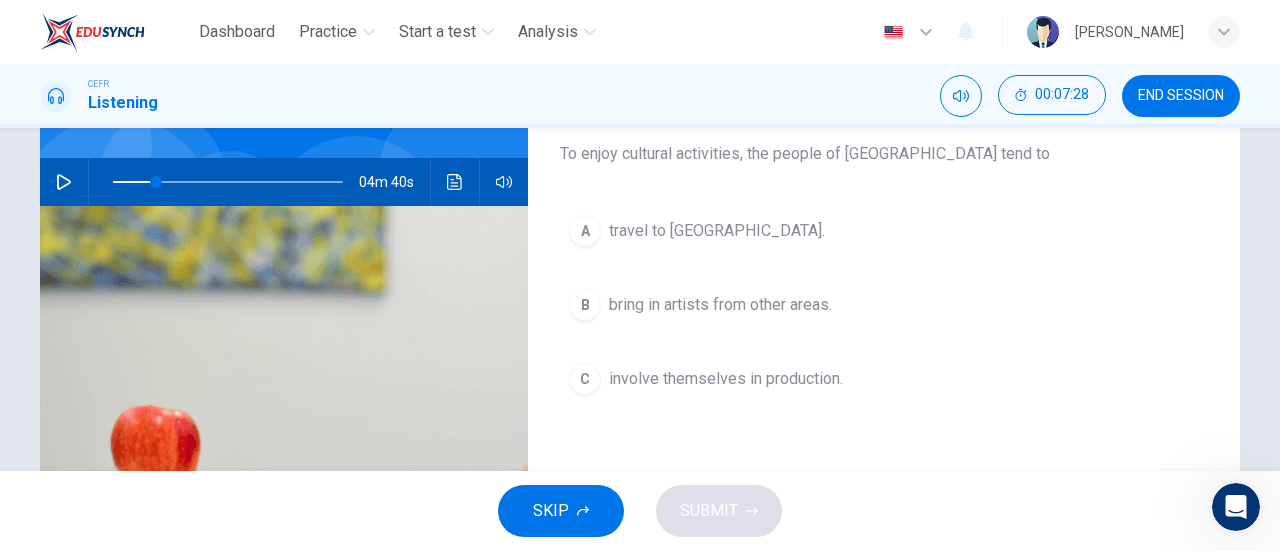 scroll, scrollTop: 172, scrollLeft: 0, axis: vertical 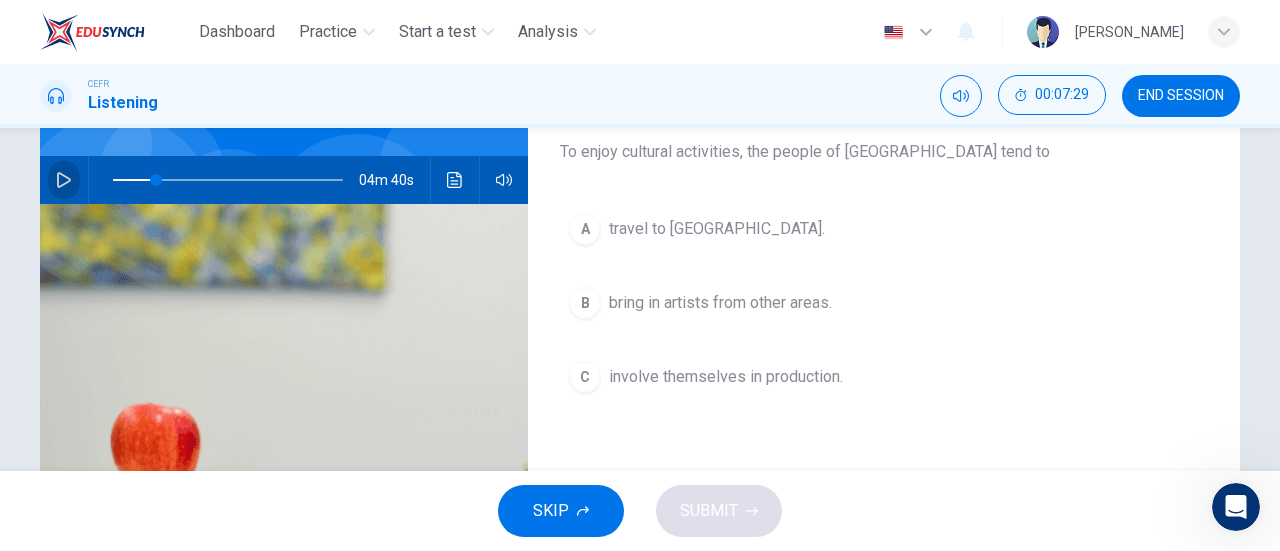 click at bounding box center [64, 180] 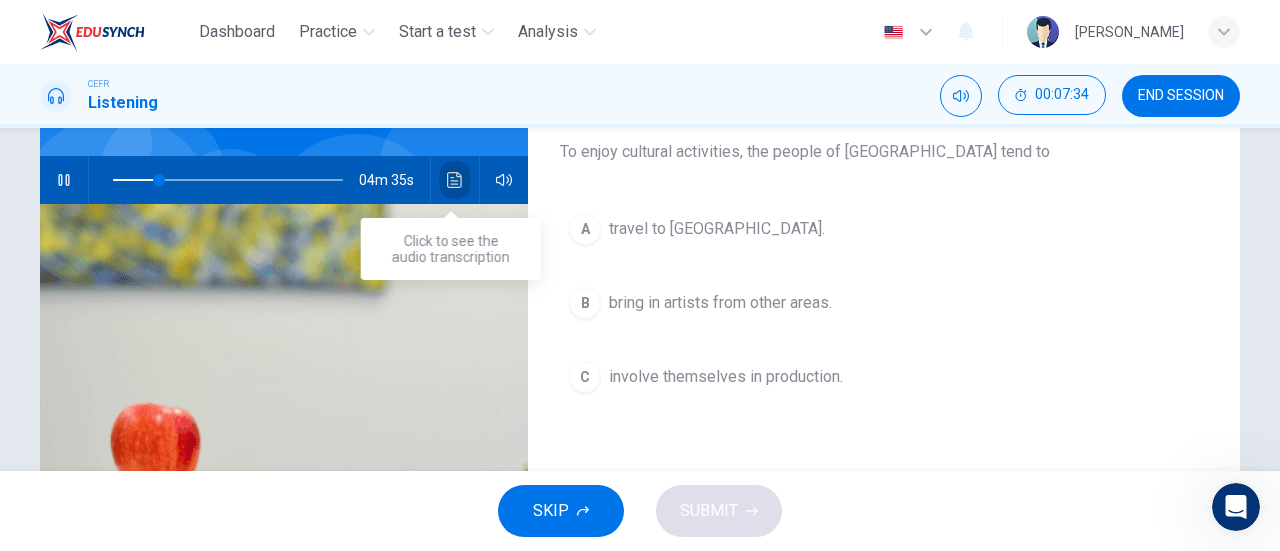 click 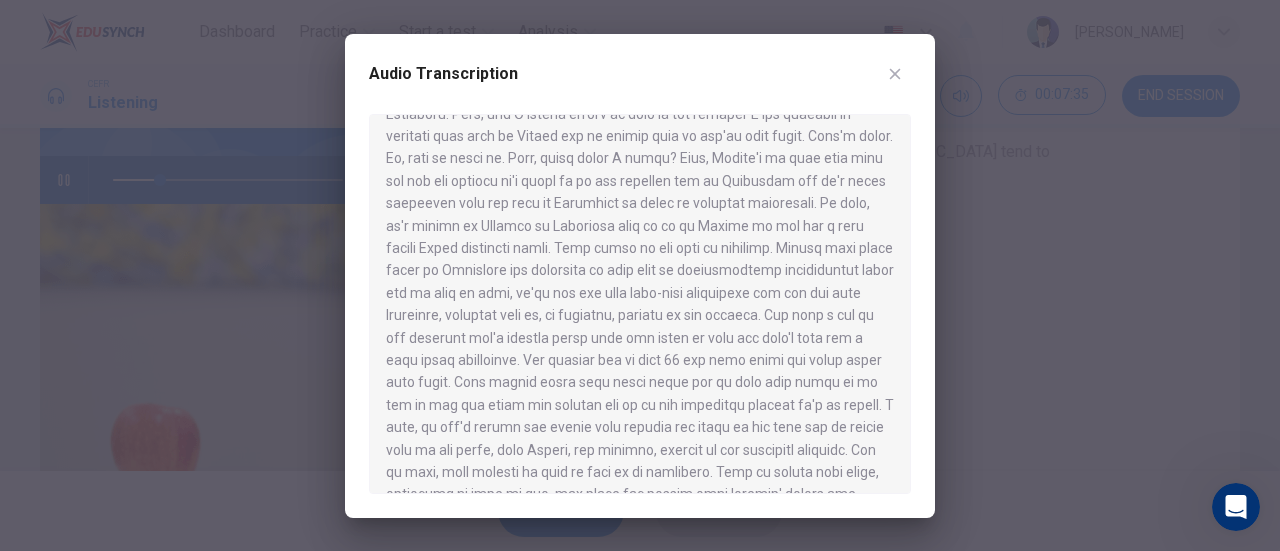 scroll, scrollTop: 96, scrollLeft: 0, axis: vertical 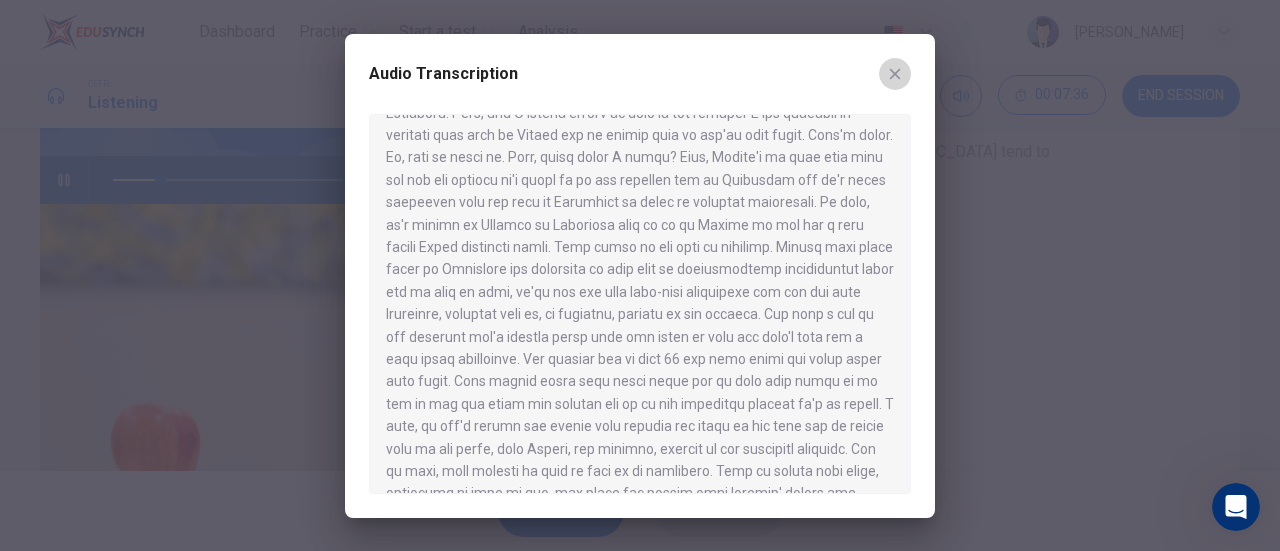 click at bounding box center (895, 74) 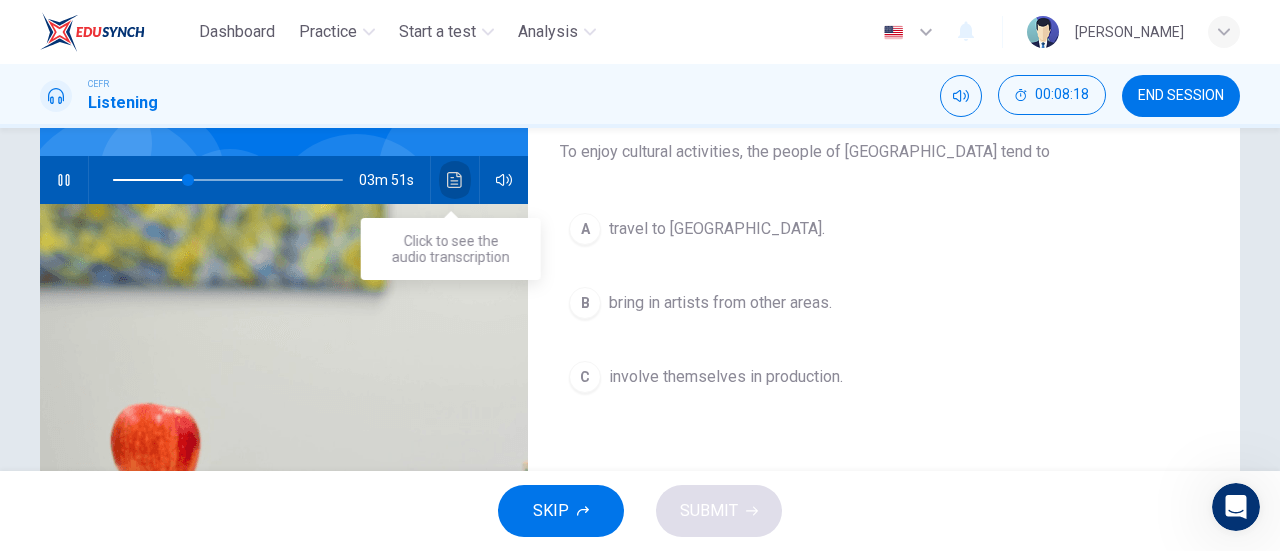 click at bounding box center [455, 180] 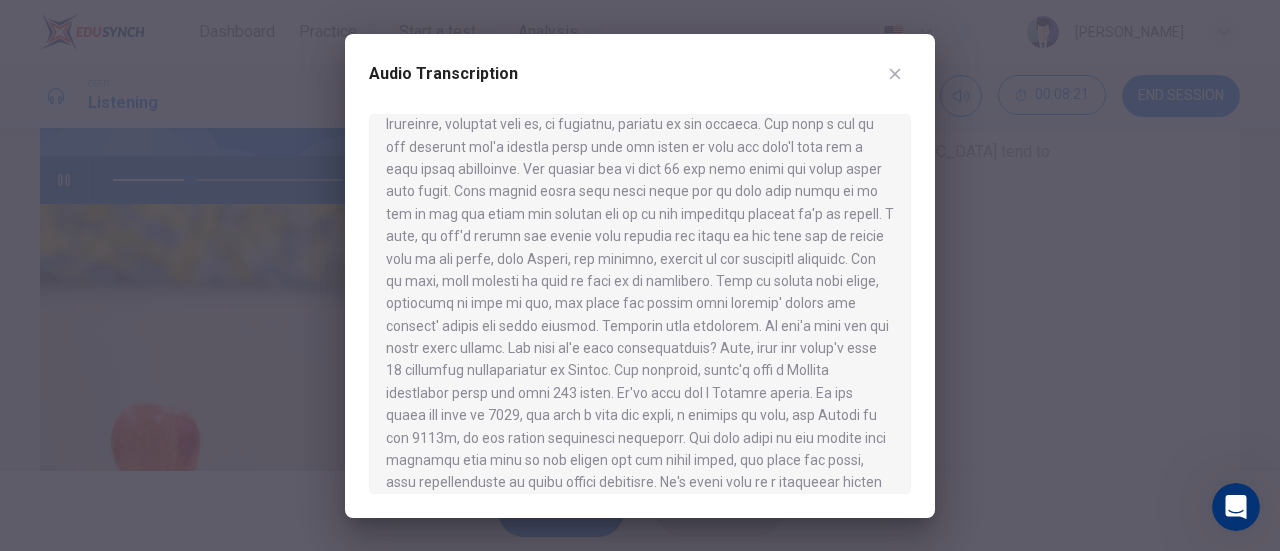 scroll, scrollTop: 366, scrollLeft: 0, axis: vertical 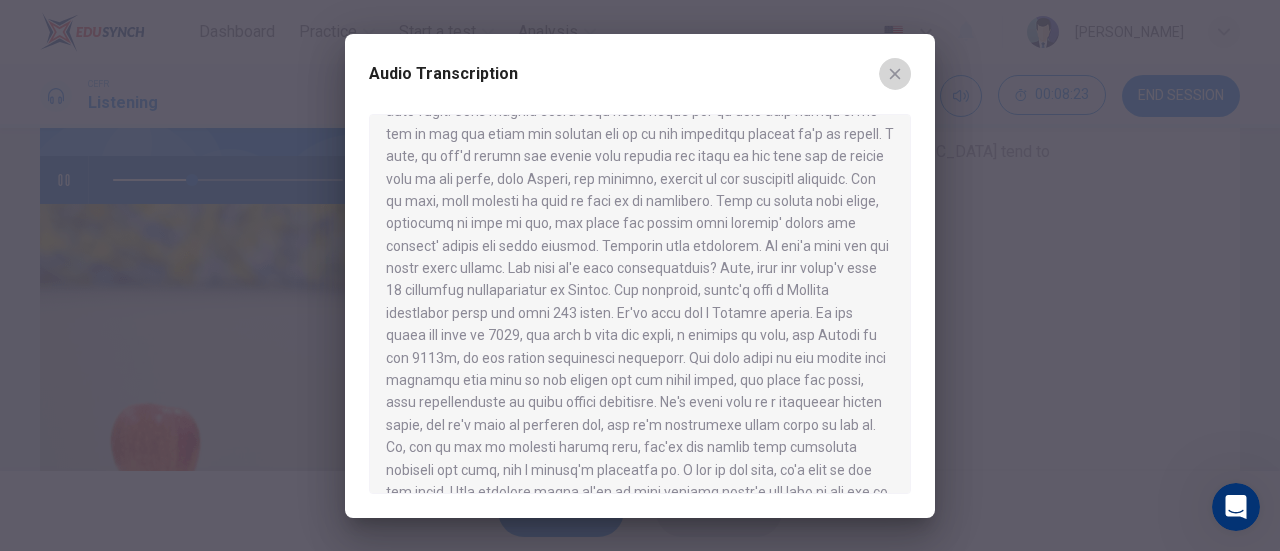 click 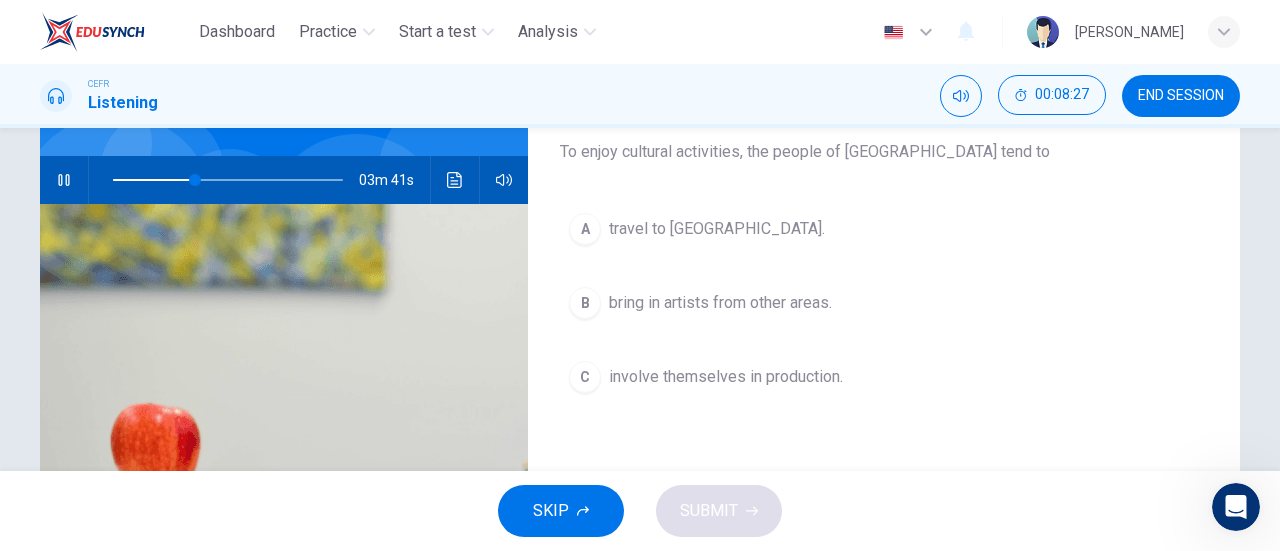 click on "B bring in artists from other areas." at bounding box center [884, 303] 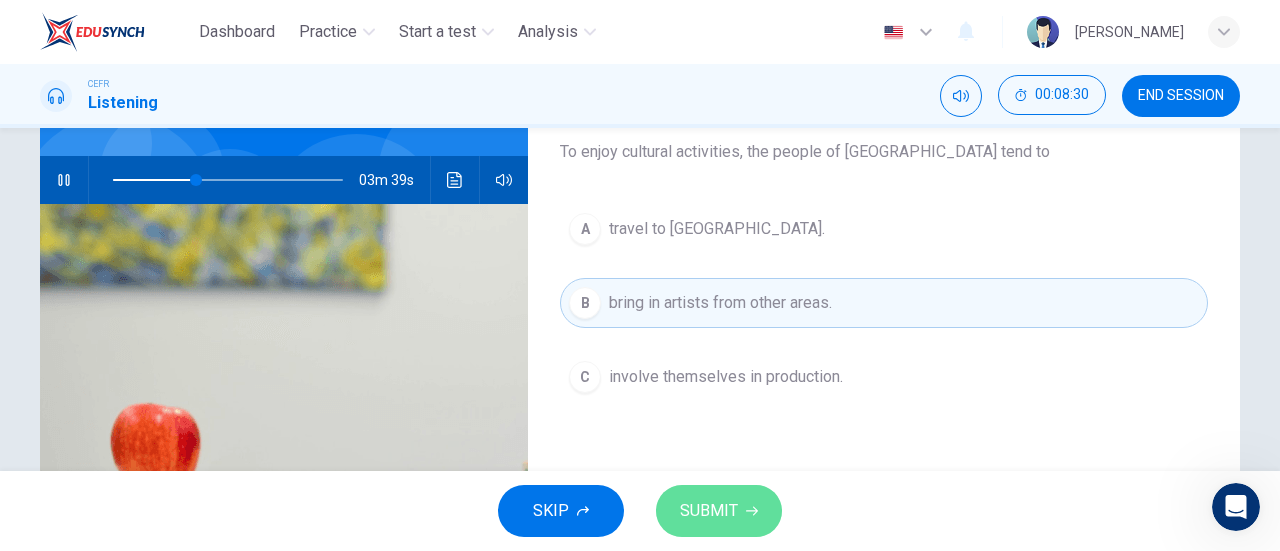 click on "SUBMIT" at bounding box center [709, 511] 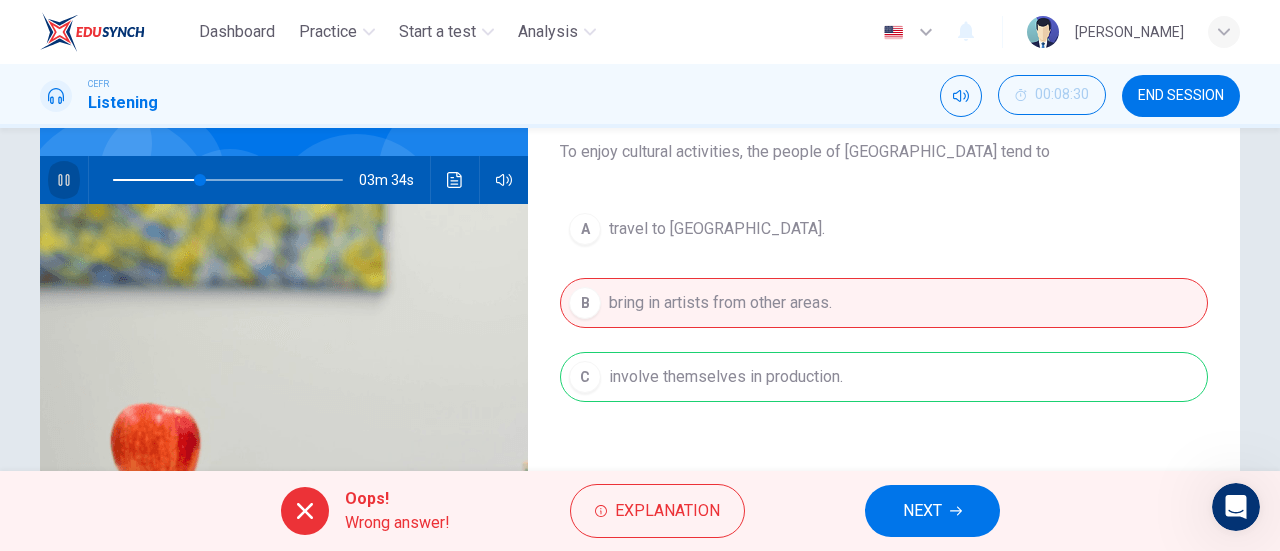 click at bounding box center (64, 180) 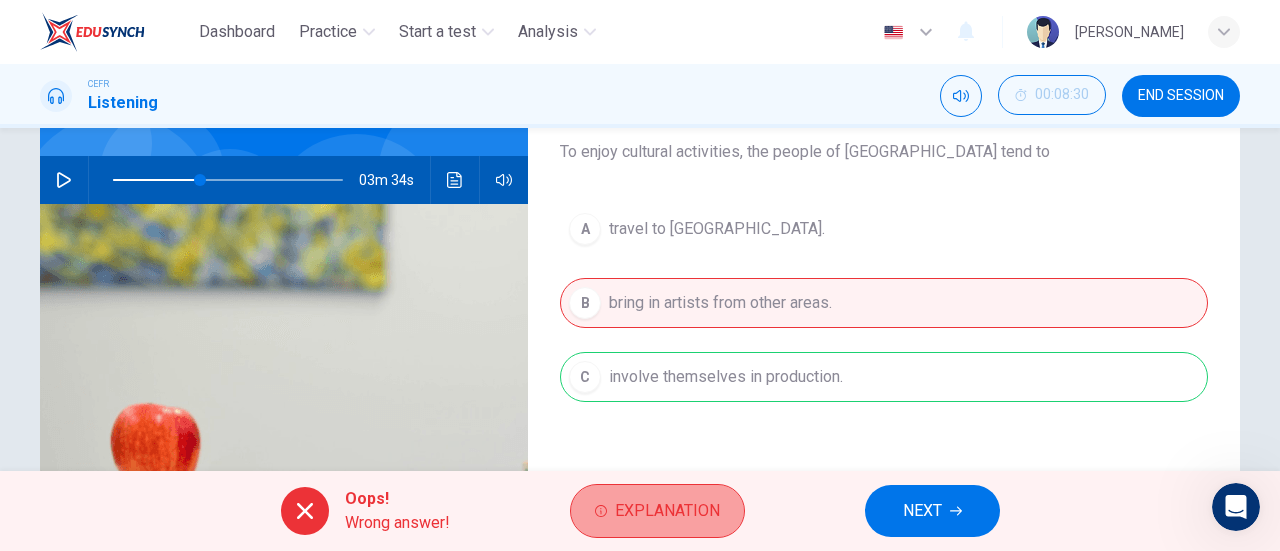 click on "Explanation" at bounding box center [657, 511] 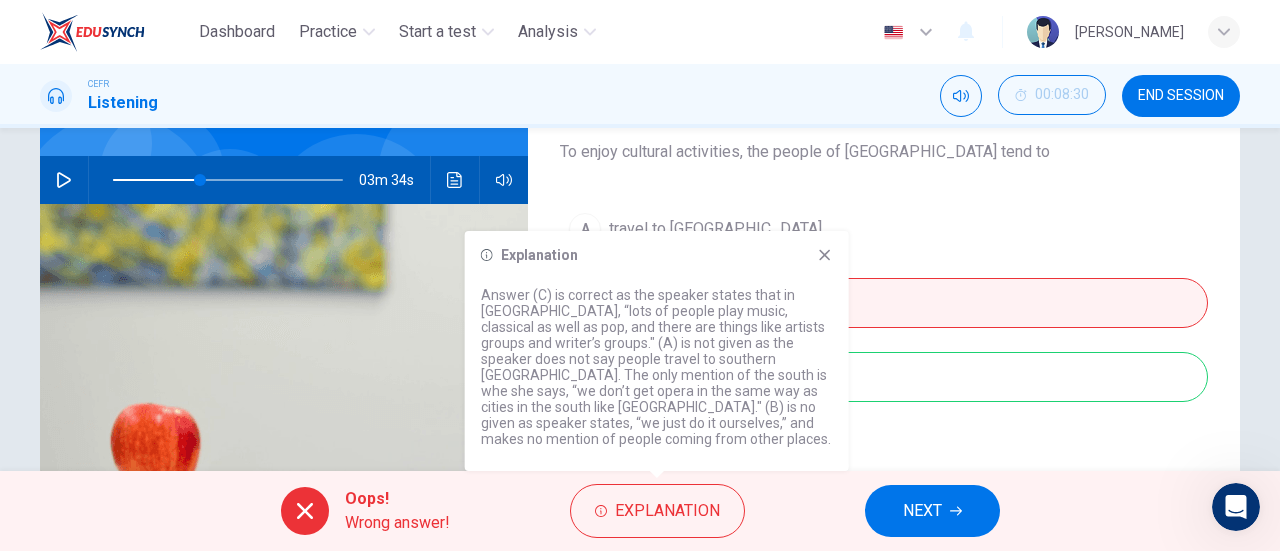 drag, startPoint x: 699, startPoint y: 324, endPoint x: 726, endPoint y: 344, distance: 33.600594 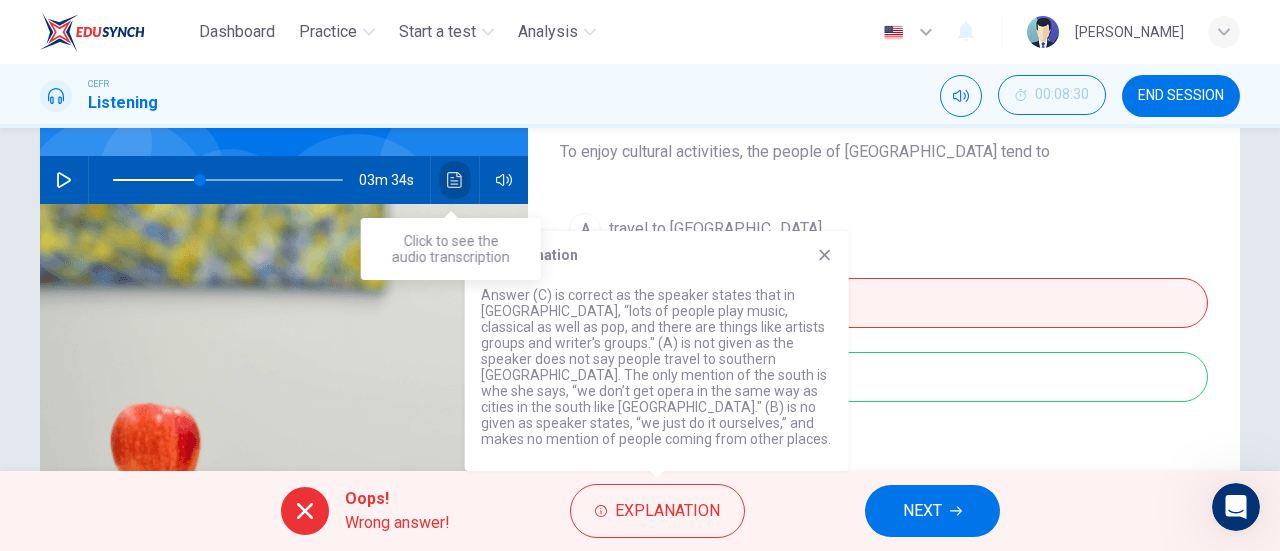 click 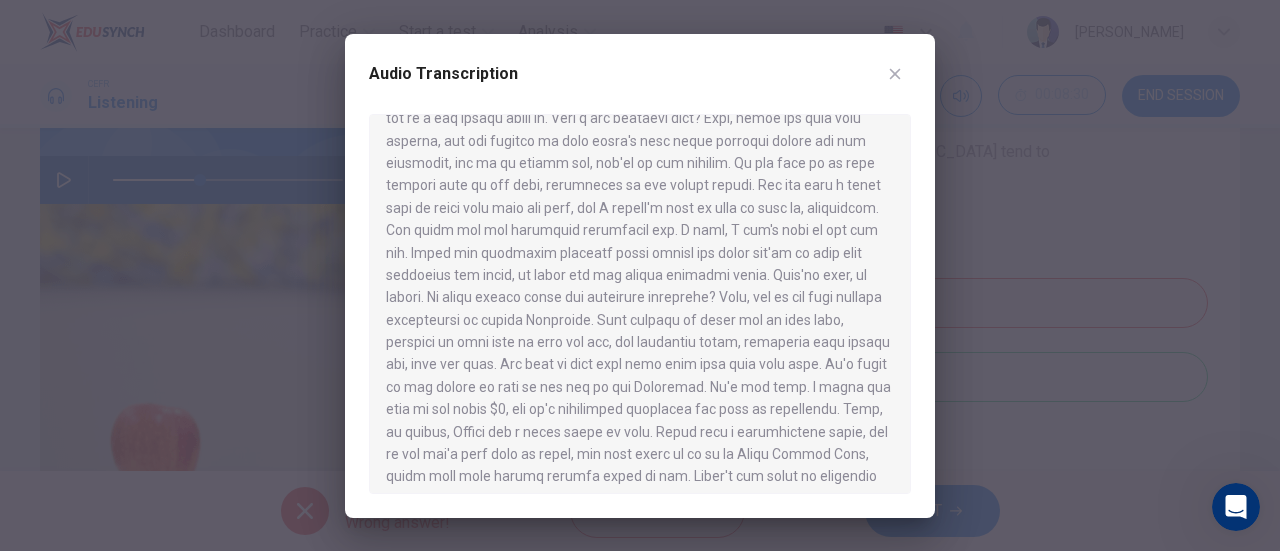 scroll, scrollTop: 1086, scrollLeft: 0, axis: vertical 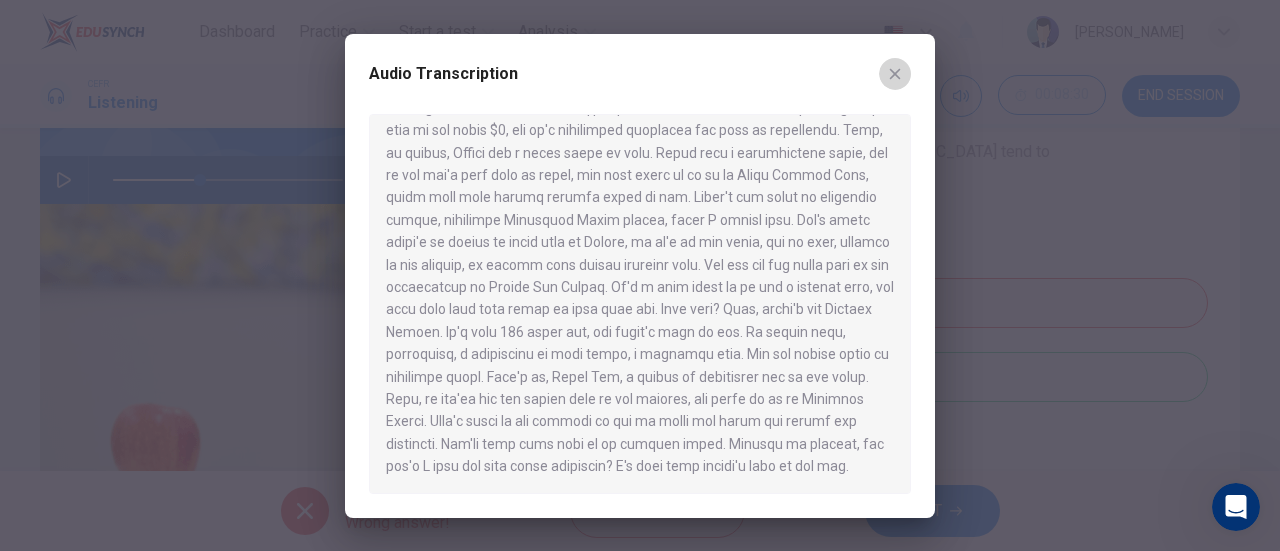click at bounding box center [895, 74] 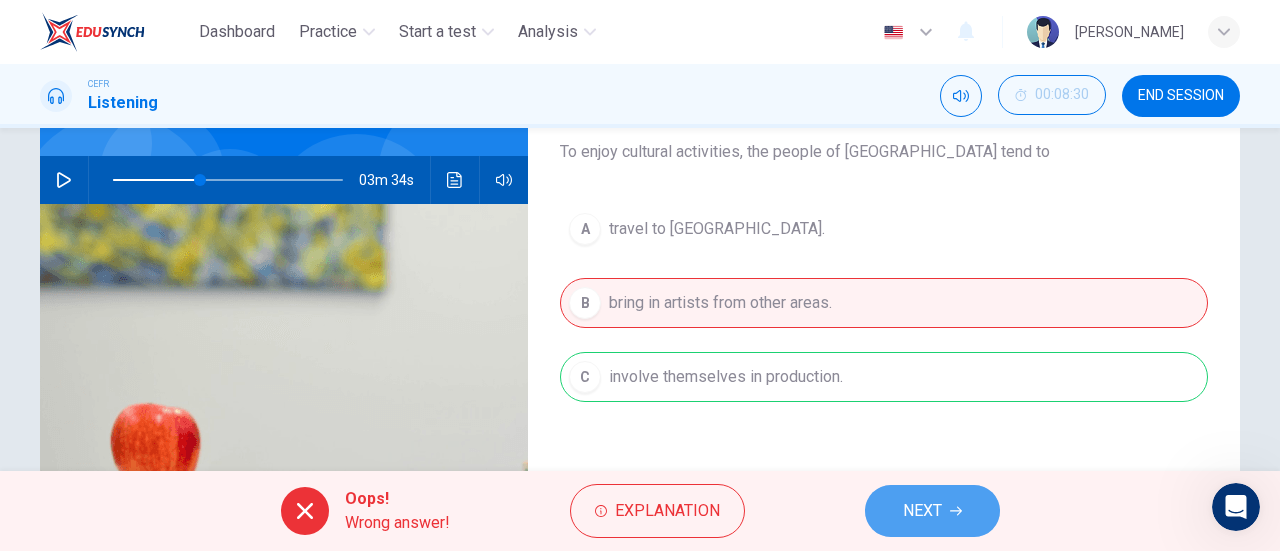 click on "NEXT" at bounding box center [932, 511] 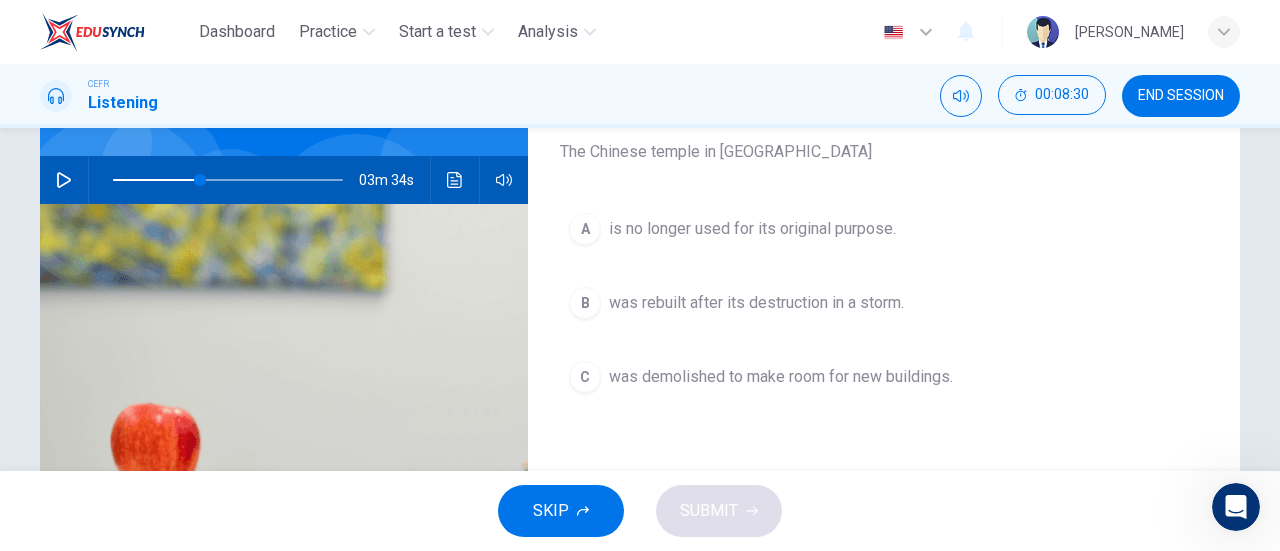 scroll, scrollTop: 150, scrollLeft: 0, axis: vertical 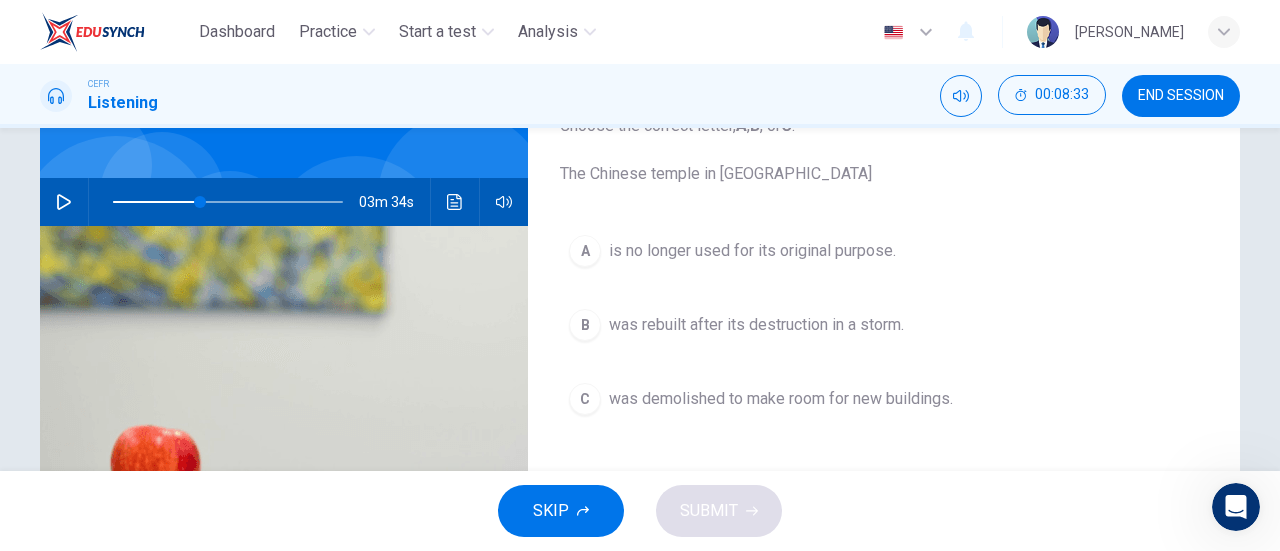 click on "03m 34s" at bounding box center (284, 202) 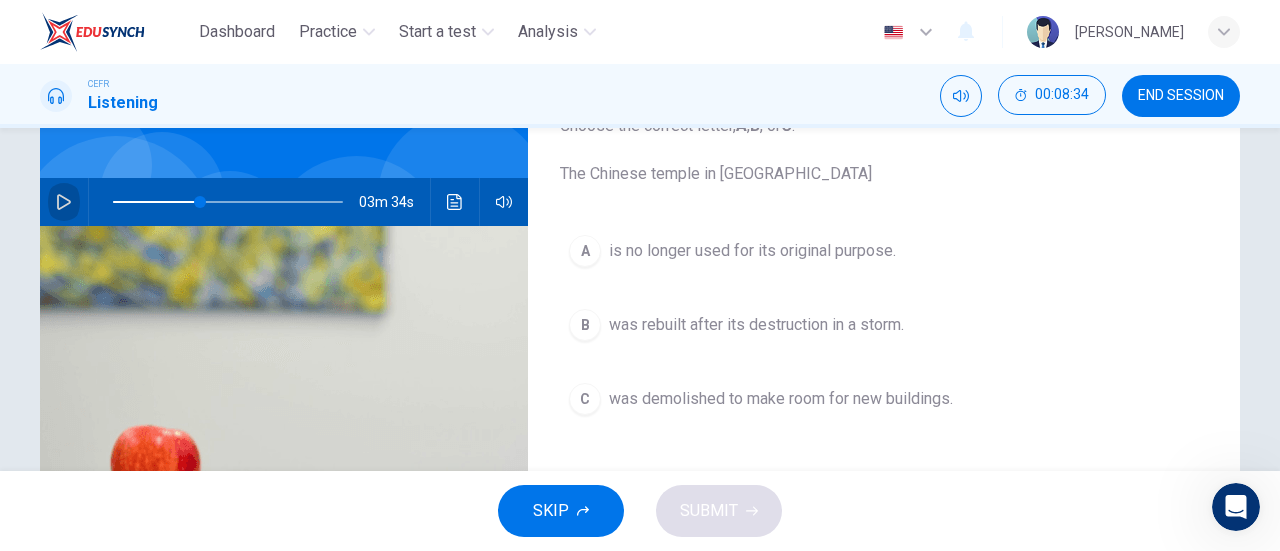 click 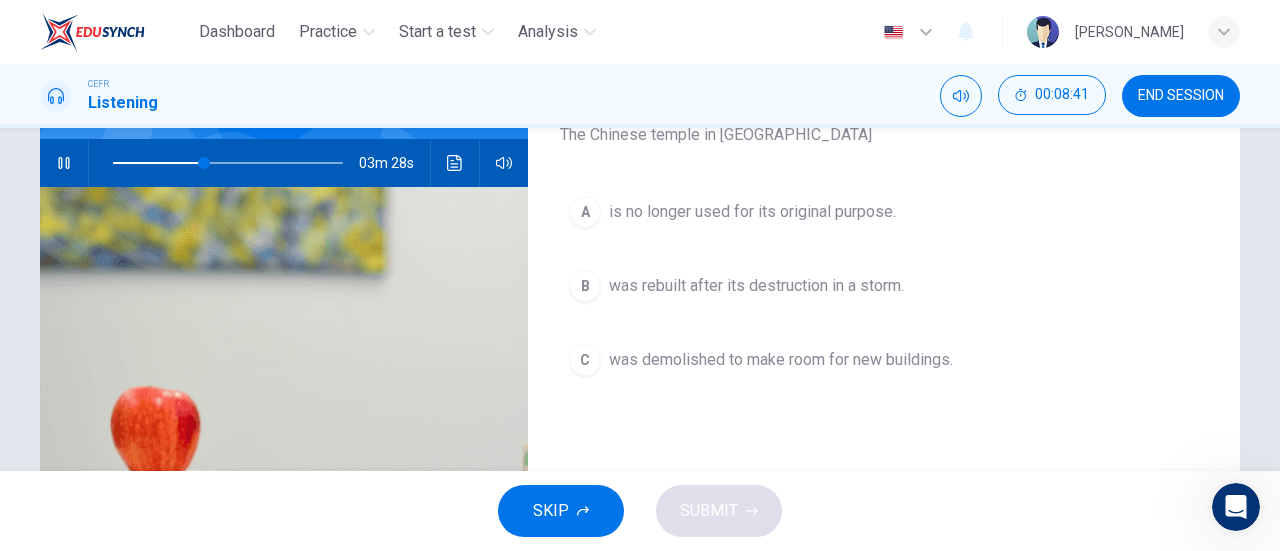 scroll, scrollTop: 190, scrollLeft: 0, axis: vertical 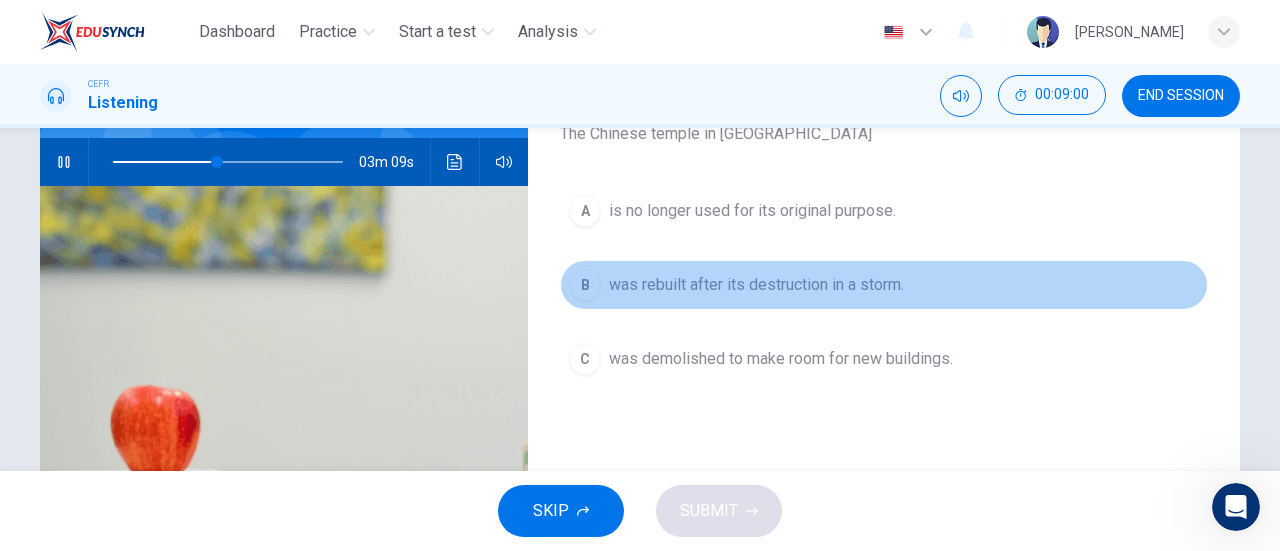 click on "was rebuilt after its destruction in a storm." at bounding box center [756, 285] 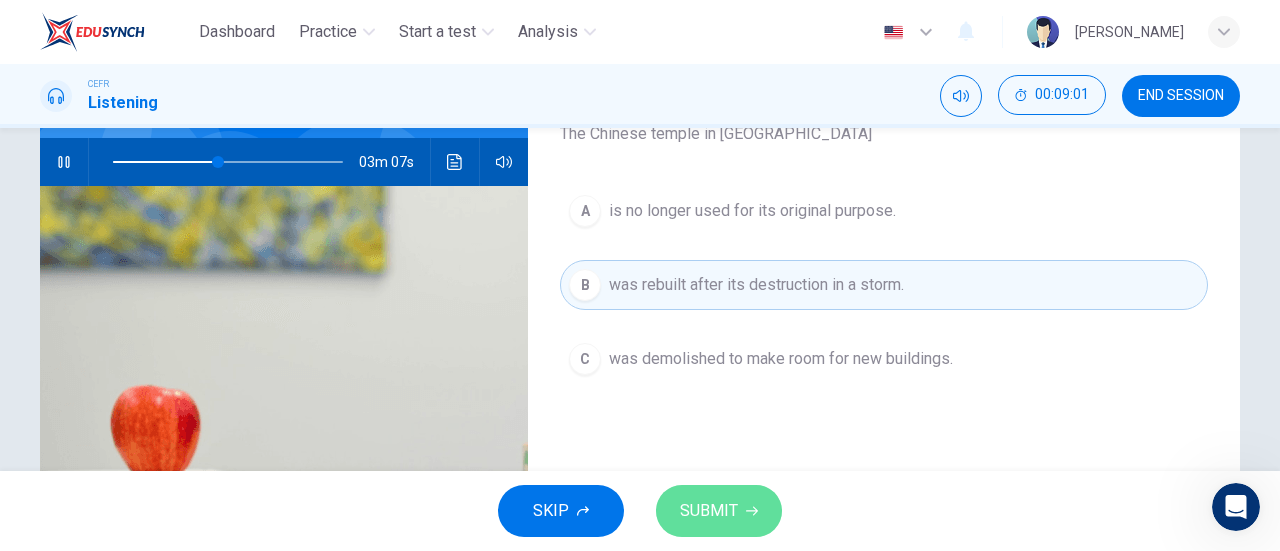 click on "SUBMIT" at bounding box center (709, 511) 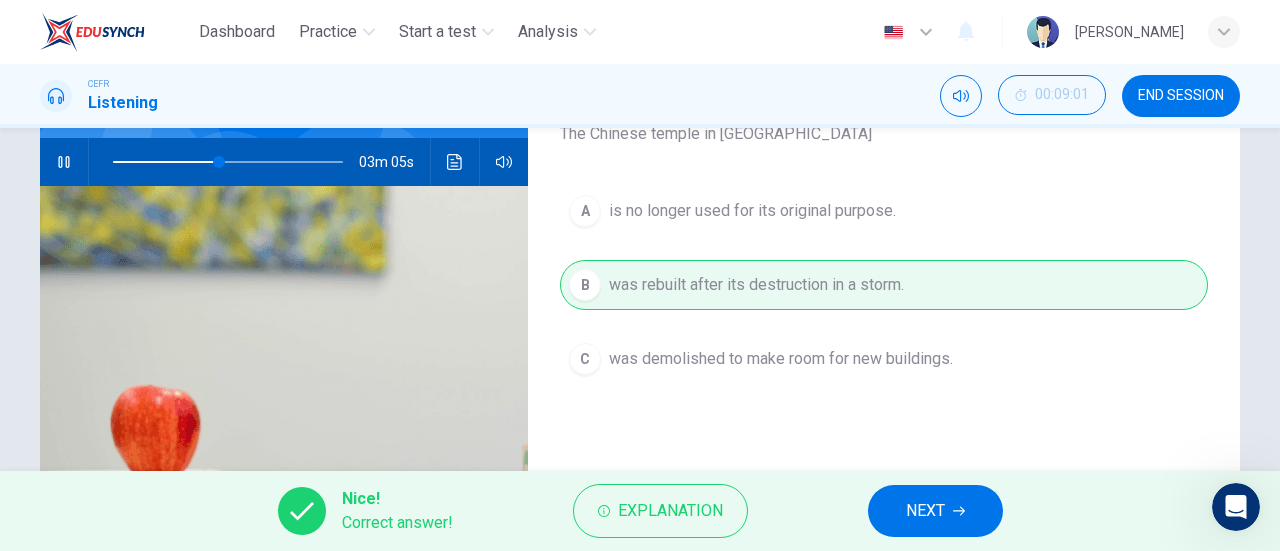 click on "NEXT" at bounding box center (935, 511) 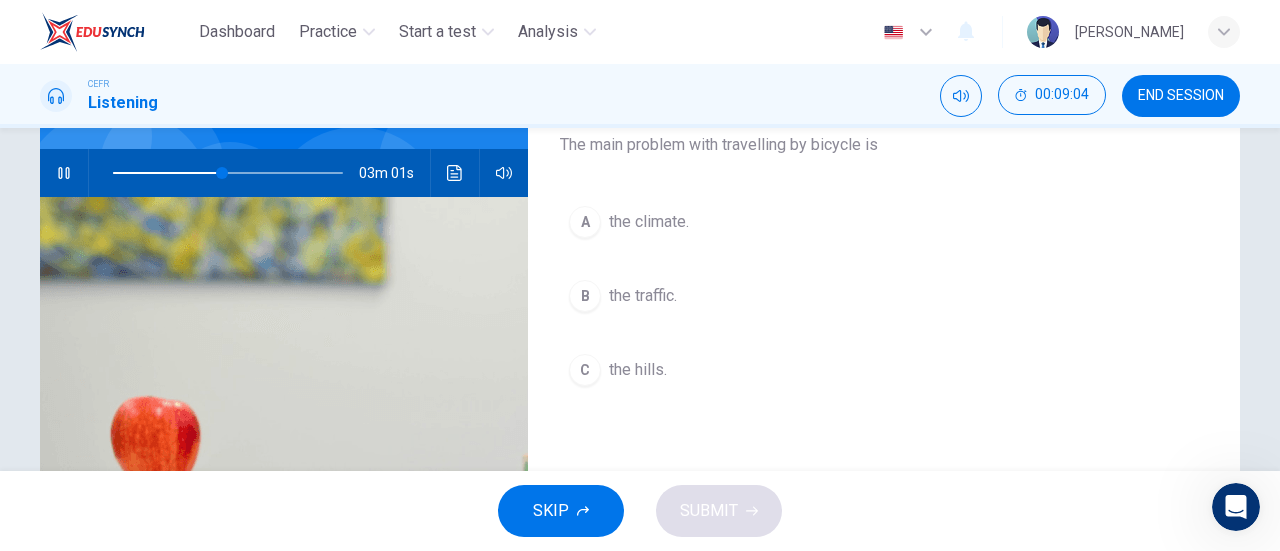 scroll, scrollTop: 178, scrollLeft: 0, axis: vertical 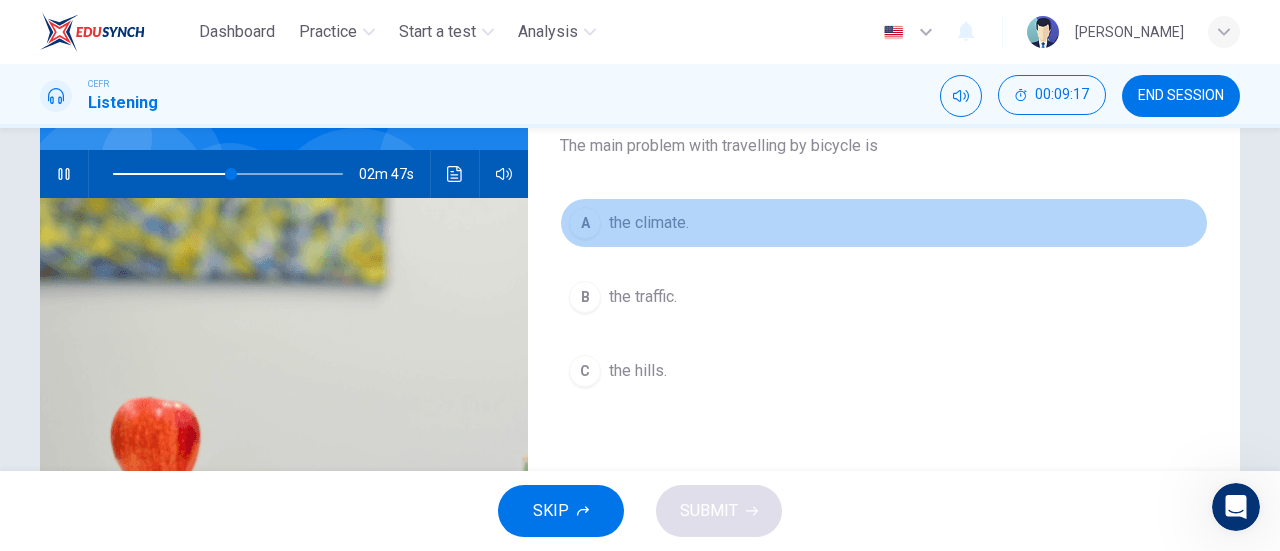 click on "A the climate." at bounding box center (884, 223) 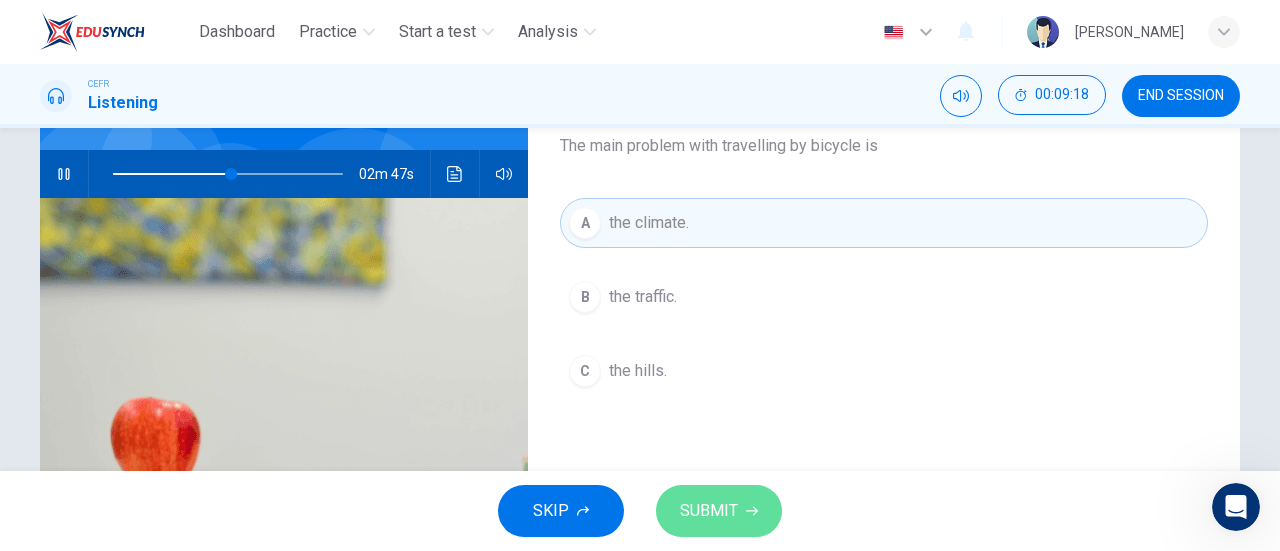 click on "SUBMIT" at bounding box center (719, 511) 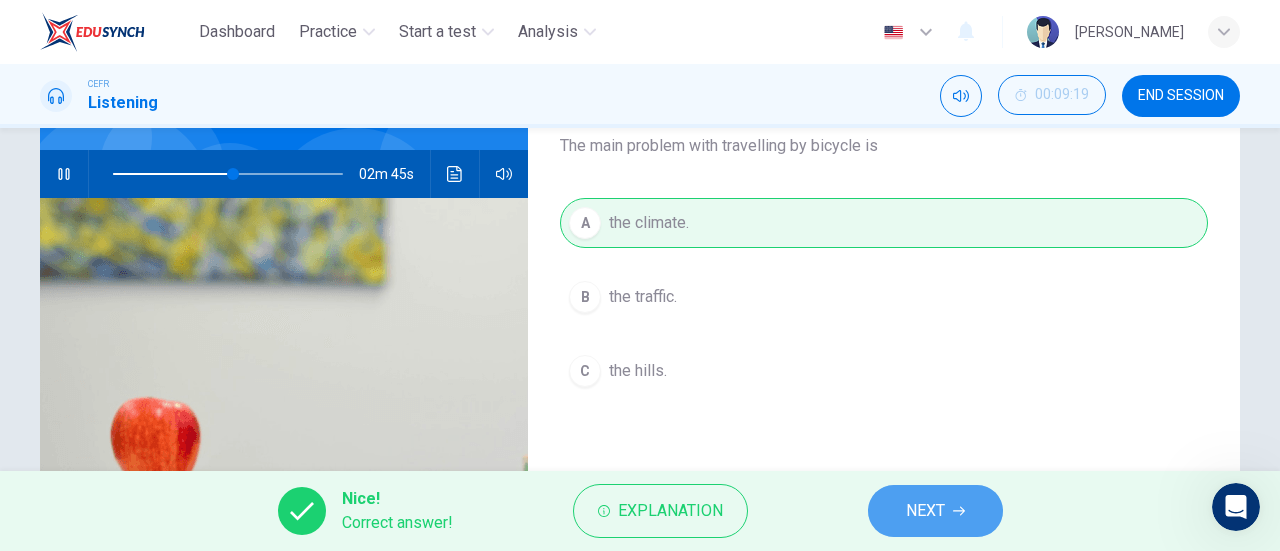 click on "NEXT" at bounding box center [935, 511] 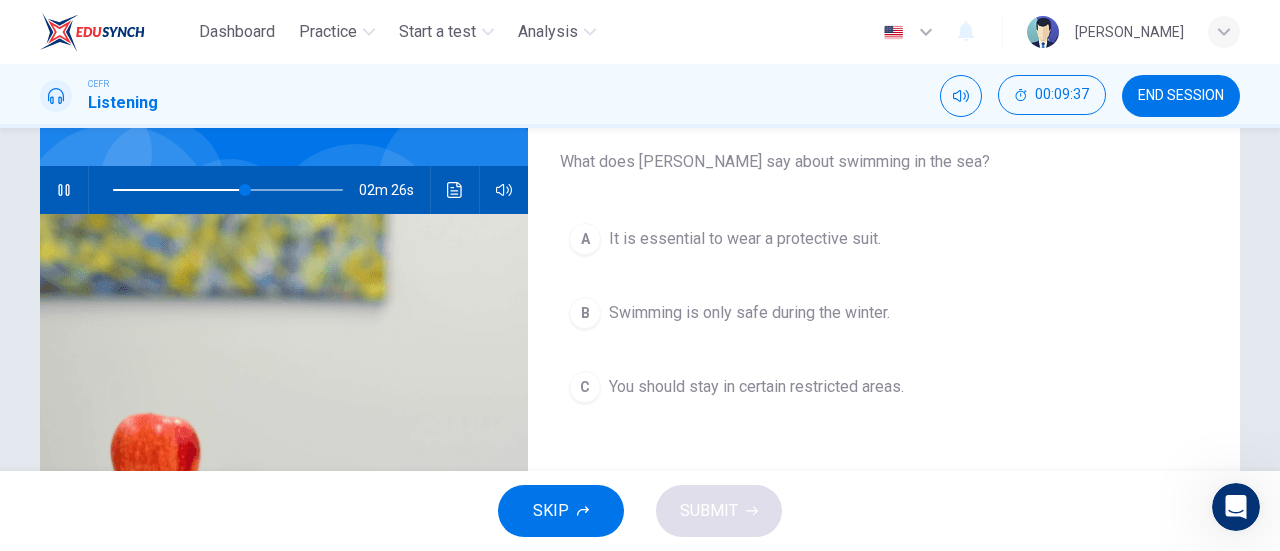 scroll, scrollTop: 161, scrollLeft: 0, axis: vertical 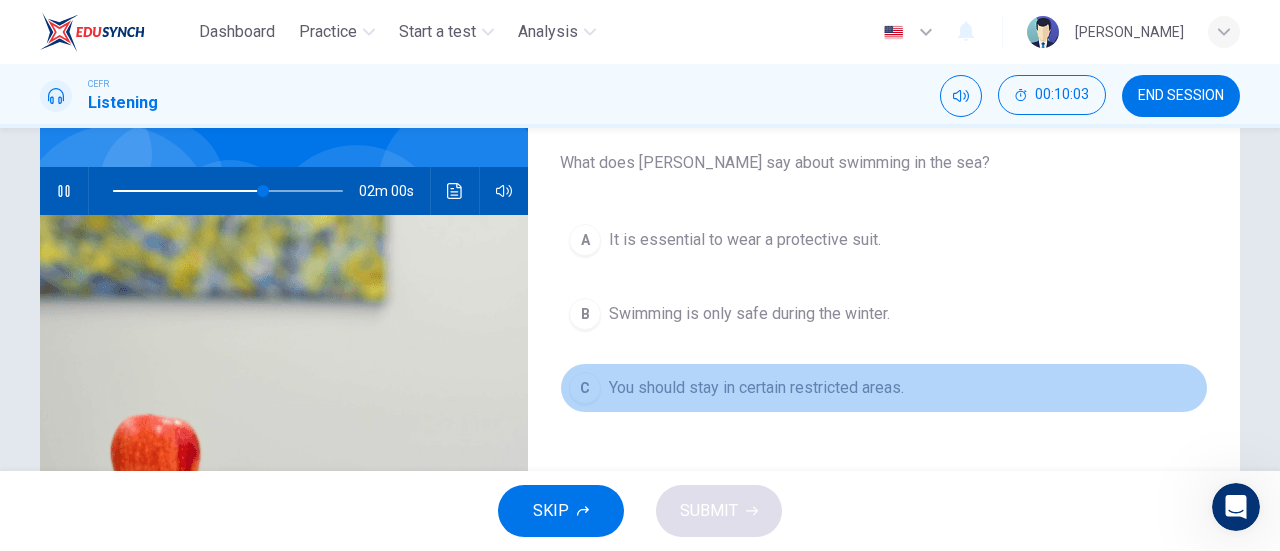 click on "You should stay in certain restricted areas." at bounding box center [756, 388] 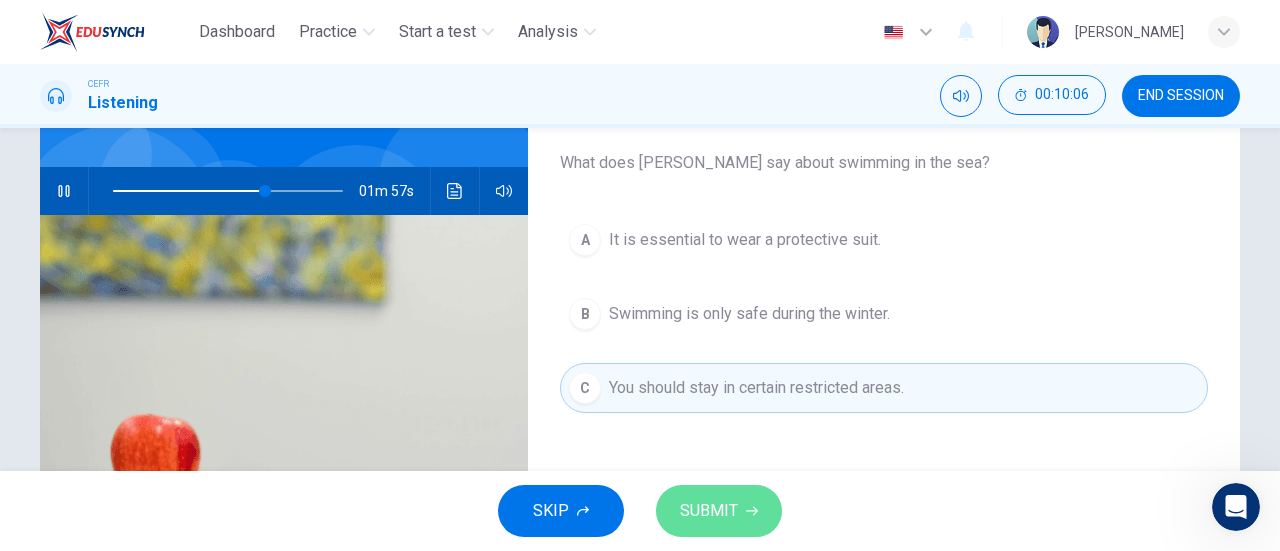 click on "SUBMIT" at bounding box center [719, 511] 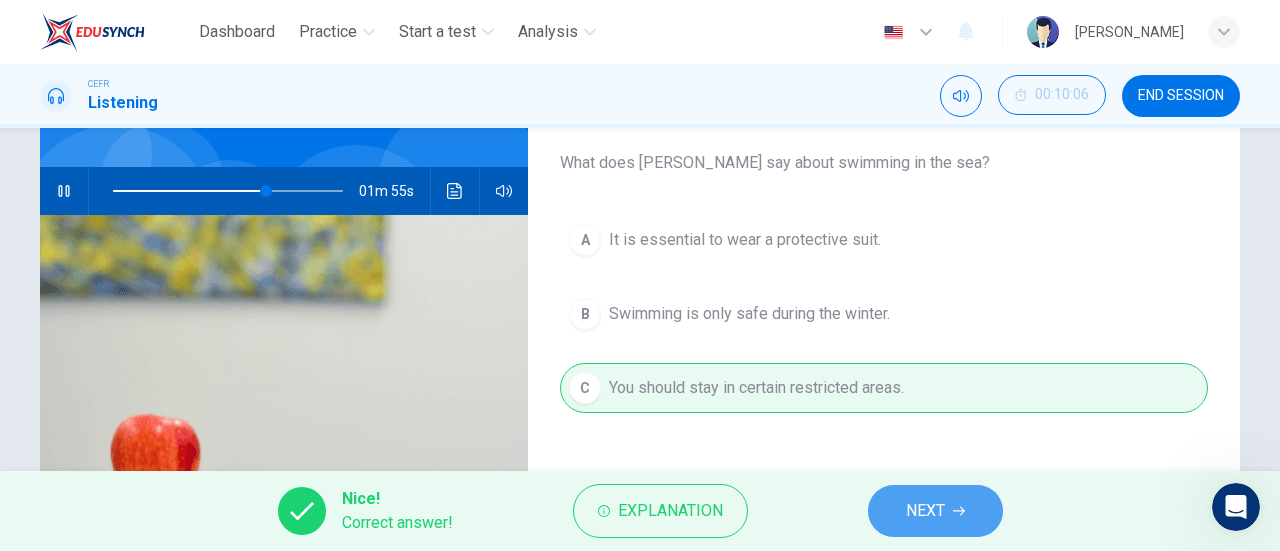 click on "NEXT" at bounding box center (935, 511) 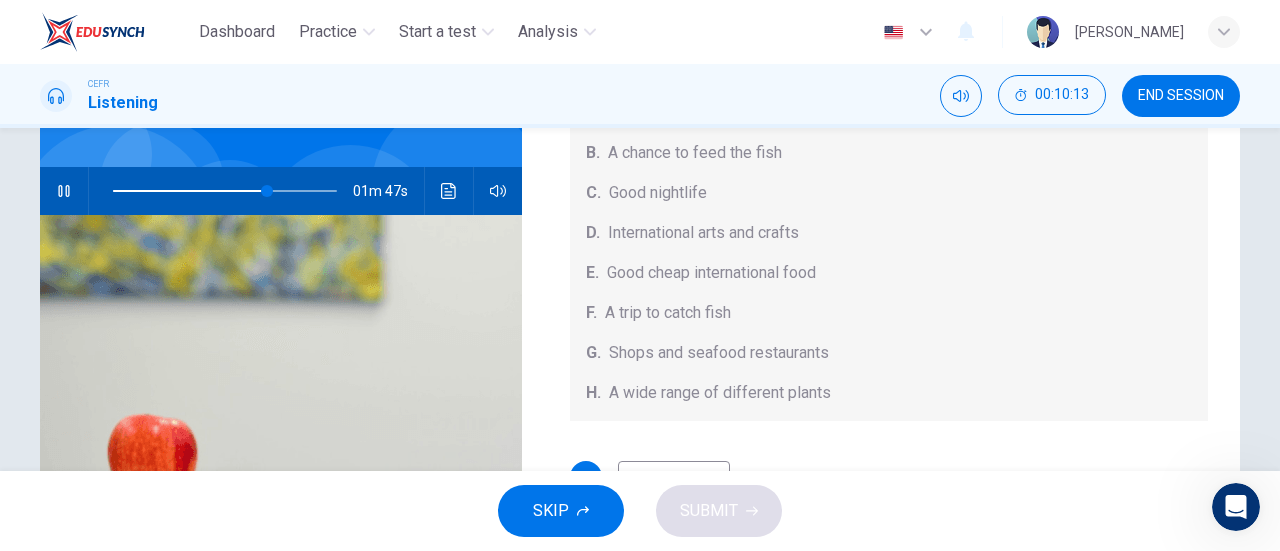 scroll, scrollTop: 224, scrollLeft: 0, axis: vertical 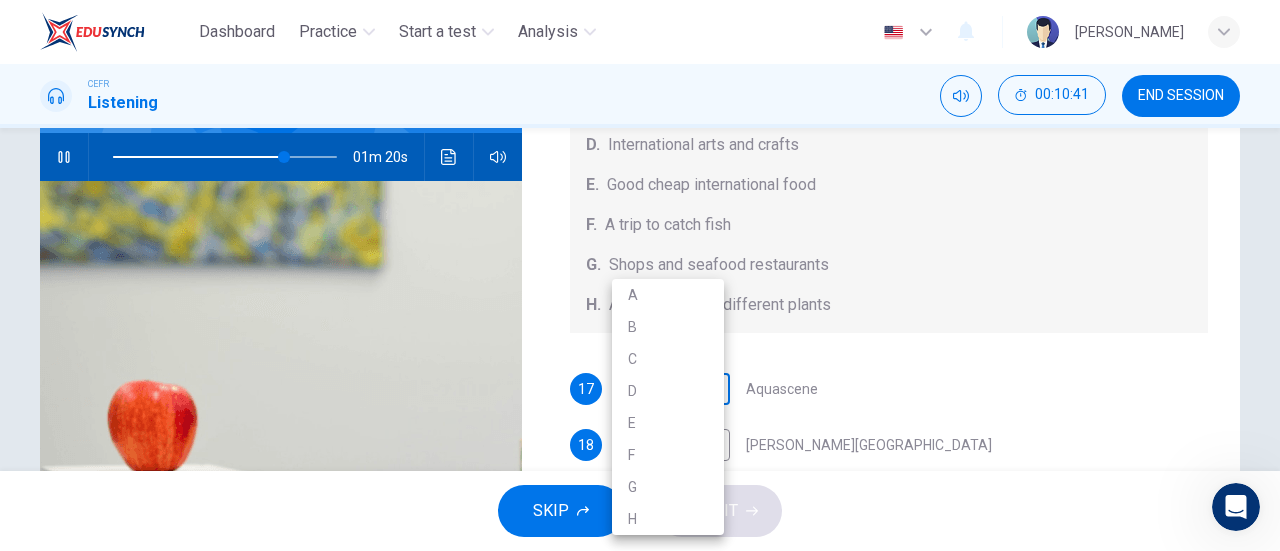 click on "Dashboard Practice Start a test Analysis English en ​ [PERSON_NAME] CEFR Listening 00:10:41 END SESSION Questions 17 - 21 Choose your answers from the box and write the correct letter  A-H  next to the questions below.
What can you find at each of the places below? A. A flower market B. A chance to feed the fish C. Good nightlife D. International arts and crafts E. Good cheap international food F. A trip to catch fish G. Shops and seafood restaurants H. A wide range of different plants 17 ​ ​ Aquascene 18 ​ ​ [PERSON_NAME][GEOGRAPHIC_DATA] 19 ​ ​ [GEOGRAPHIC_DATA] 20 ​ ​ [PERSON_NAME] Bay 21 ​ ​ [PERSON_NAME][GEOGRAPHIC_DATA] 20s SKIP SUBMIT EduSynch - Online Language Proficiency Testing Dashboard Practice Start a test Analysis Notifications © Copyright  2025 A B C D E F G H" at bounding box center (640, 275) 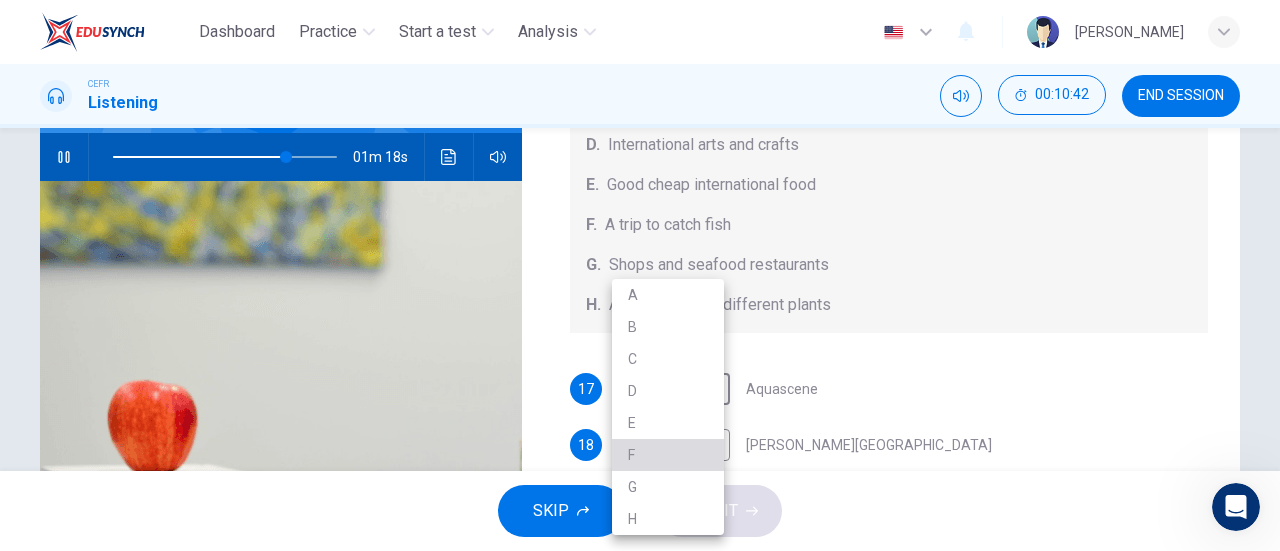 click on "F" at bounding box center [668, 455] 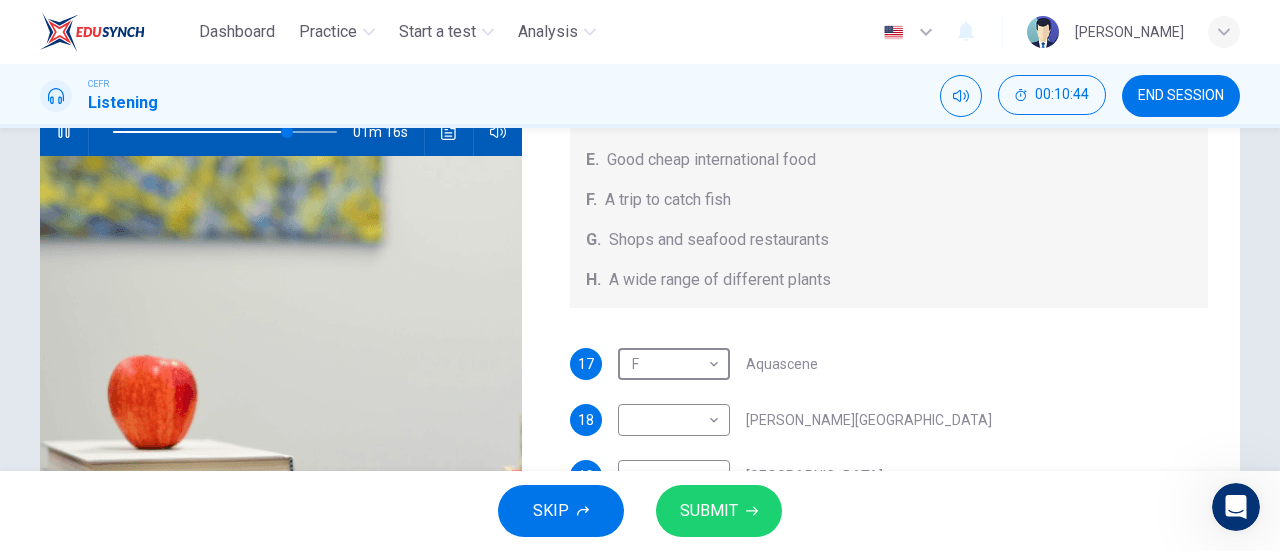 scroll, scrollTop: 221, scrollLeft: 0, axis: vertical 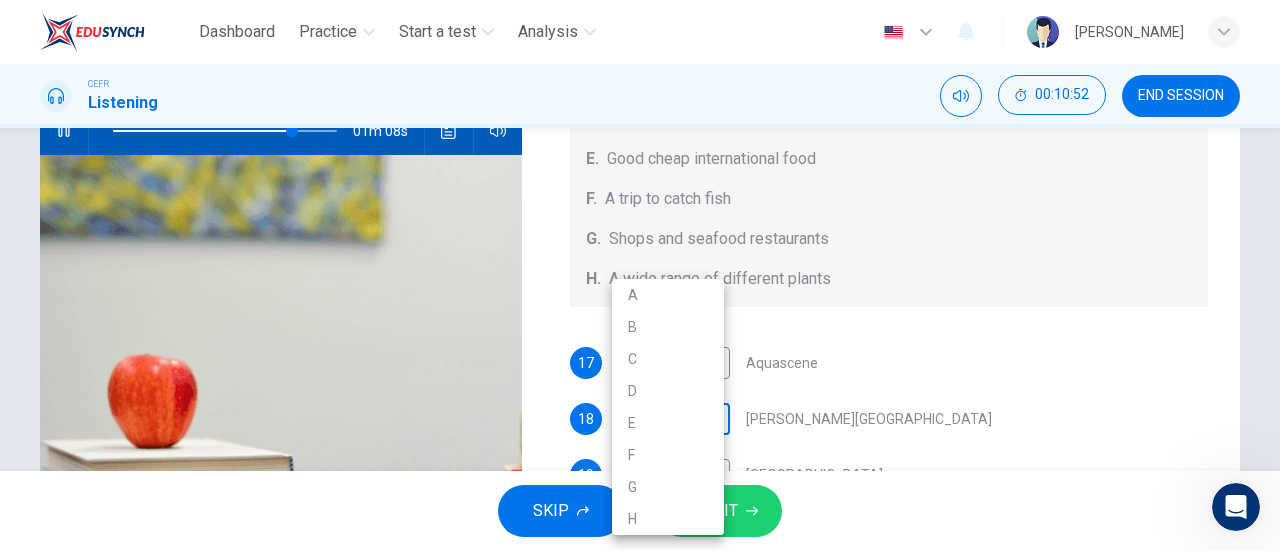 click on "Dashboard Practice Start a test Analysis English en ​ [PERSON_NAME] CEFR Listening 00:10:52 END SESSION Questions 17 - 21 Choose your answers from the box and write the correct letter  A-H  next to the questions below.
What can you find at each of the places below? A. A flower market B. A chance to feed the fish C. Good nightlife D. International arts and crafts E. Good cheap international food F. A trip to catch fish G. Shops and seafood restaurants H. A wide range of different plants 17 F F ​ Aquascene 18 ​ ​ [PERSON_NAME][GEOGRAPHIC_DATA] 19 ​ ​ [GEOGRAPHIC_DATA] 20 ​ ​ [PERSON_NAME] Bay 21 ​ ​ [PERSON_NAME][GEOGRAPHIC_DATA] [GEOGRAPHIC_DATA], [GEOGRAPHIC_DATA] 01m 08s SKIP SUBMIT EduSynch - Online Language Proficiency Testing Dashboard Practice Start a test Analysis Notifications © Copyright  2025 A B C D E F G H" at bounding box center [640, 275] 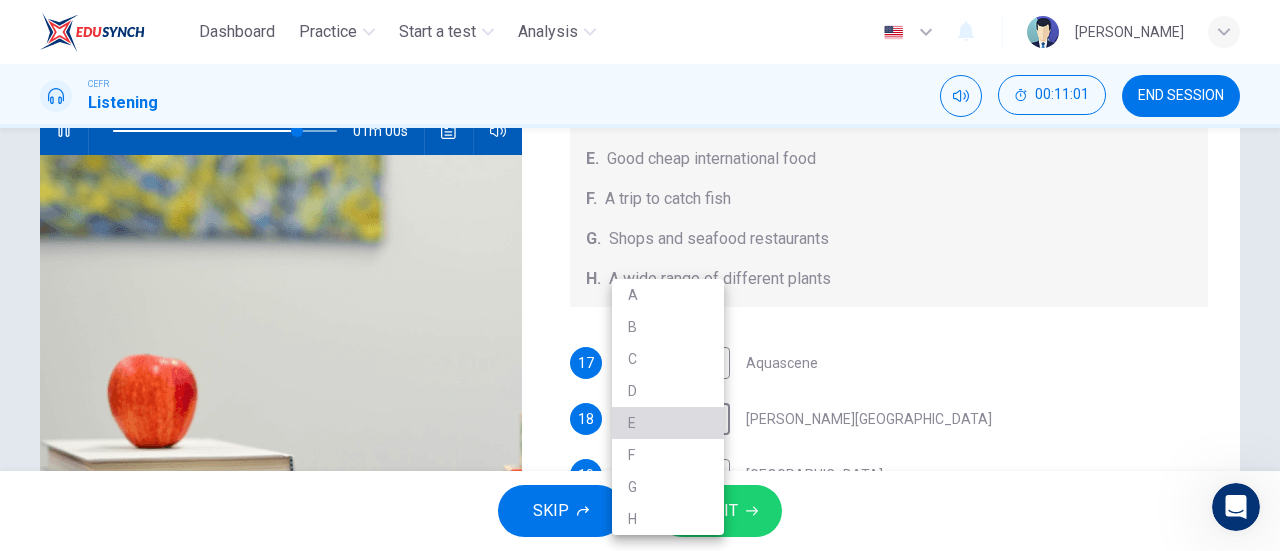 click on "E" at bounding box center (668, 423) 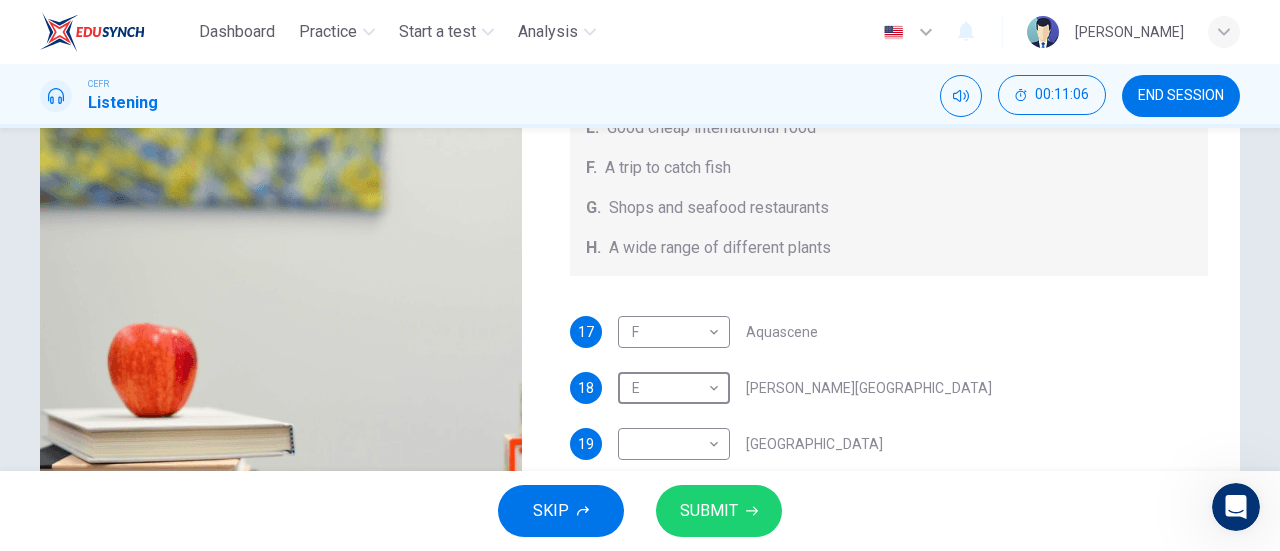 scroll, scrollTop: 253, scrollLeft: 0, axis: vertical 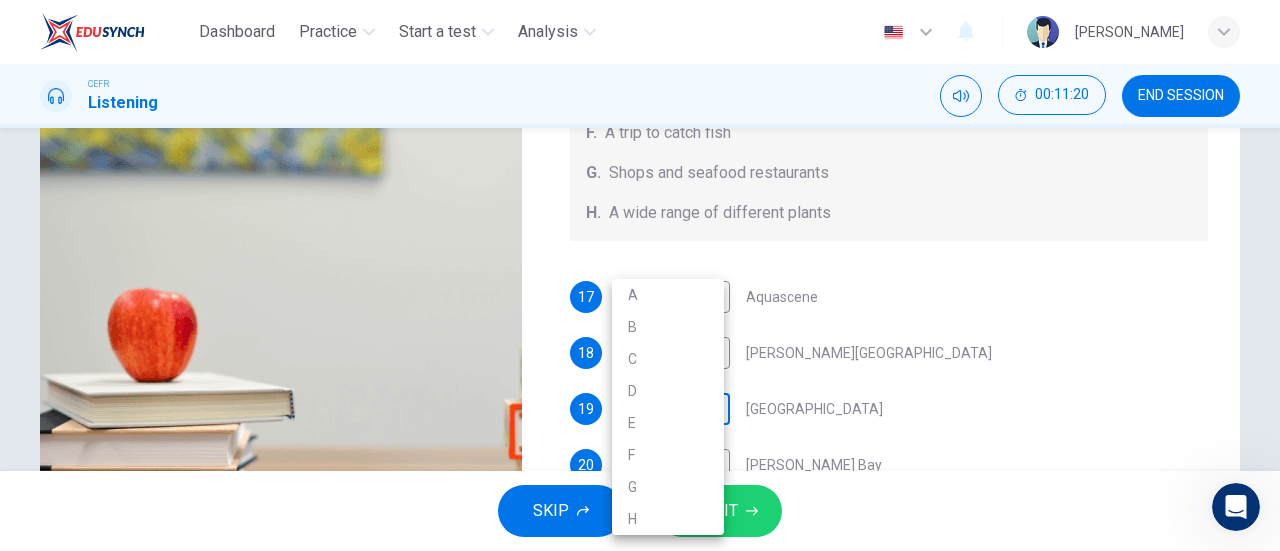 click on "Dashboard Practice Start a test Analysis English en ​ [PERSON_NAME] CEFR Listening 00:11:20 END SESSION Questions 17 - 21 Choose your answers from the box and write the correct letter  A-H  next to the questions below.
What can you find at each of the places below? A. A flower market B. A chance to feed the fish C. Good nightlife D. International arts and crafts E. Good cheap international food F. A trip to catch fish G. Shops and seafood restaurants H. A wide range of different plants 17 F F ​ Aquascene 18 E E ​ [PERSON_NAME][GEOGRAPHIC_DATA] 19 ​ ​ [GEOGRAPHIC_DATA] 20 ​ ​ [PERSON_NAME] Bay 21 ​ ​ [PERSON_NAME][GEOGRAPHIC_DATA], [GEOGRAPHIC_DATA] 00m 41s SKIP SUBMIT EduSynch - Online Language Proficiency Testing Dashboard Practice Start a test Analysis Notifications © Copyright  2025 A B C D E F G H" at bounding box center (640, 275) 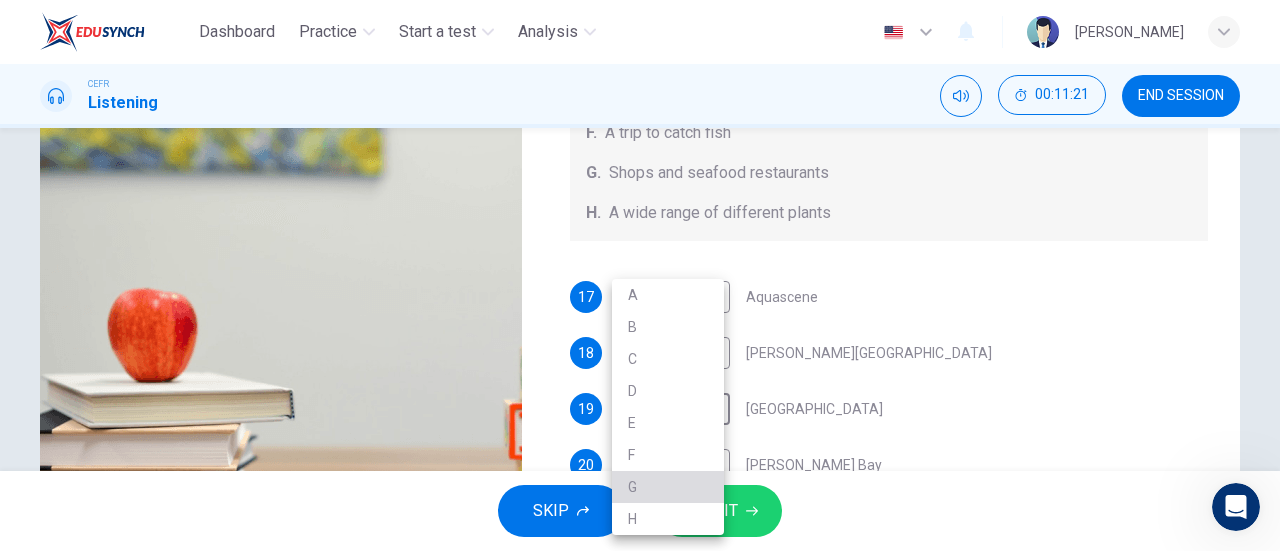 click on "G" at bounding box center (668, 487) 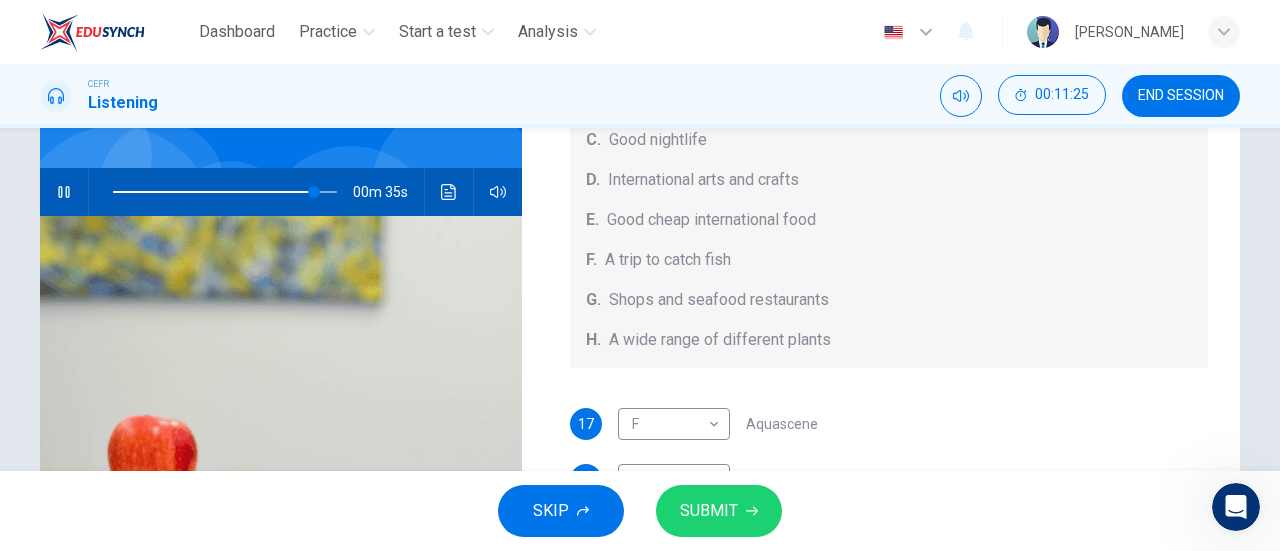 scroll, scrollTop: 159, scrollLeft: 0, axis: vertical 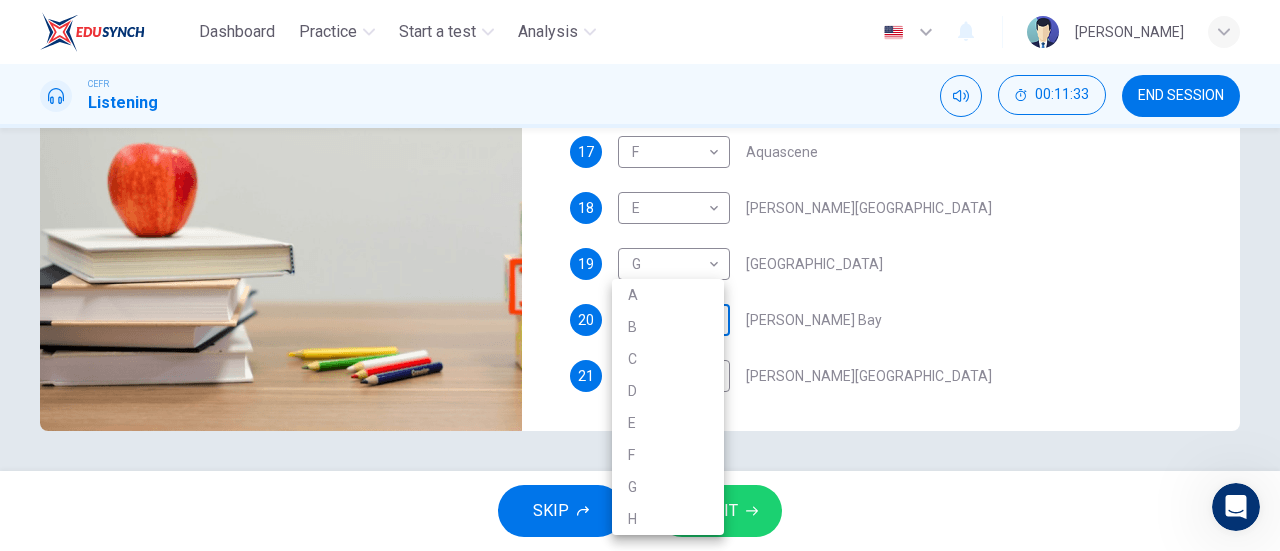 click on "Dashboard Practice Start a test Analysis English en ​ [PERSON_NAME] CEFR Listening 00:11:33 END SESSION Questions 17 - 21 Choose your answers from the box and write the correct letter  A-H  next to the questions below.
What can you find at each of the places below? A. A flower market B. A chance to feed the fish C. Good nightlife D. International arts and crafts E. Good cheap international food F. A trip to catch fish G. Shops and seafood restaurants H. A wide range of different plants 17 F F ​ Aquascene 18 E E ​ [PERSON_NAME][GEOGRAPHIC_DATA] 19 G G ​ [GEOGRAPHIC_DATA] 20 ​ ​ [PERSON_NAME] Bay 21 ​ ​ [PERSON_NAME][GEOGRAPHIC_DATA], [GEOGRAPHIC_DATA] 00m 27s SKIP SUBMIT EduSynch - Online Language Proficiency Testing Dashboard Practice Start a test Analysis Notifications © Copyright  2025 A B C D E F G H" at bounding box center (640, 275) 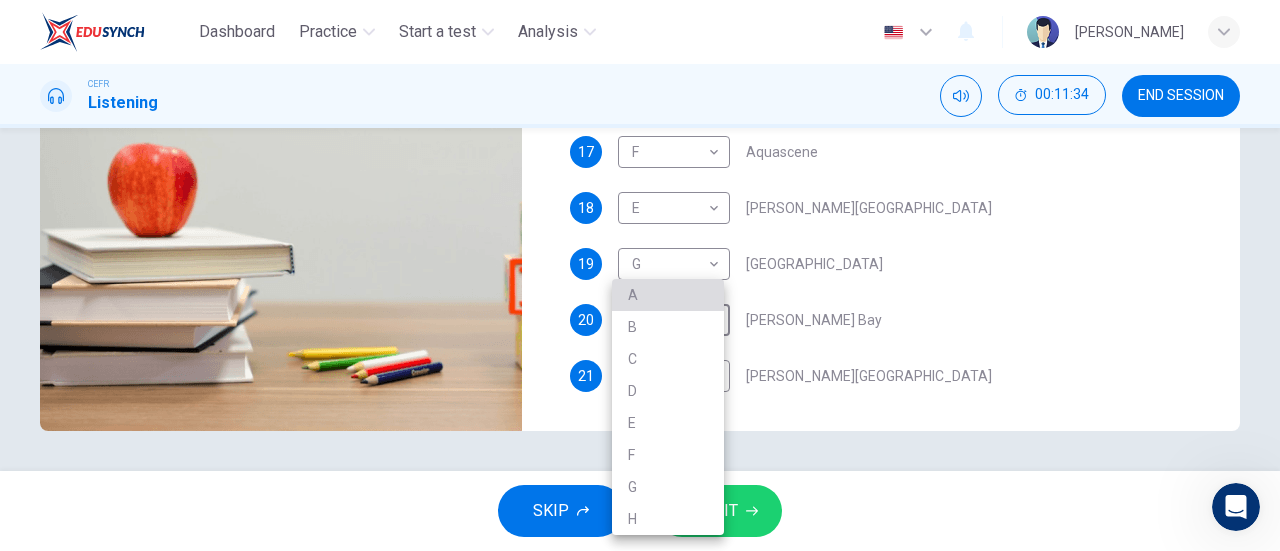 click on "A" at bounding box center [668, 295] 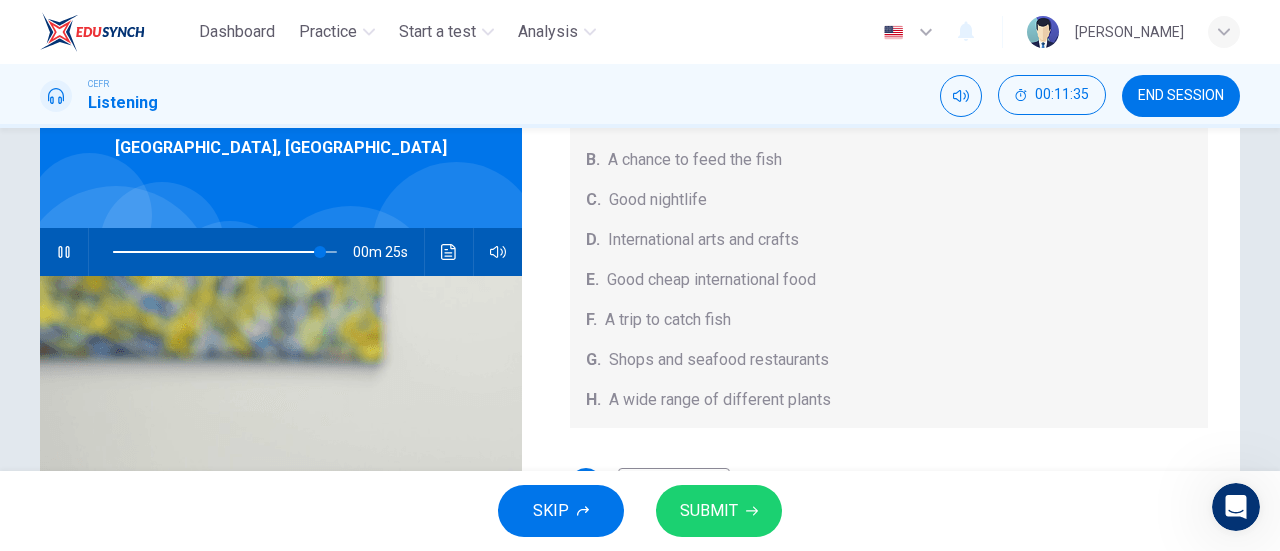 scroll, scrollTop: 98, scrollLeft: 0, axis: vertical 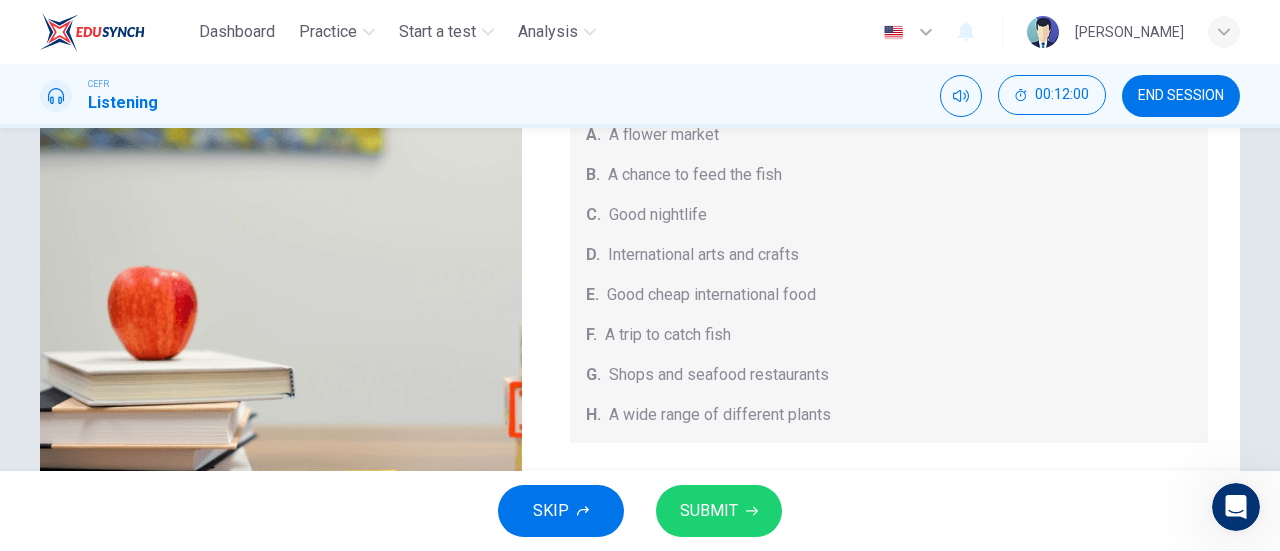 type on "0" 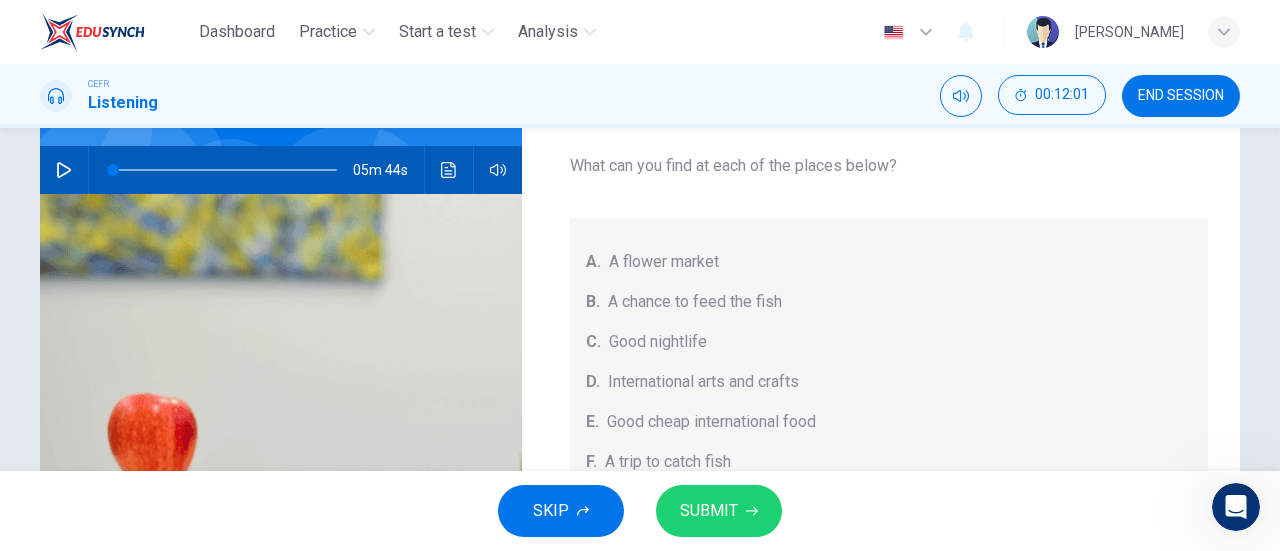 scroll, scrollTop: 197, scrollLeft: 0, axis: vertical 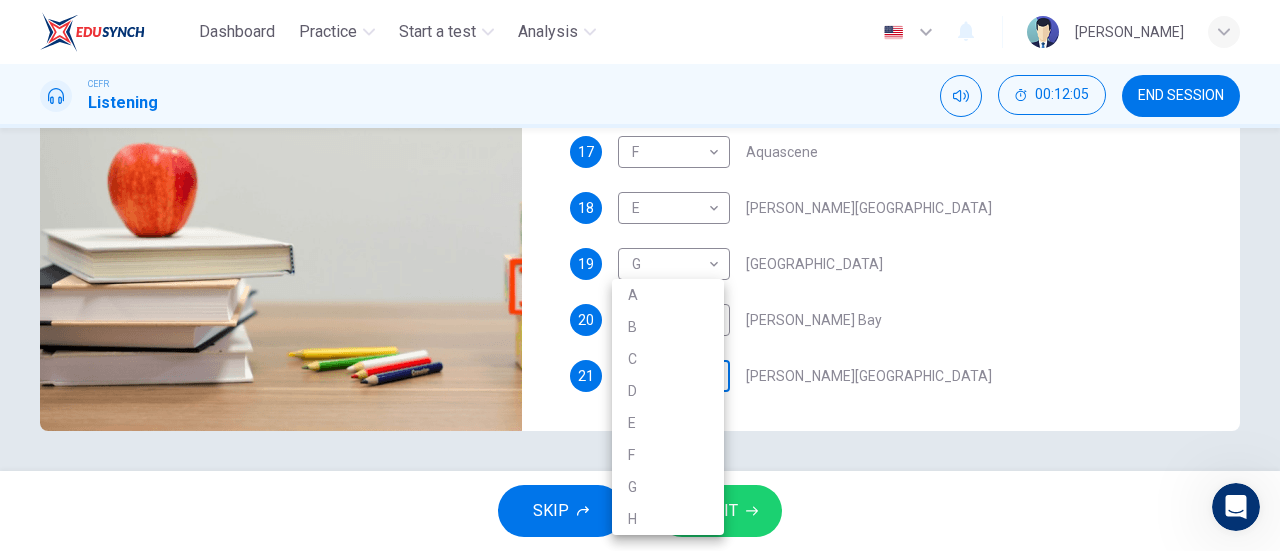 click on "Dashboard Practice Start a test Analysis English en ​ [PERSON_NAME] CEFR Listening 00:12:05 END SESSION Questions 17 - 21 Choose your answers from the box and write the correct letter  A-H  next to the questions below.
What can you find at each of the places below? A. A flower market B. A chance to feed the fish C. Good nightlife D. International arts and crafts E. Good cheap international food F. A trip to catch fish G. Shops and seafood restaurants H. A wide range of different plants 17 F F ​ Aquascene 18 E E ​ [PERSON_NAME][GEOGRAPHIC_DATA] 19 G G ​ [GEOGRAPHIC_DATA] 20 A A ​ [PERSON_NAME] Bay 21 ​ ​ [PERSON_NAME][GEOGRAPHIC_DATA], [GEOGRAPHIC_DATA] 05m 44s SKIP SUBMIT EduSynch - Online Language Proficiency Testing Dashboard Practice Start a test Analysis Notifications © Copyright  2025 A B C D E F G H" at bounding box center (640, 275) 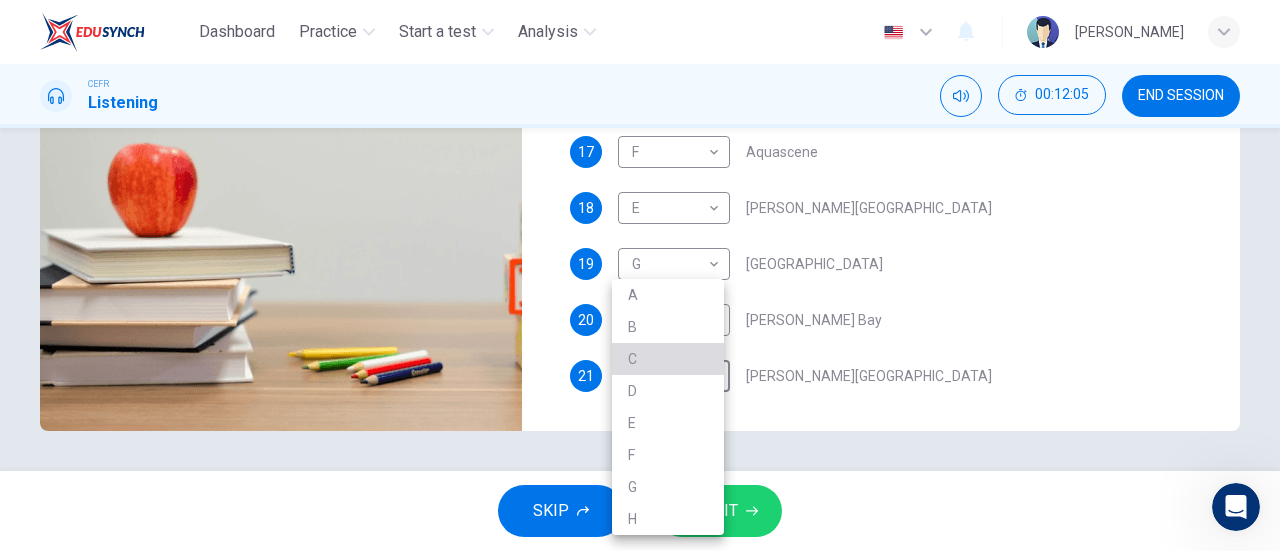 click on "C" at bounding box center [668, 359] 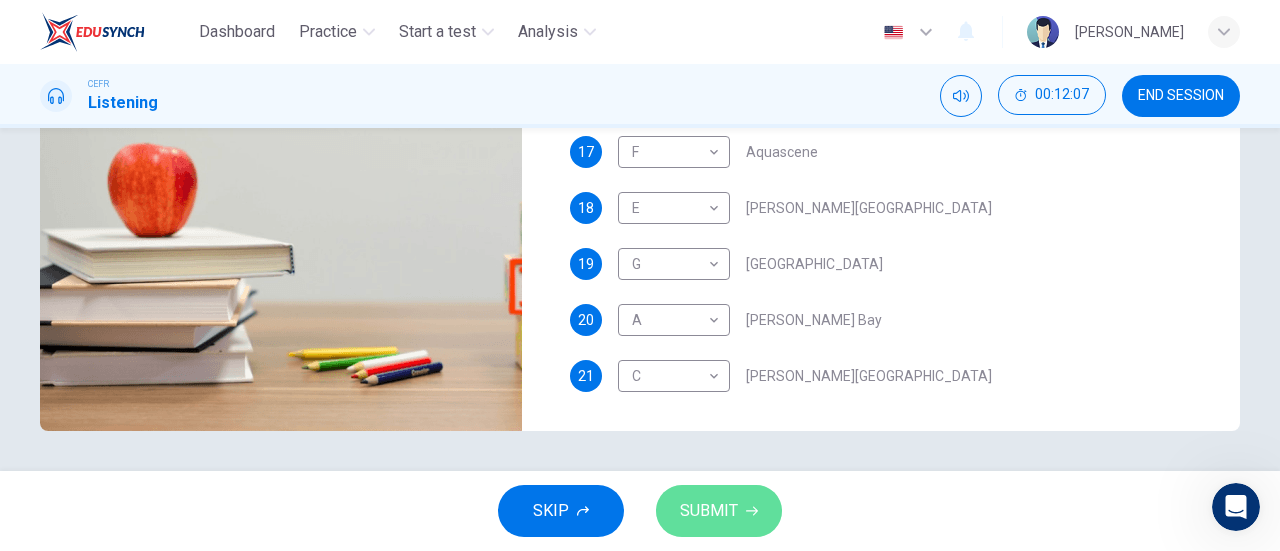 click on "SUBMIT" at bounding box center (709, 511) 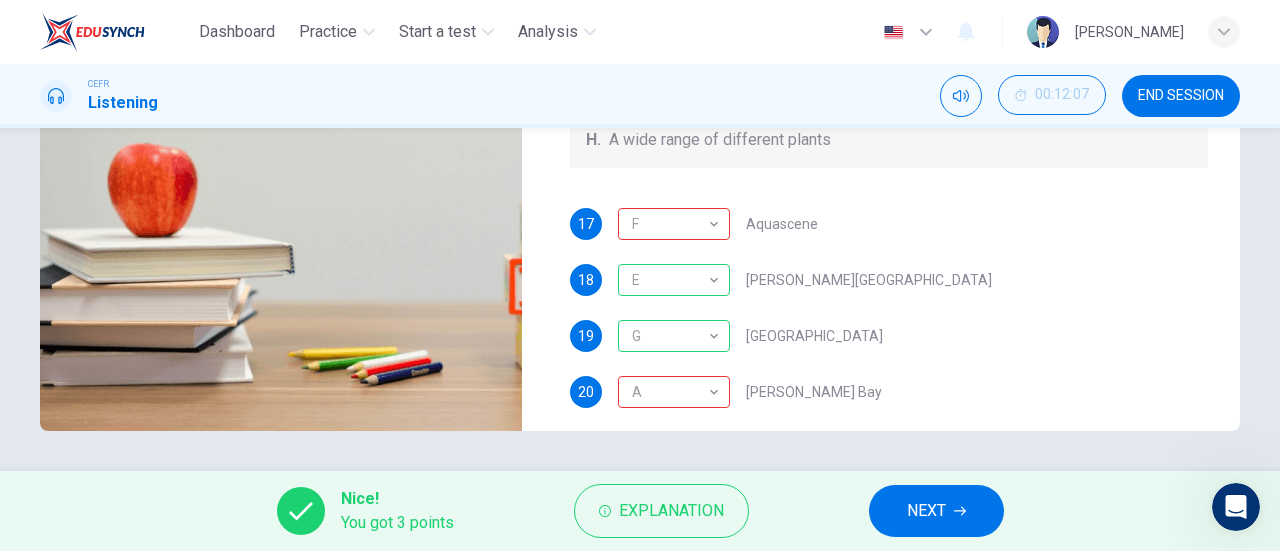 scroll, scrollTop: 150, scrollLeft: 0, axis: vertical 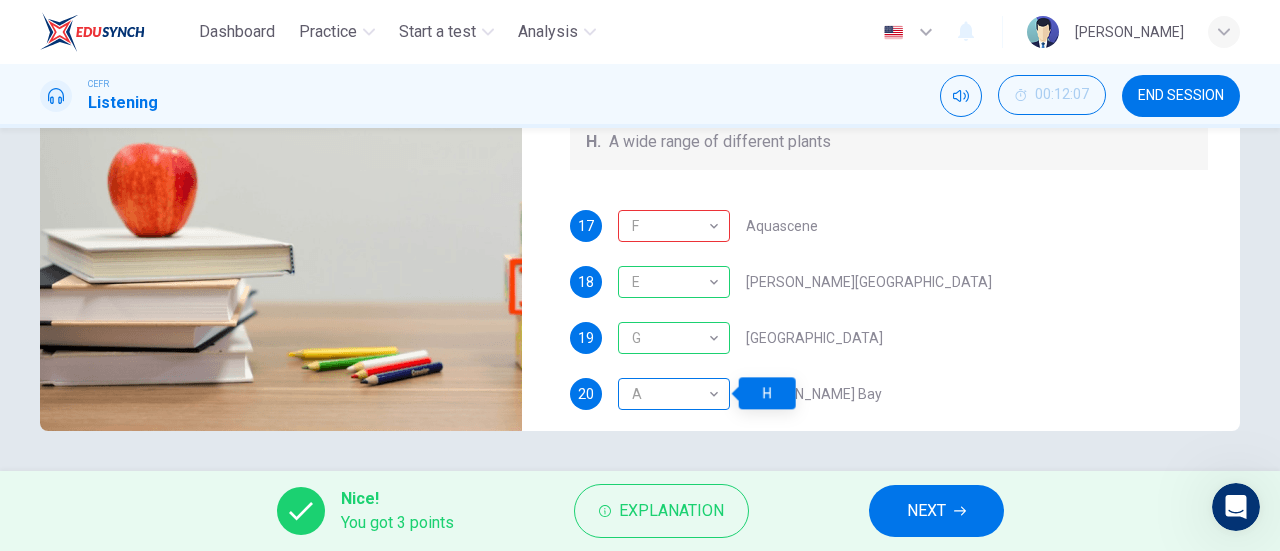 click on "A A ​" at bounding box center [674, 394] 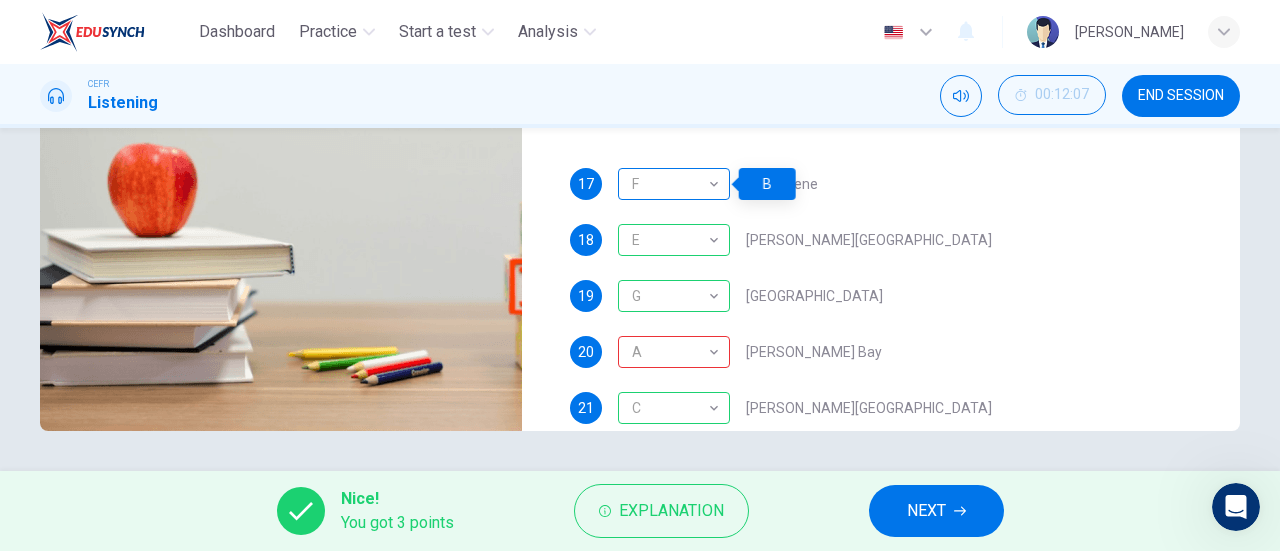 scroll, scrollTop: 0, scrollLeft: 0, axis: both 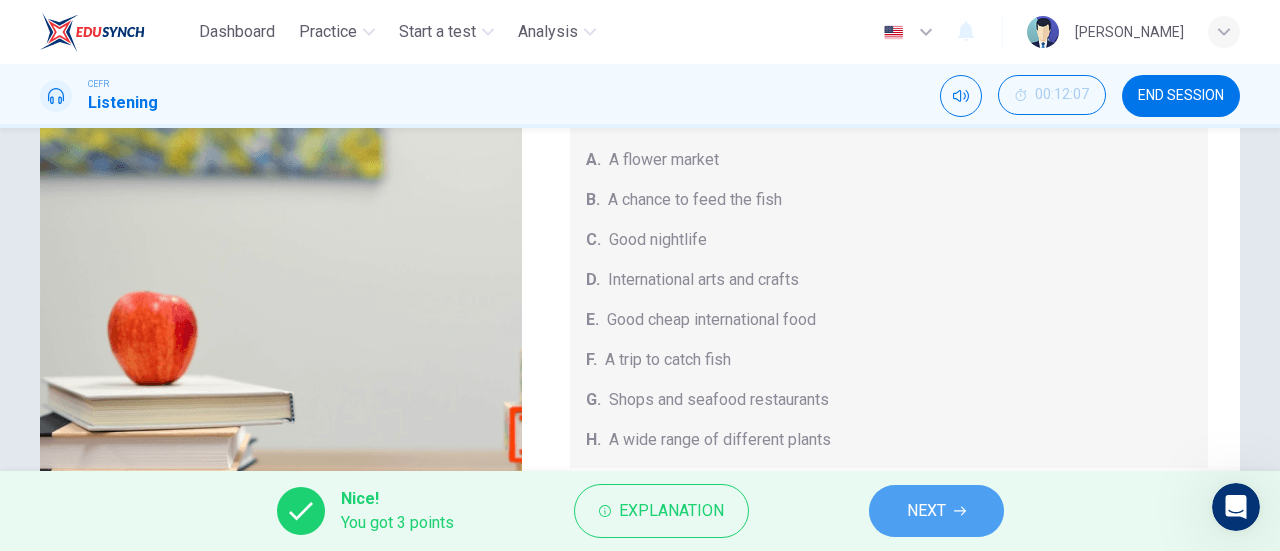 click on "NEXT" at bounding box center (926, 511) 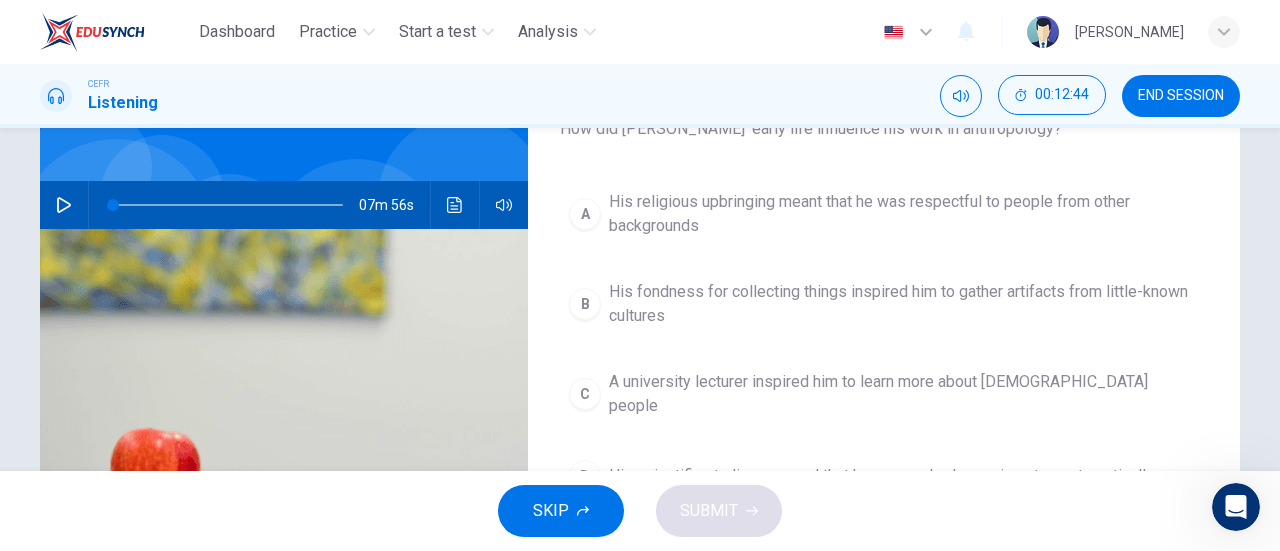 scroll, scrollTop: 199, scrollLeft: 0, axis: vertical 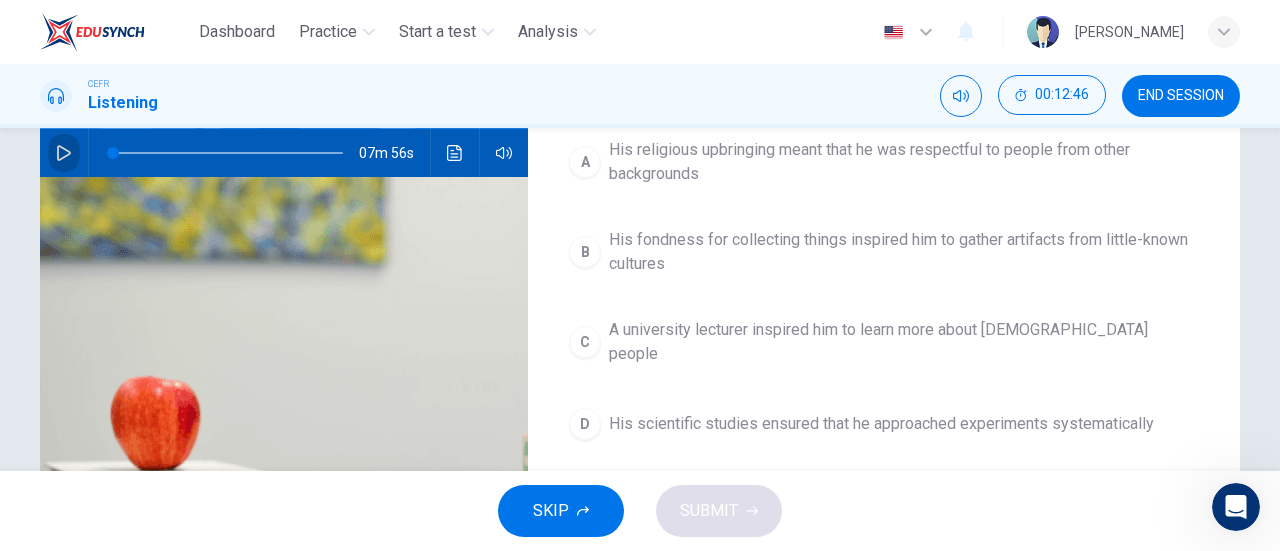 click 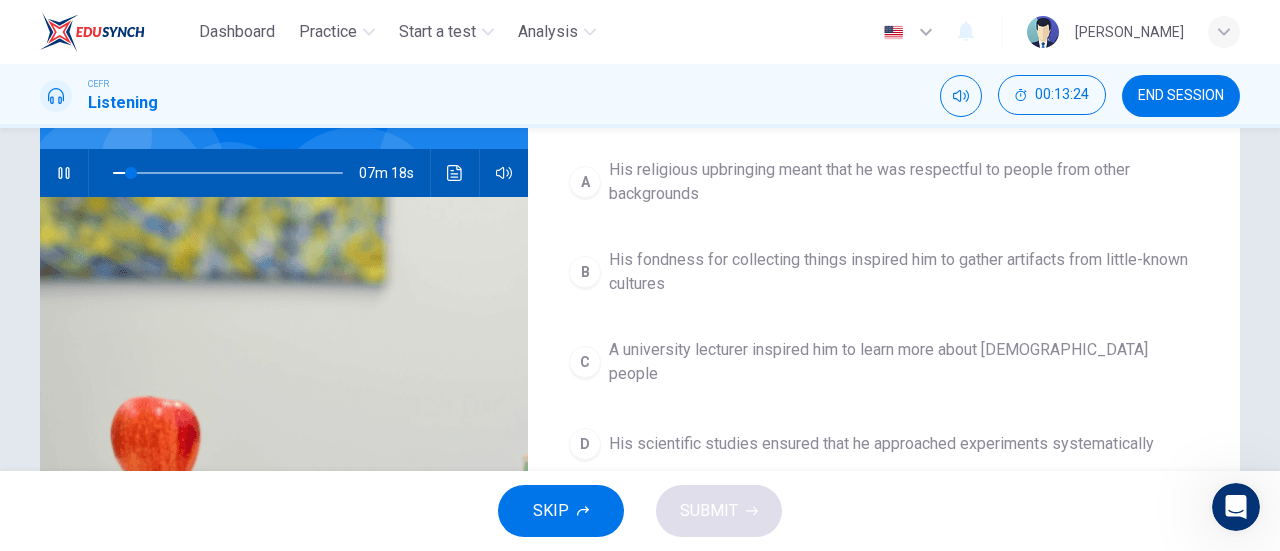 scroll, scrollTop: 178, scrollLeft: 0, axis: vertical 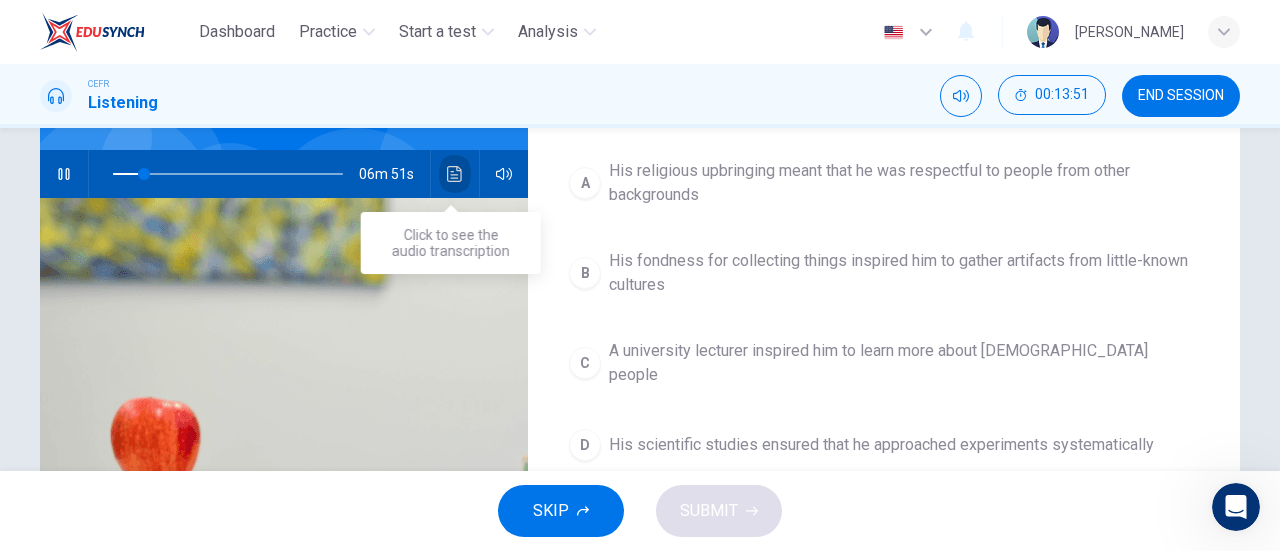 click at bounding box center [455, 174] 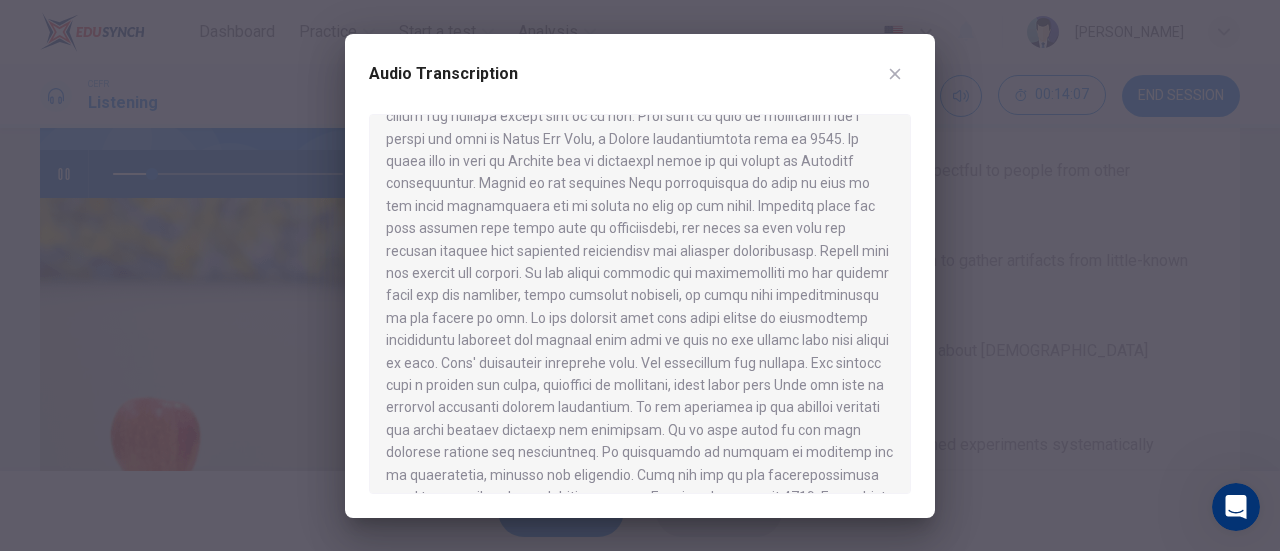 scroll, scrollTop: 80, scrollLeft: 0, axis: vertical 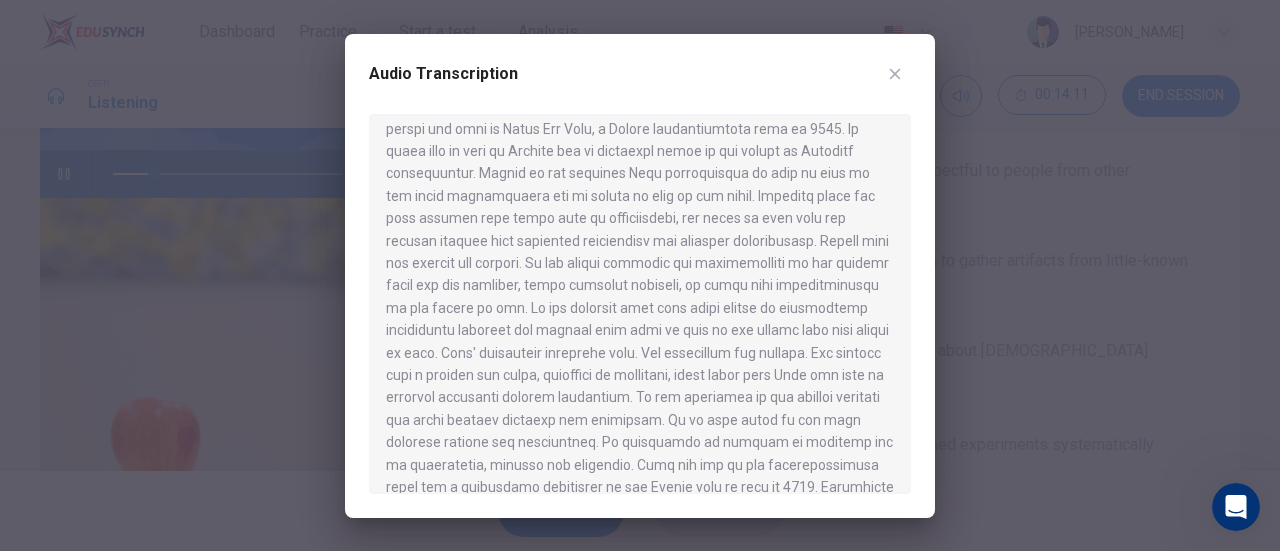 drag, startPoint x: 616, startPoint y: 349, endPoint x: 671, endPoint y: 348, distance: 55.00909 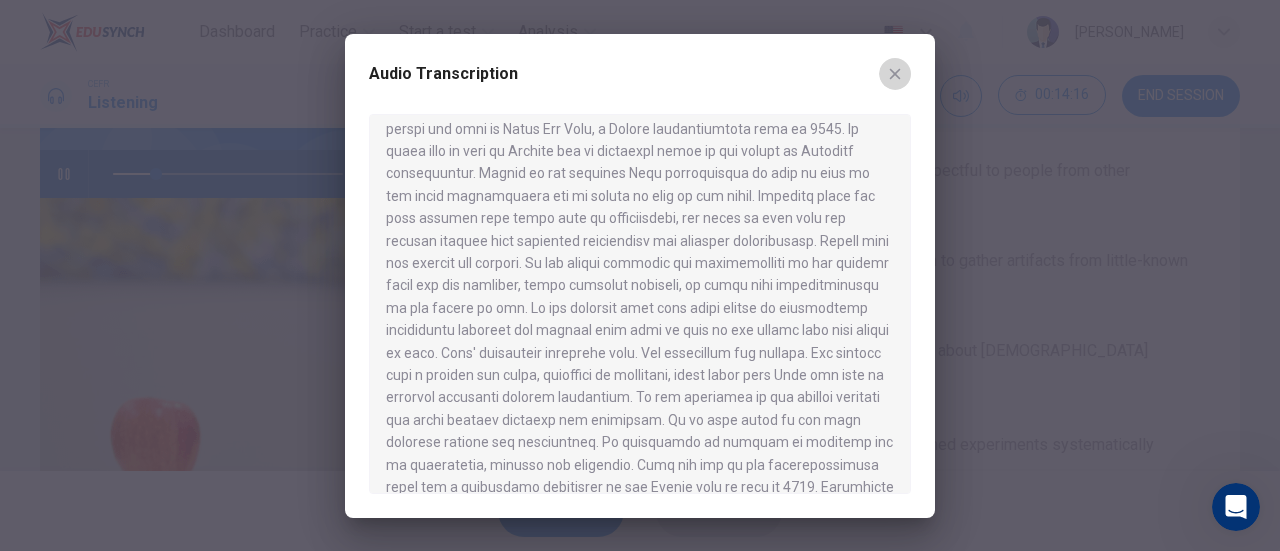 click at bounding box center [895, 74] 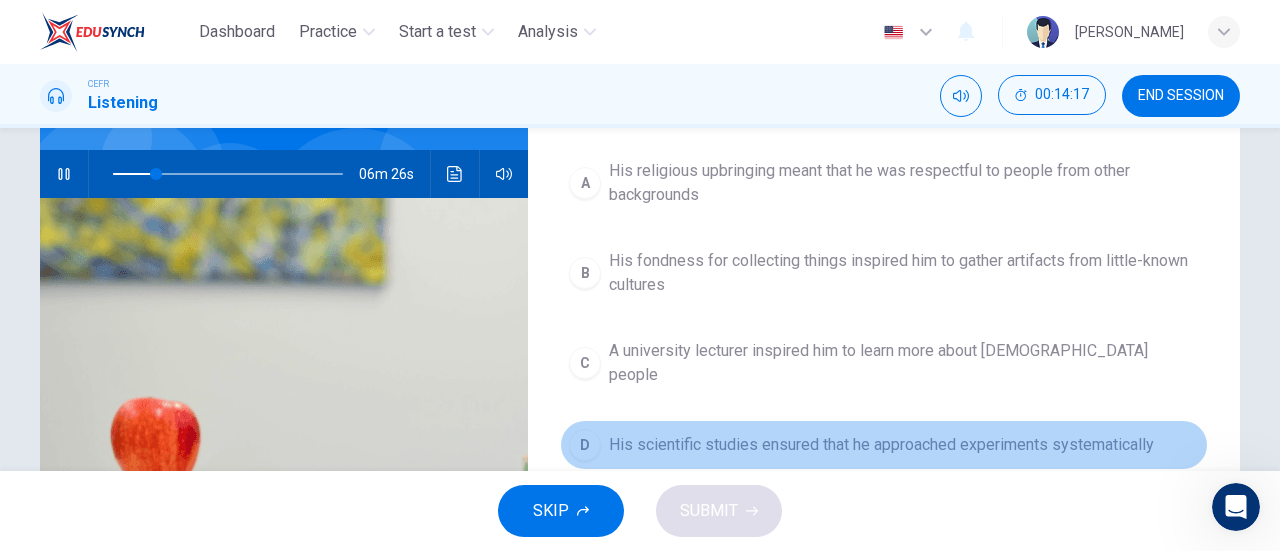 click on "D His scientific studies ensured that he approached experiments systematically" at bounding box center [884, 445] 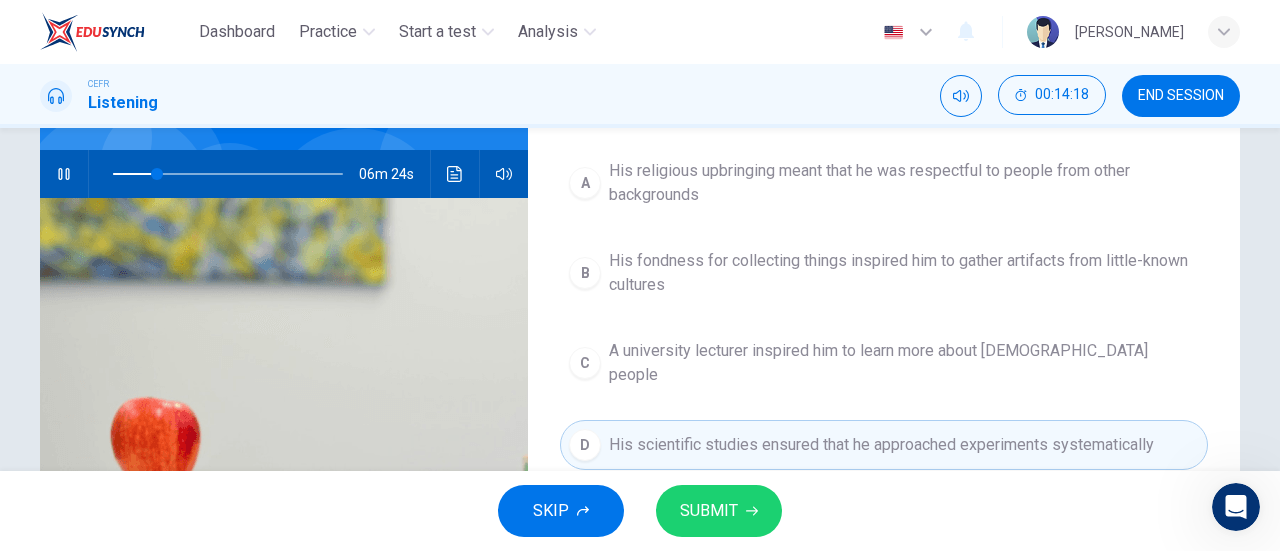 scroll, scrollTop: 234, scrollLeft: 0, axis: vertical 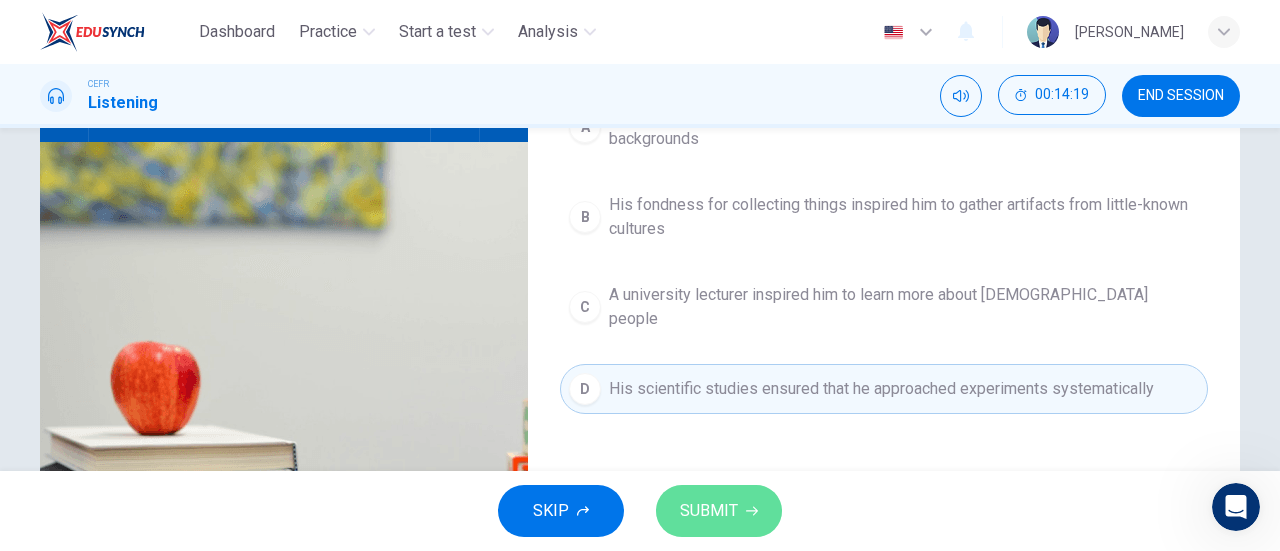 click on "SUBMIT" at bounding box center [719, 511] 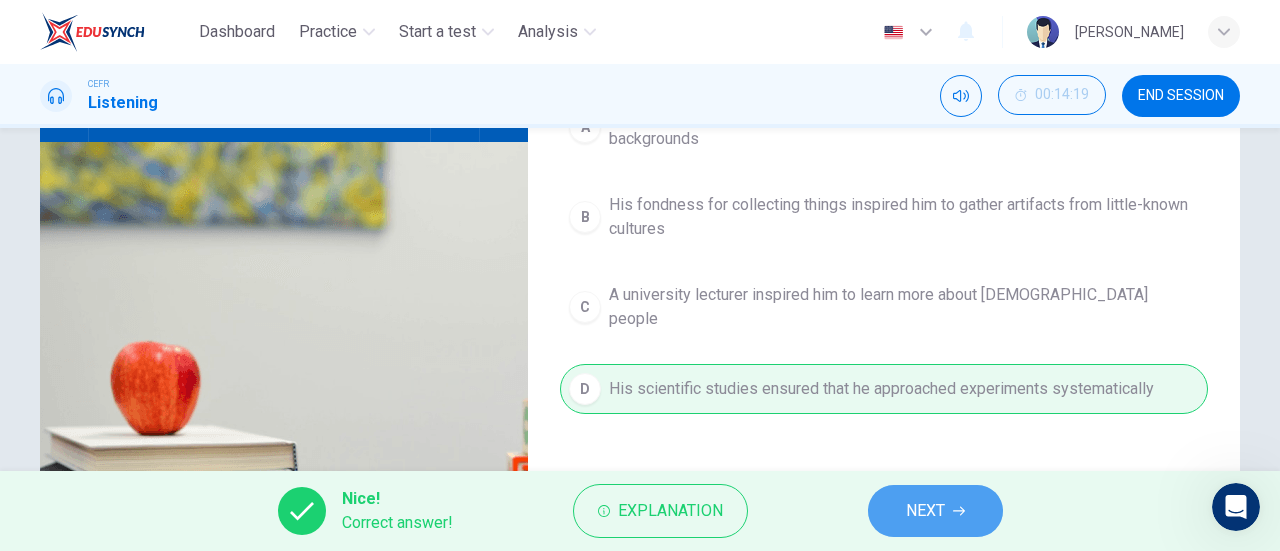 click on "NEXT" at bounding box center [925, 511] 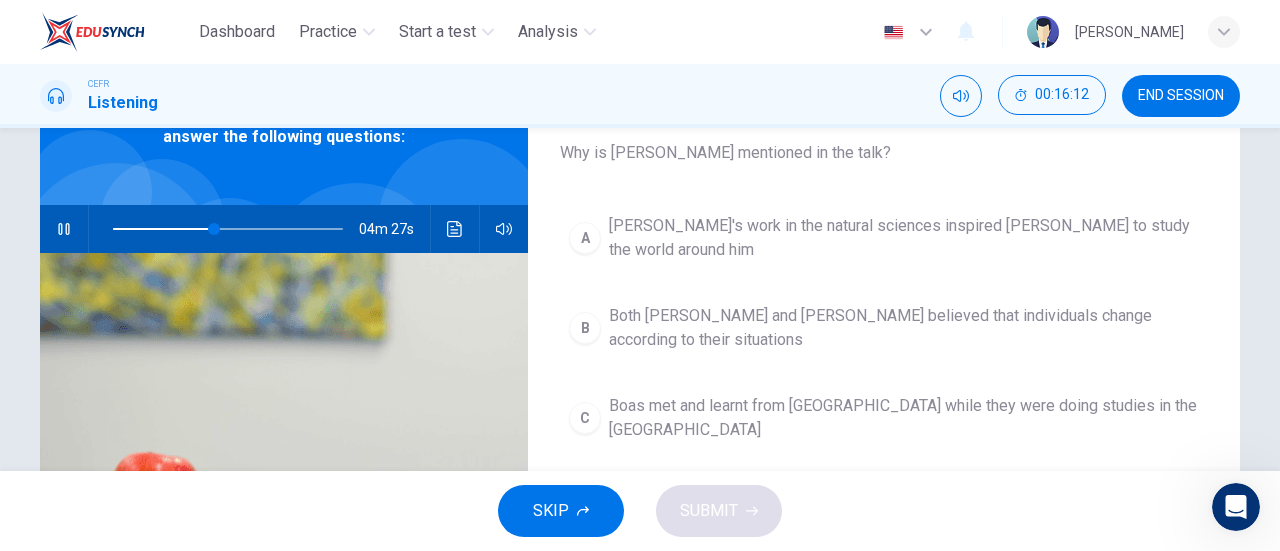 scroll, scrollTop: 122, scrollLeft: 0, axis: vertical 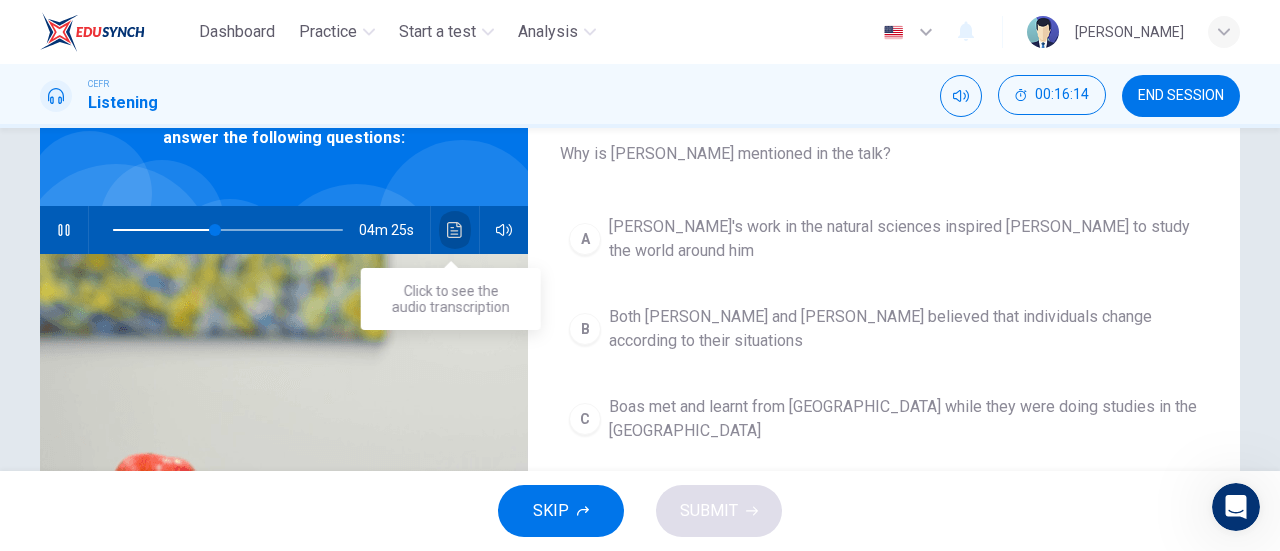click at bounding box center (455, 230) 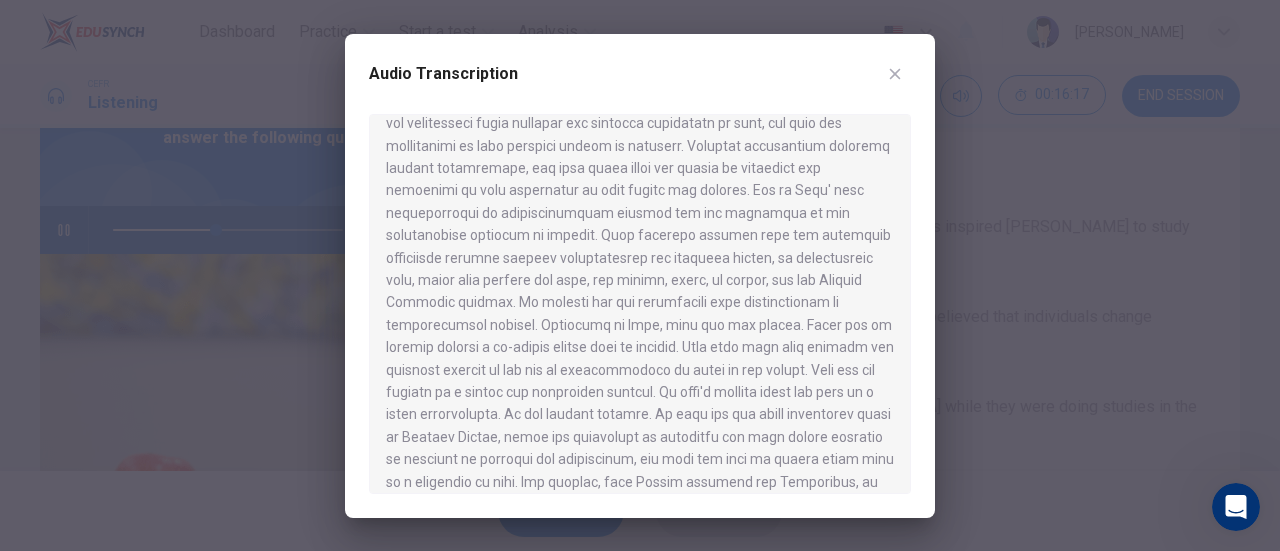 scroll, scrollTop: 698, scrollLeft: 0, axis: vertical 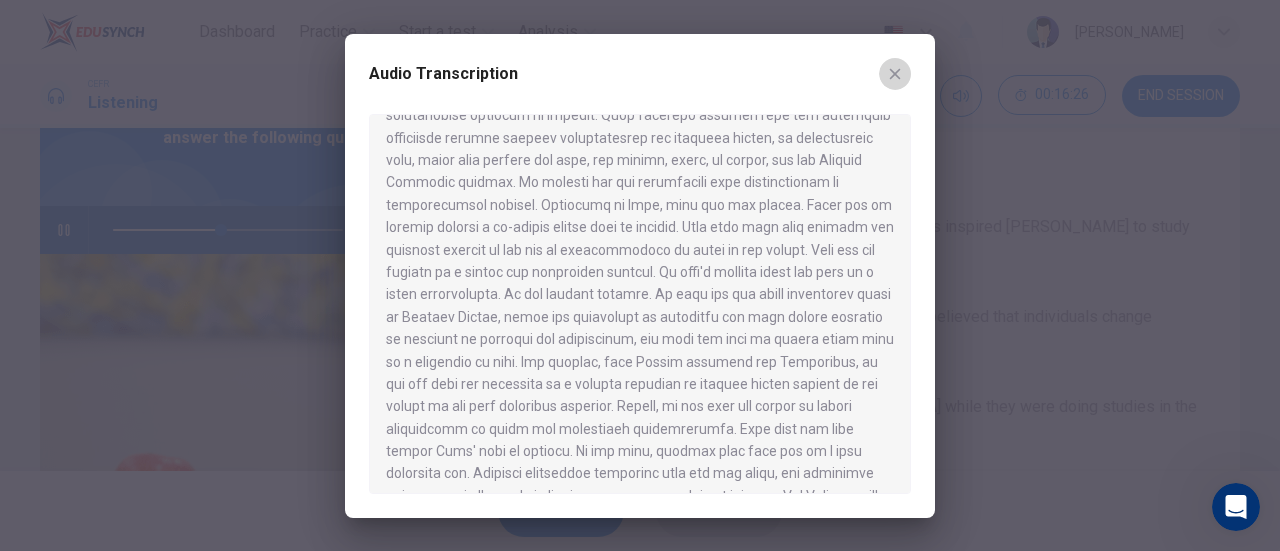 click at bounding box center [895, 74] 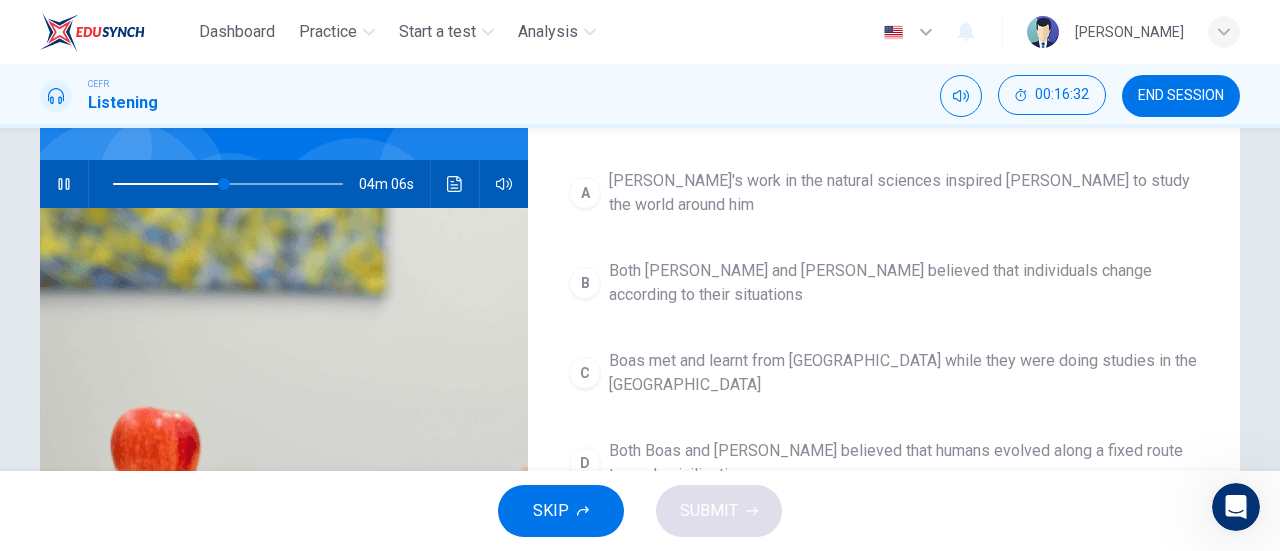 scroll, scrollTop: 145, scrollLeft: 0, axis: vertical 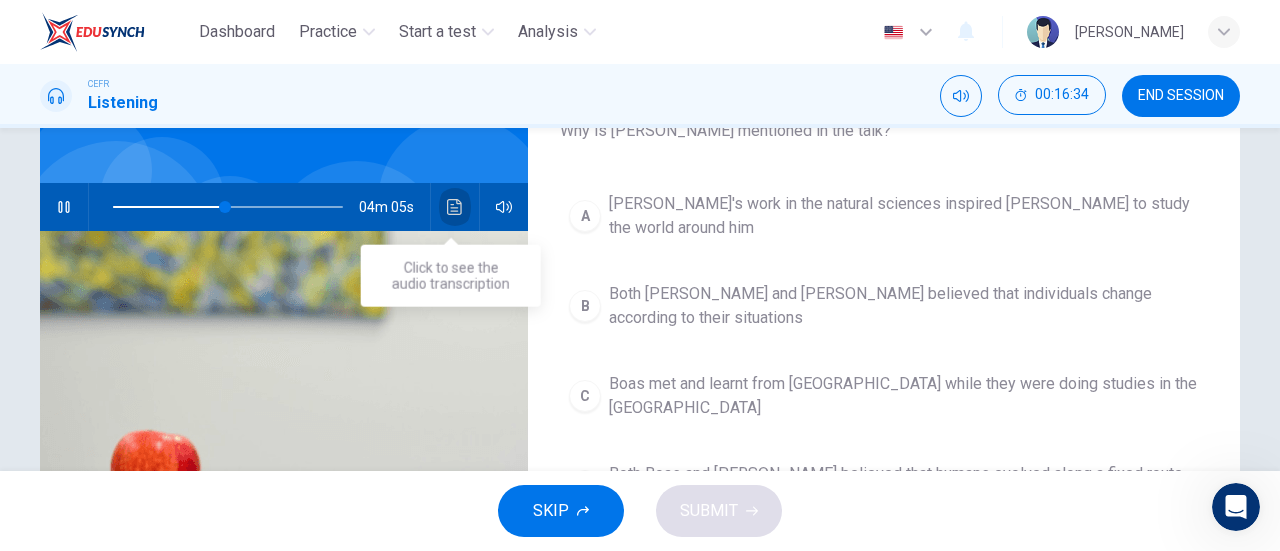 click at bounding box center [455, 207] 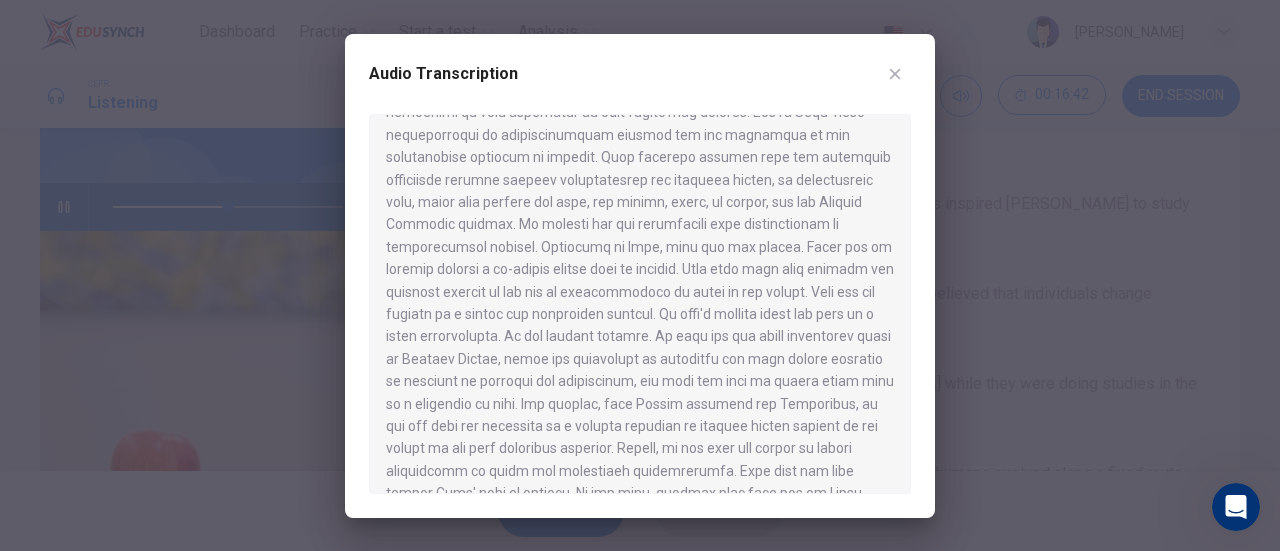 scroll, scrollTop: 657, scrollLeft: 0, axis: vertical 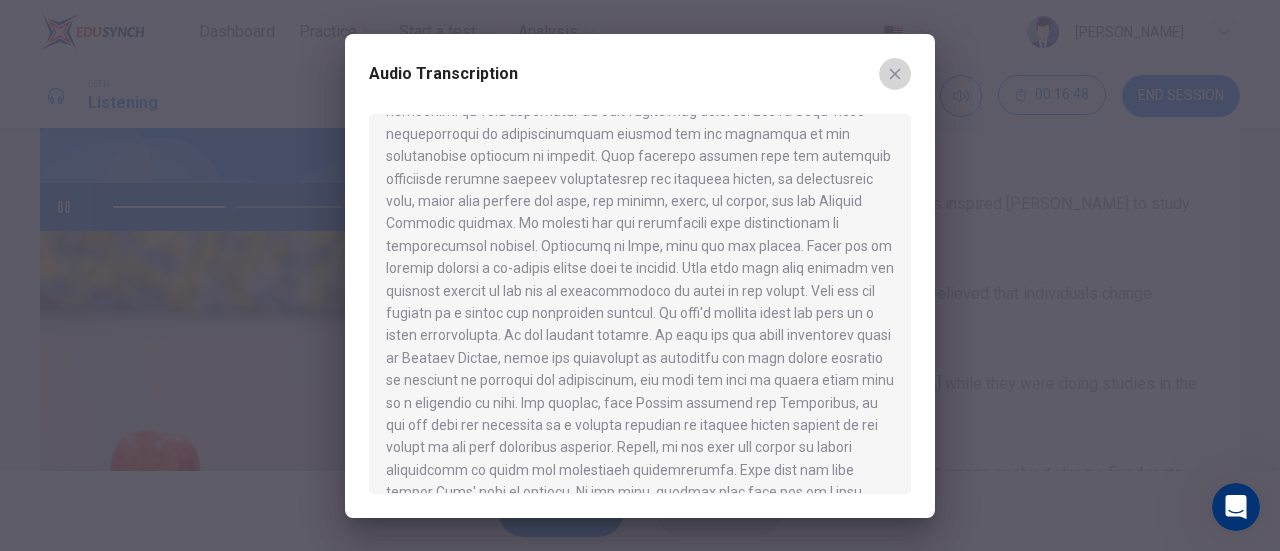 click 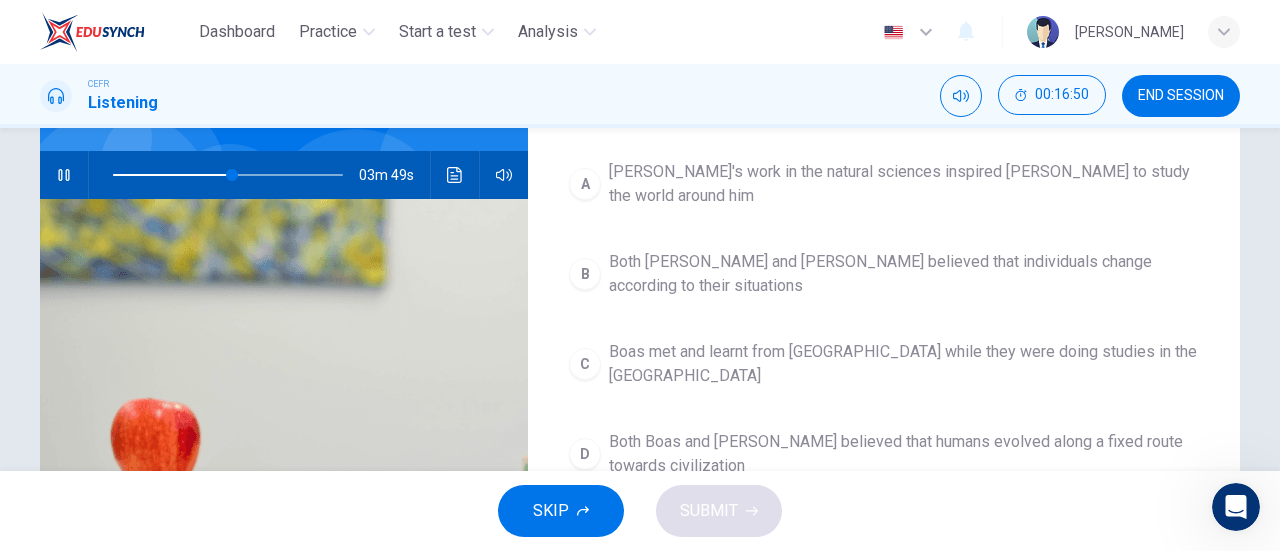 scroll, scrollTop: 178, scrollLeft: 0, axis: vertical 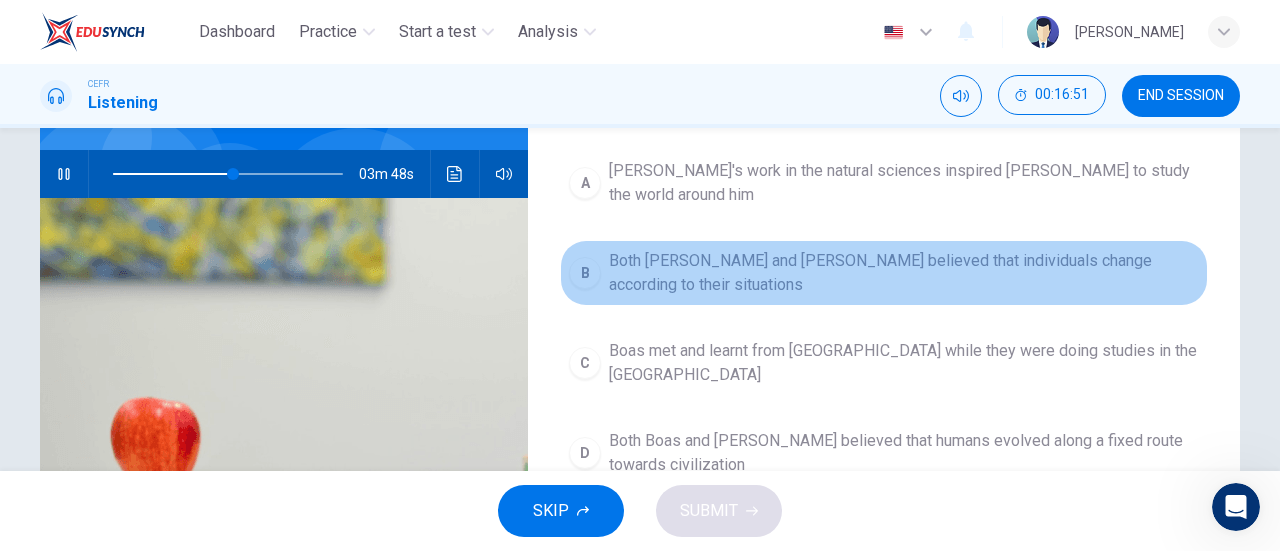 click on "Both [PERSON_NAME] and [PERSON_NAME] believed that individuals change according to their situations" at bounding box center (904, 273) 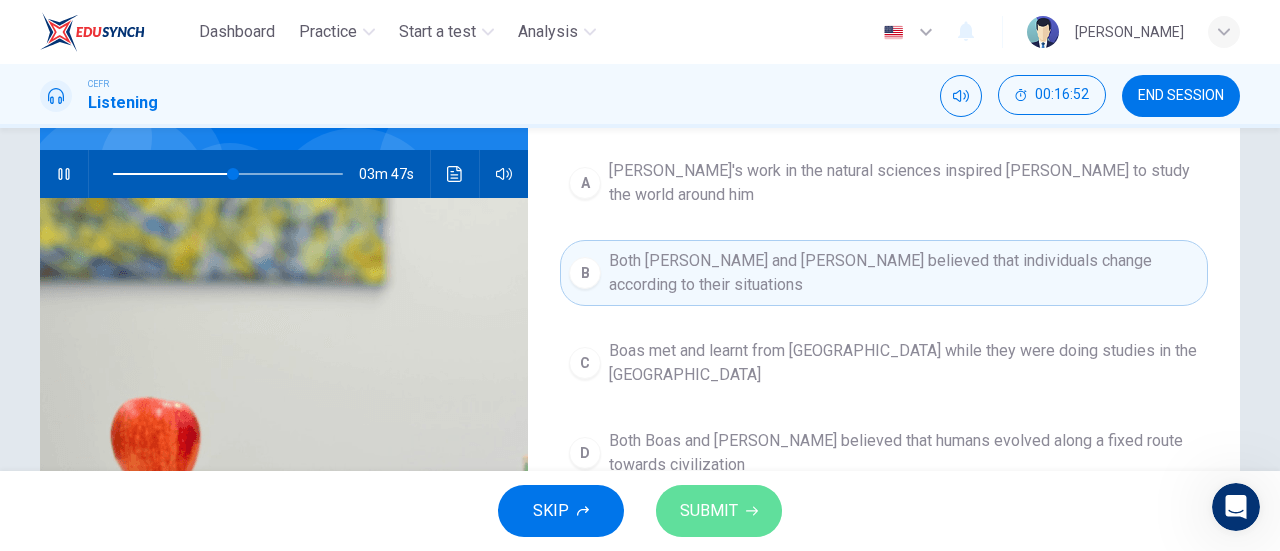 click on "SUBMIT" at bounding box center [719, 511] 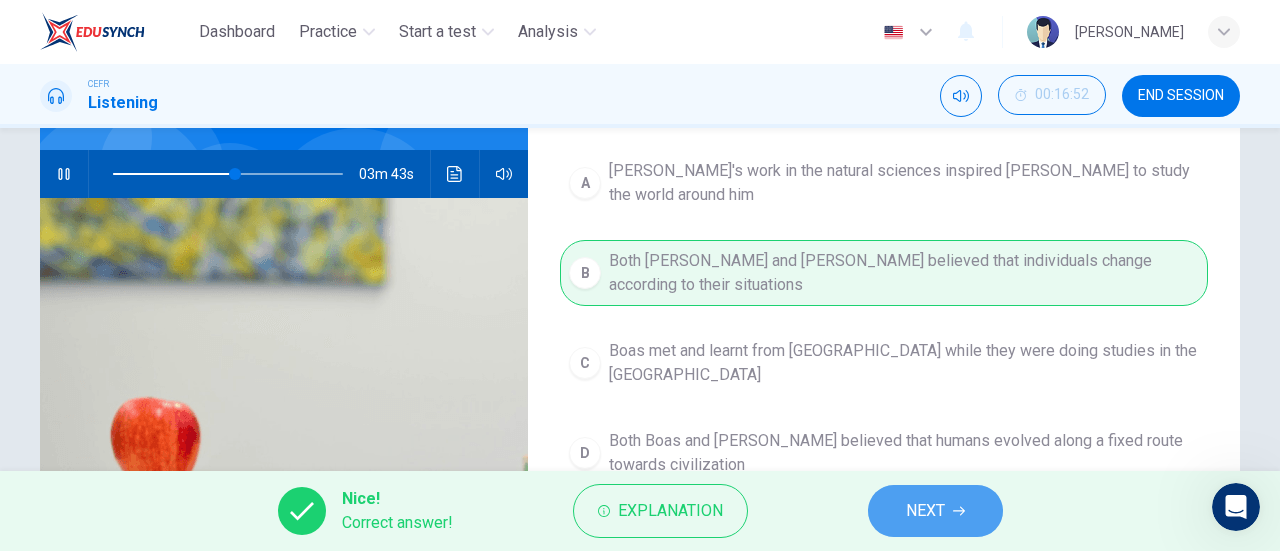 click on "NEXT" at bounding box center (935, 511) 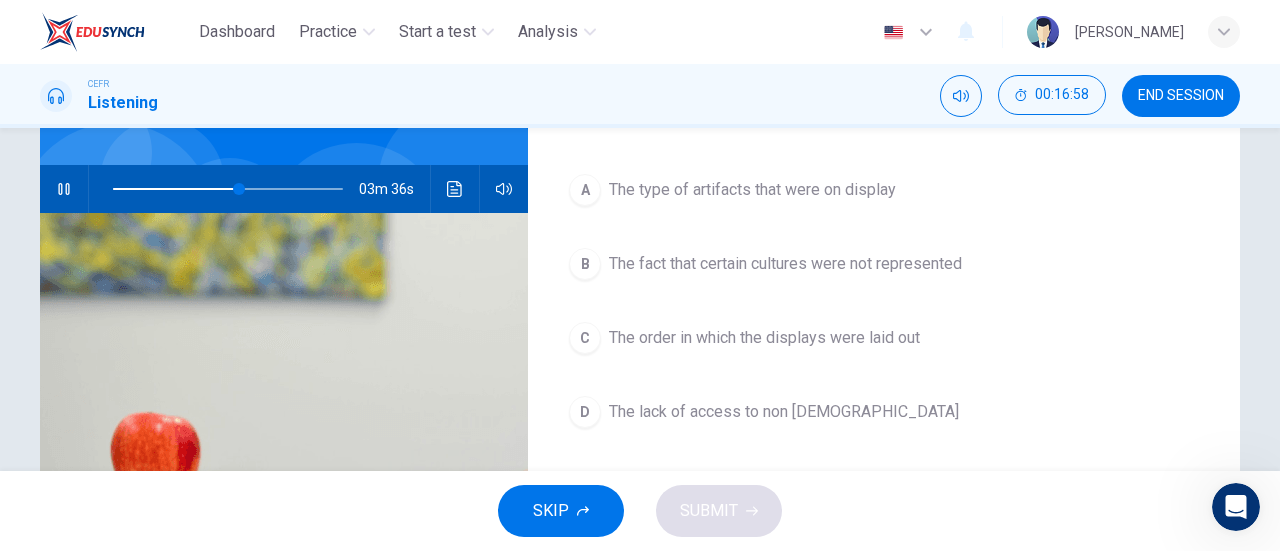 scroll, scrollTop: 164, scrollLeft: 0, axis: vertical 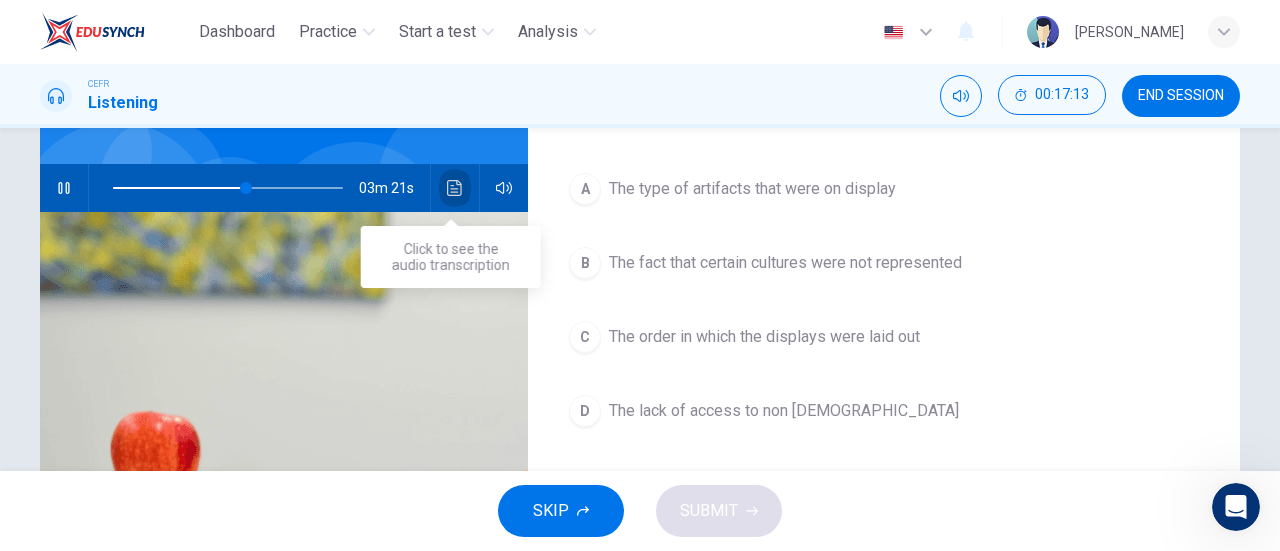 click at bounding box center [455, 188] 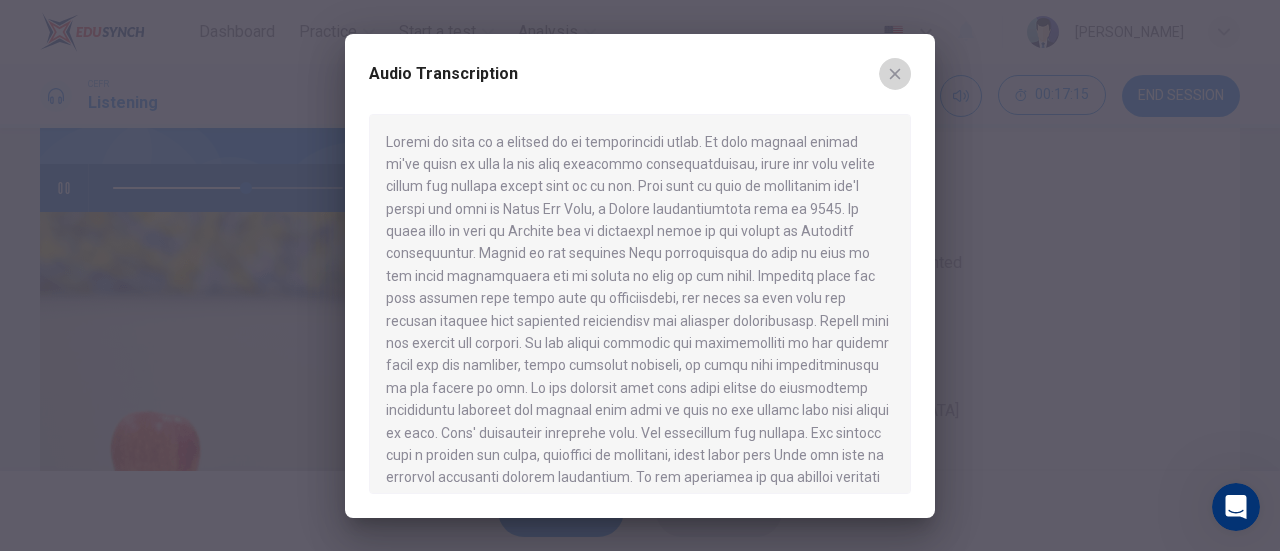 click 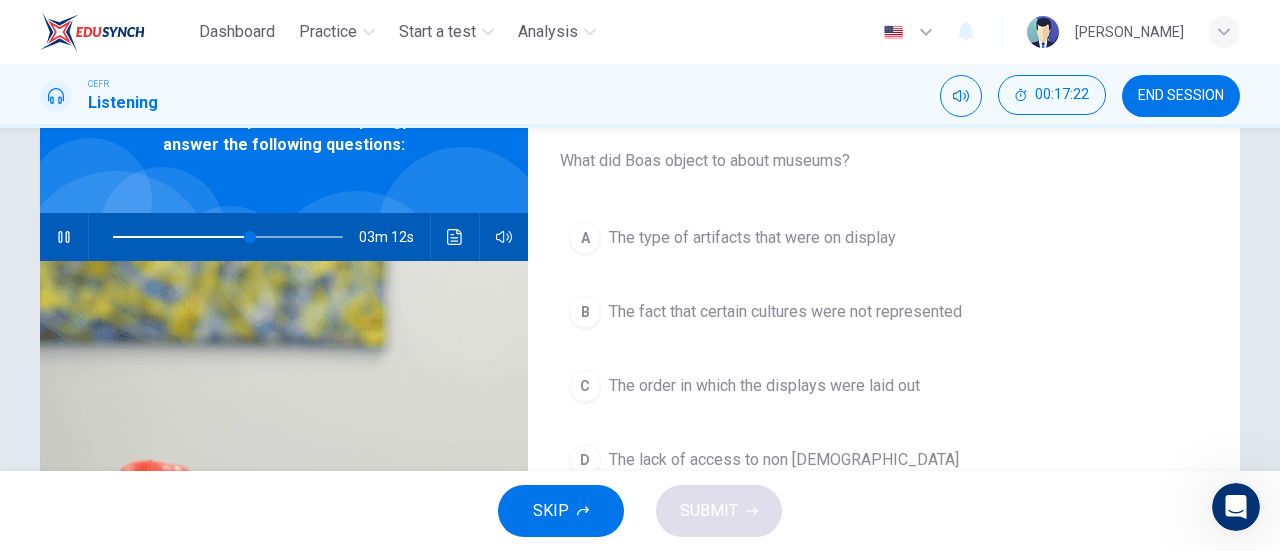 scroll, scrollTop: 115, scrollLeft: 0, axis: vertical 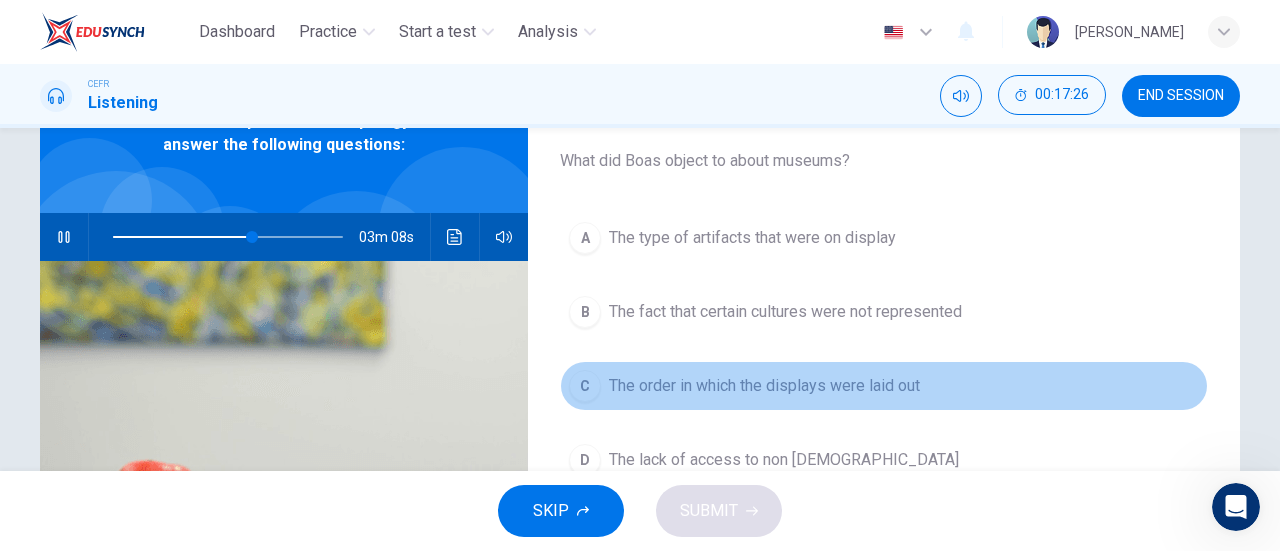 click on "C The order in which the displays were laid out" at bounding box center (884, 386) 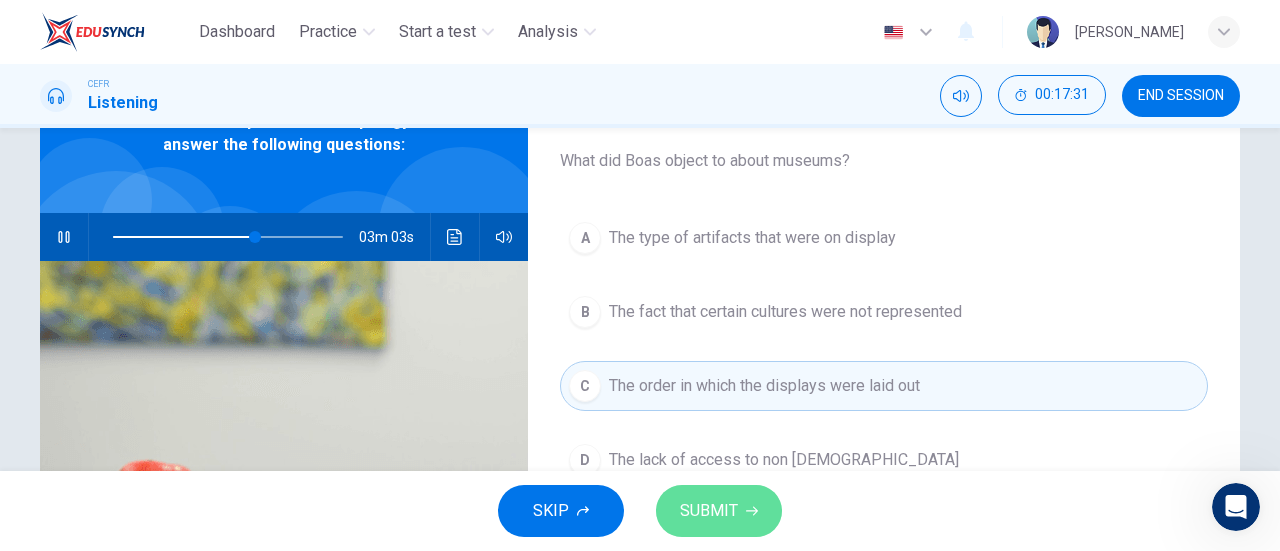 click on "SUBMIT" at bounding box center [719, 511] 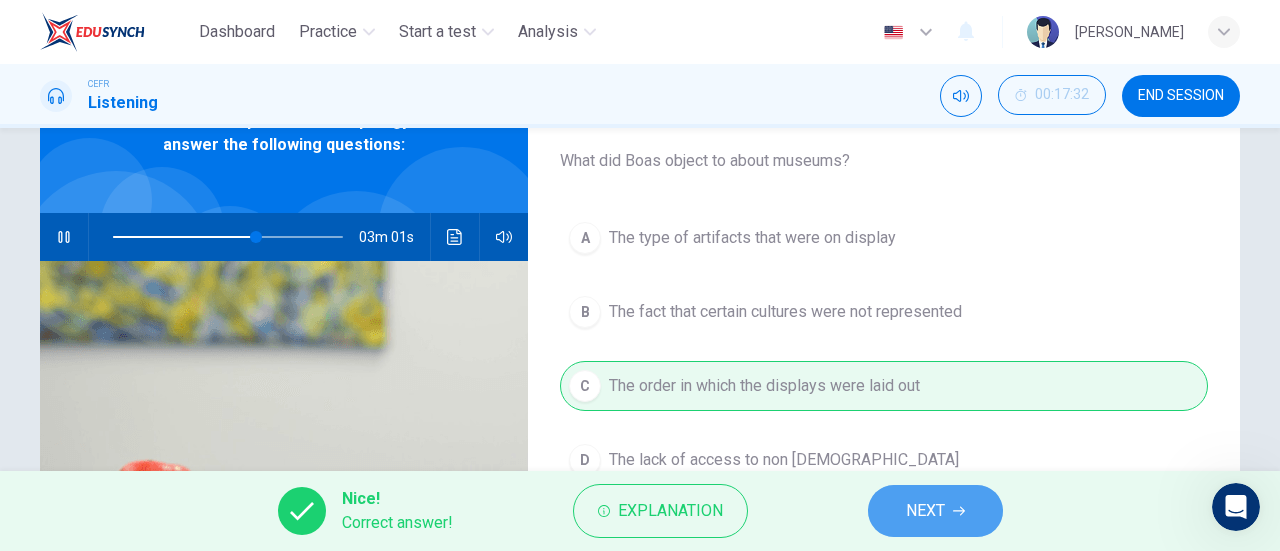 click on "NEXT" at bounding box center [925, 511] 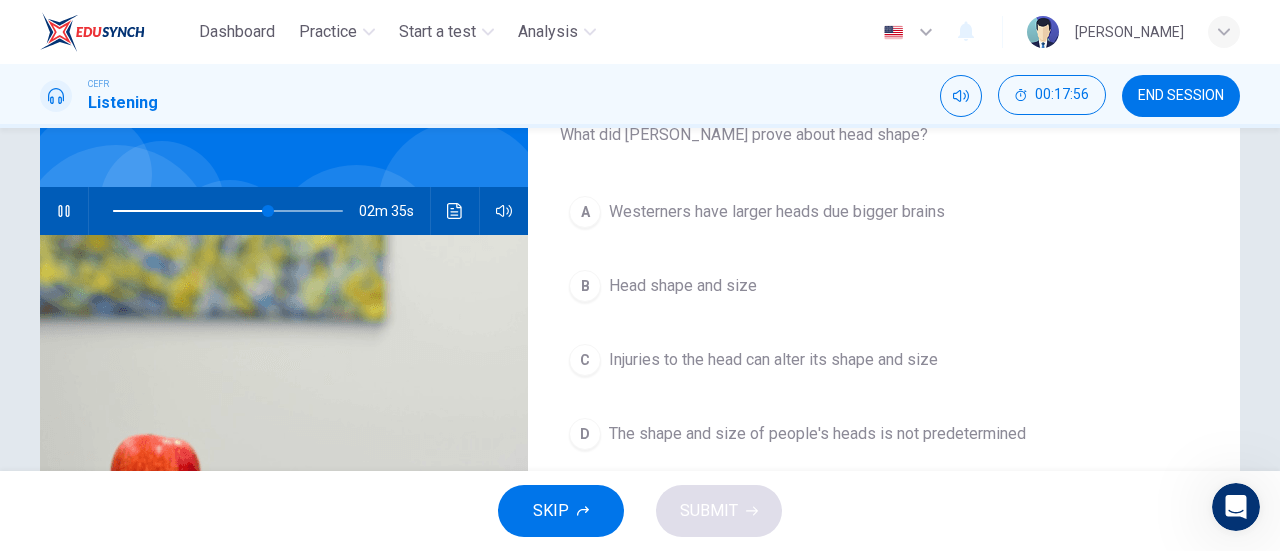 scroll, scrollTop: 124, scrollLeft: 0, axis: vertical 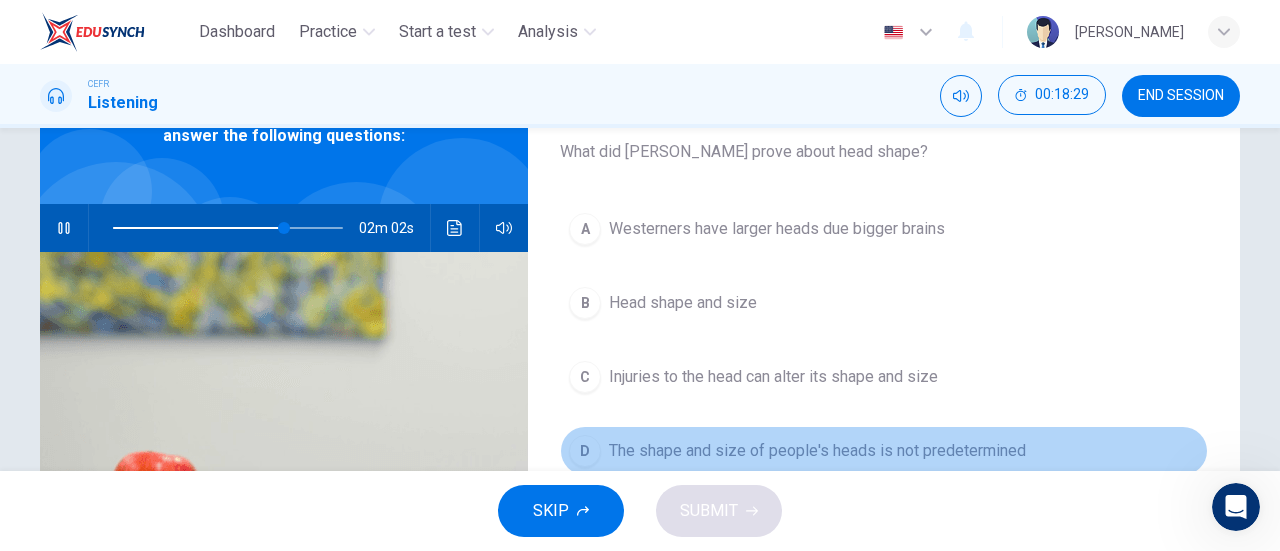 click on "D The shape and size of people's heads is not predetermined" at bounding box center (884, 451) 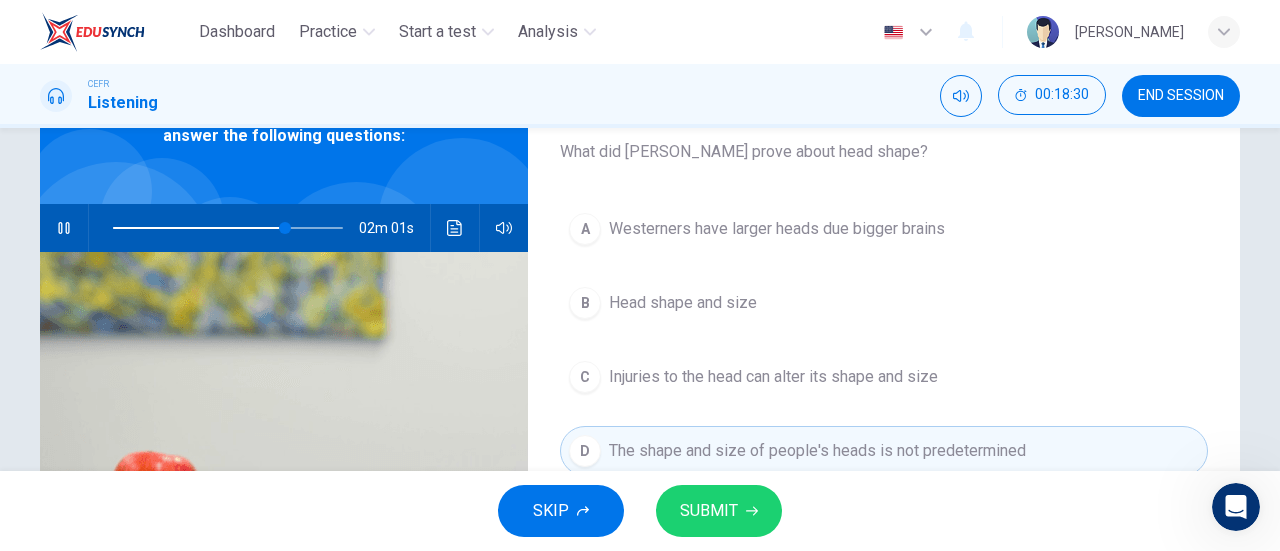 click on "SUBMIT" at bounding box center [719, 511] 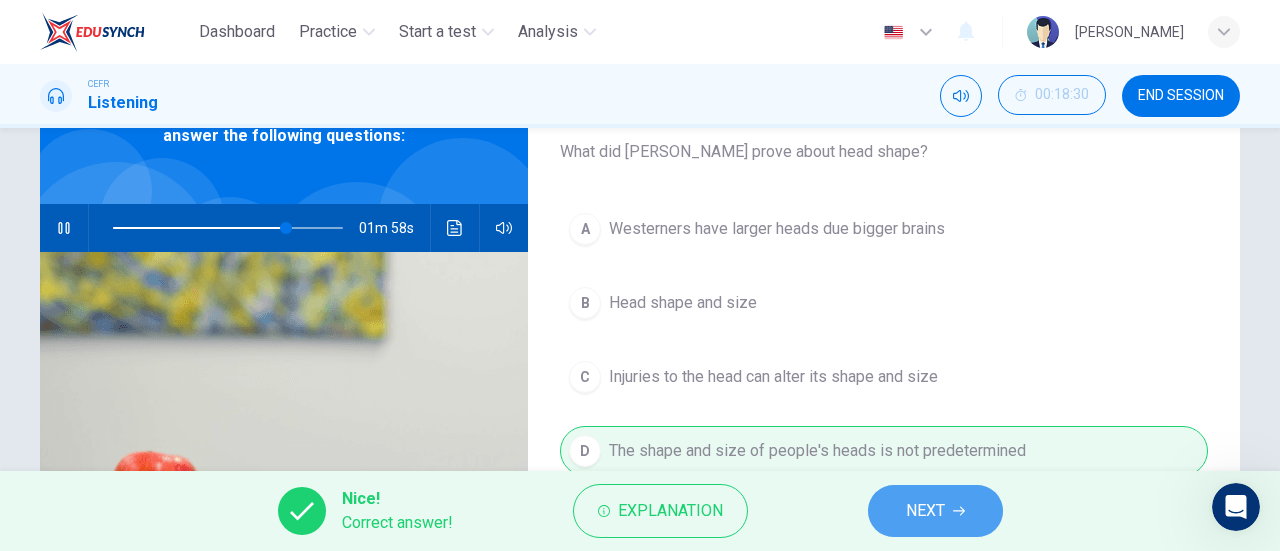 click on "NEXT" at bounding box center (925, 511) 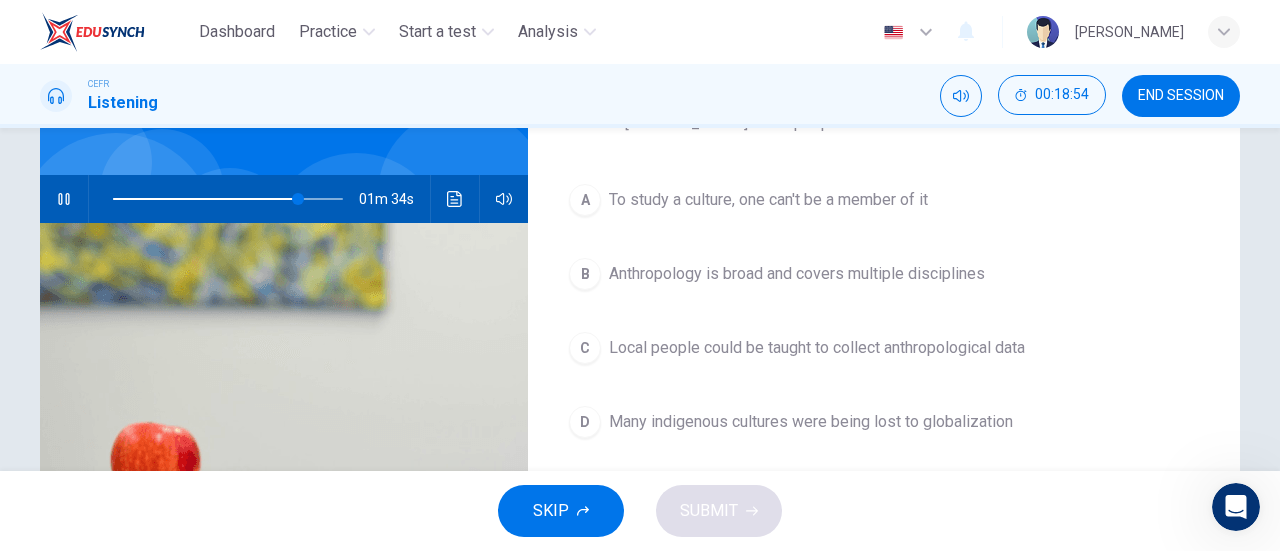 scroll, scrollTop: 156, scrollLeft: 0, axis: vertical 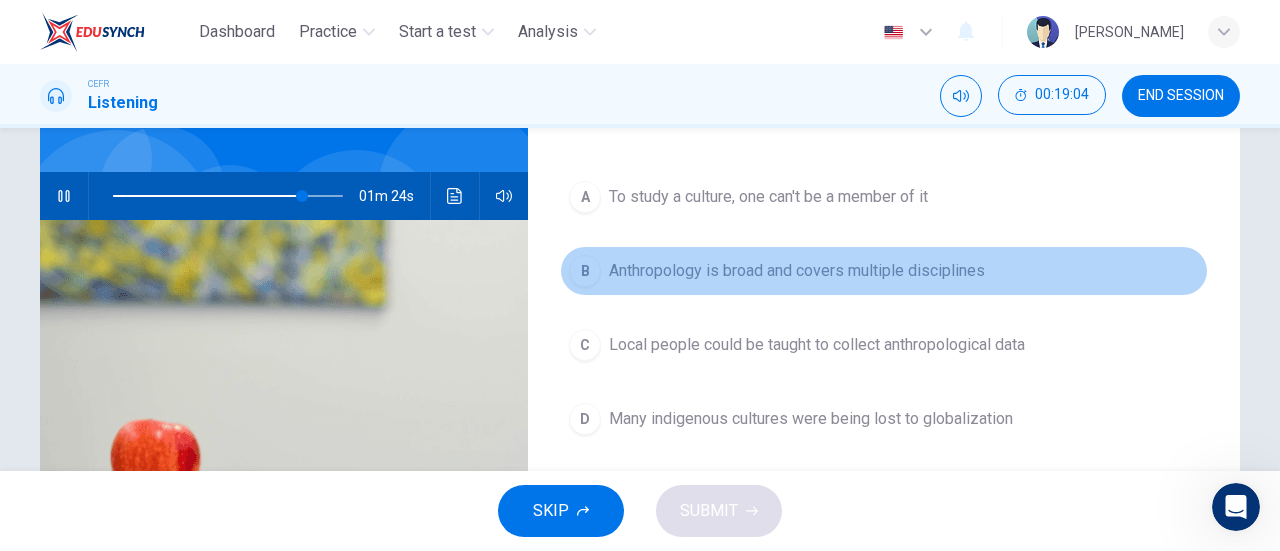 click on "B Anthropology is broad and covers multiple disciplines" at bounding box center (884, 271) 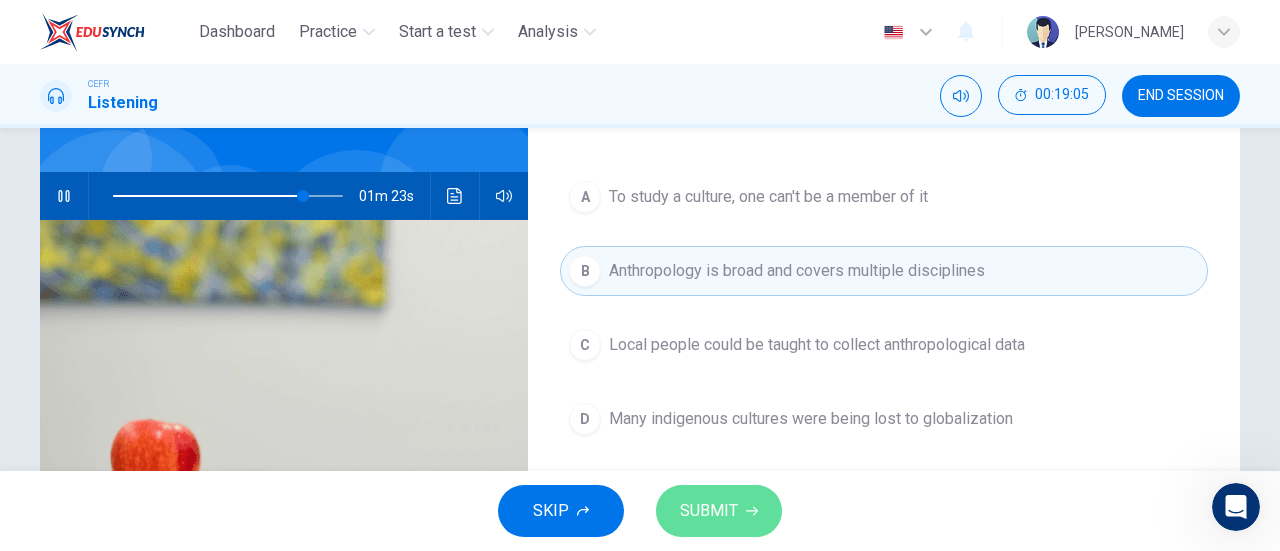 click on "SUBMIT" at bounding box center (719, 511) 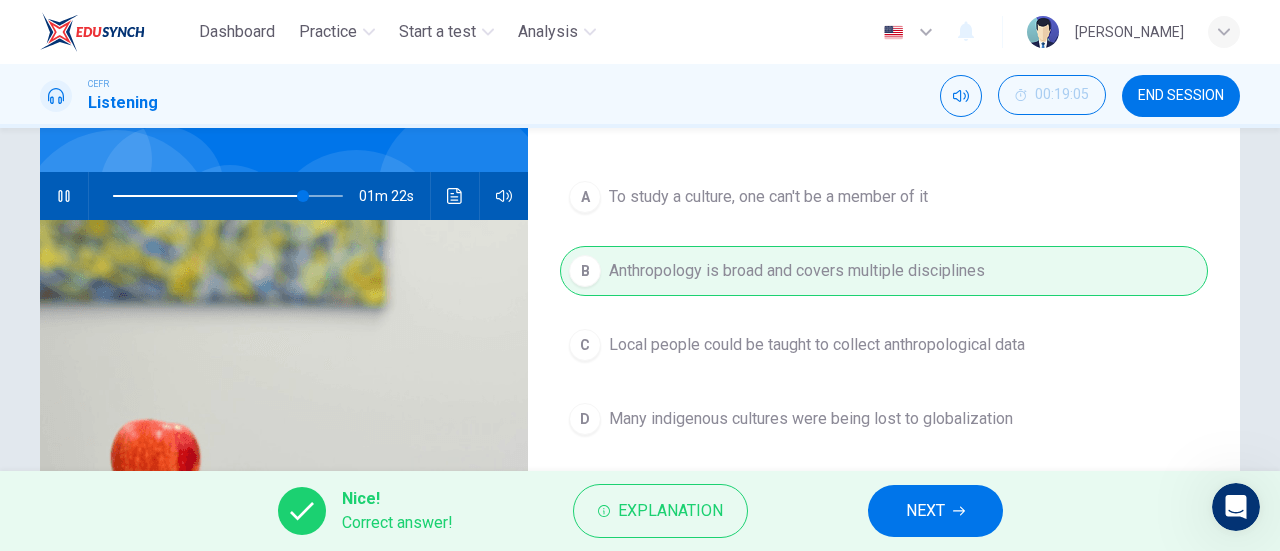 type on "83" 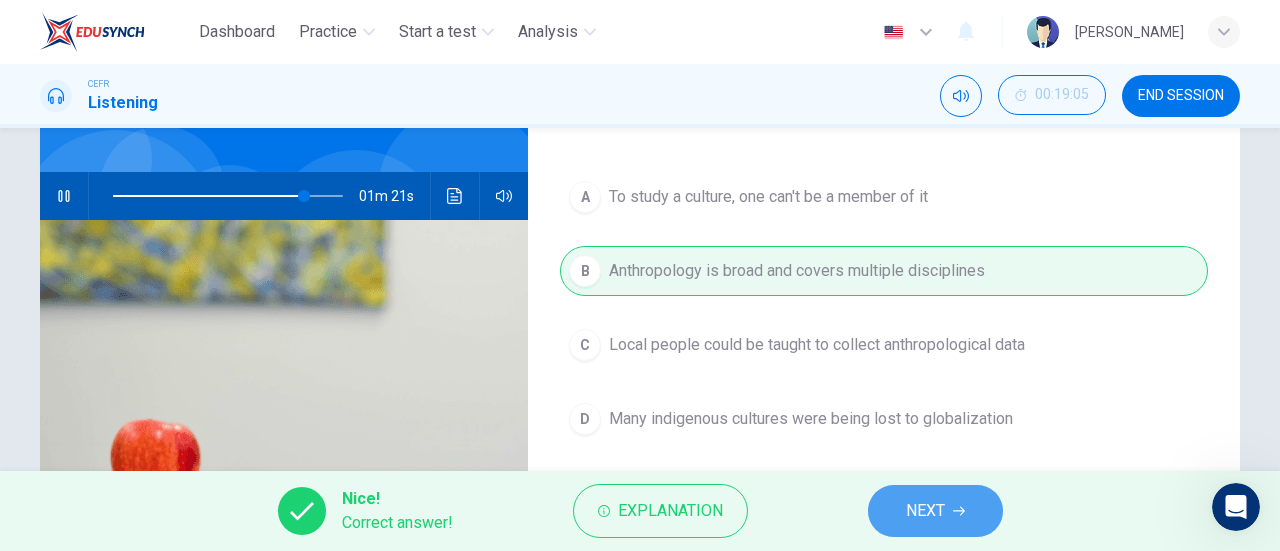click on "NEXT" at bounding box center (925, 511) 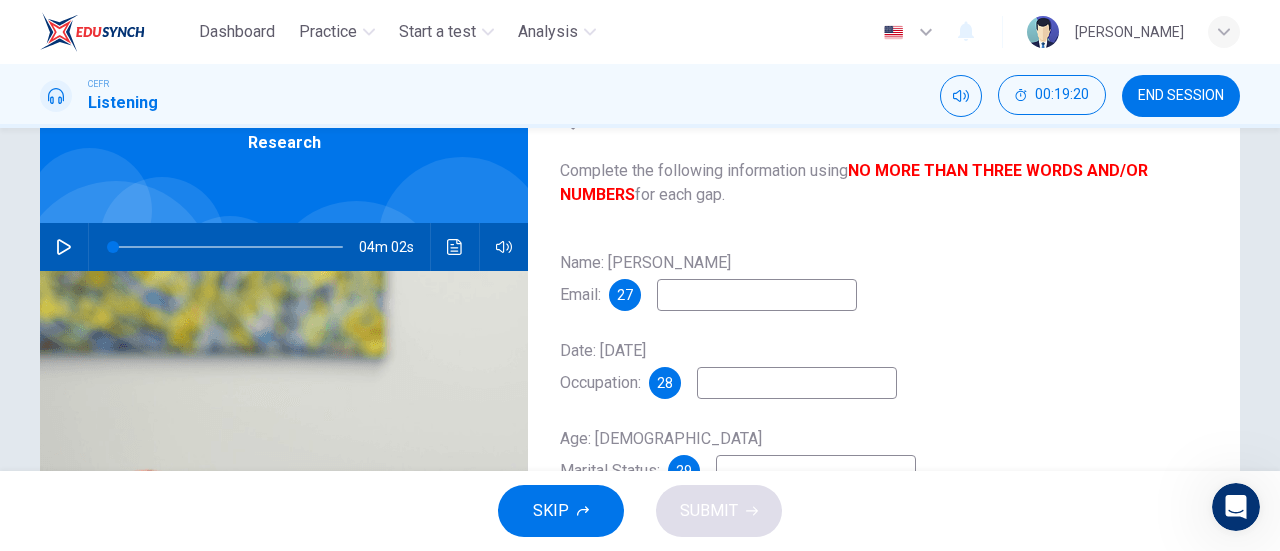 scroll, scrollTop: 104, scrollLeft: 0, axis: vertical 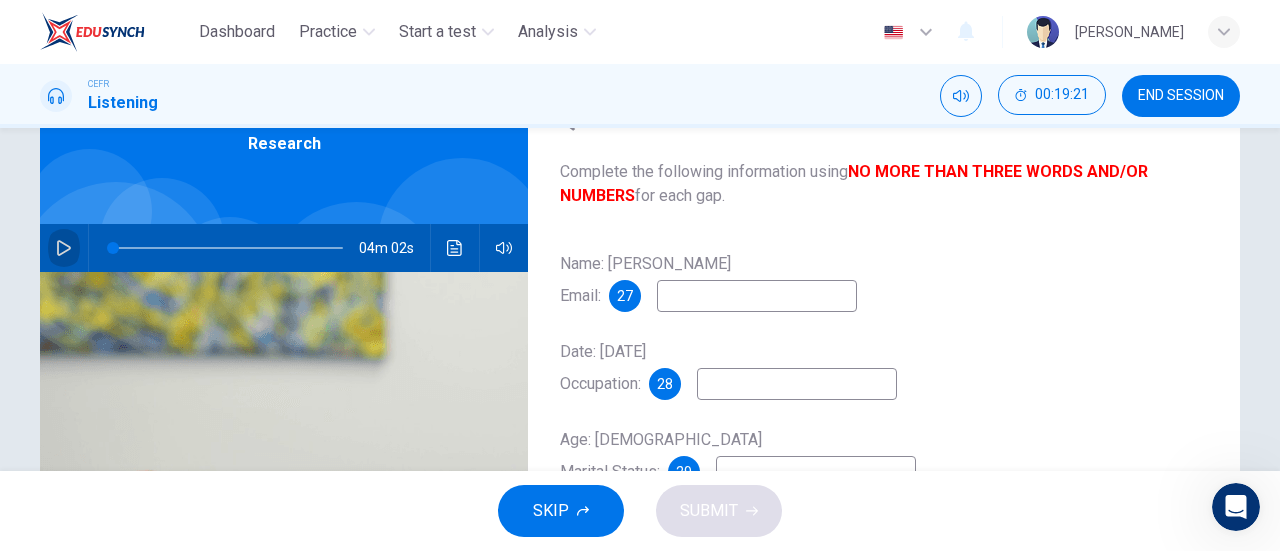 click at bounding box center (64, 248) 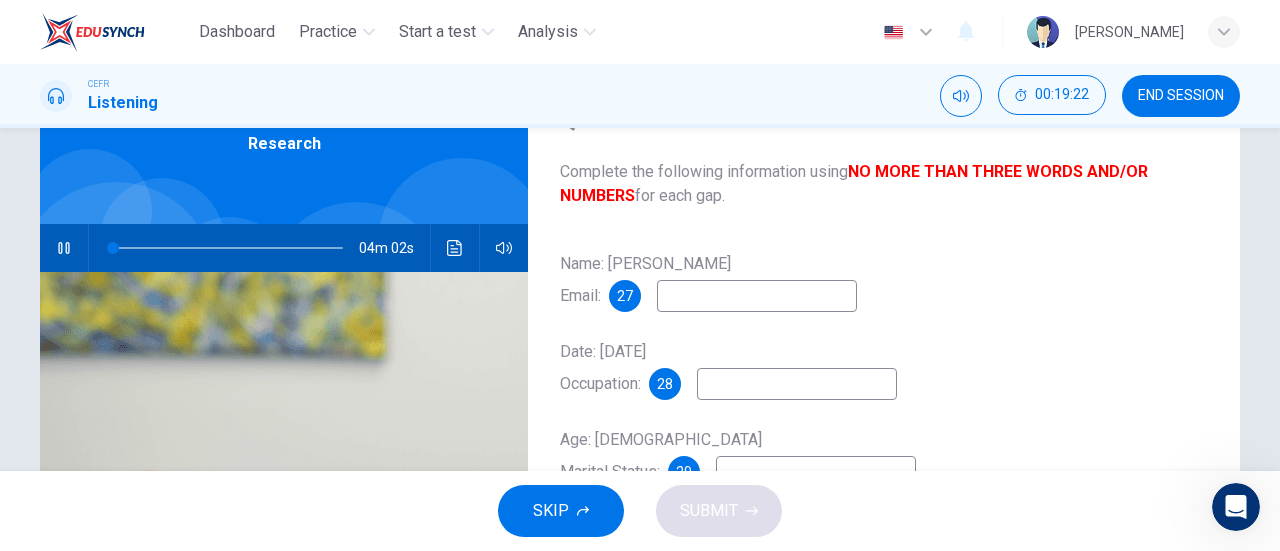 type on "0" 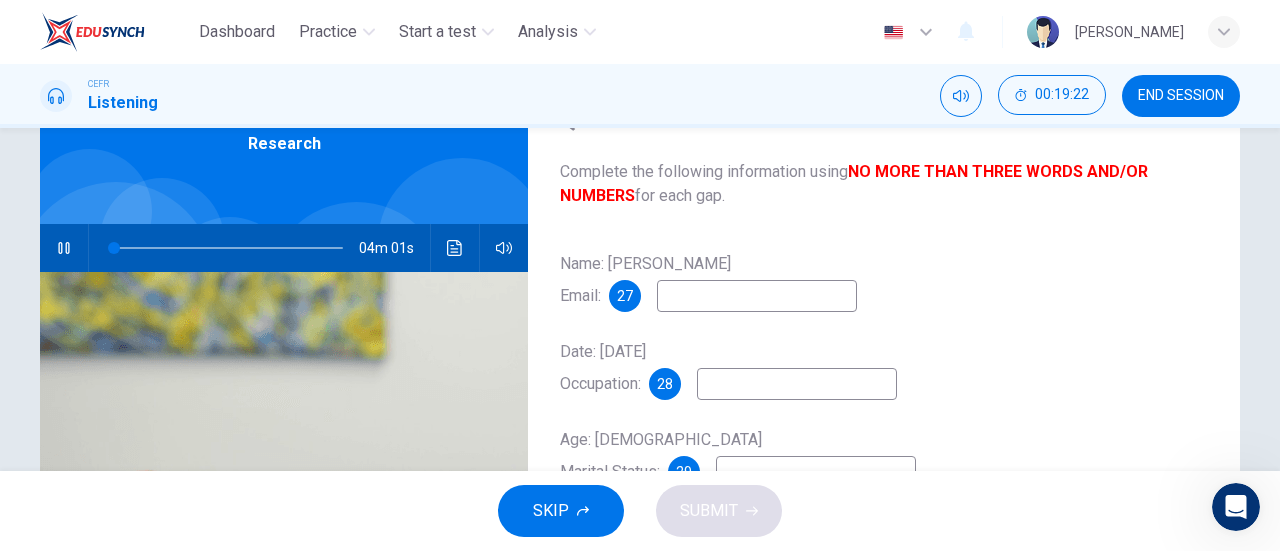 type 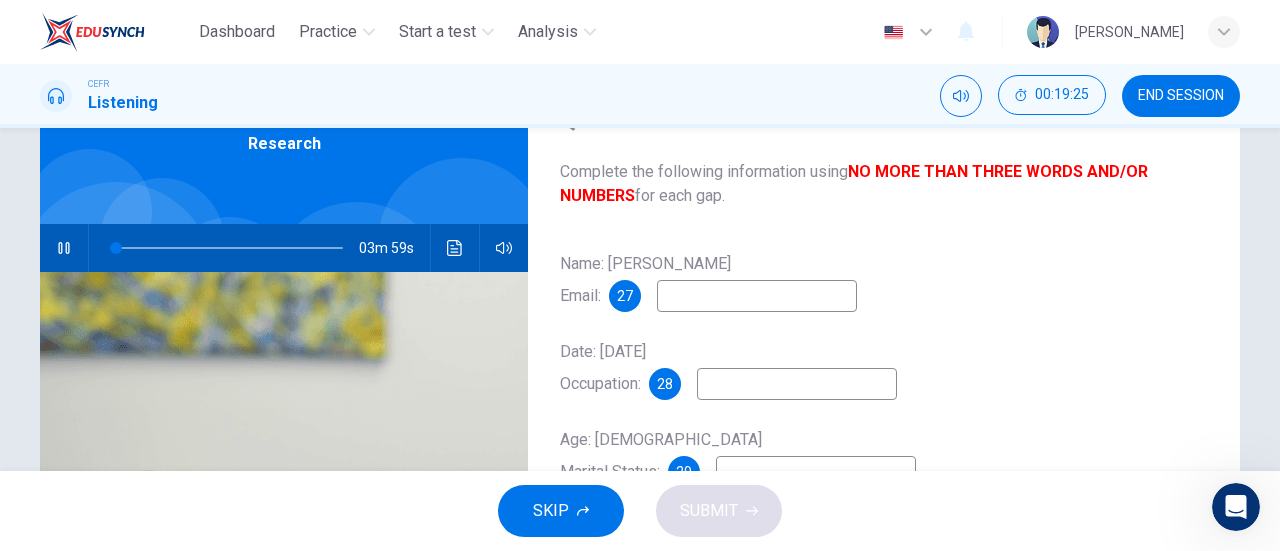 click at bounding box center (757, 296) 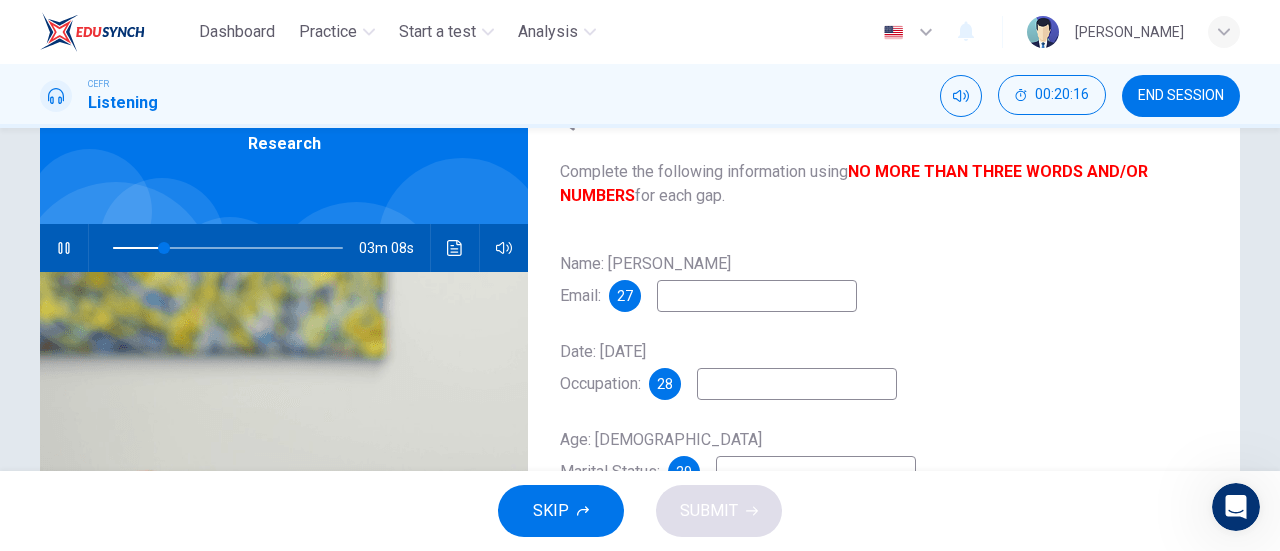 type on "23" 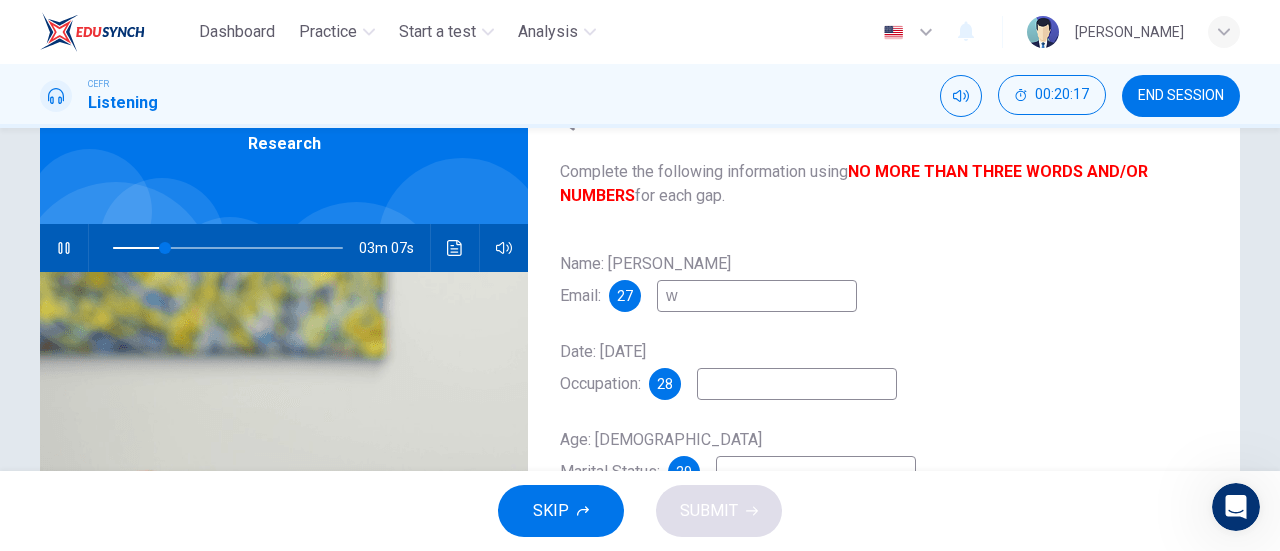 type on "23" 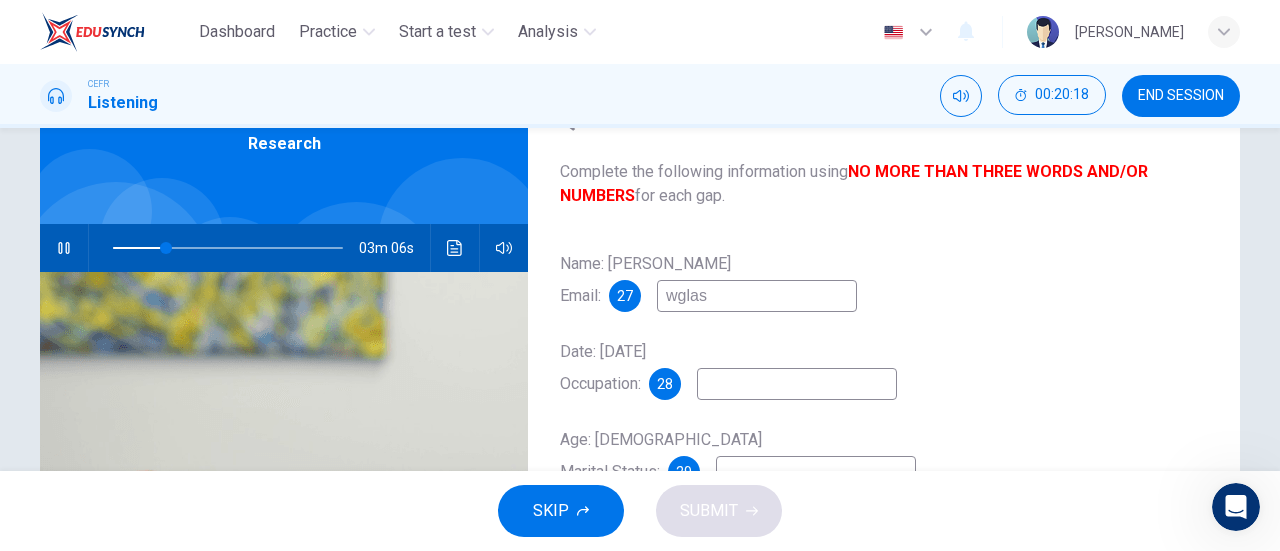 type on "wglass" 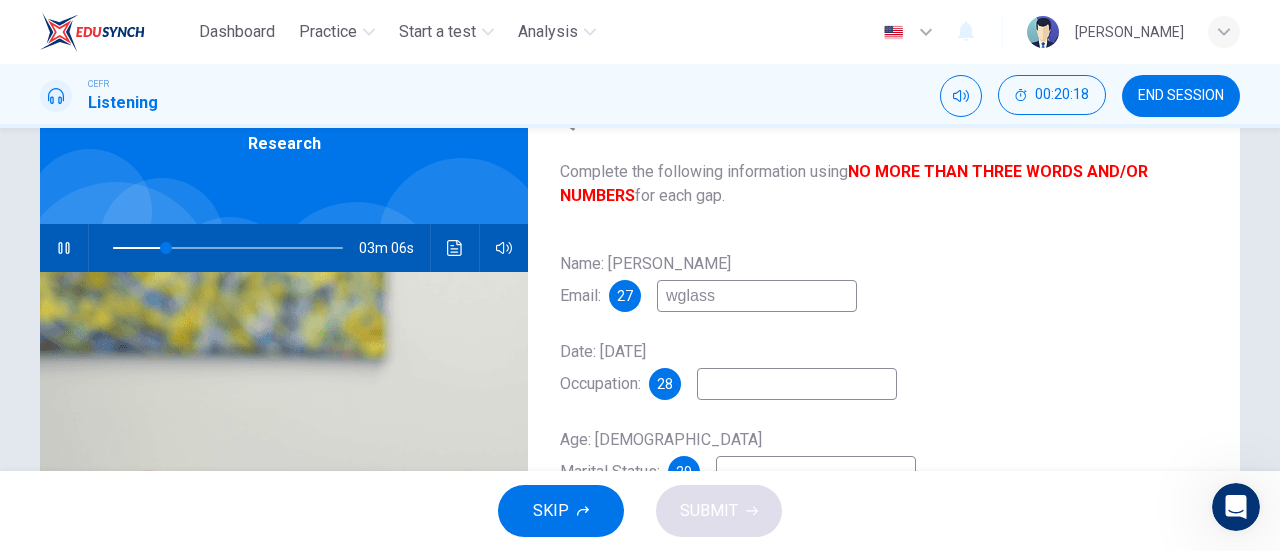 type on "23" 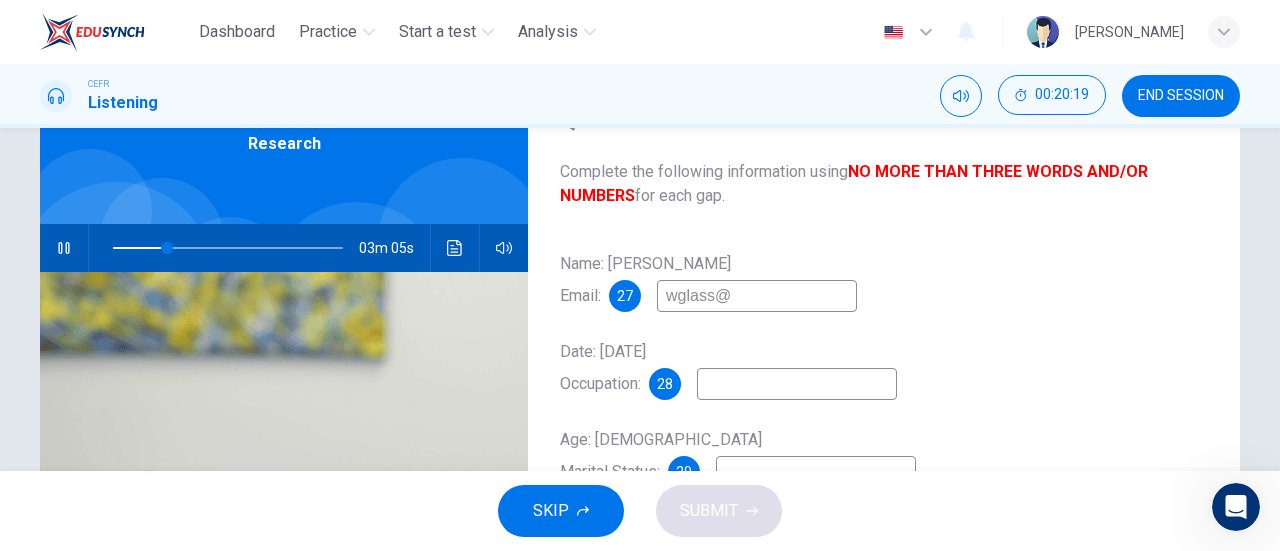 type on "wglass@e" 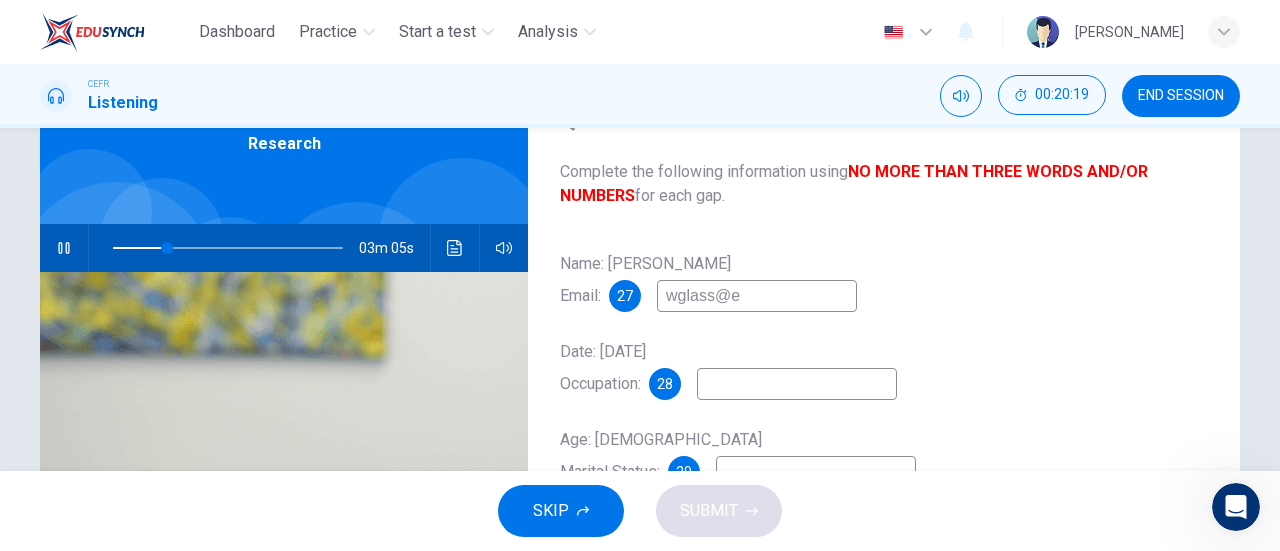 type on "24" 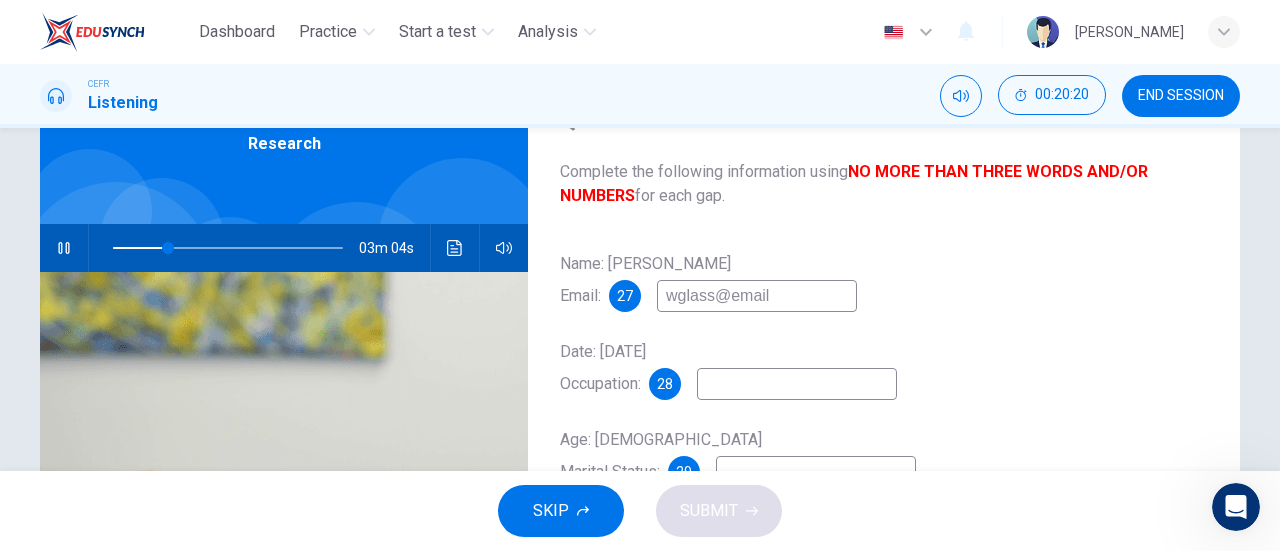 type on "wglass@email." 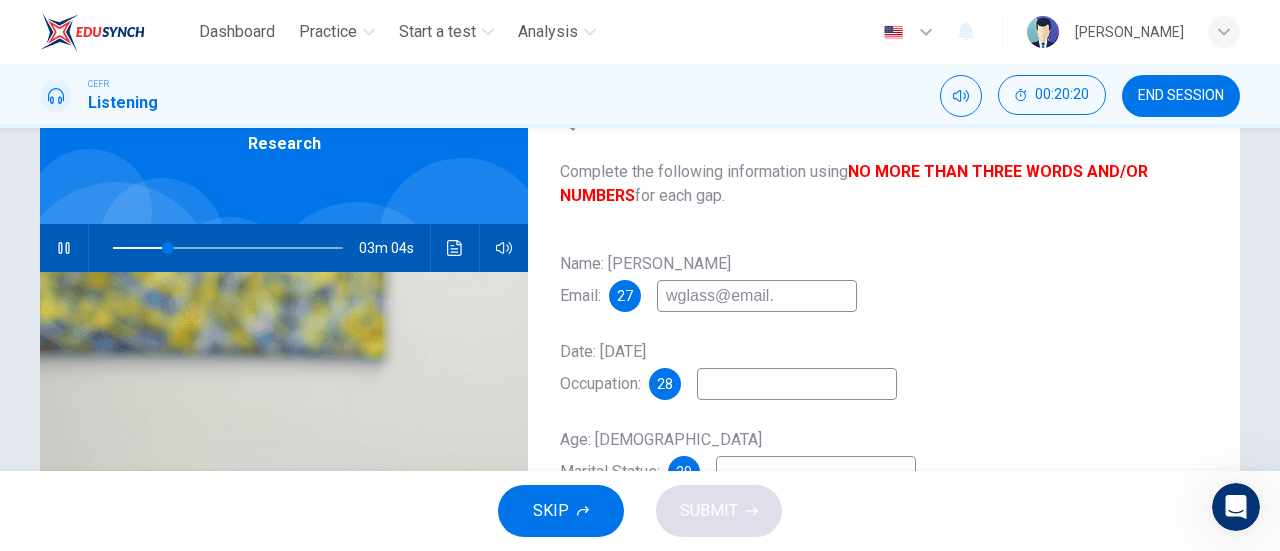 type on "24" 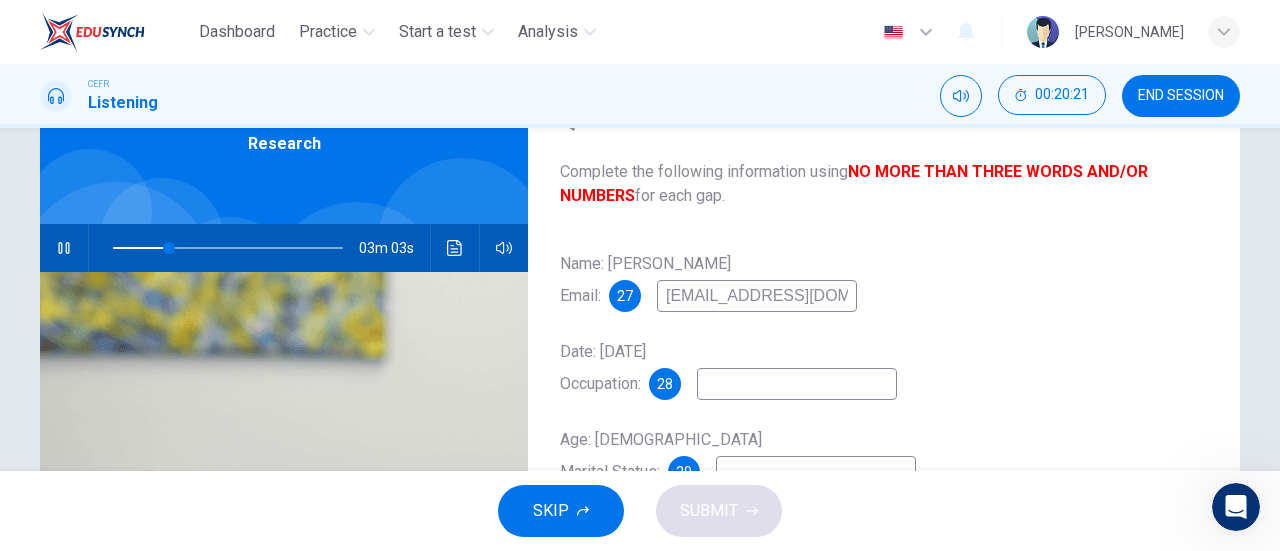 type on "[EMAIL_ADDRESS][DOMAIN_NAME]" 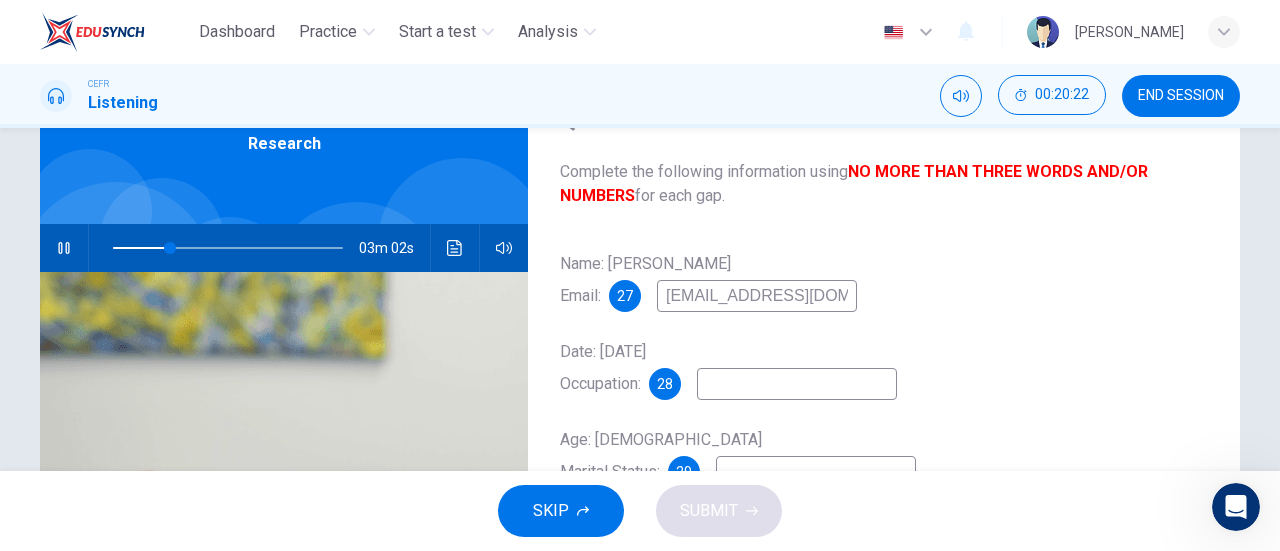 type on "25" 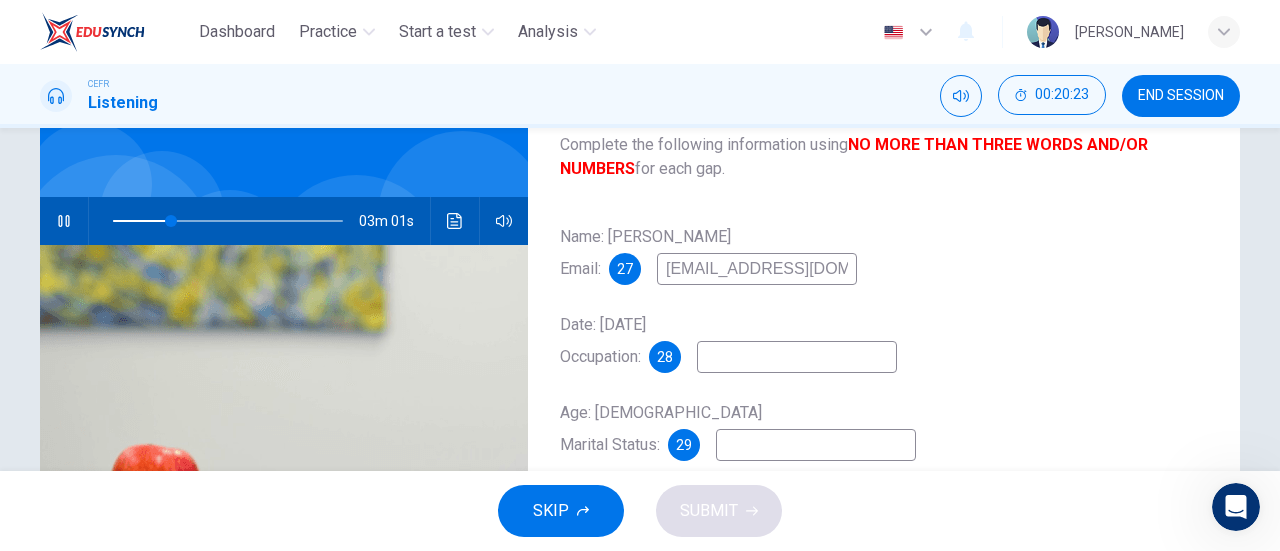 type on "[EMAIL_ADDRESS][DOMAIN_NAME]" 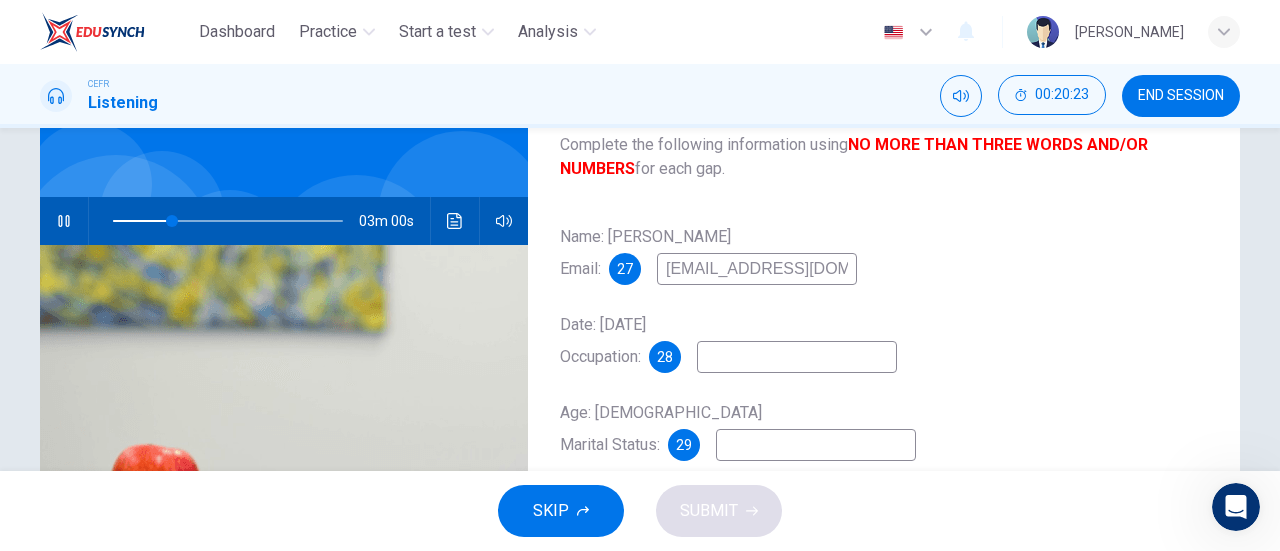 click at bounding box center (797, 357) 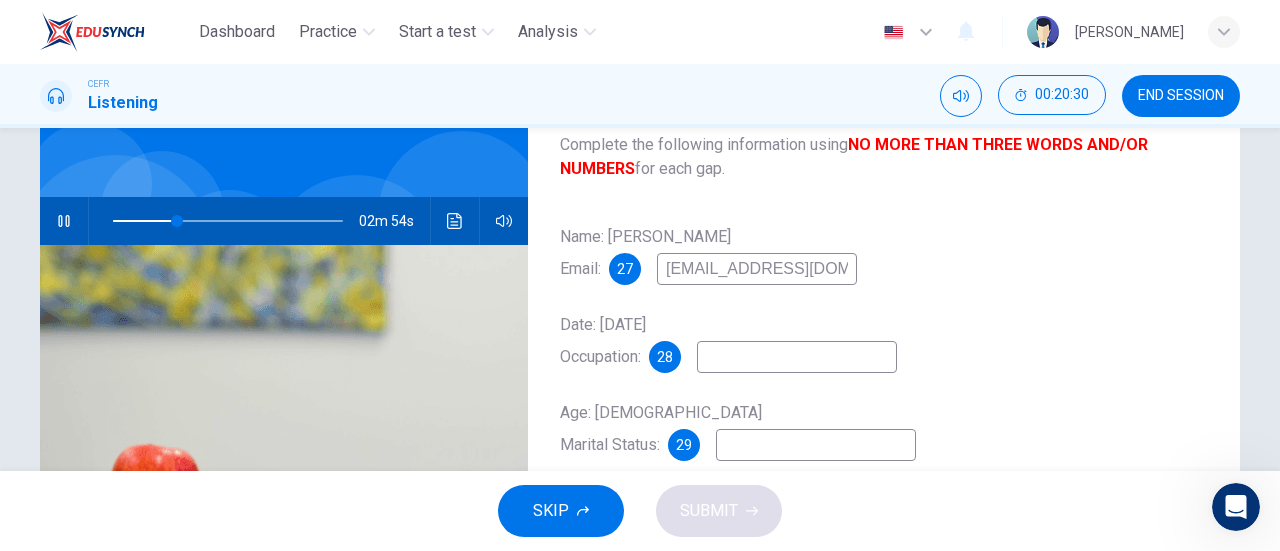 type on "28" 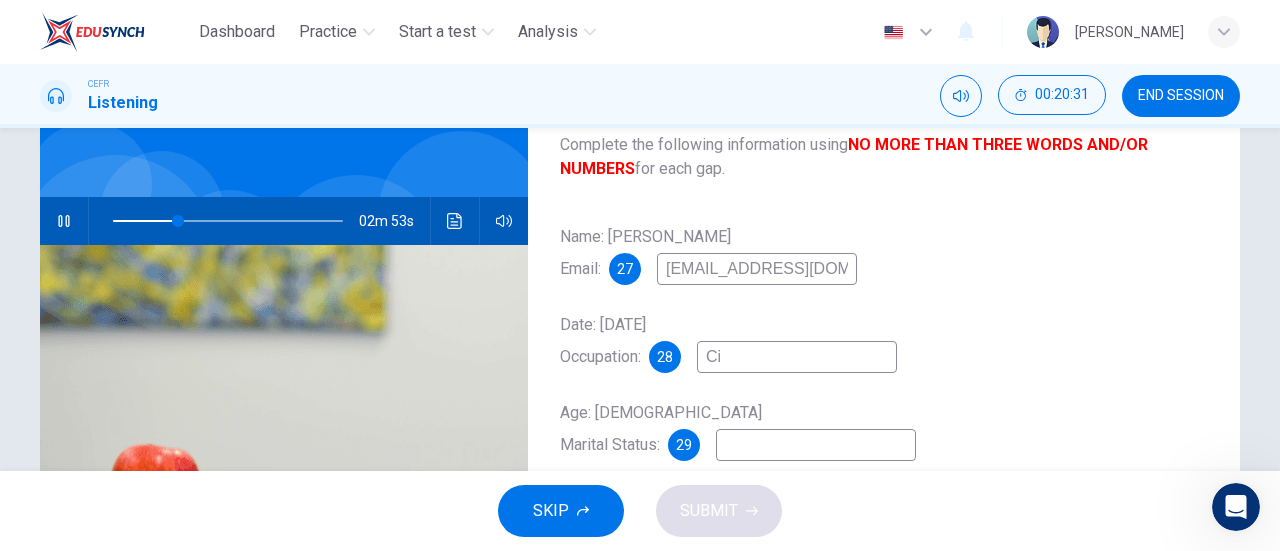 type on "Civ" 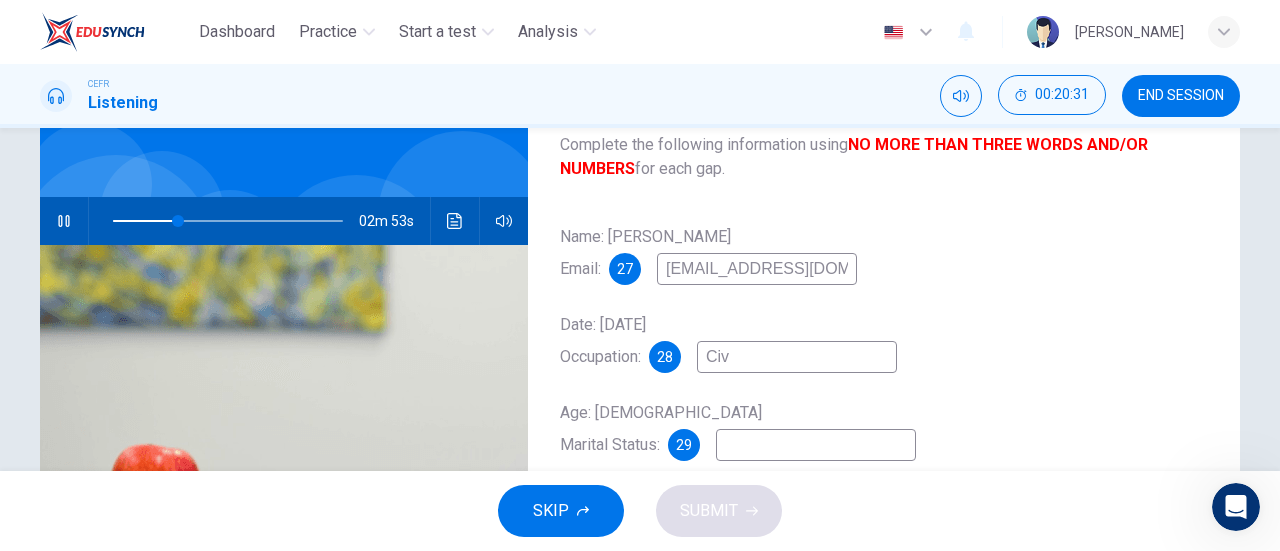 type on "29" 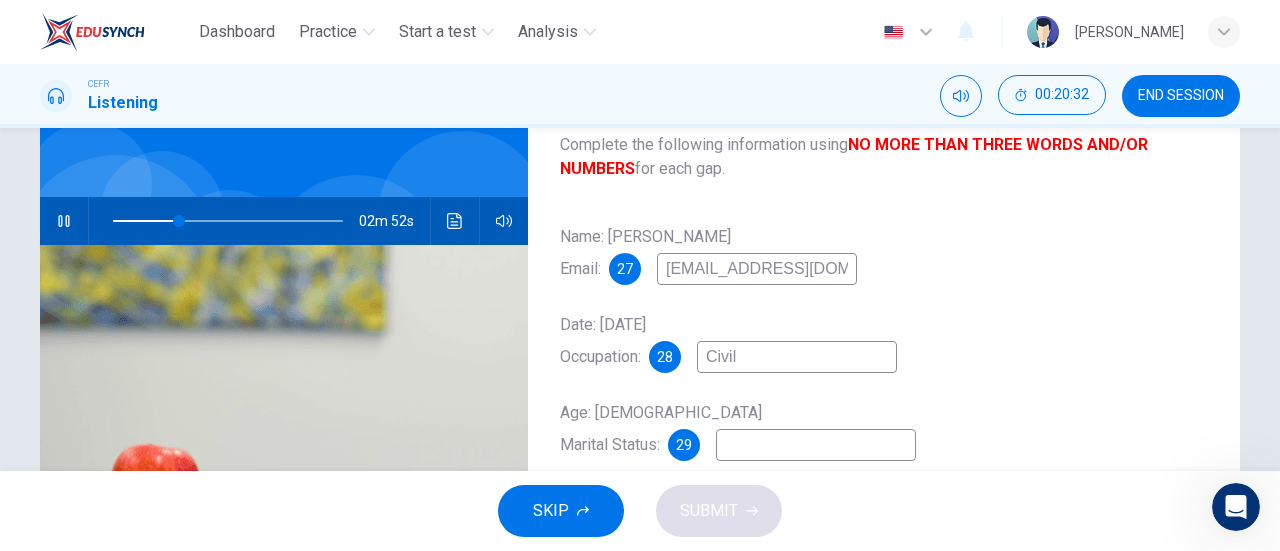 type on "Civil s" 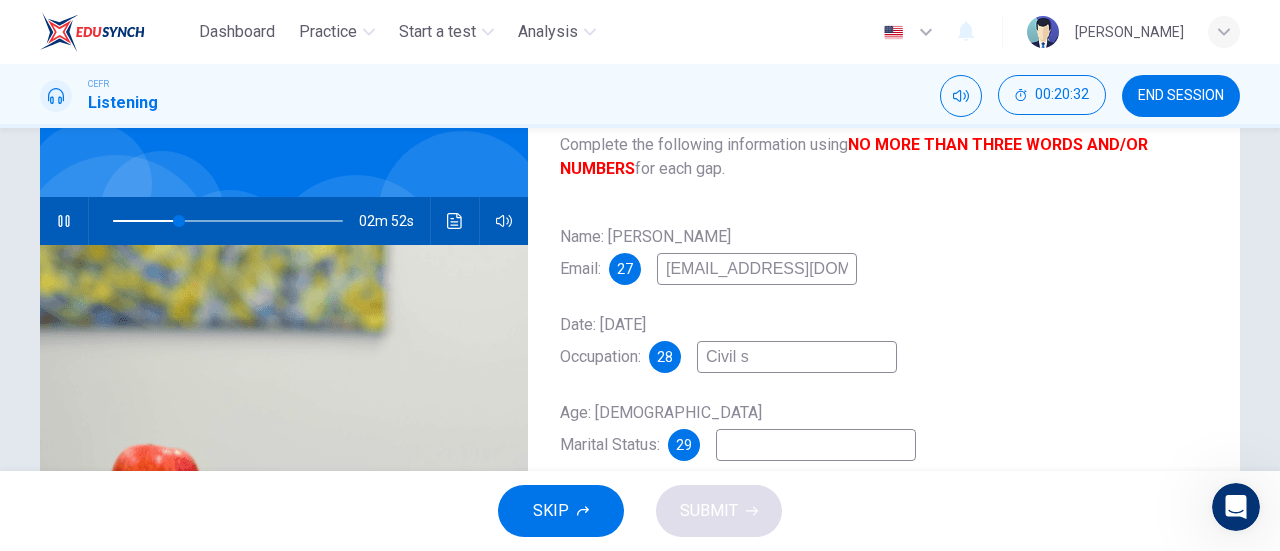 type on "29" 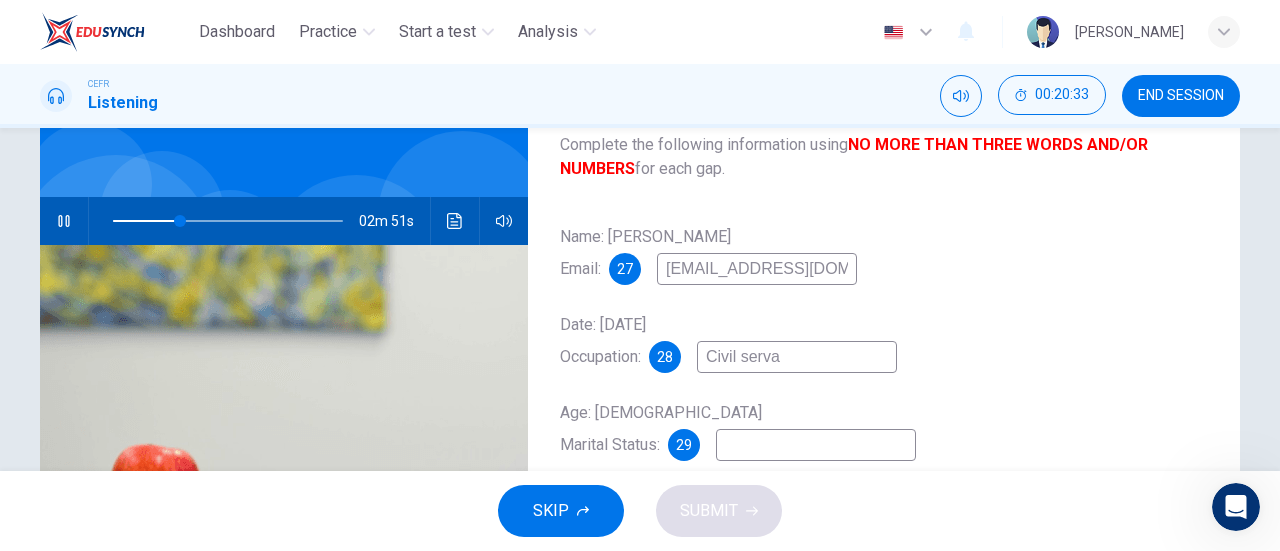 type on "Civil servat" 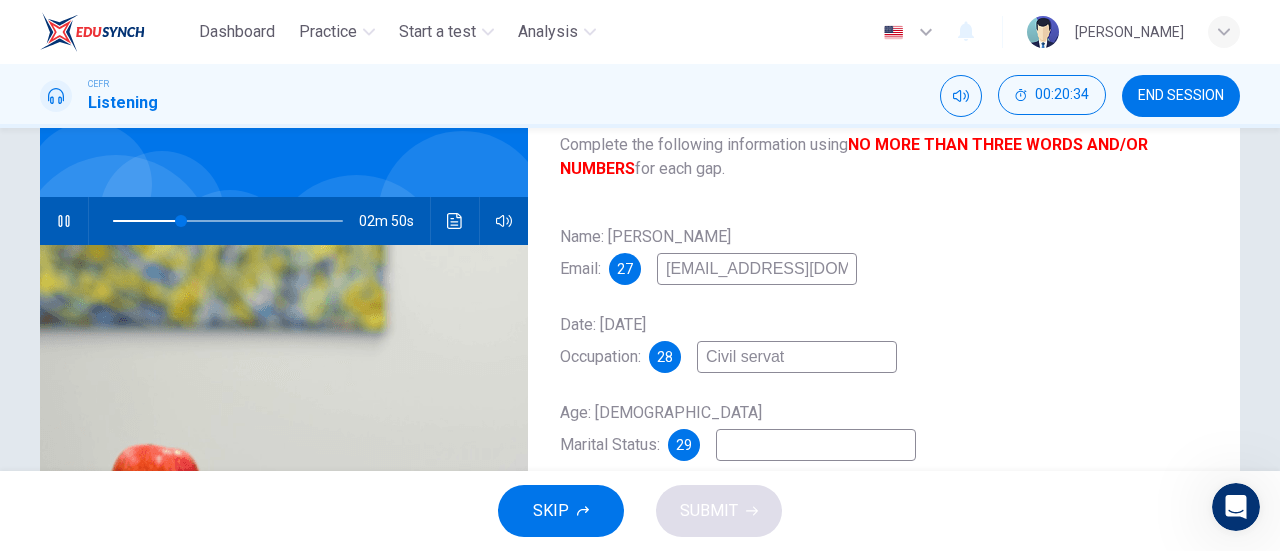 type on "30" 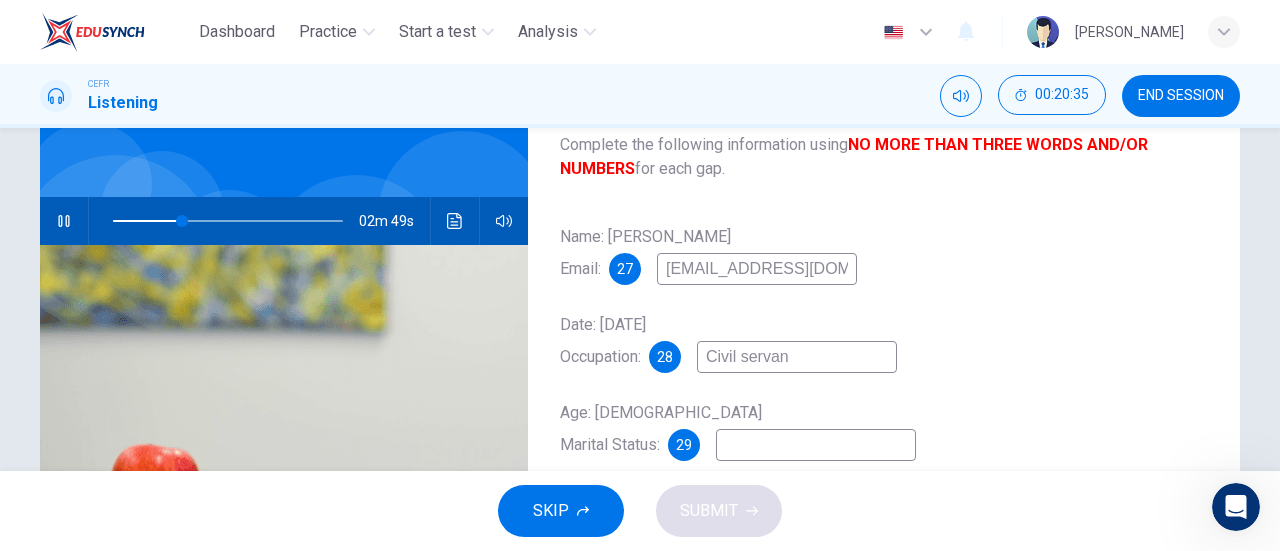 type on "Civil servant" 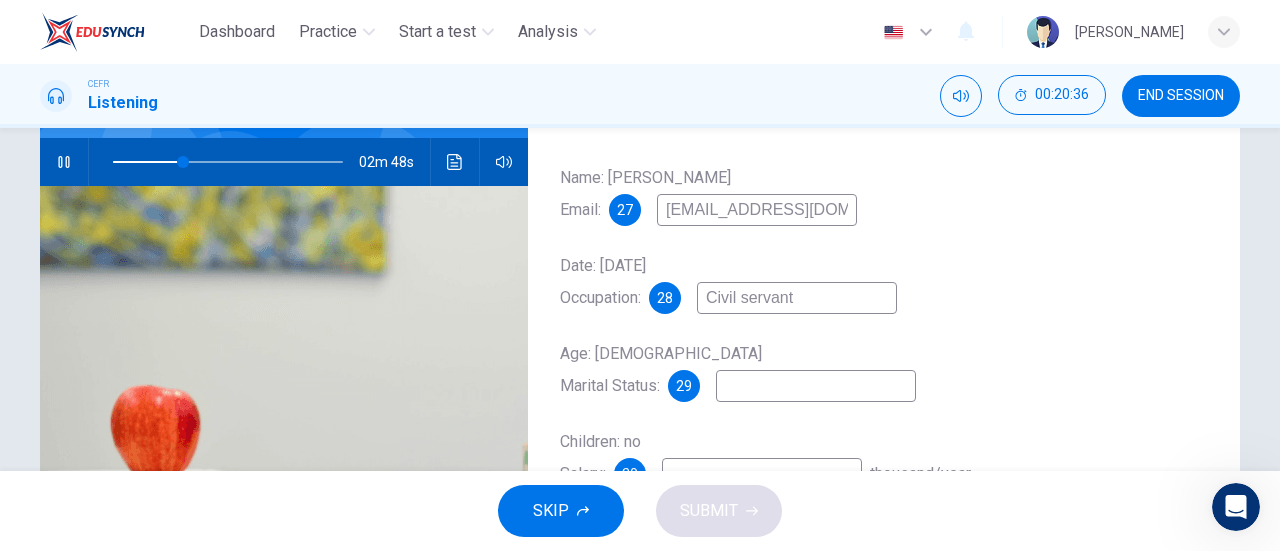 scroll, scrollTop: 193, scrollLeft: 0, axis: vertical 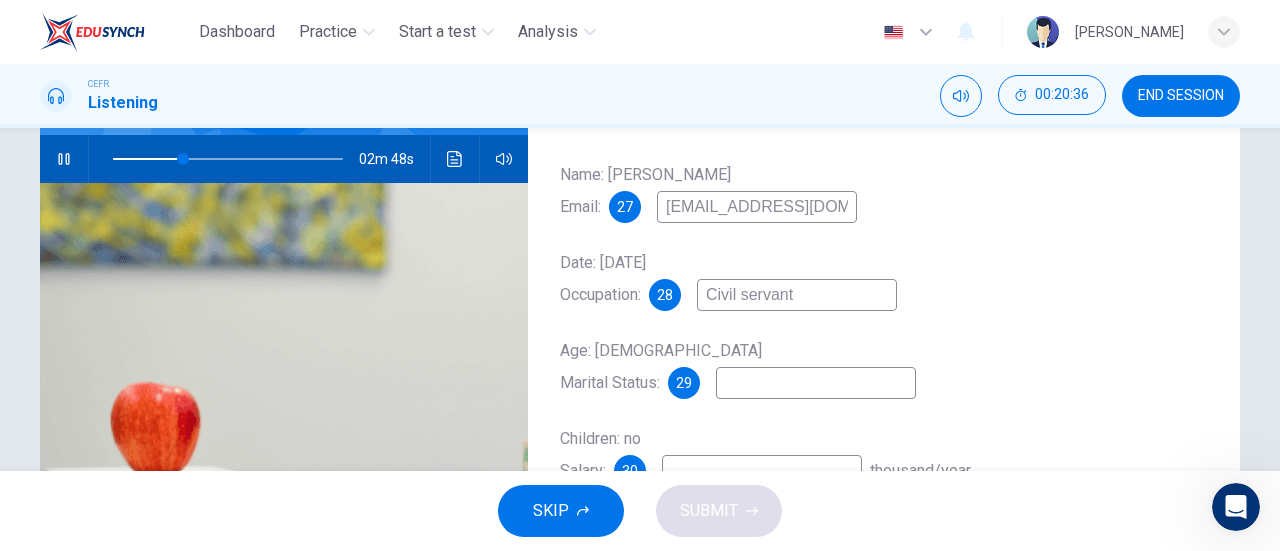 type on "31" 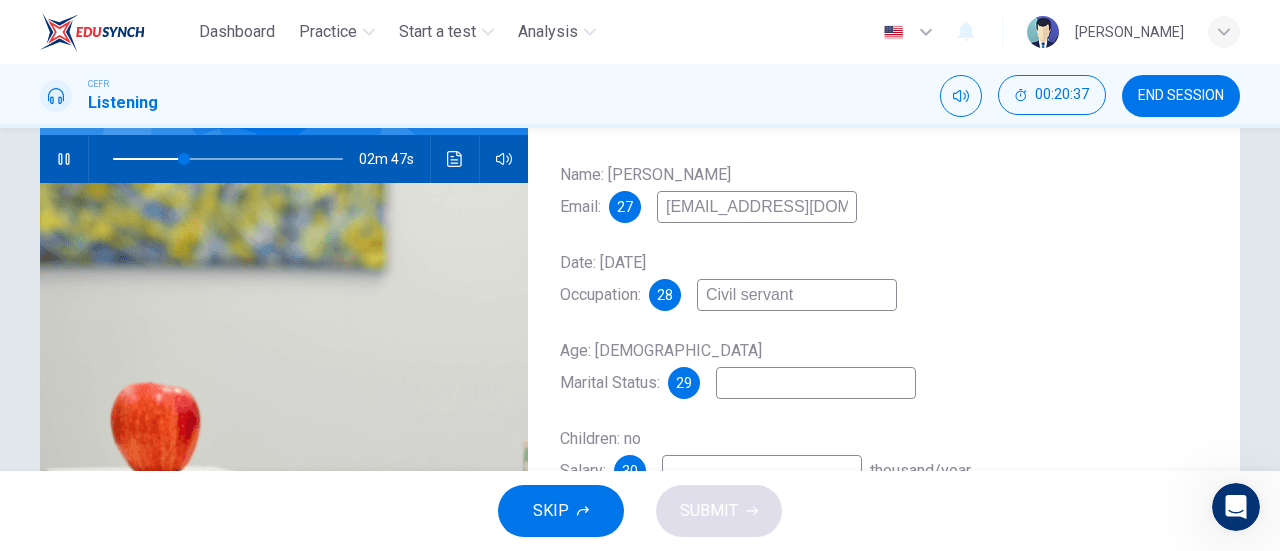 type on "Civil servant" 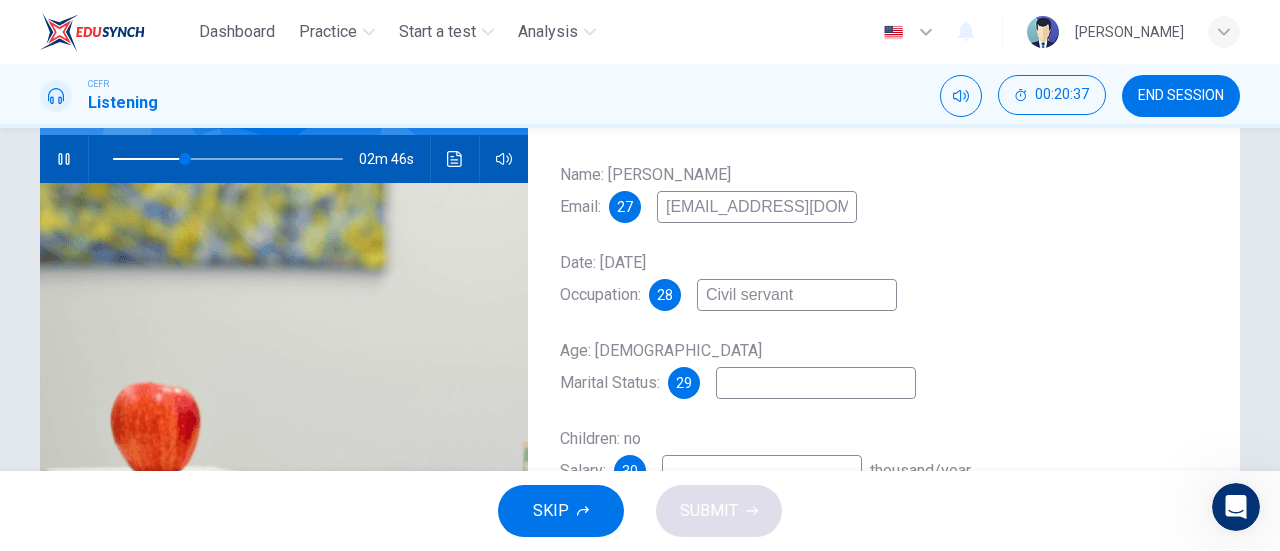 click at bounding box center [816, 383] 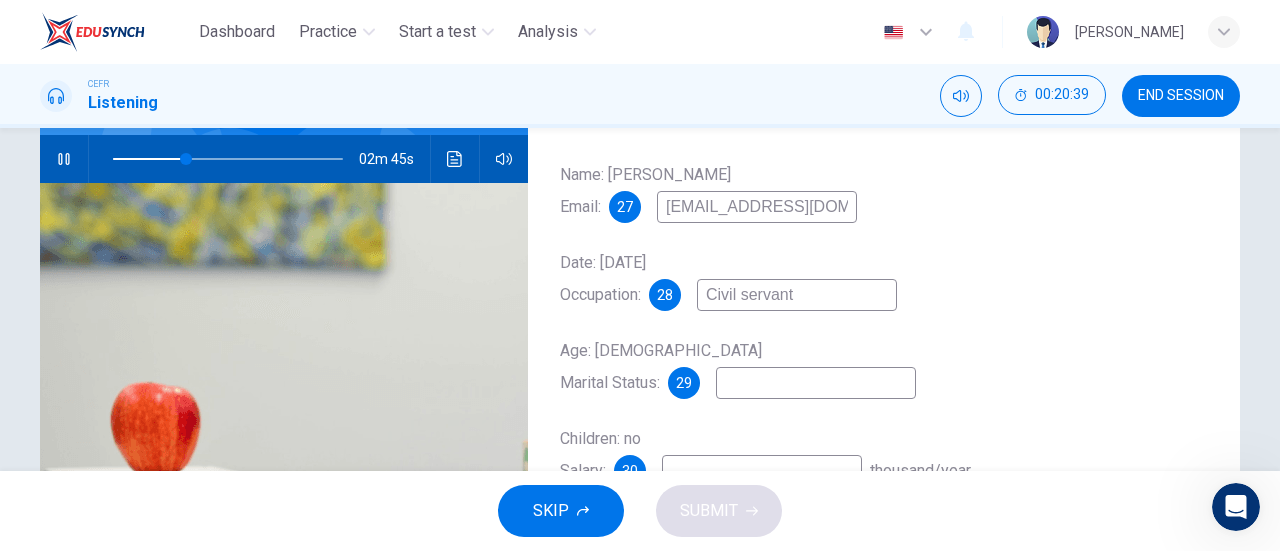 type on "32" 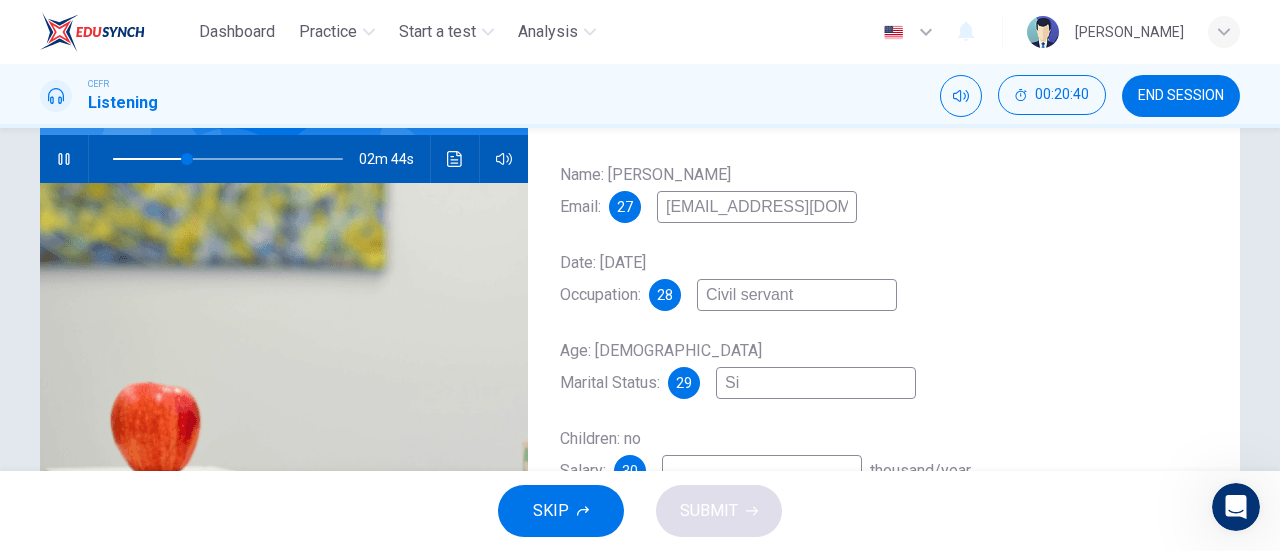 type on "Sin" 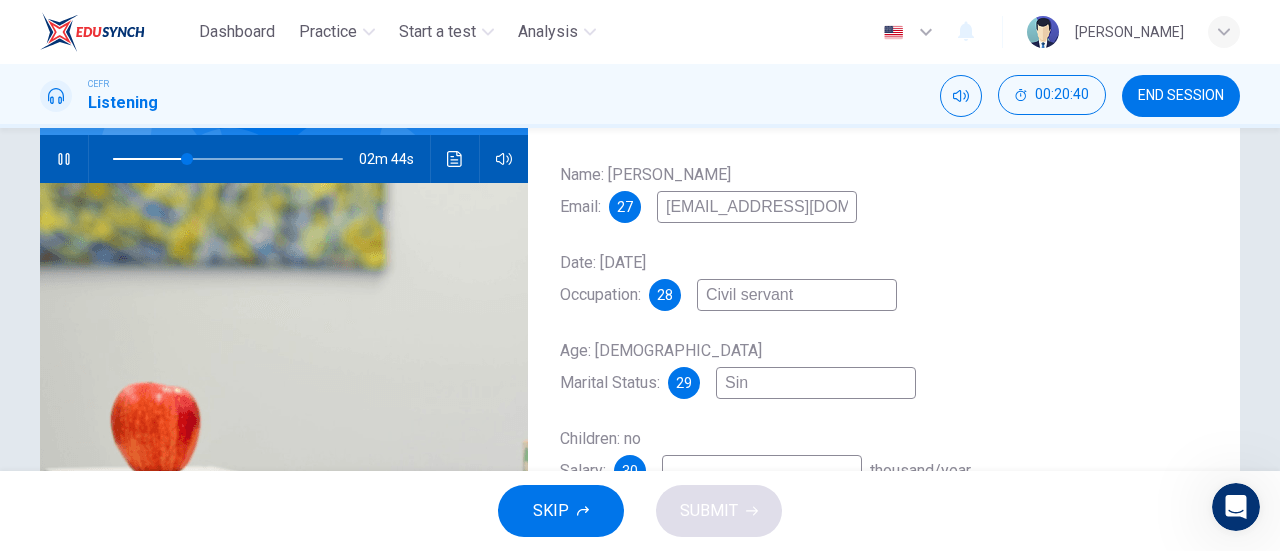 type on "33" 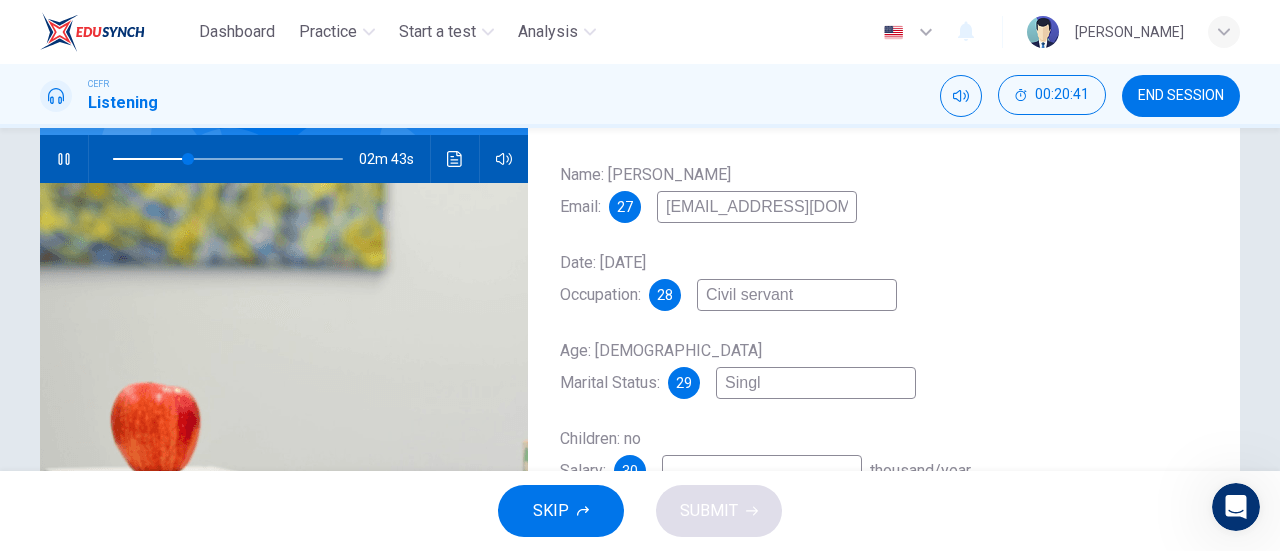 type on "Single" 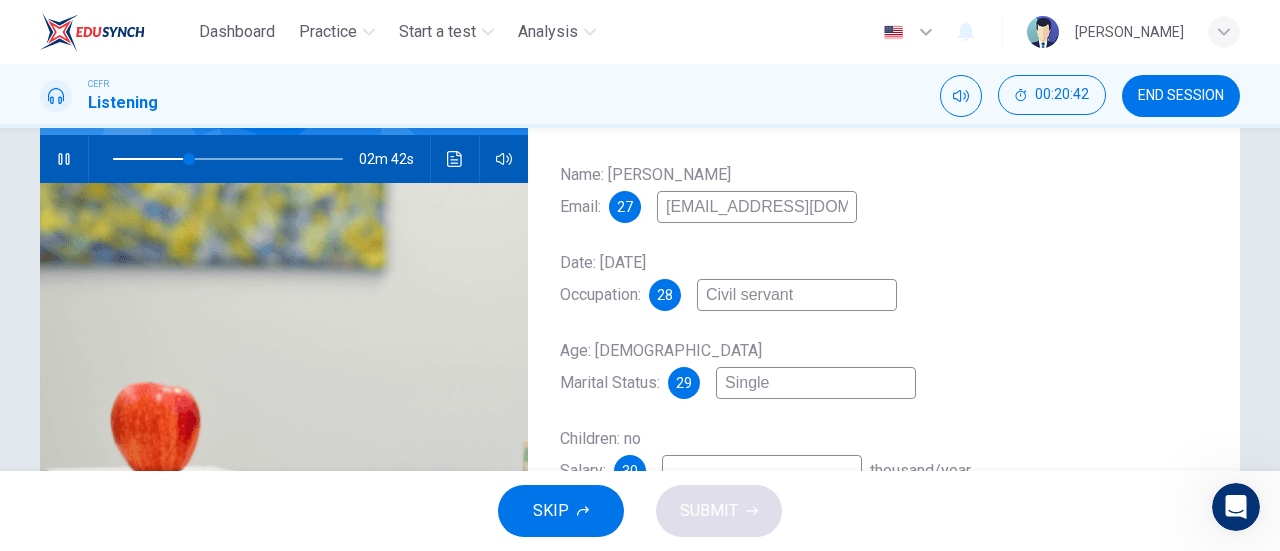 scroll, scrollTop: 307, scrollLeft: 0, axis: vertical 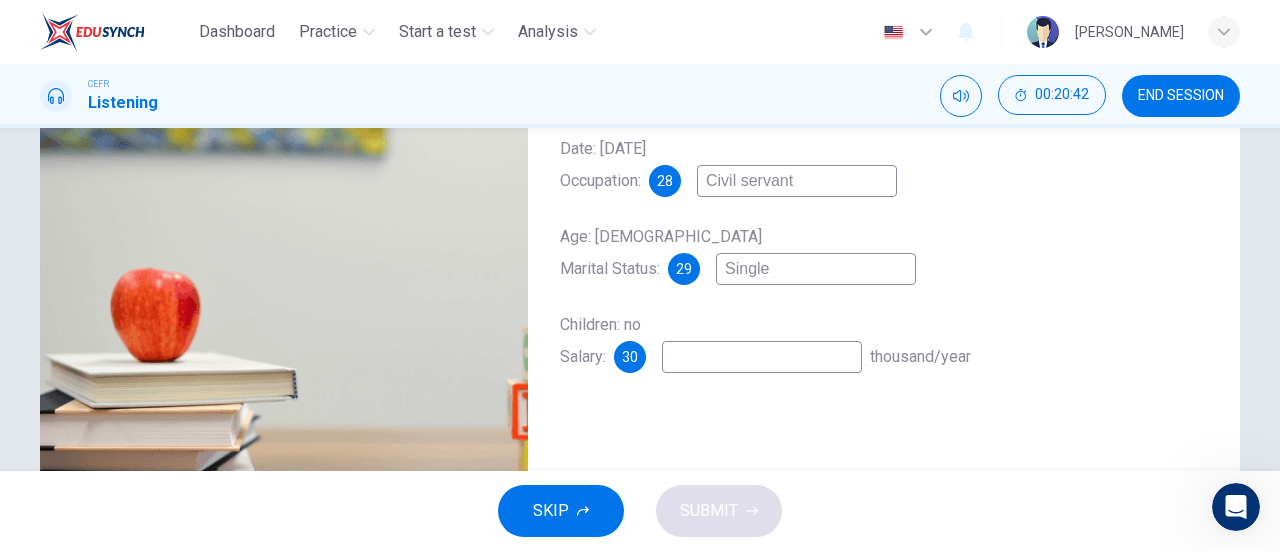 type on "33" 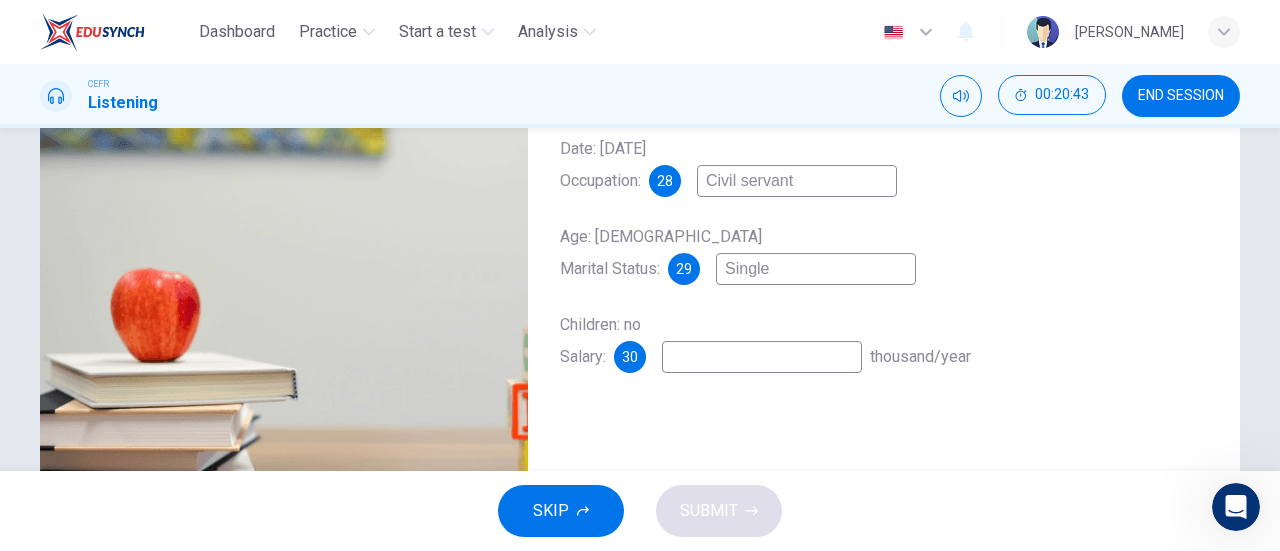 type on "Single" 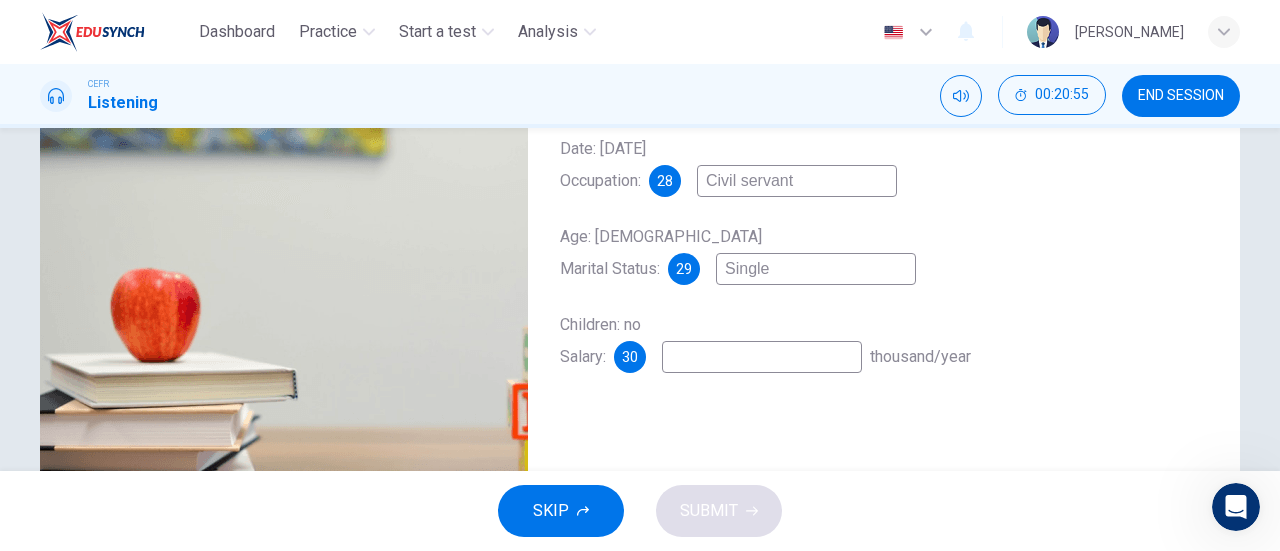 type on "39" 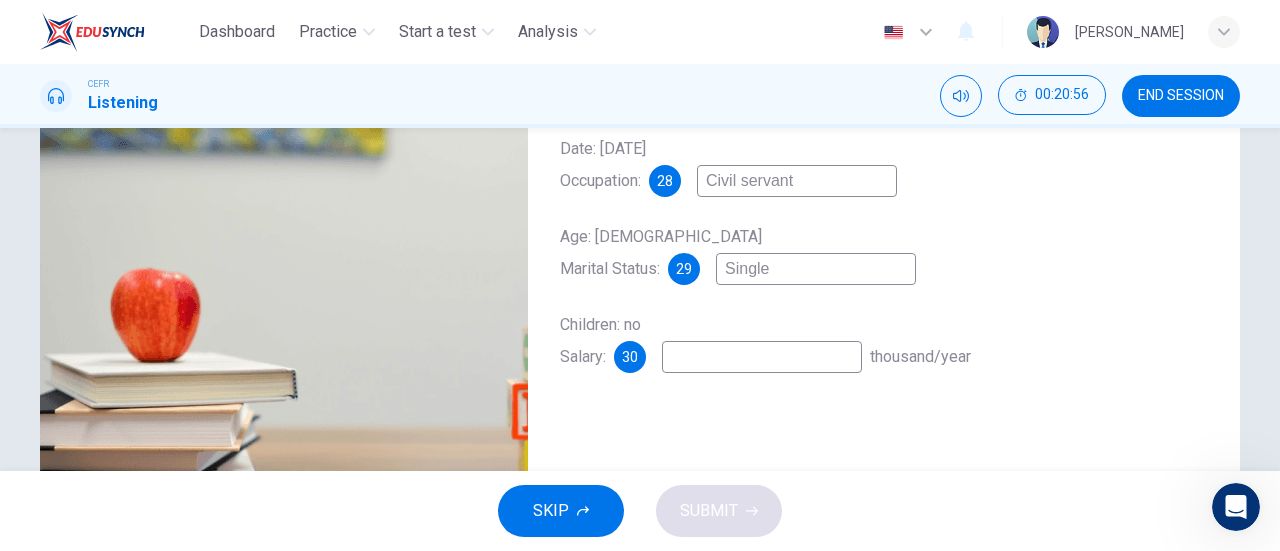 type on "2" 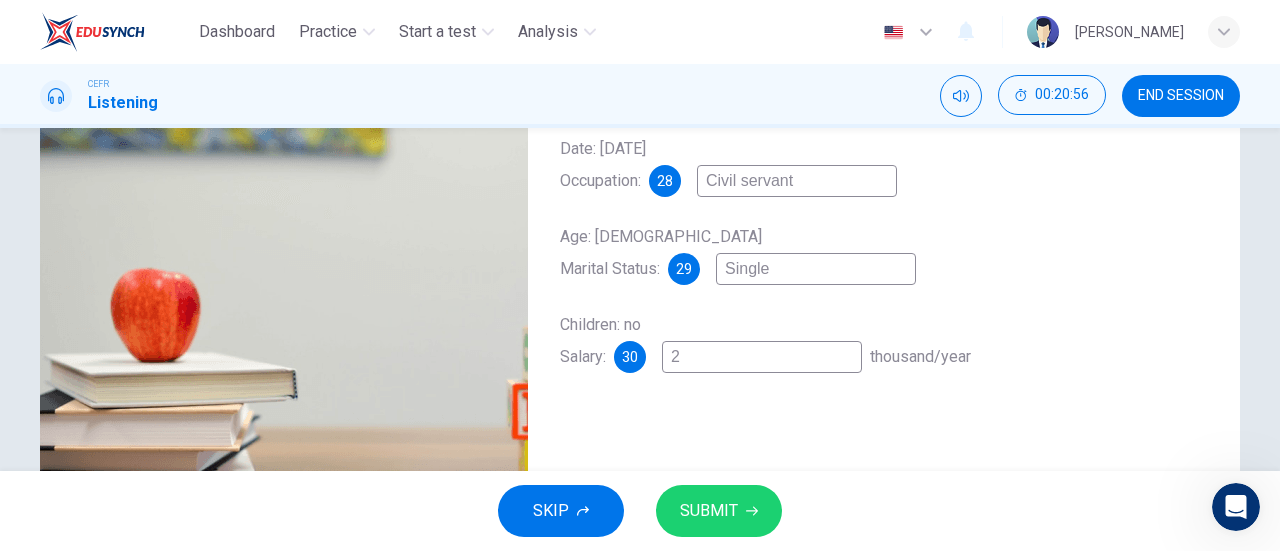 type on "39" 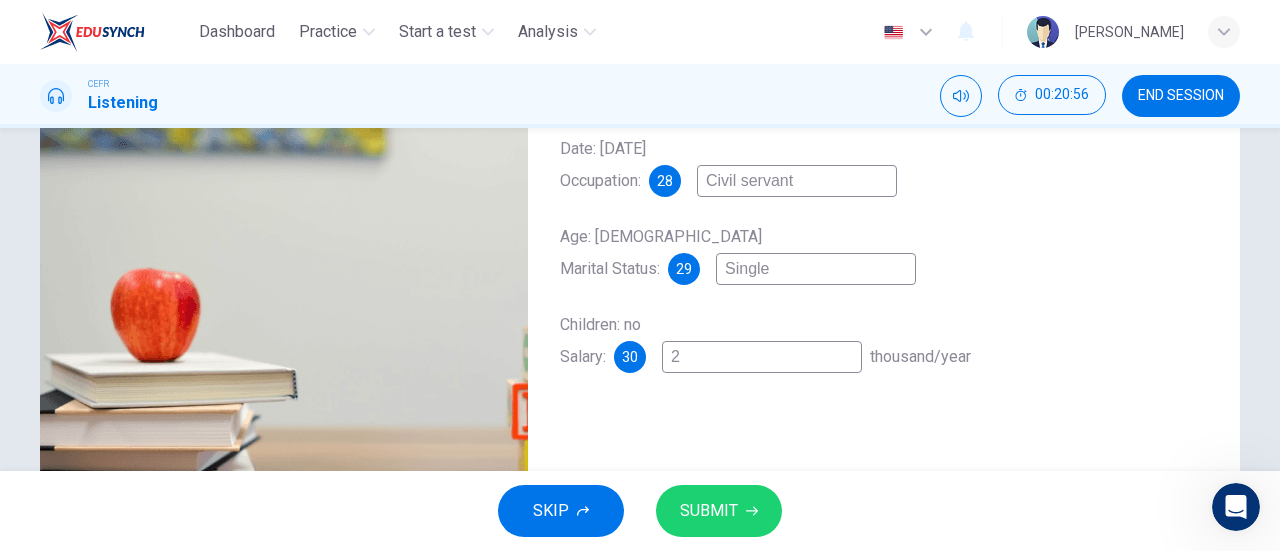 type on "24" 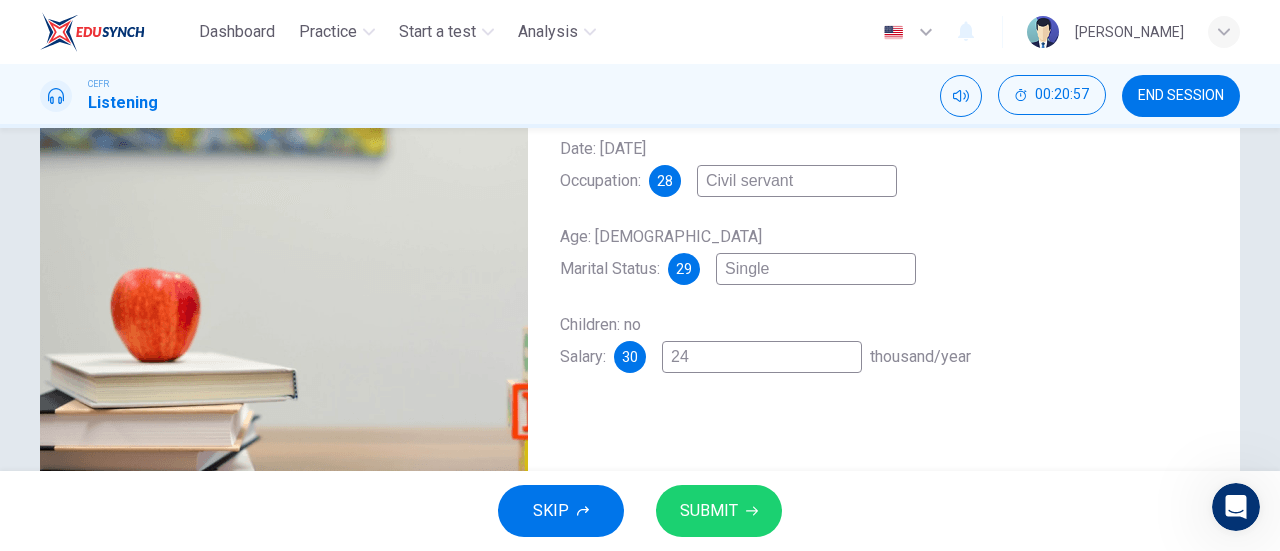 type on "40" 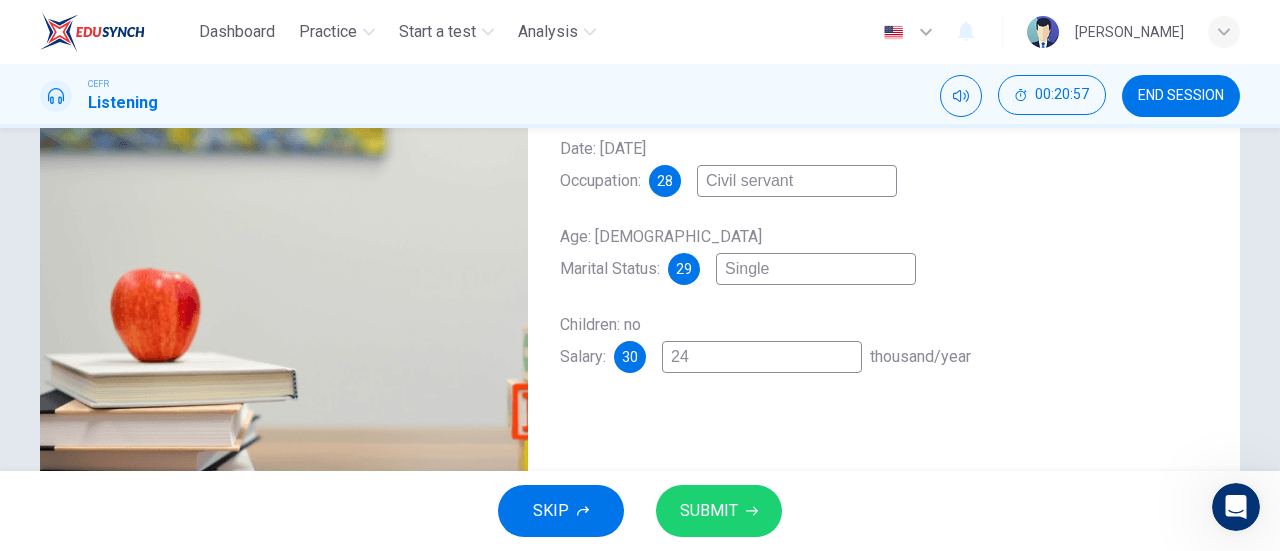 type on "24" 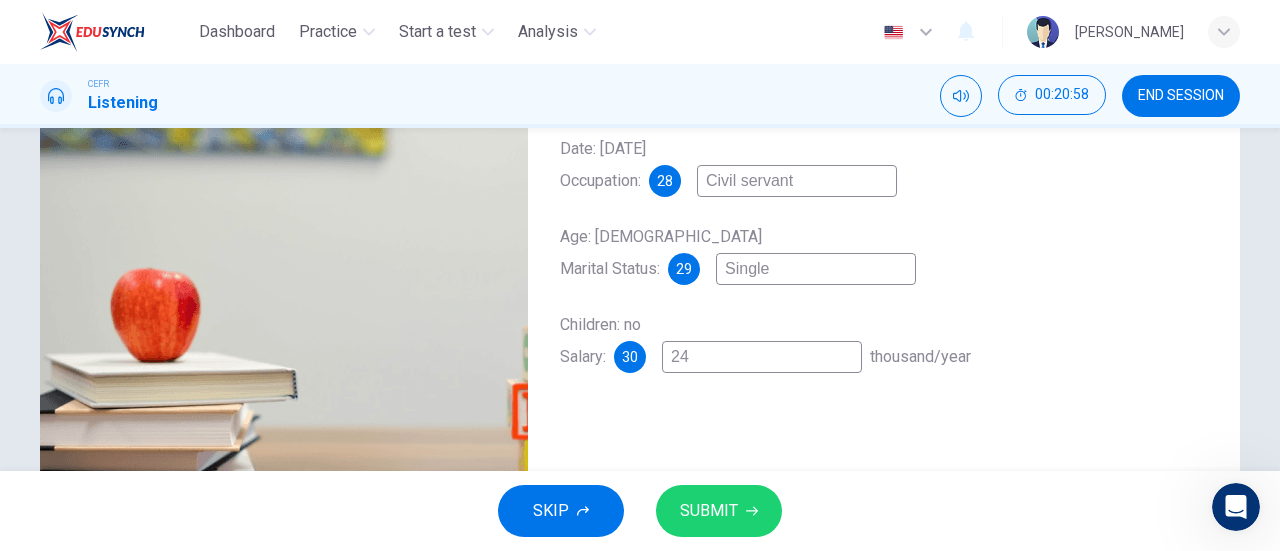 type on "24 t" 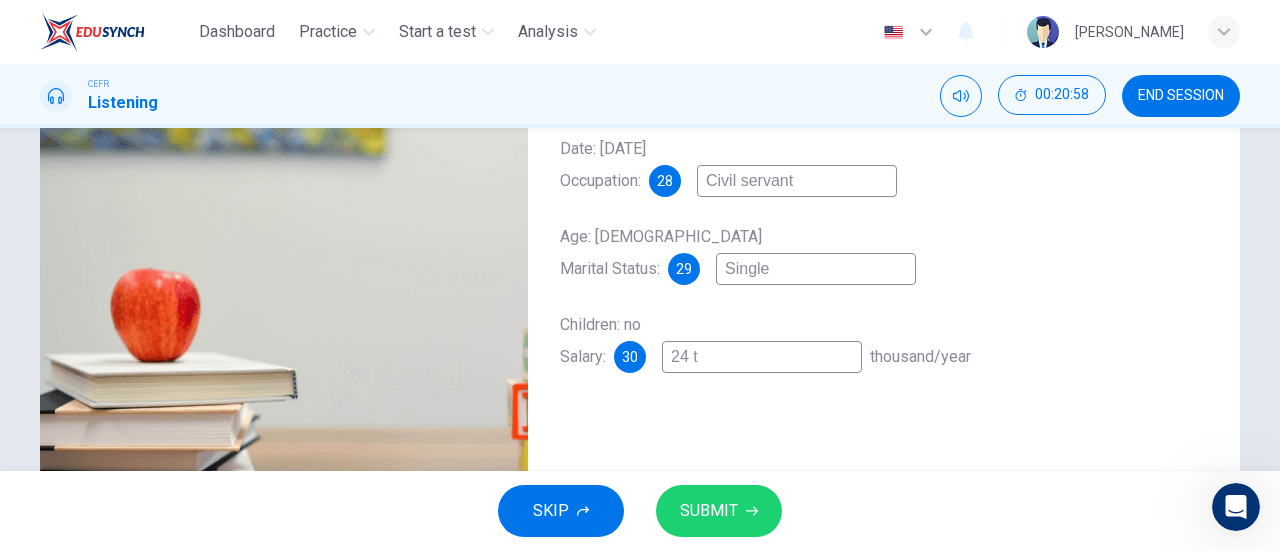 type on "40" 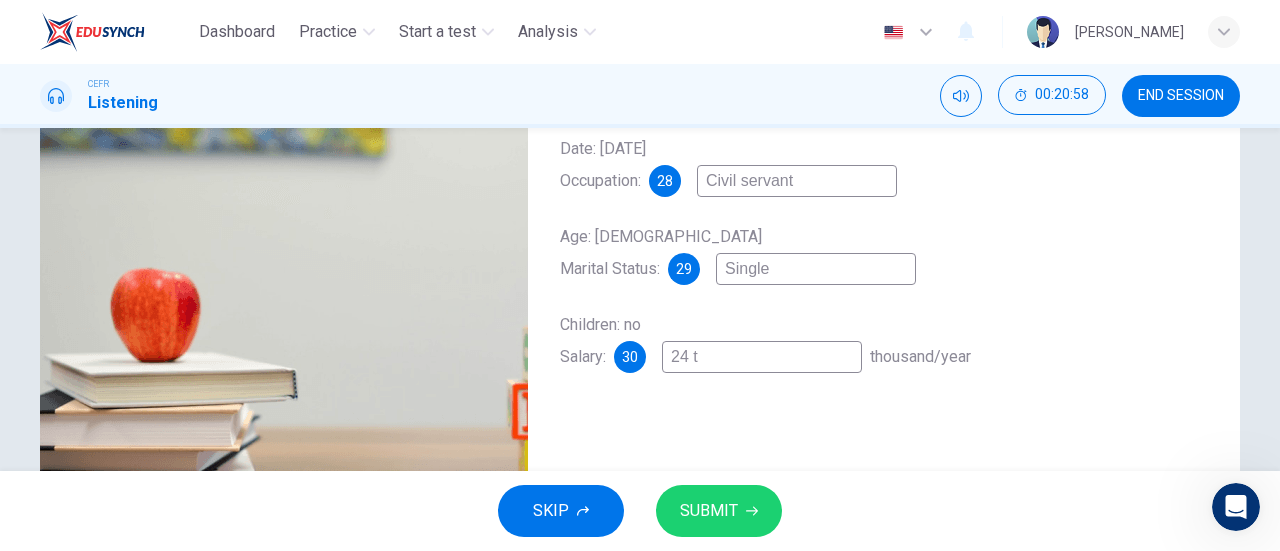 type on "24 to" 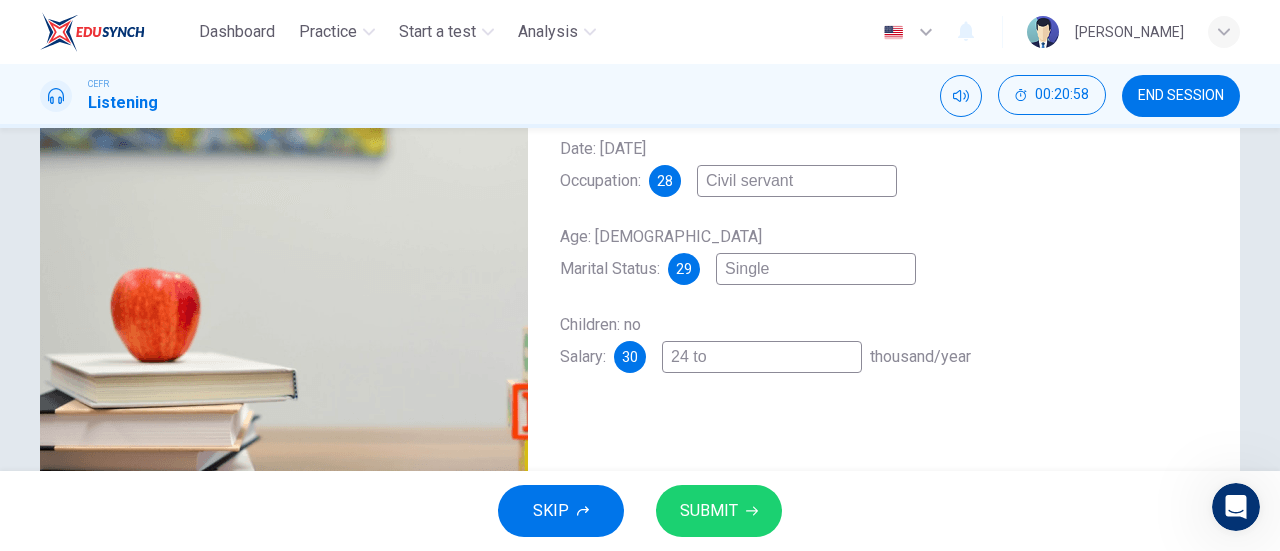 type on "40" 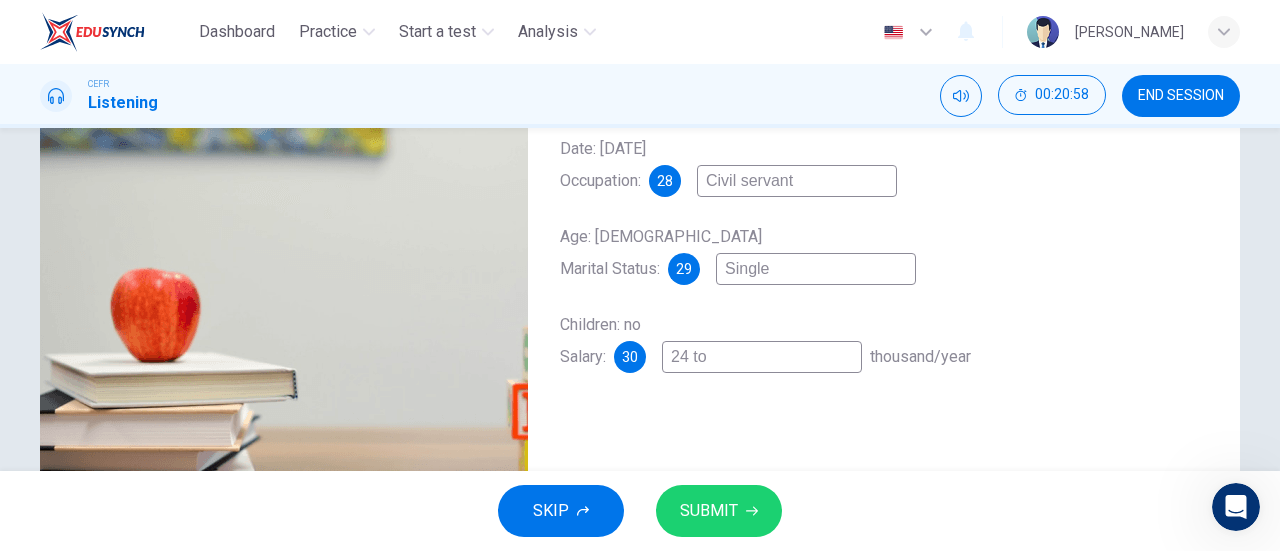type on "24 to" 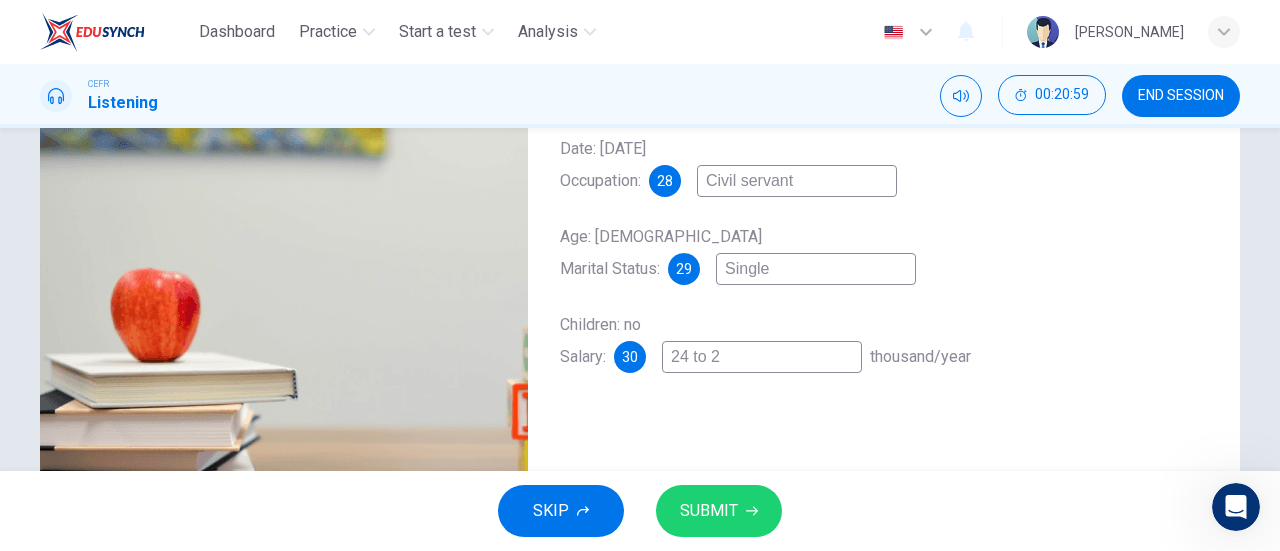type on "24 to 26" 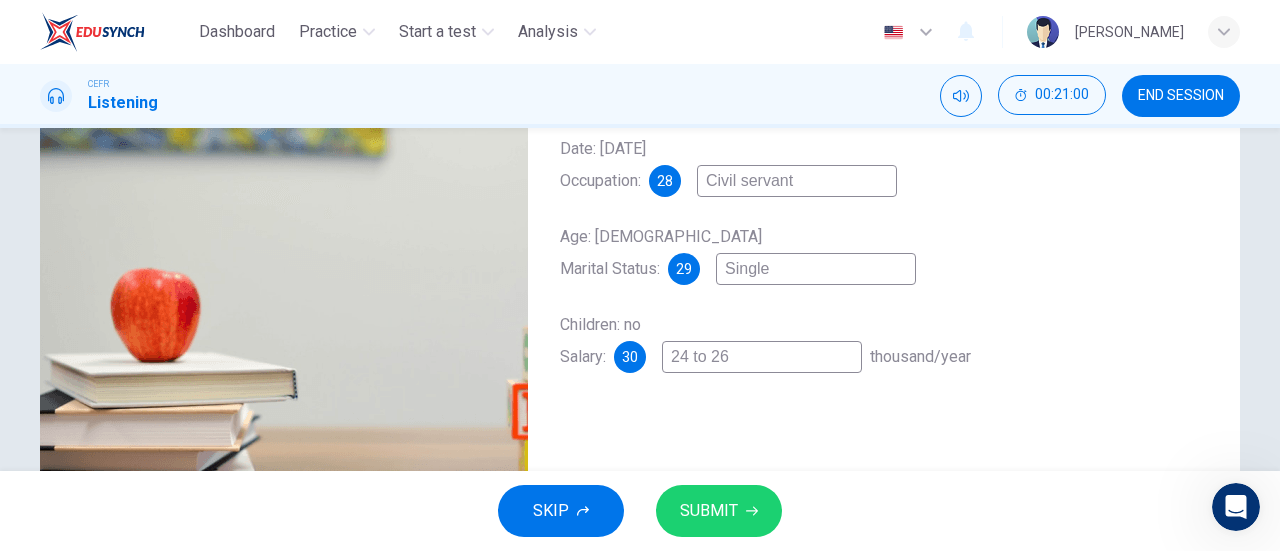 type on "41" 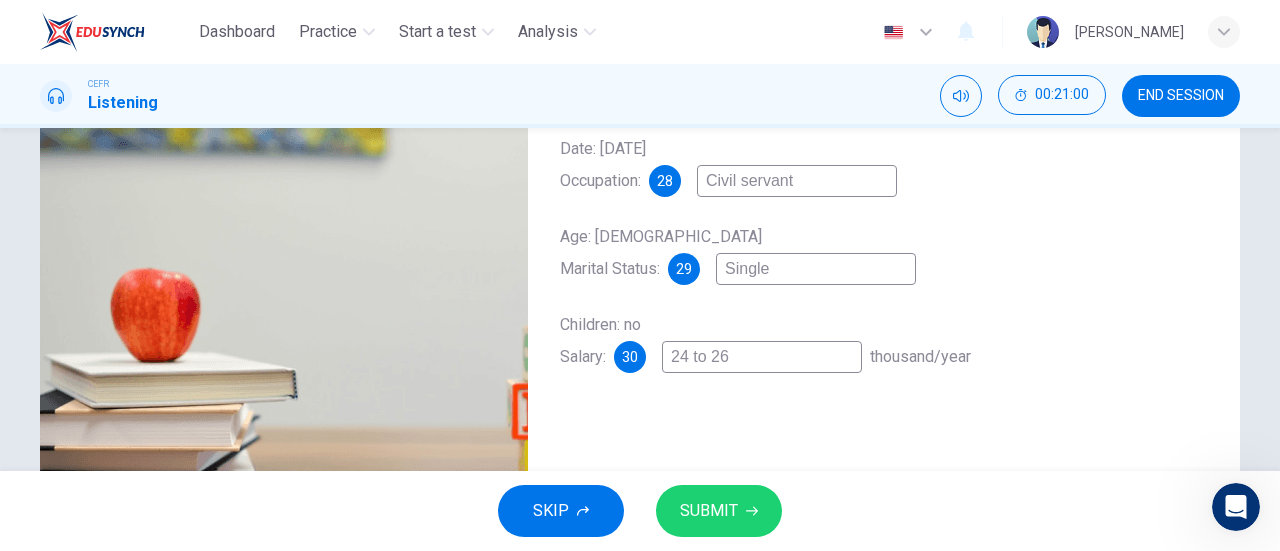 type on "24 to 26" 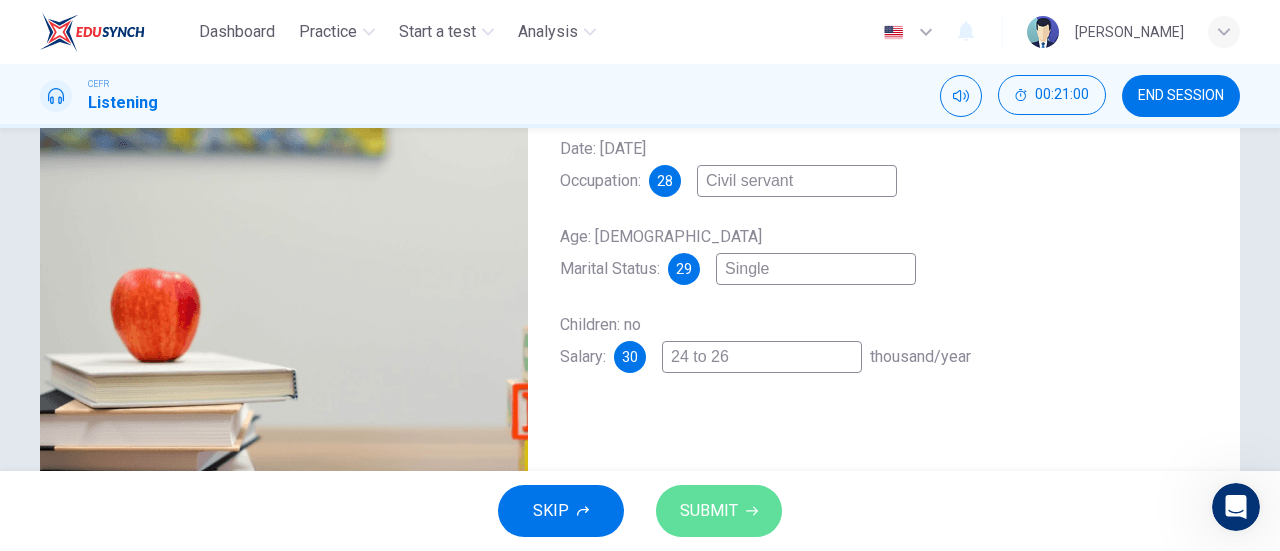 click on "SUBMIT" at bounding box center (719, 511) 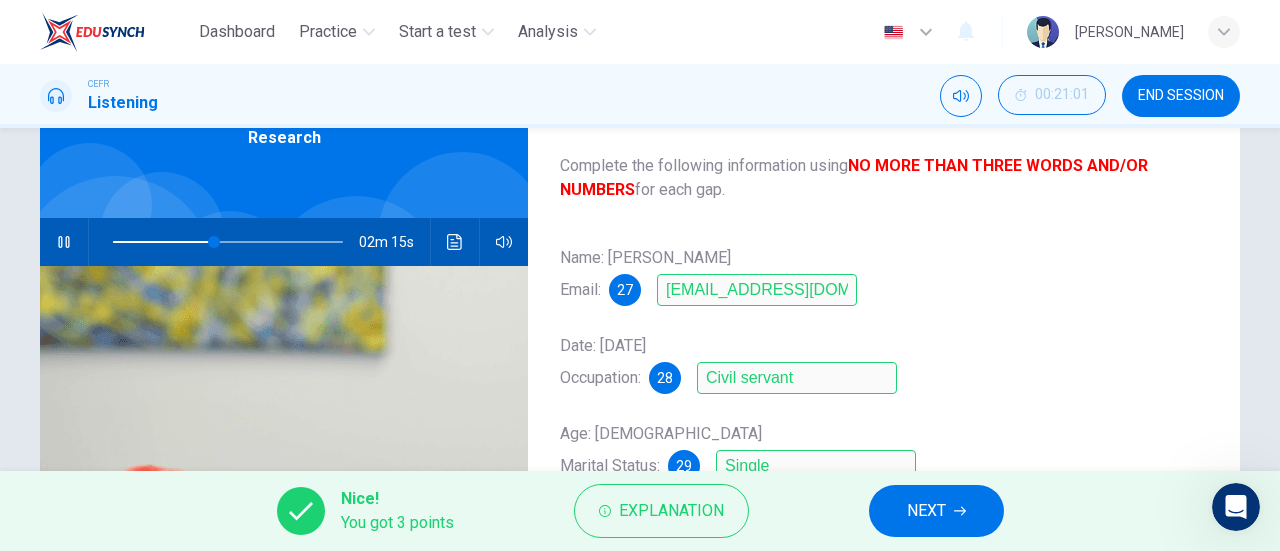 scroll, scrollTop: 99, scrollLeft: 0, axis: vertical 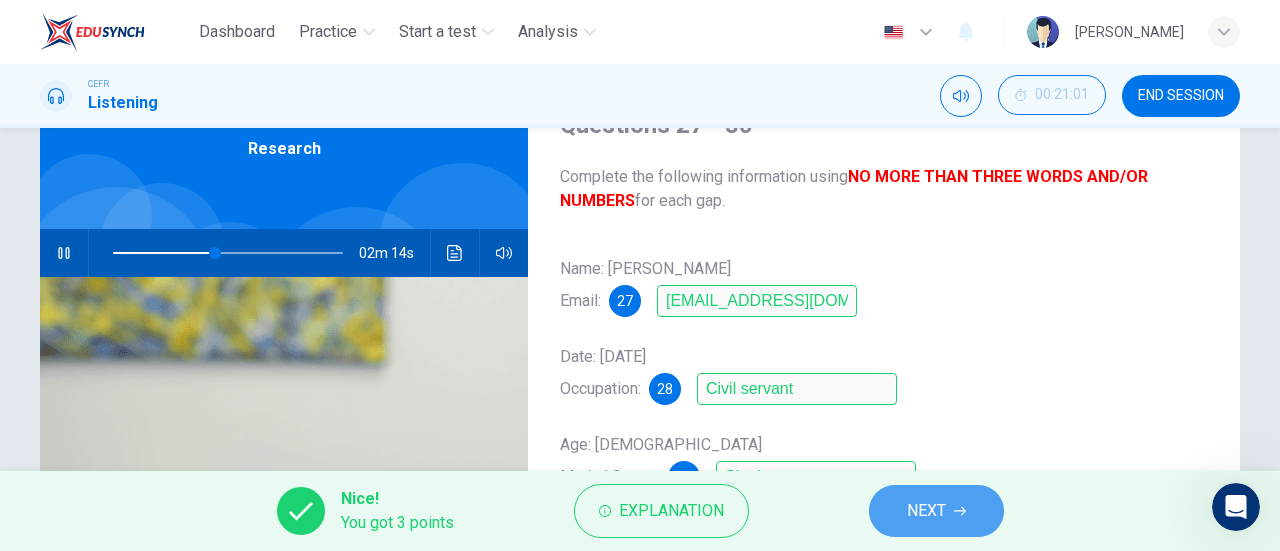 click on "NEXT" at bounding box center [926, 511] 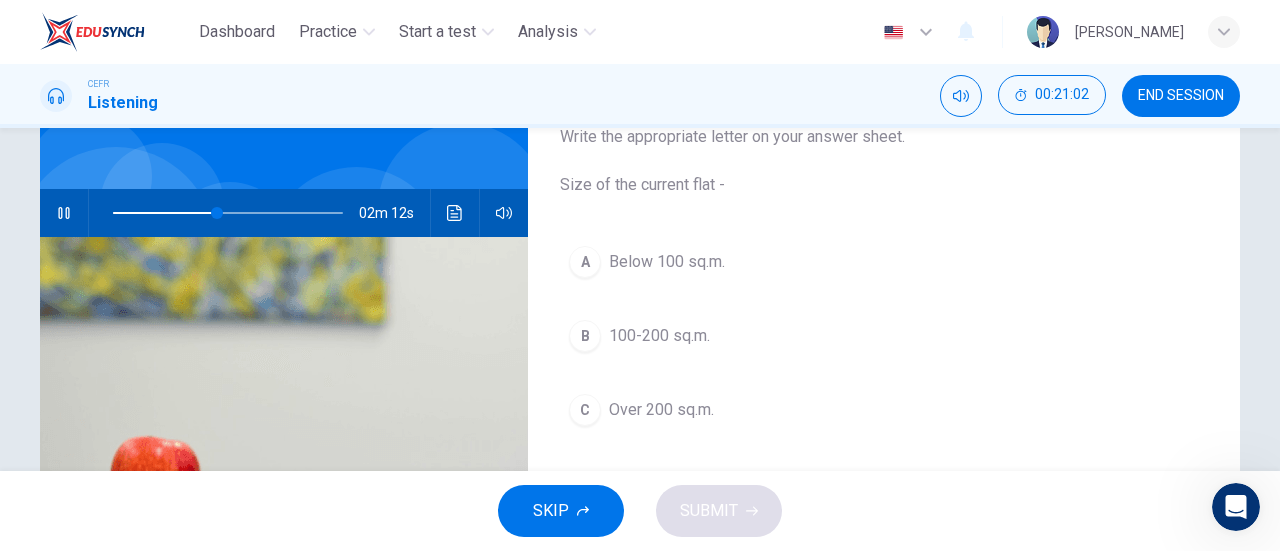 scroll, scrollTop: 141, scrollLeft: 0, axis: vertical 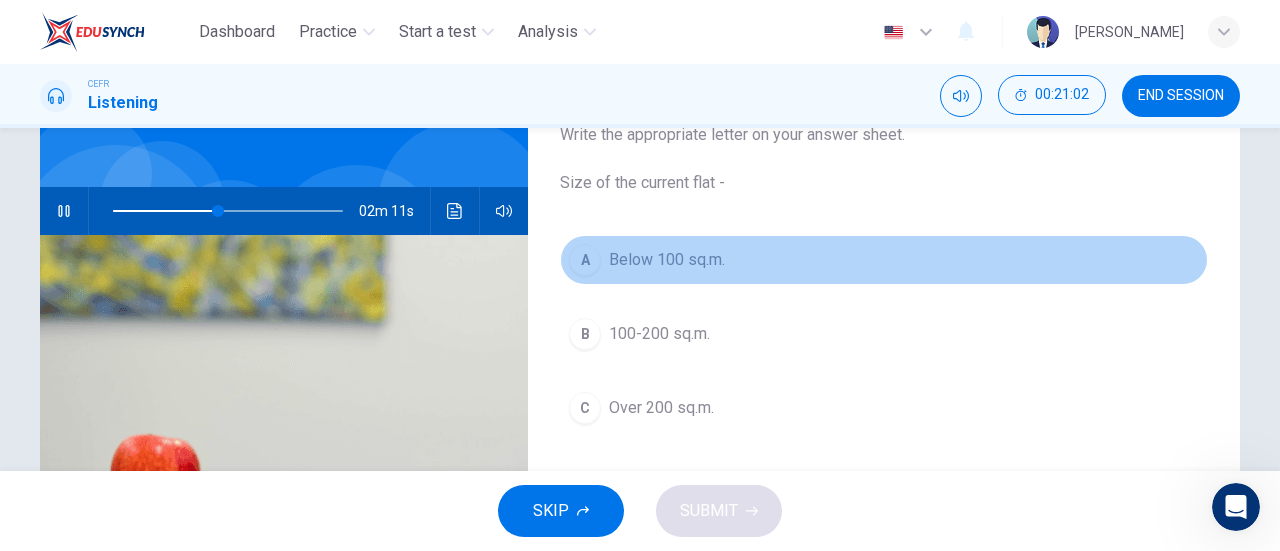 click on "Below 100 sq.m." at bounding box center (667, 260) 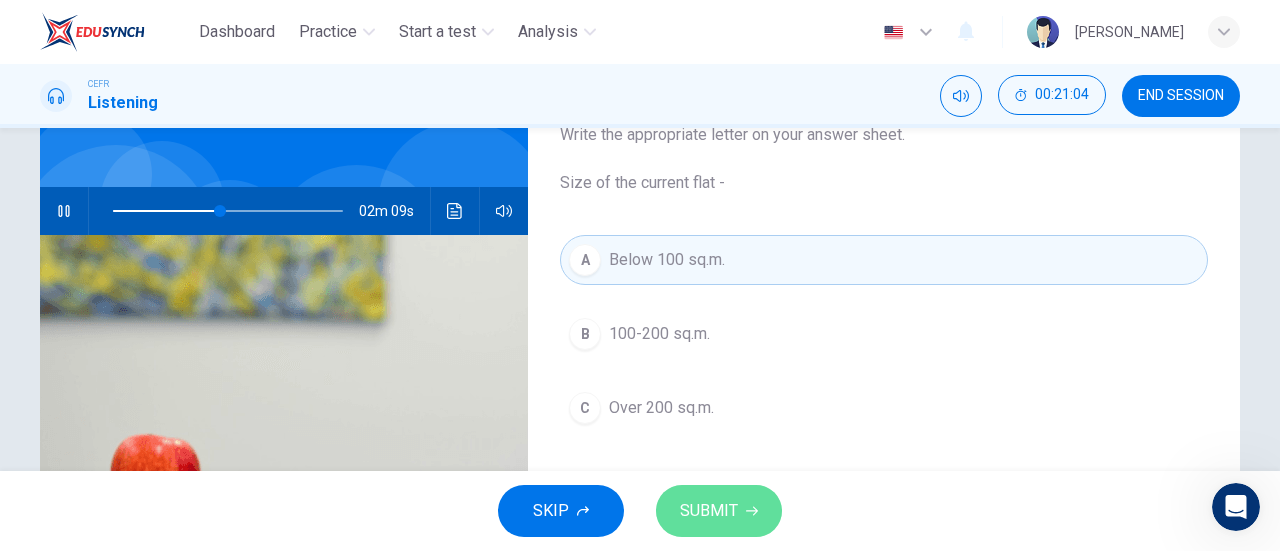 click on "SUBMIT" at bounding box center [709, 511] 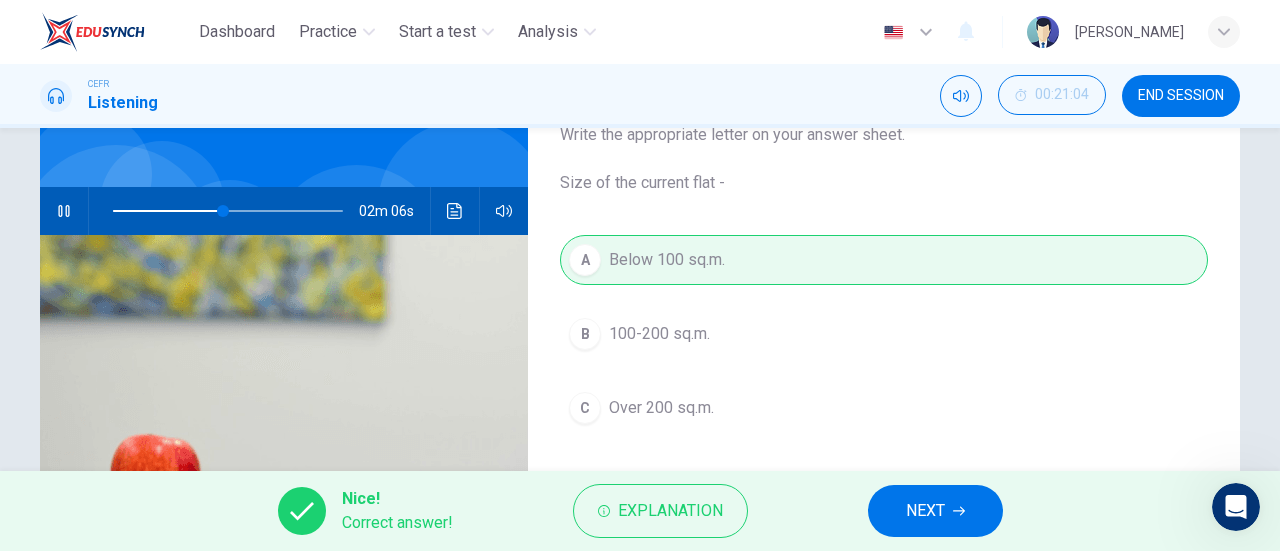 click on "NEXT" at bounding box center (935, 511) 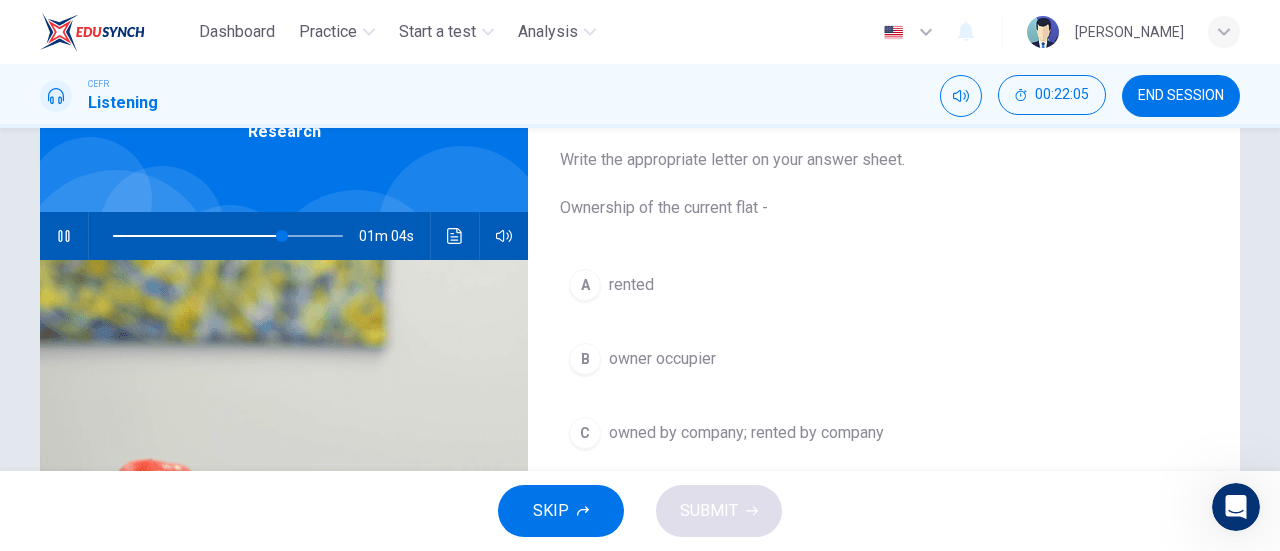 scroll, scrollTop: 117, scrollLeft: 0, axis: vertical 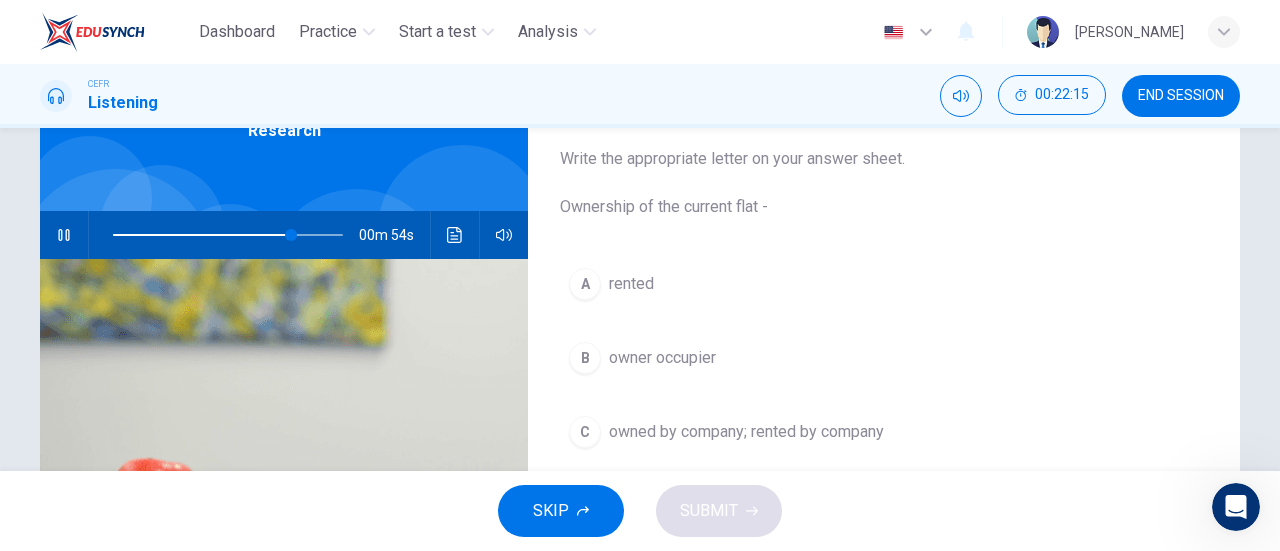 click on "00m 54s" at bounding box center (284, 235) 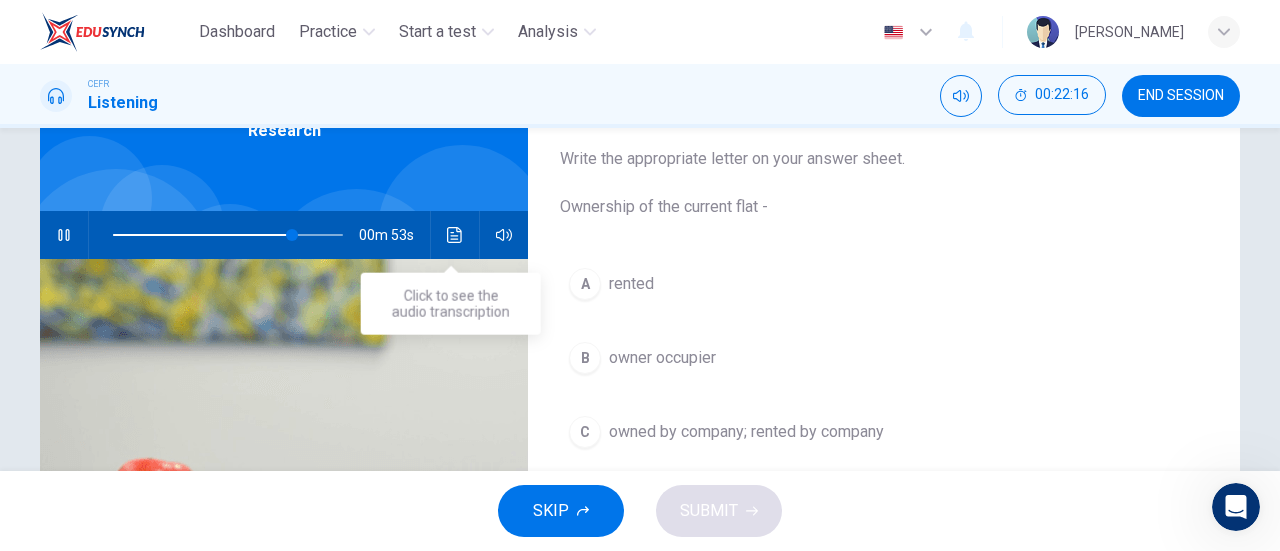 click 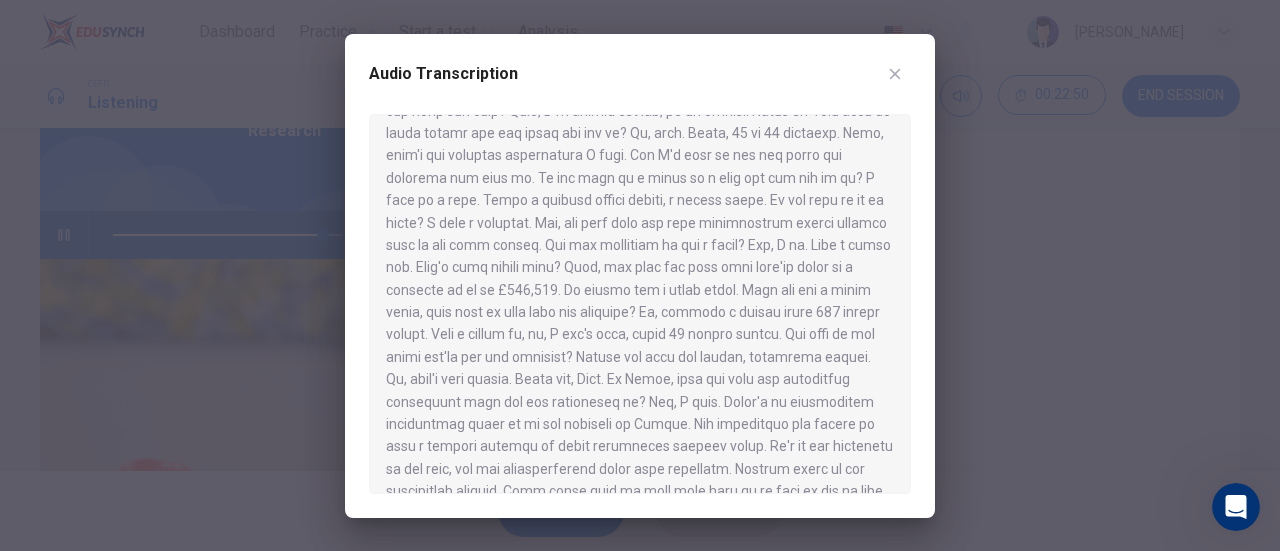 scroll, scrollTop: 302, scrollLeft: 0, axis: vertical 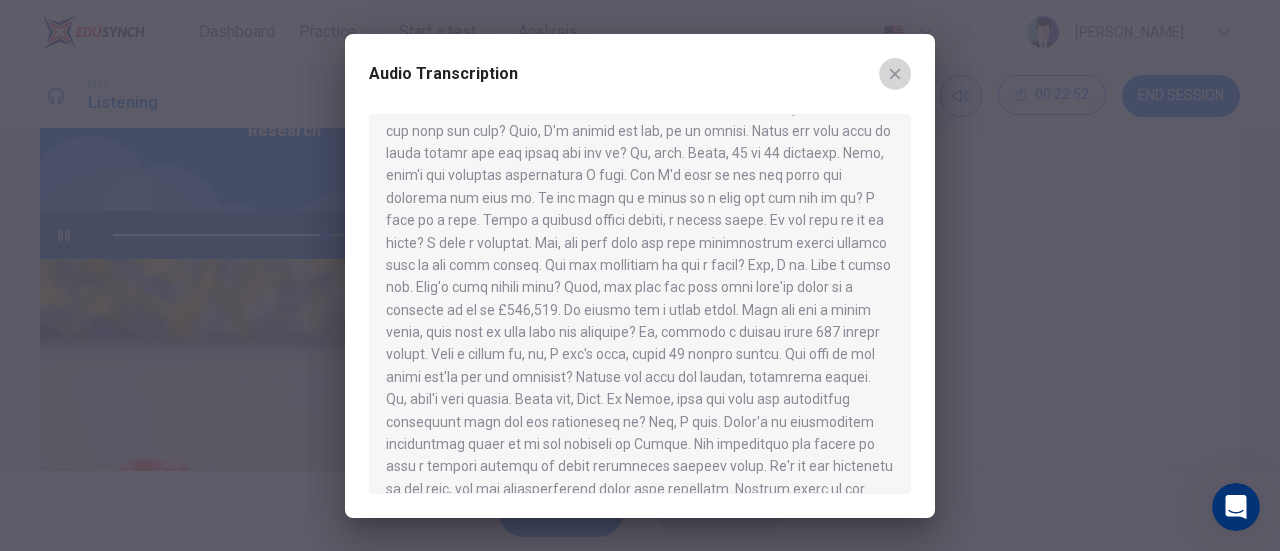 click at bounding box center [895, 74] 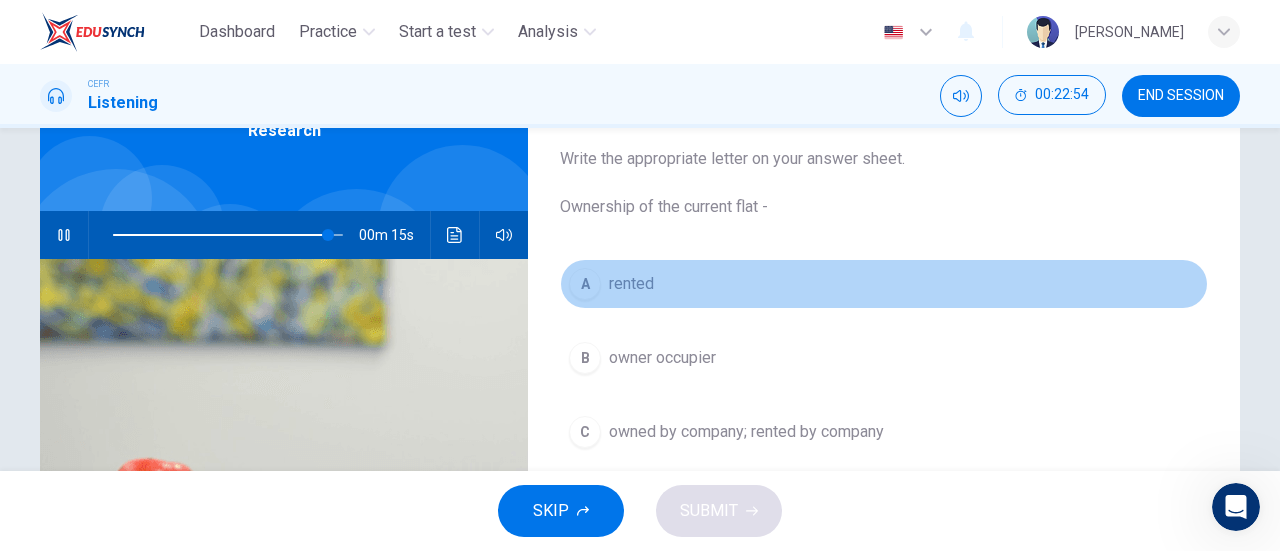 click on "A rented" at bounding box center (884, 284) 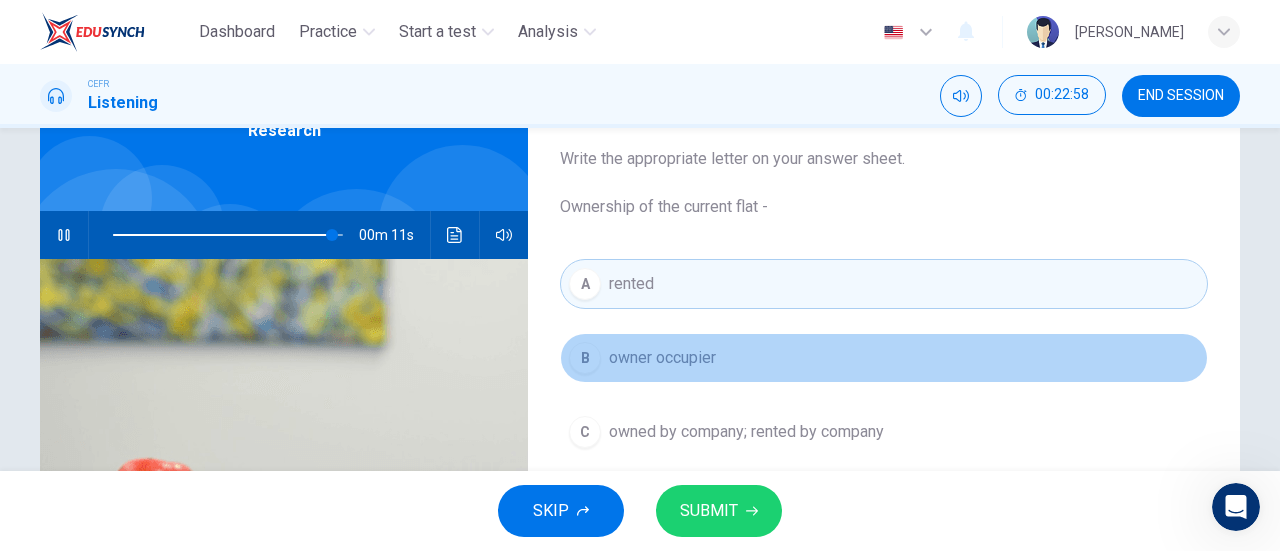 click on "B owner occupier" at bounding box center (884, 358) 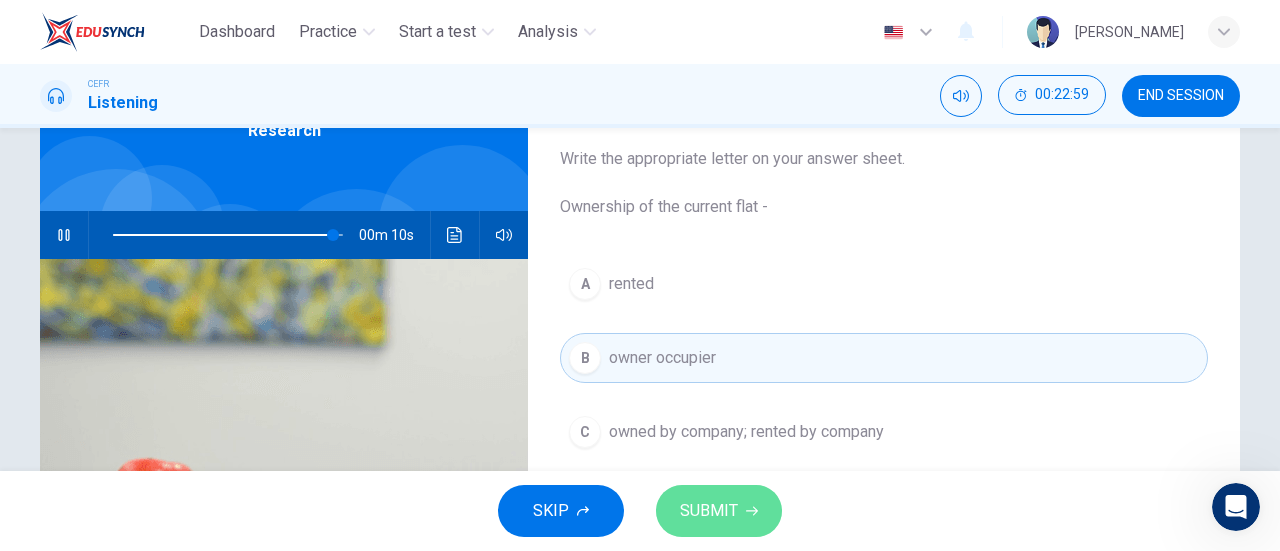 click on "SUBMIT" at bounding box center [719, 511] 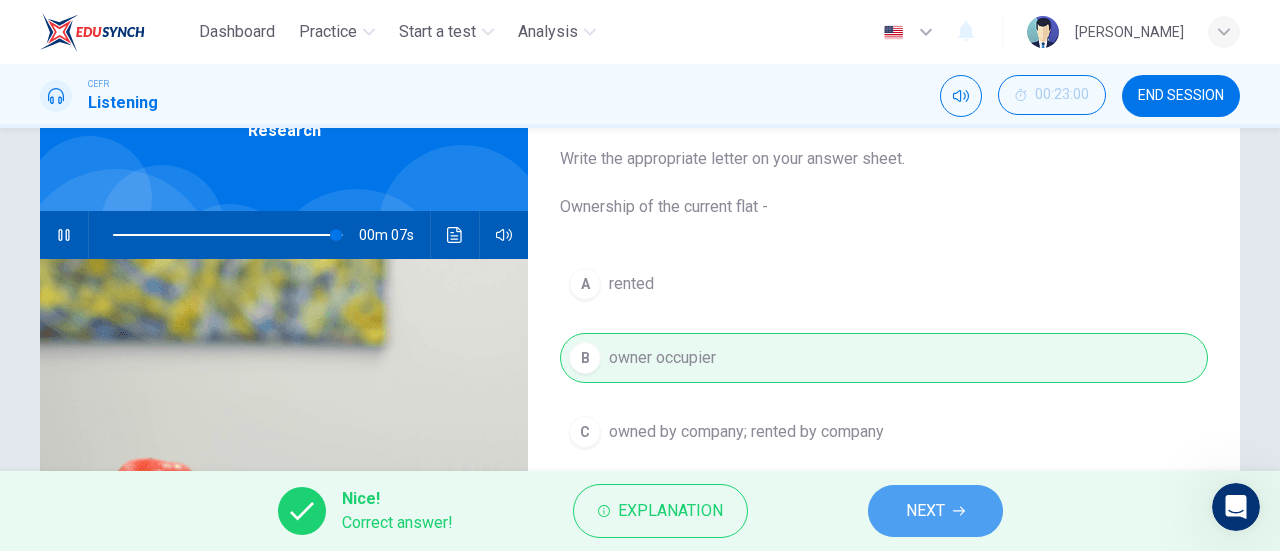 click on "NEXT" at bounding box center [935, 511] 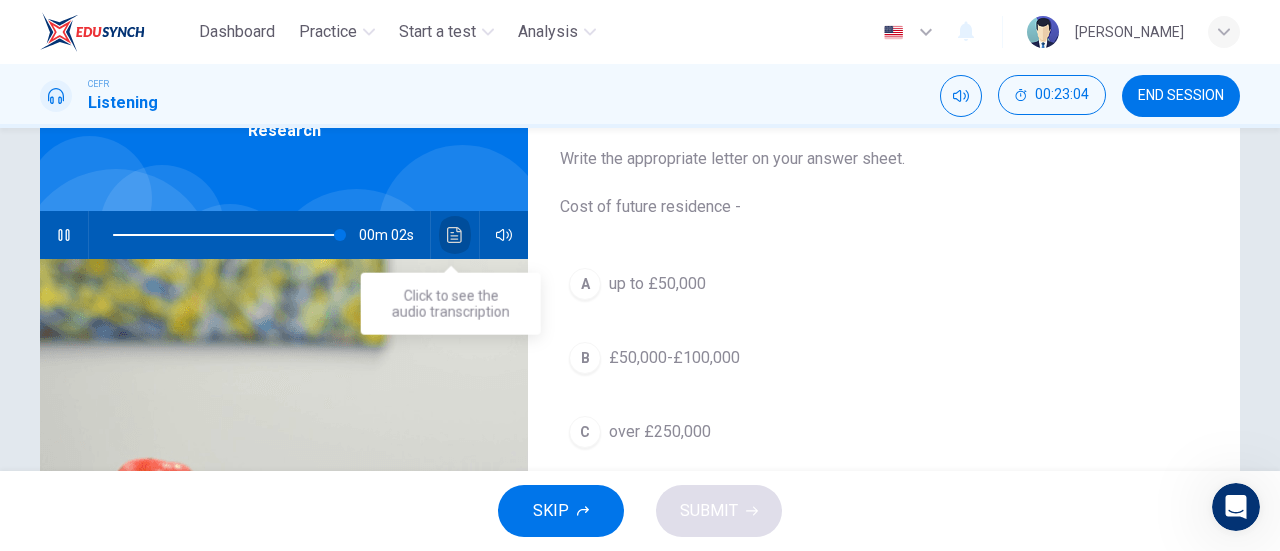 click at bounding box center (455, 235) 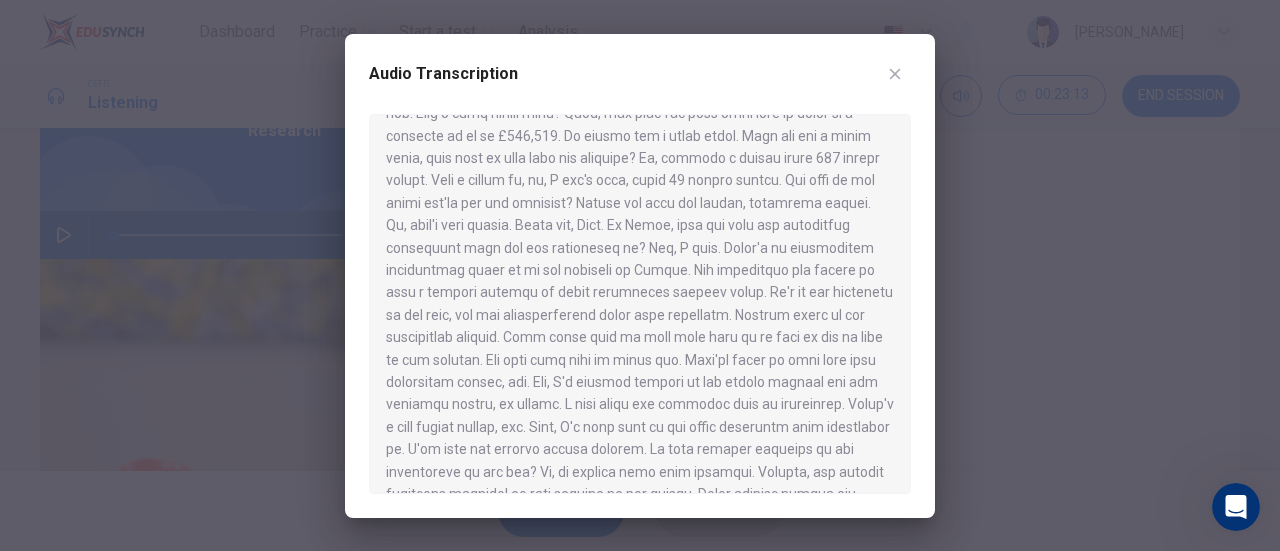 scroll, scrollTop: 452, scrollLeft: 0, axis: vertical 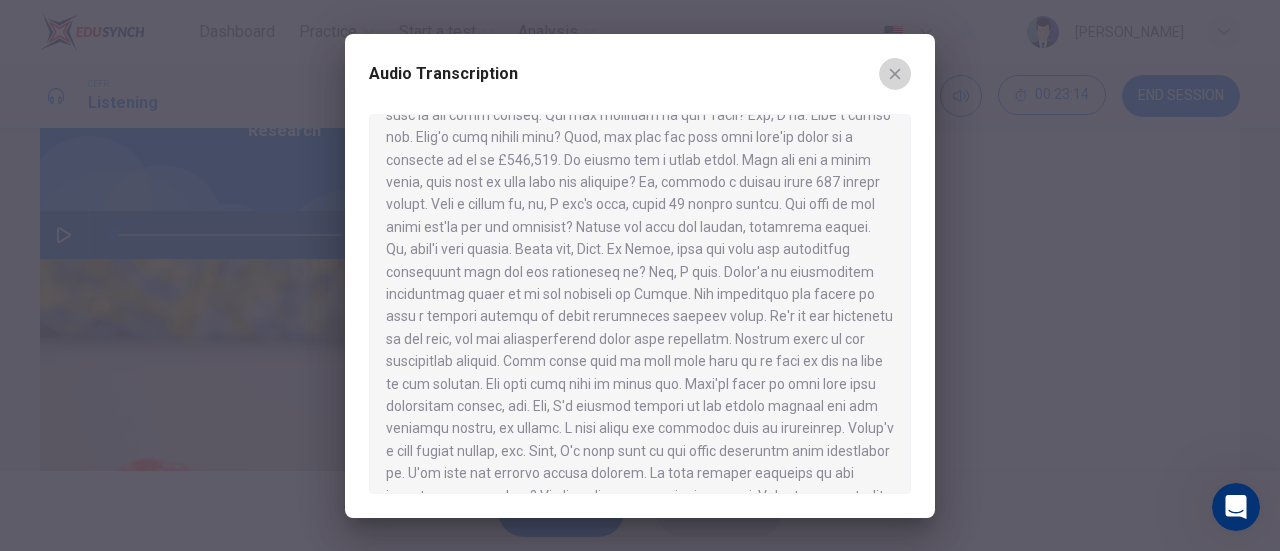 click at bounding box center [895, 74] 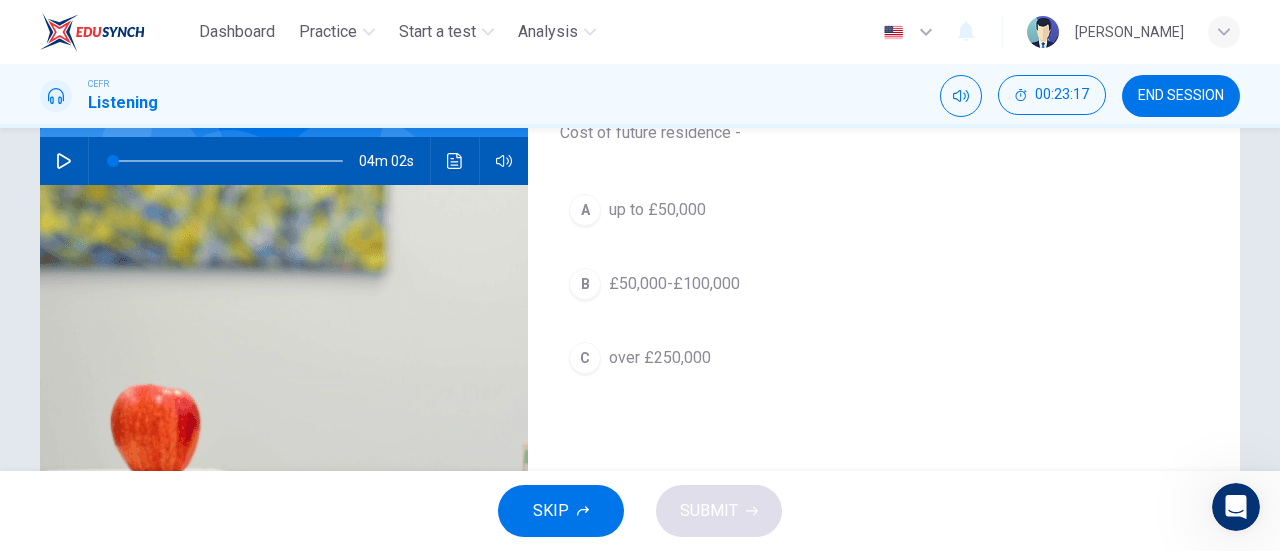 scroll, scrollTop: 139, scrollLeft: 0, axis: vertical 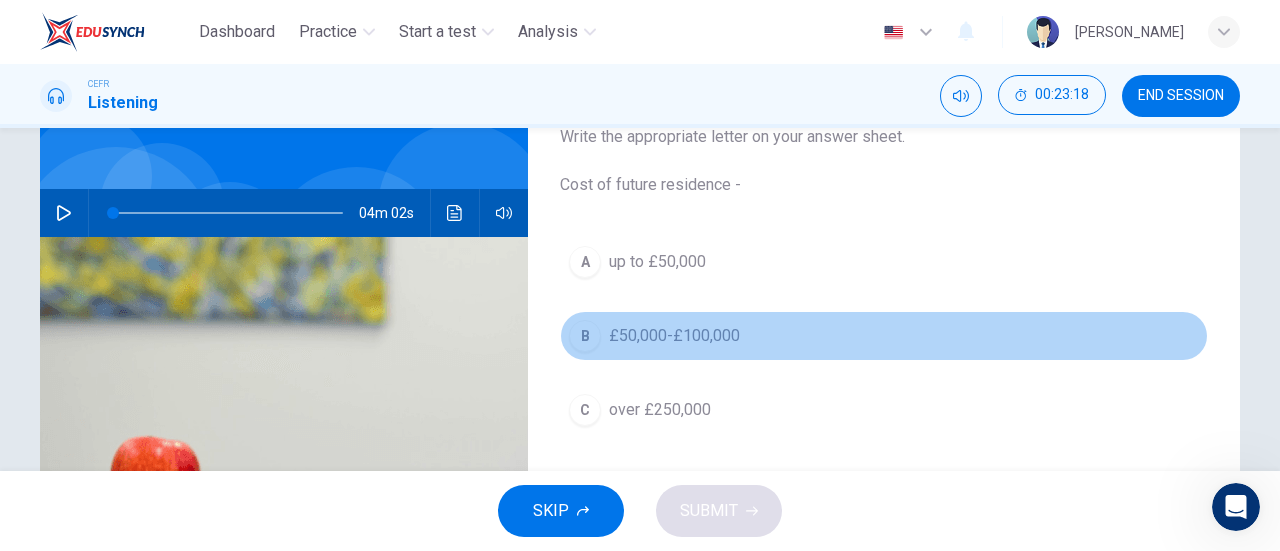 click on "B £50,000-£100,000" at bounding box center (884, 336) 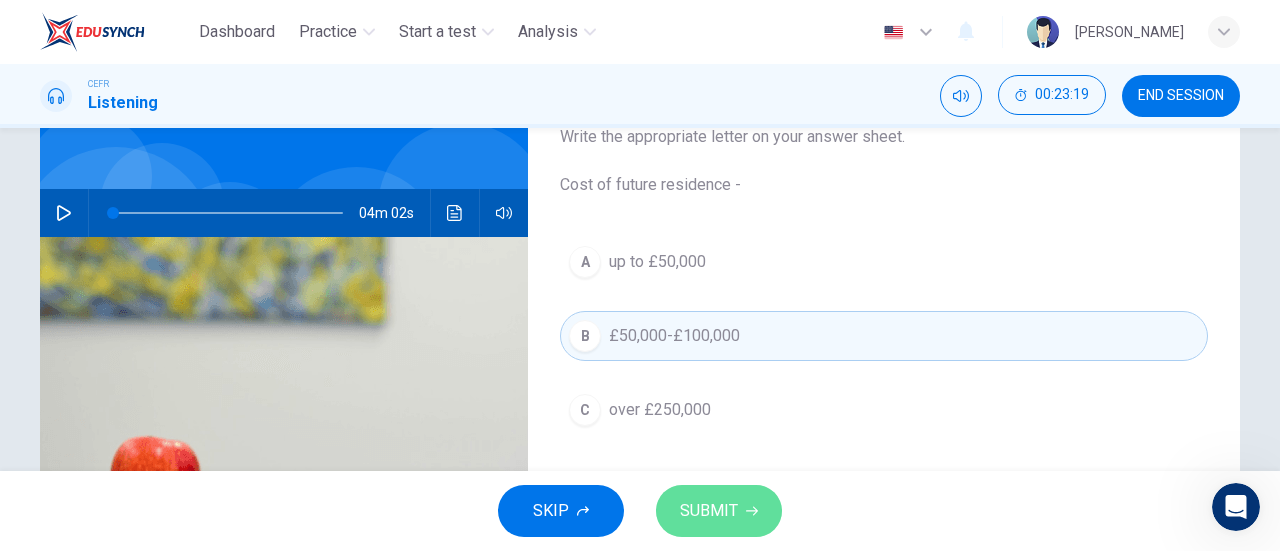click on "SUBMIT" at bounding box center [709, 511] 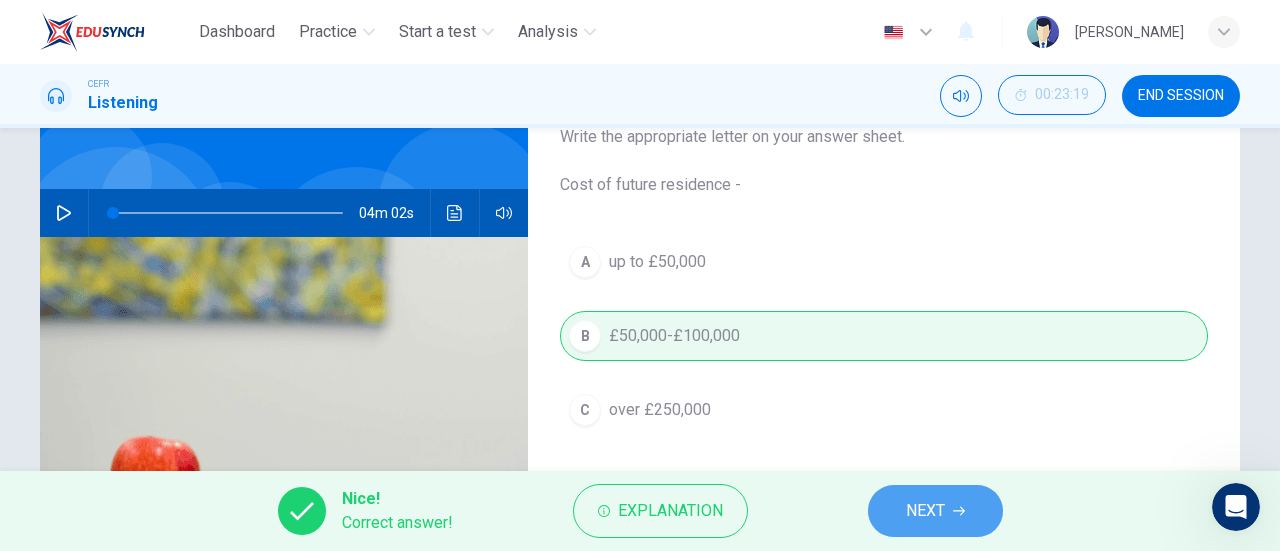 click on "NEXT" at bounding box center [935, 511] 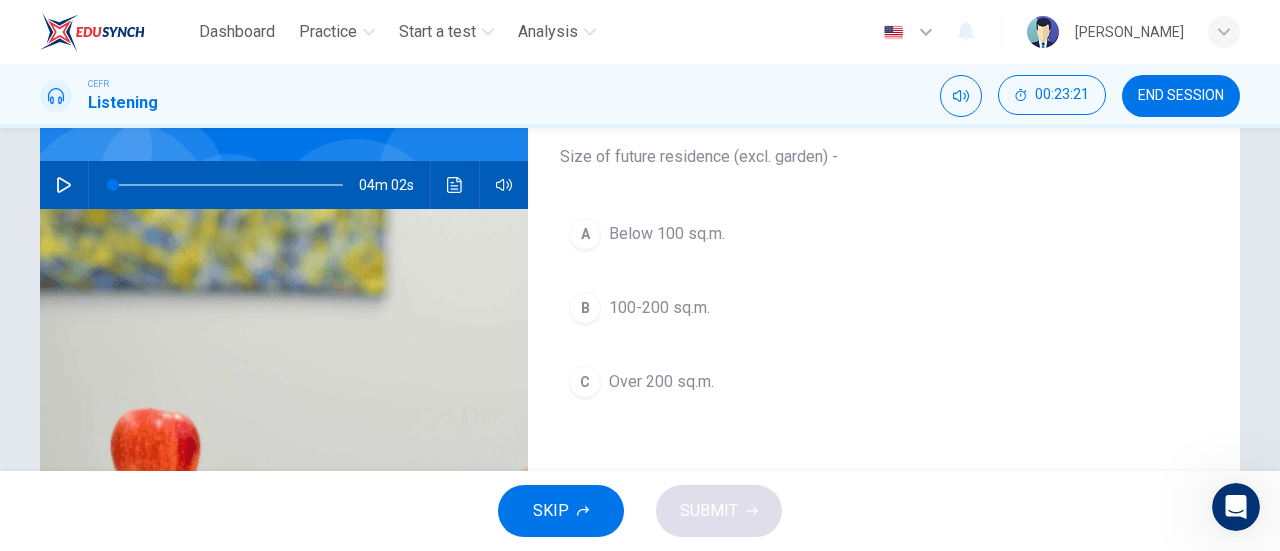 scroll, scrollTop: 169, scrollLeft: 0, axis: vertical 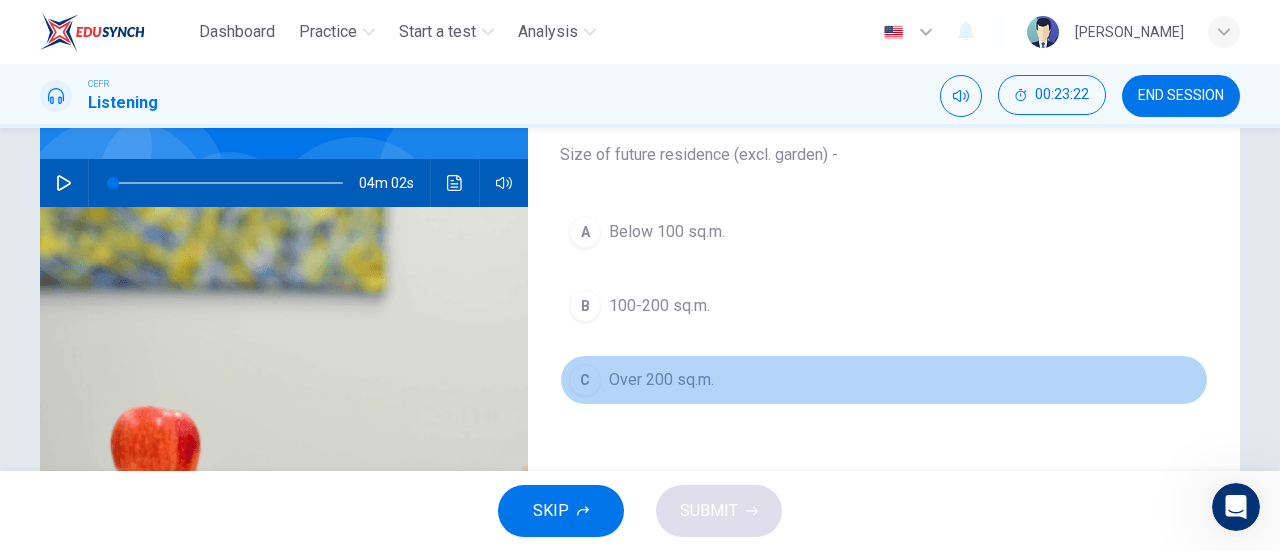 click on "C Over 200 sq.m." at bounding box center (884, 380) 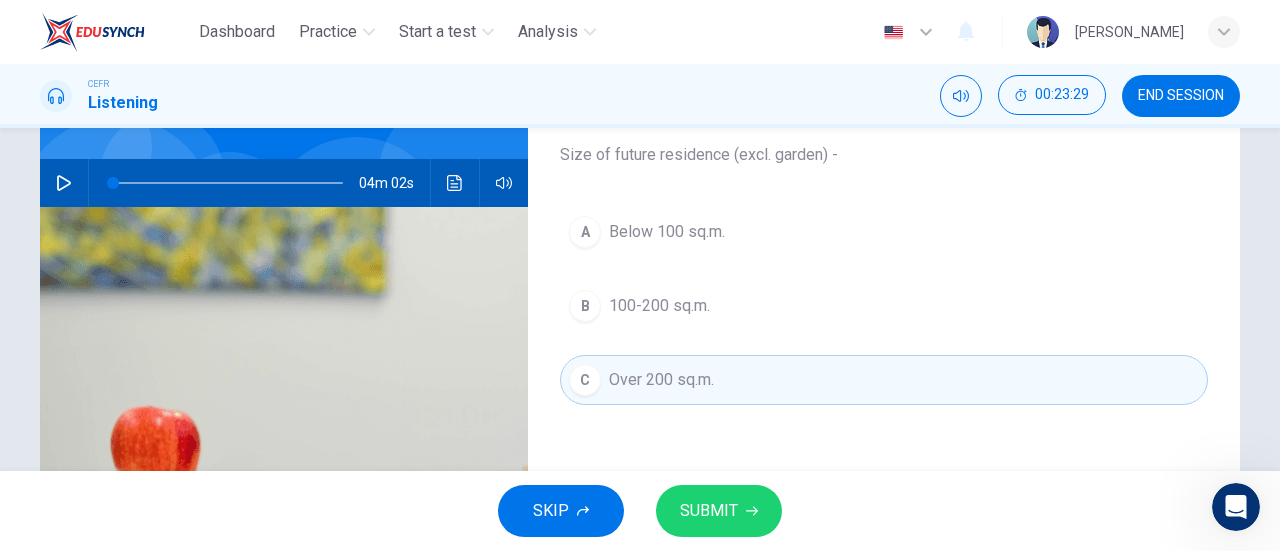 drag, startPoint x: 670, startPoint y: 291, endPoint x: 699, endPoint y: 504, distance: 214.96512 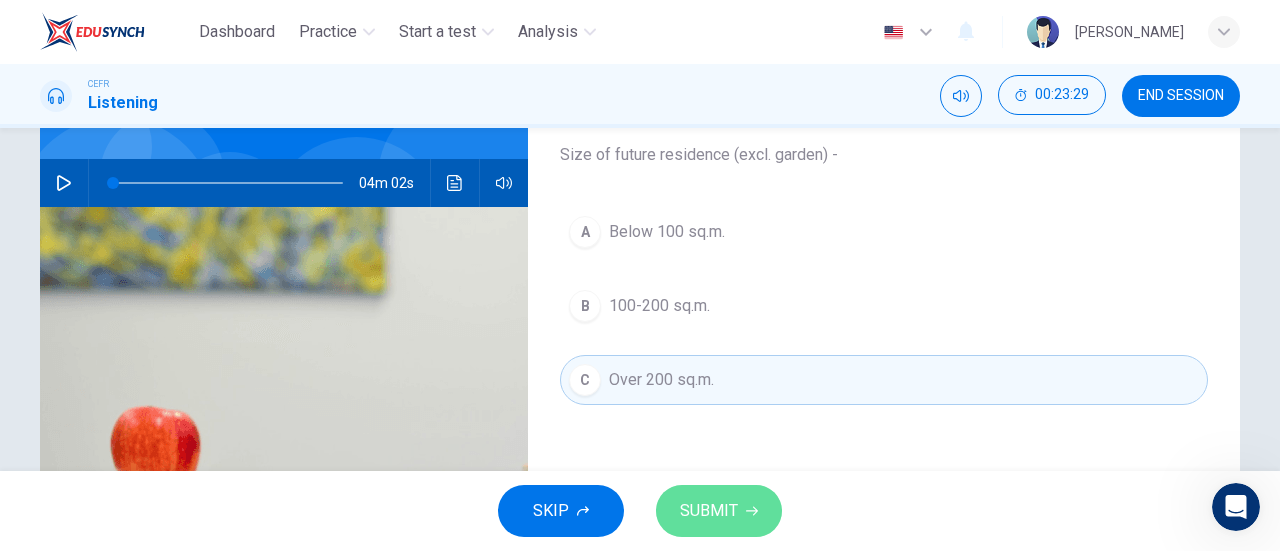 click on "SUBMIT" at bounding box center [709, 511] 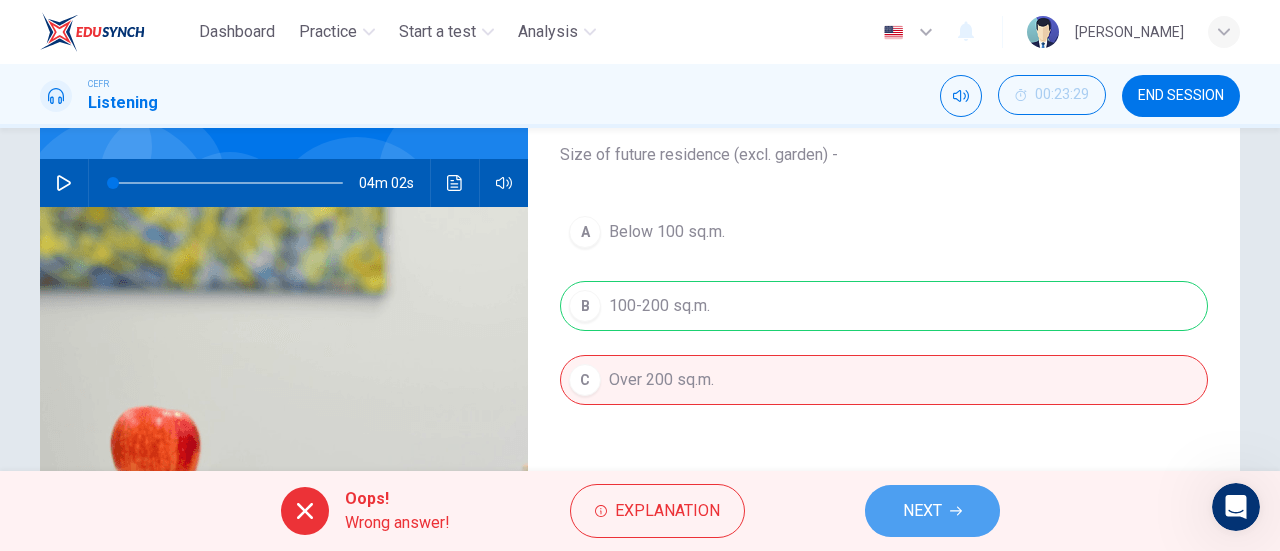 click on "NEXT" at bounding box center (932, 511) 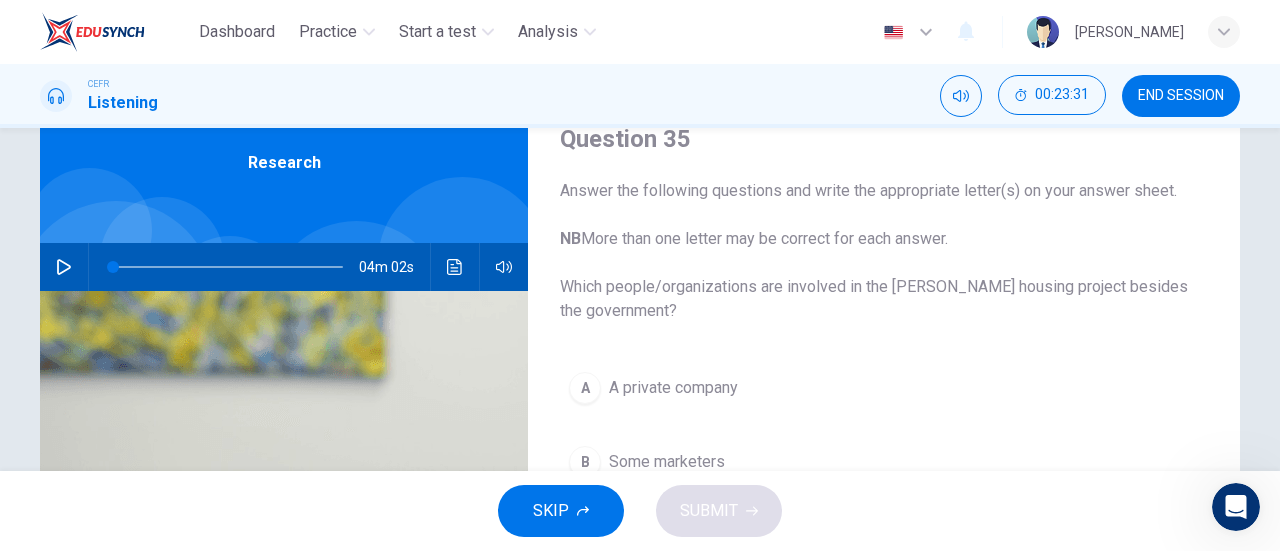 scroll, scrollTop: 0, scrollLeft: 0, axis: both 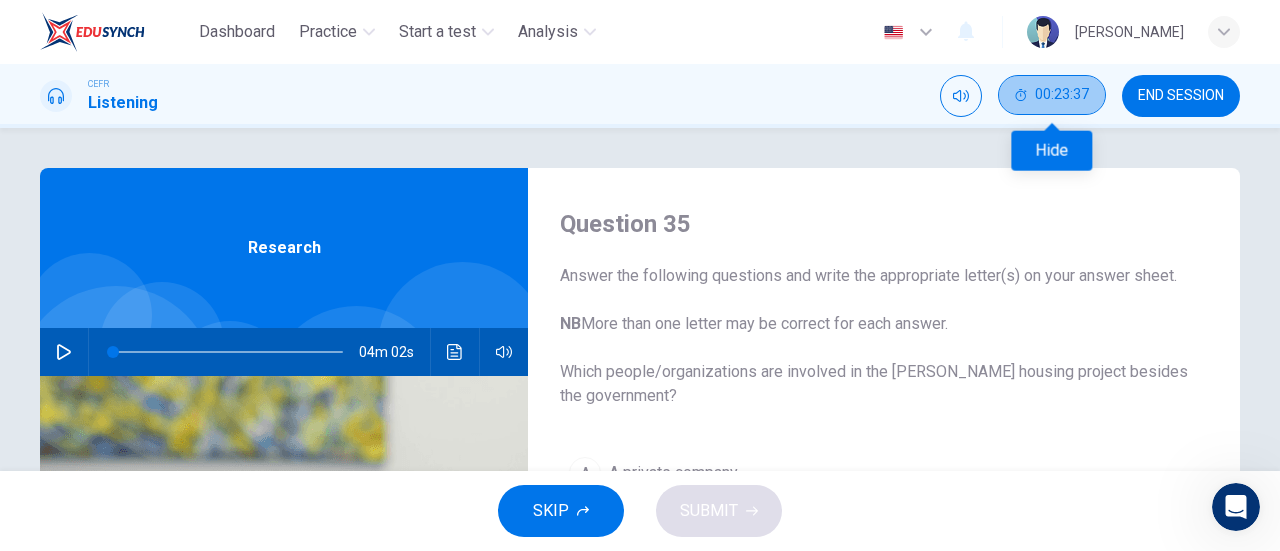 click on "00:23:37" at bounding box center (1052, 95) 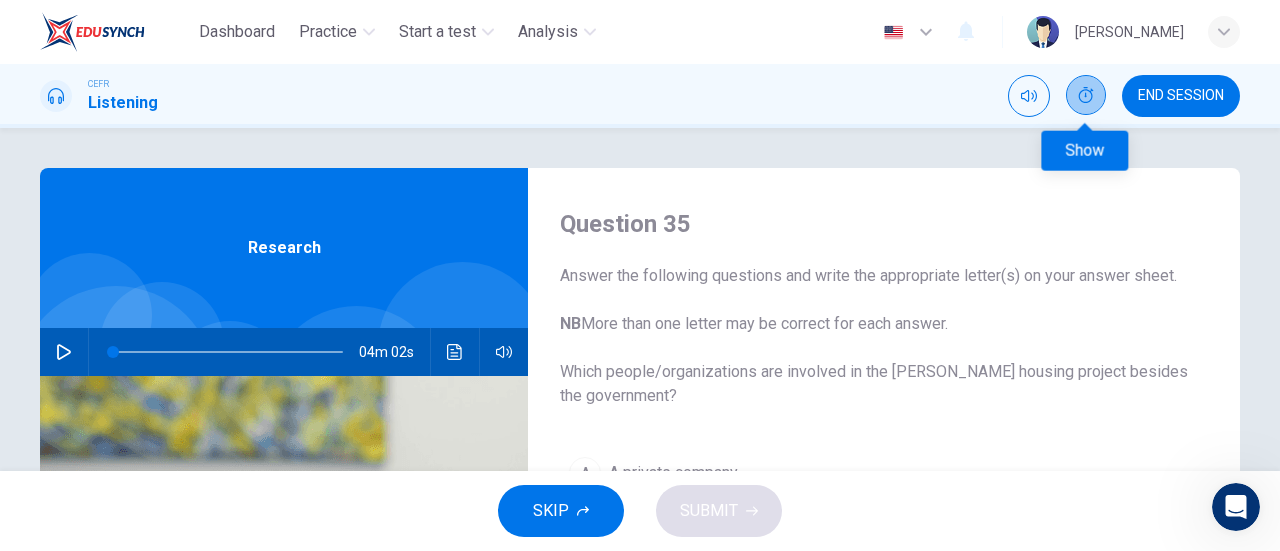 click 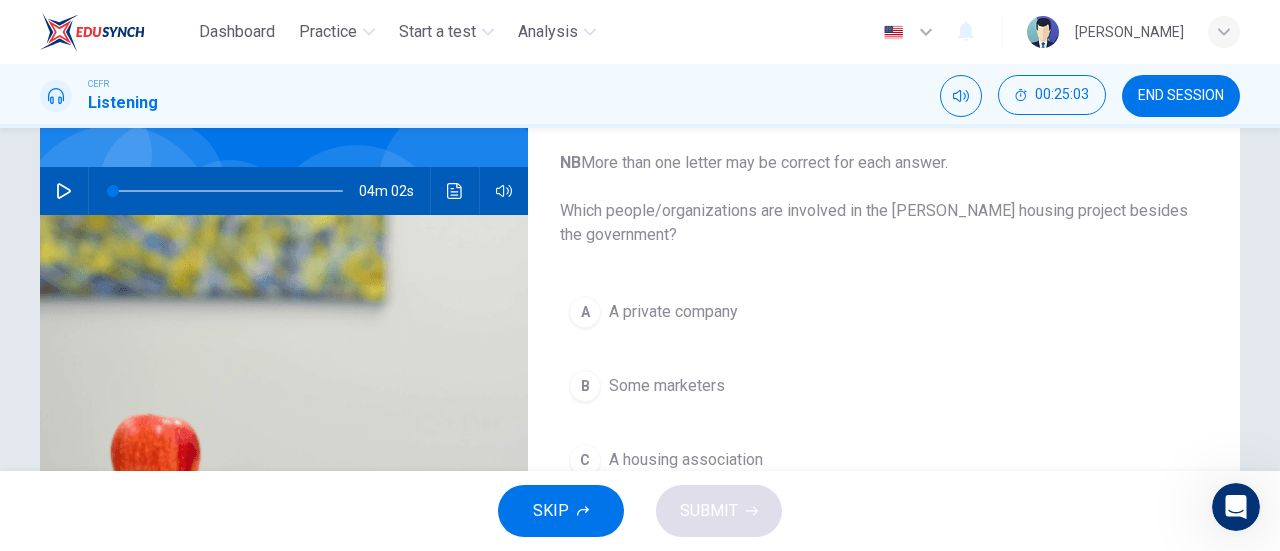 scroll, scrollTop: 195, scrollLeft: 0, axis: vertical 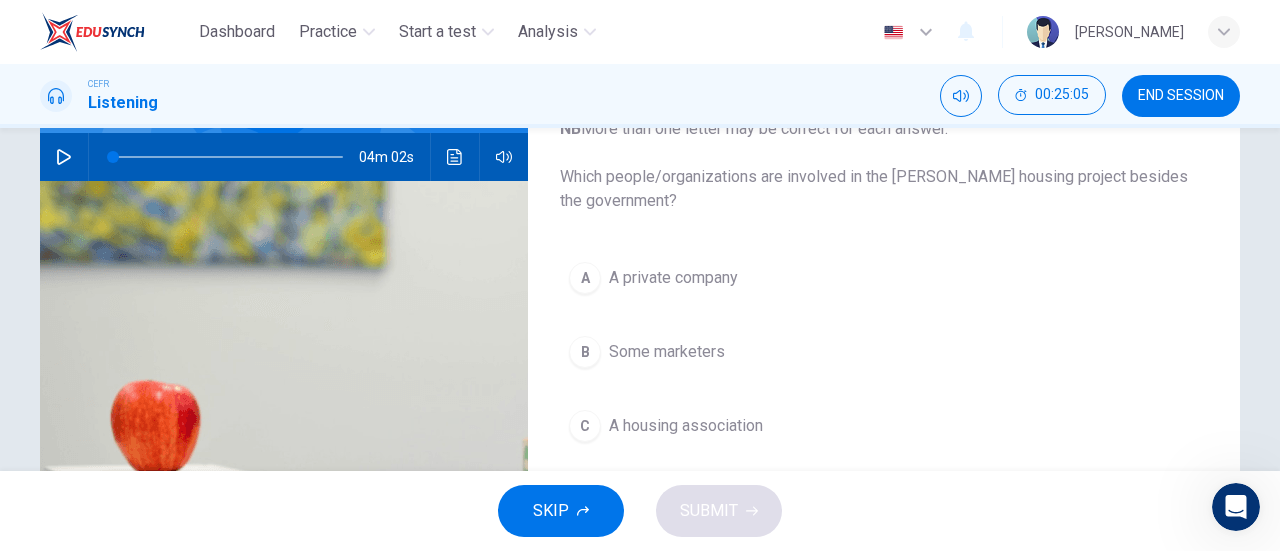 click 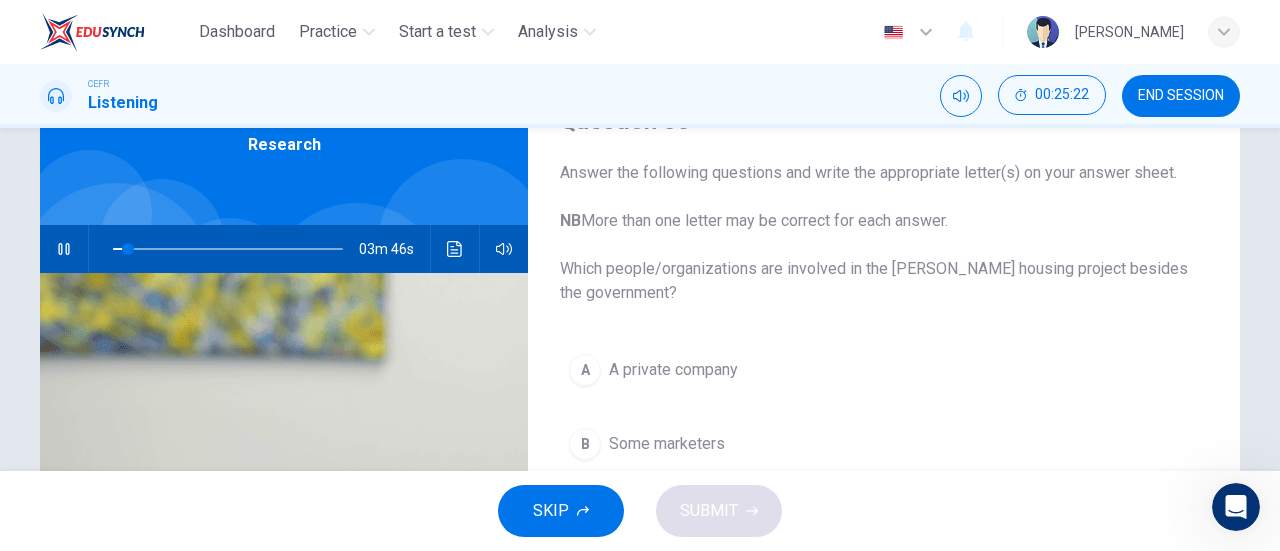 scroll, scrollTop: 102, scrollLeft: 0, axis: vertical 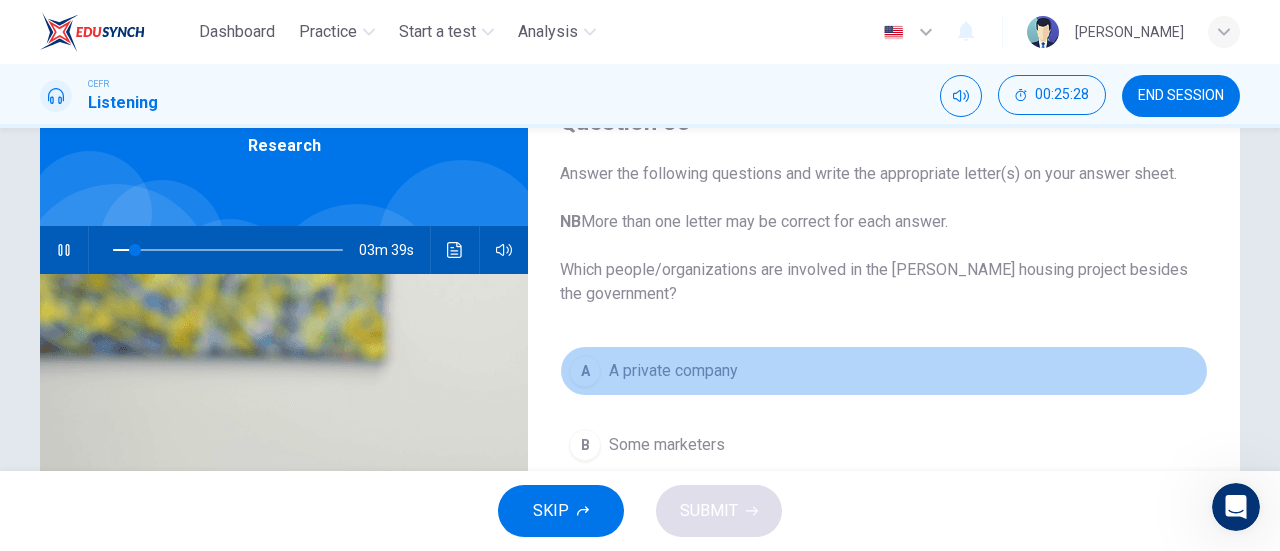 click on "A private company" at bounding box center (673, 371) 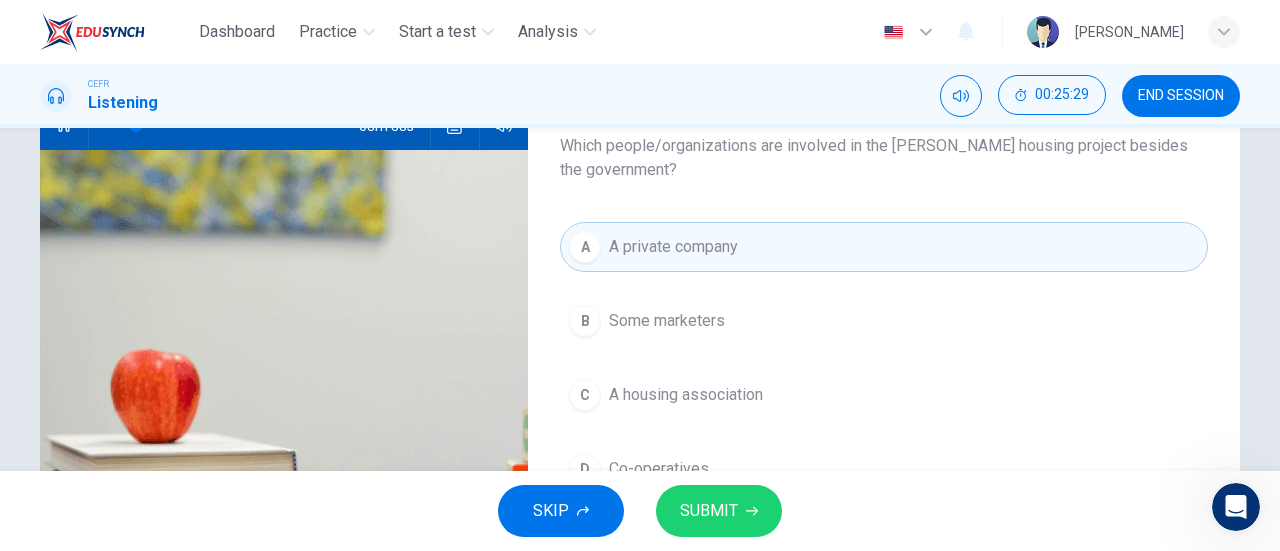 scroll, scrollTop: 227, scrollLeft: 0, axis: vertical 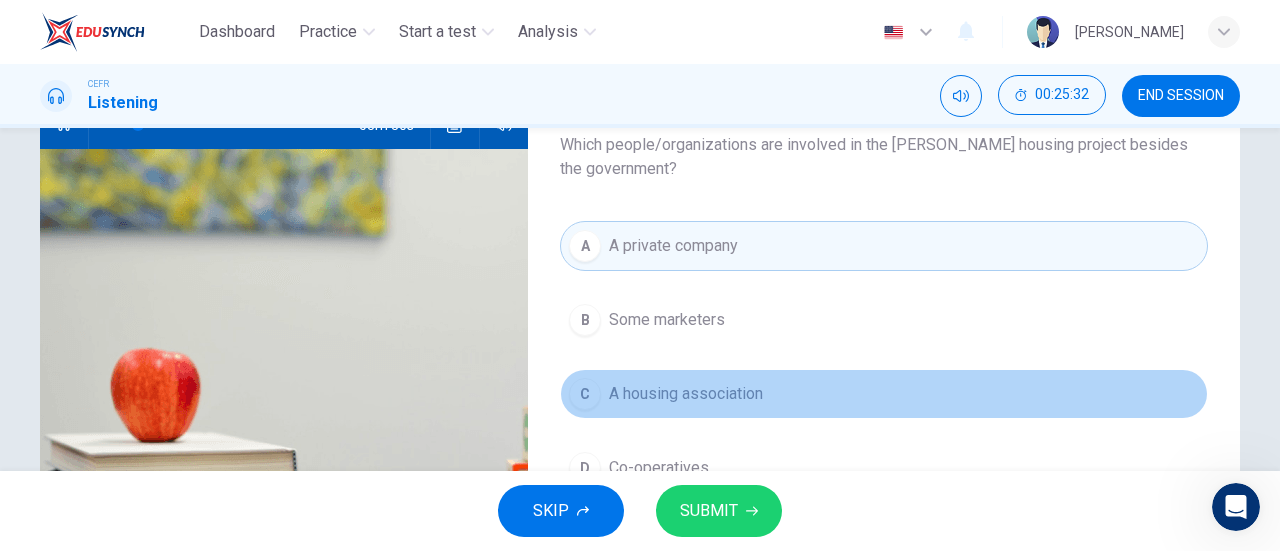 click on "C A housing association" at bounding box center [884, 394] 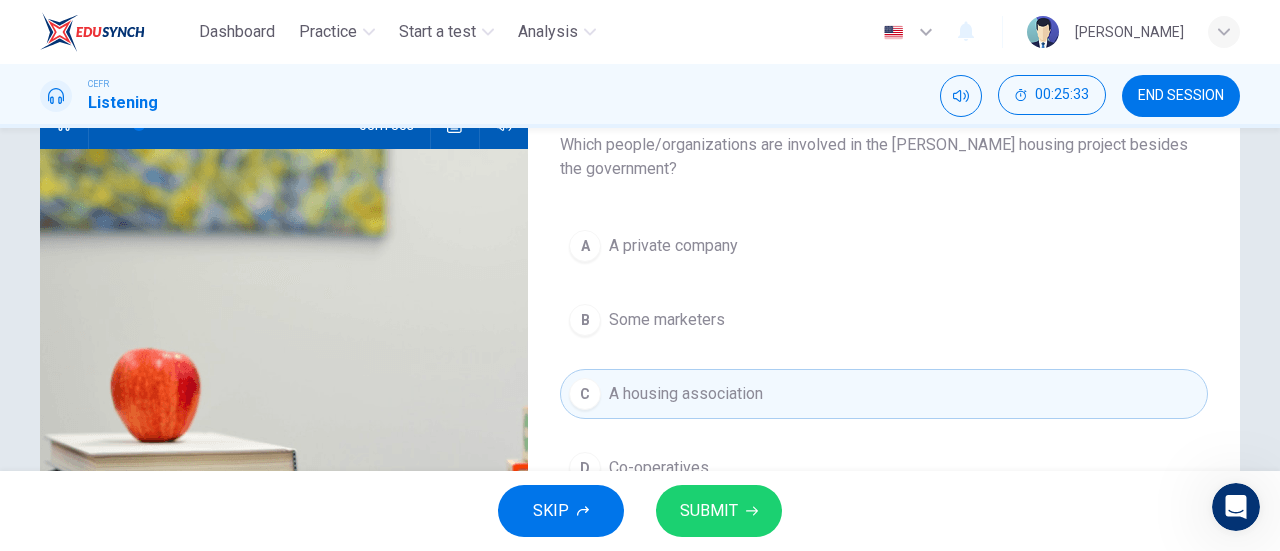 click on "SUBMIT" at bounding box center [709, 511] 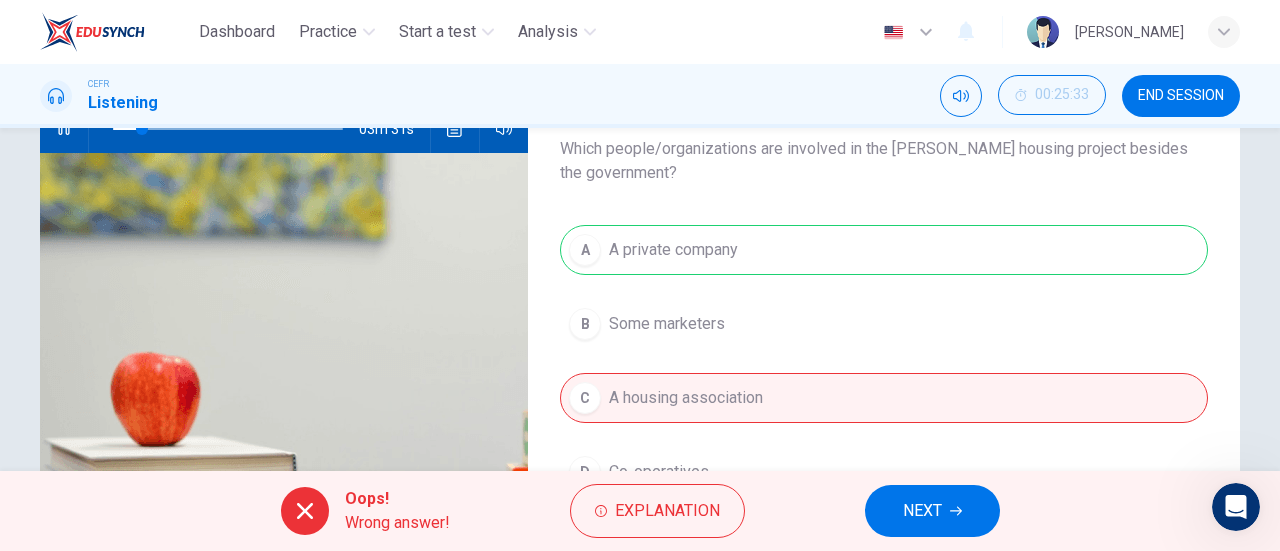 scroll, scrollTop: 223, scrollLeft: 0, axis: vertical 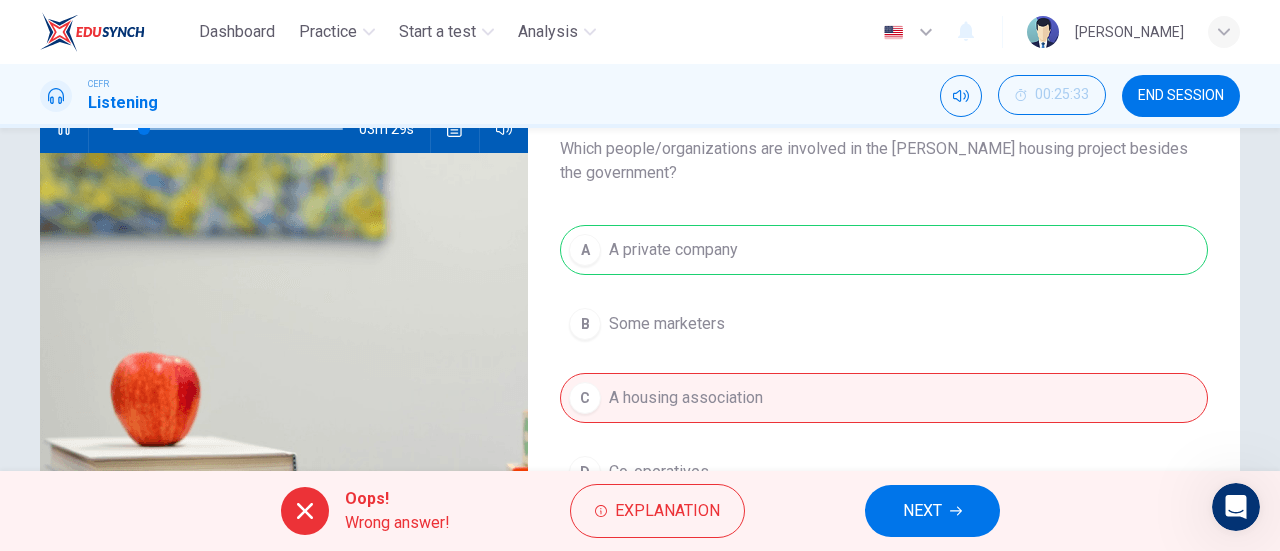 click on "NEXT" at bounding box center [922, 511] 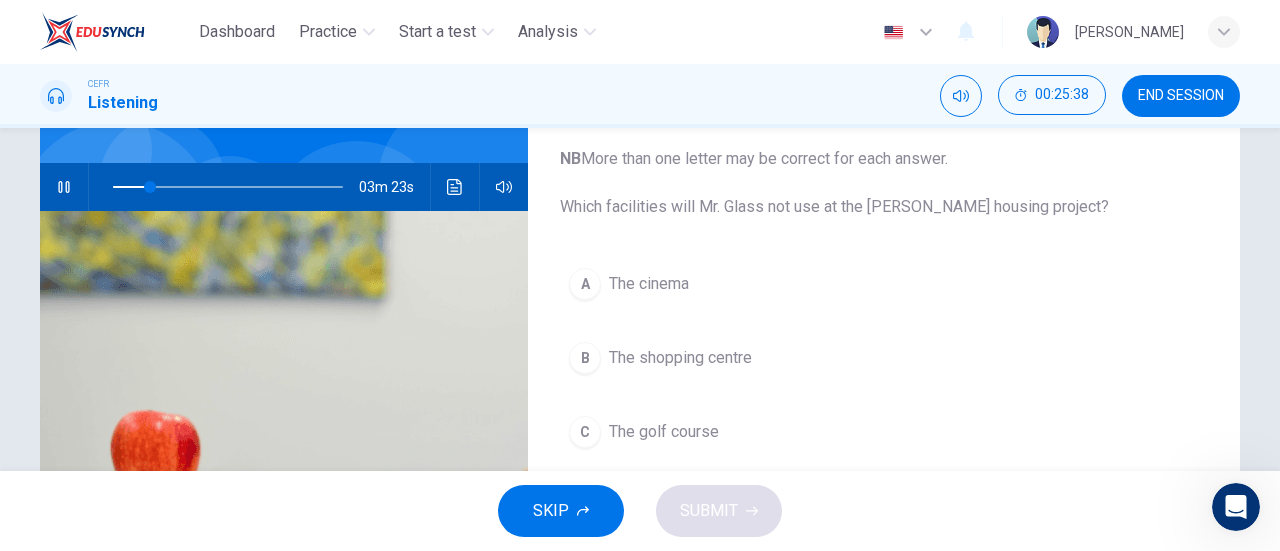 scroll, scrollTop: 223, scrollLeft: 0, axis: vertical 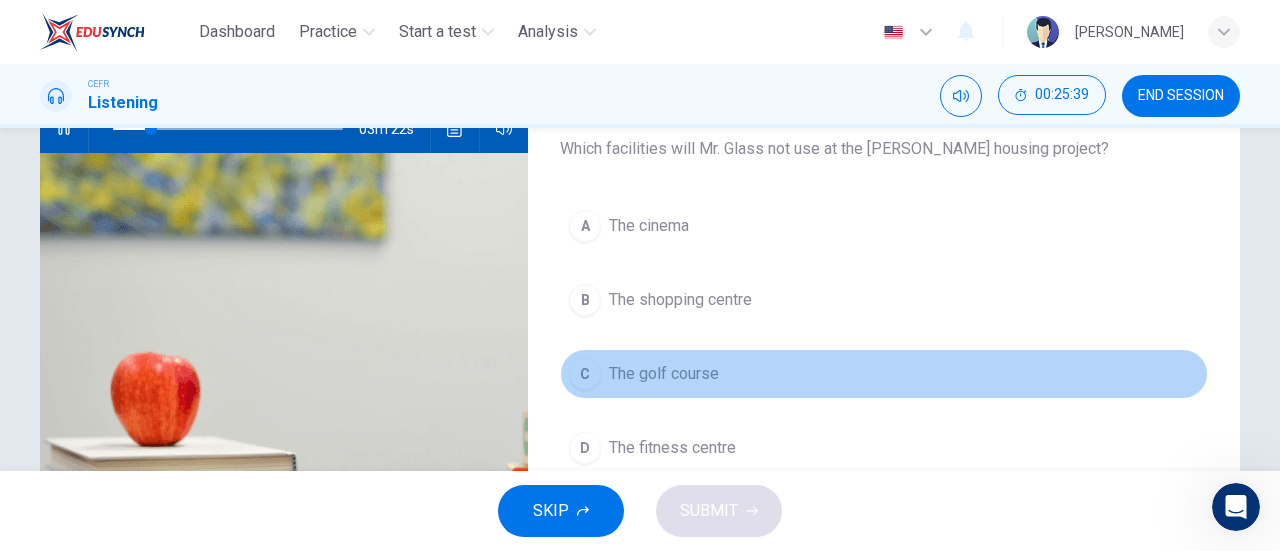 click on "C The golf course" at bounding box center (884, 374) 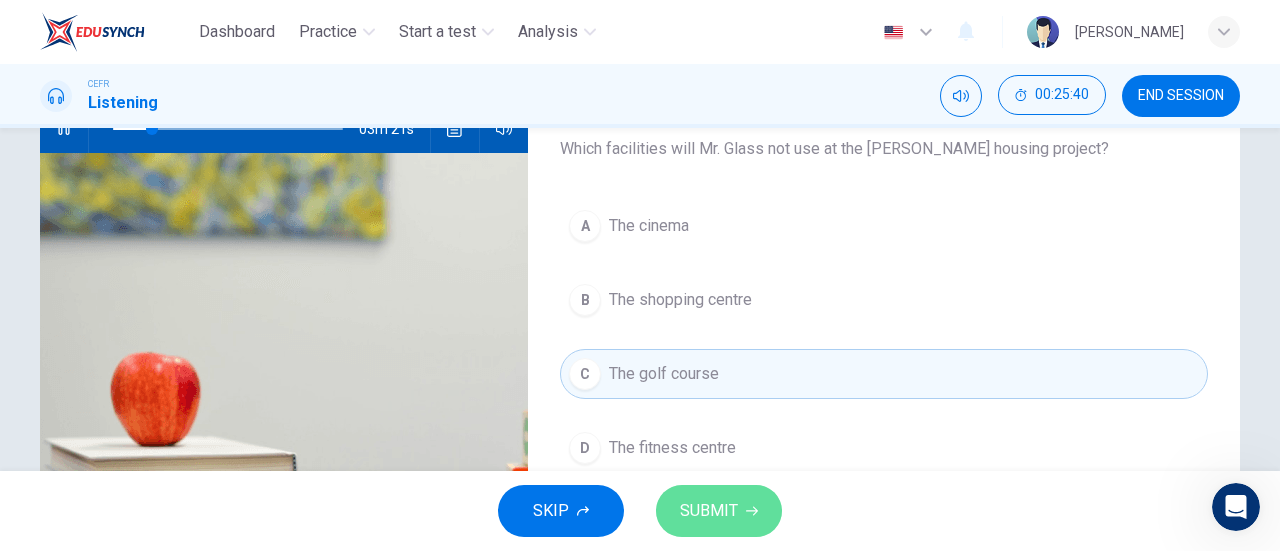 click on "SUBMIT" at bounding box center [709, 511] 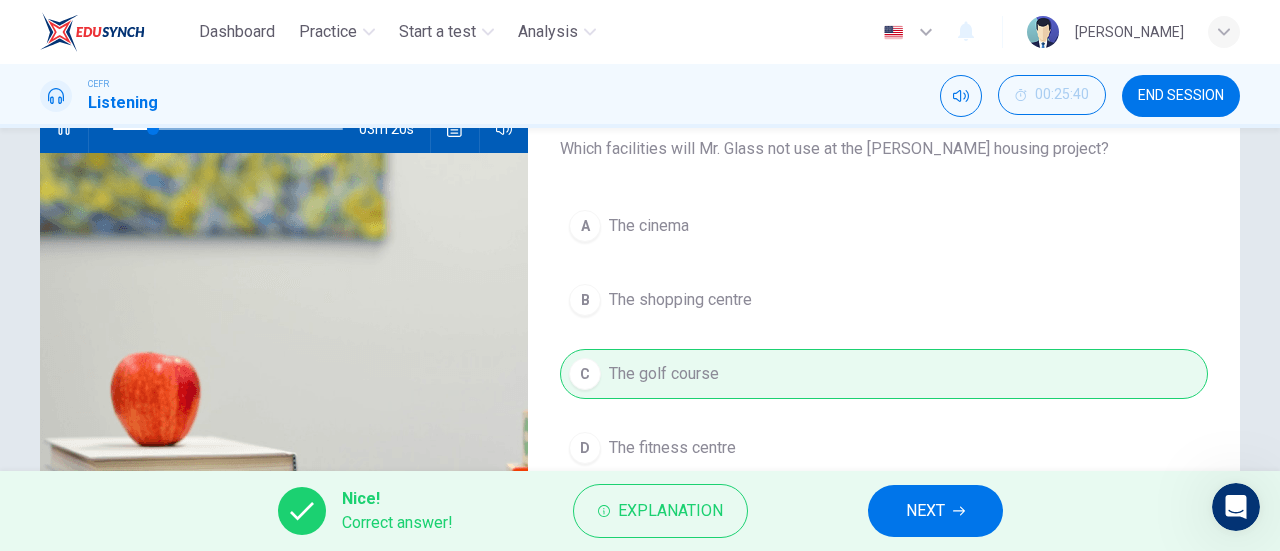 type on "18" 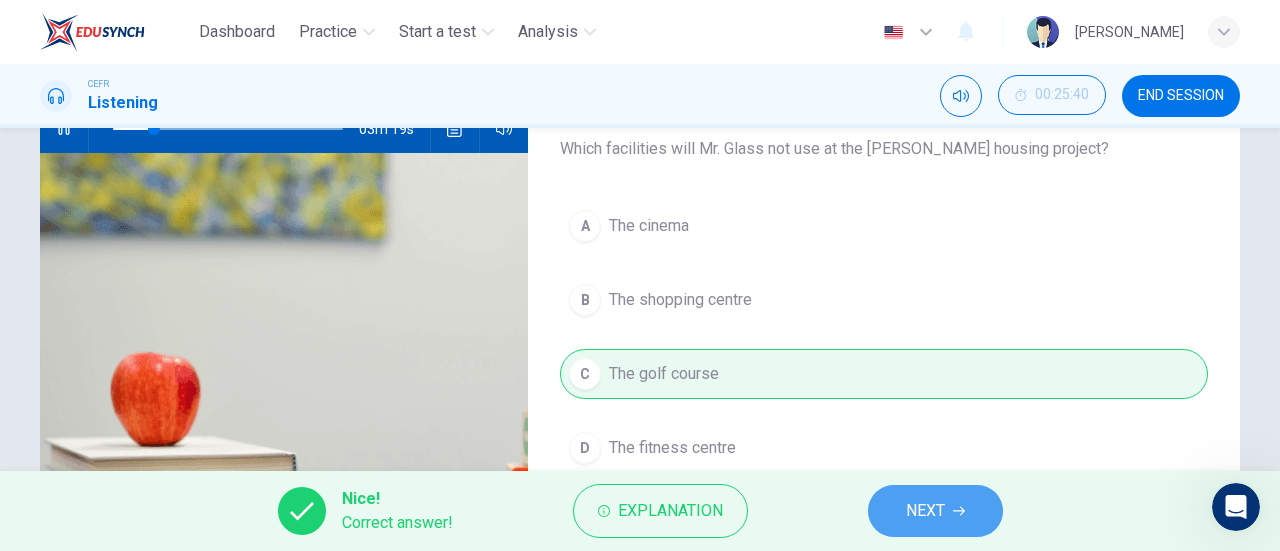click on "NEXT" at bounding box center (935, 511) 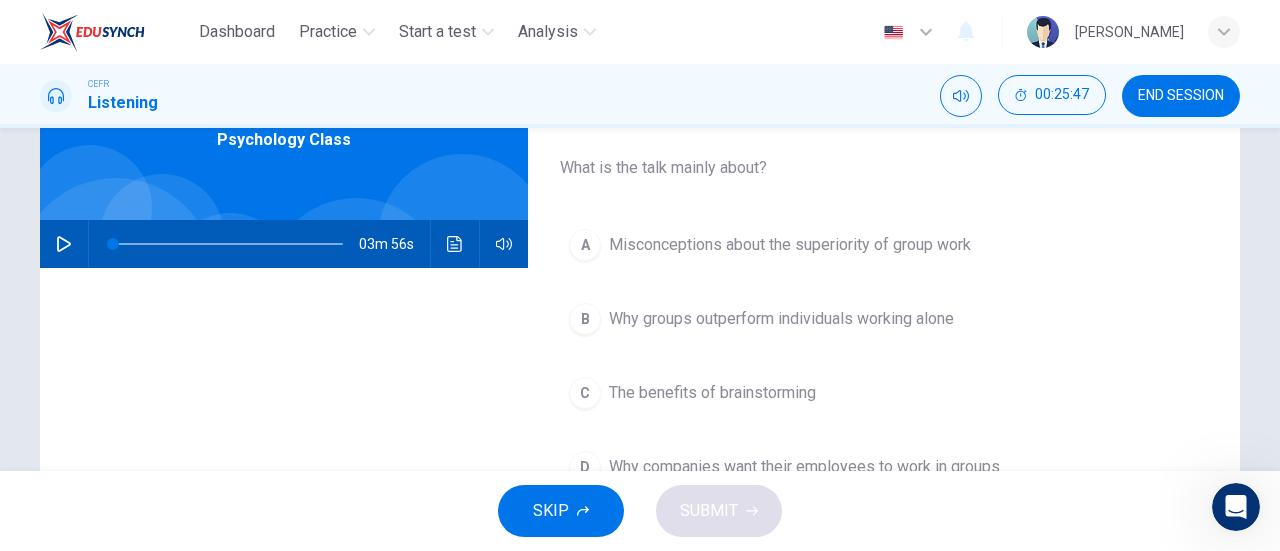 scroll, scrollTop: 174, scrollLeft: 0, axis: vertical 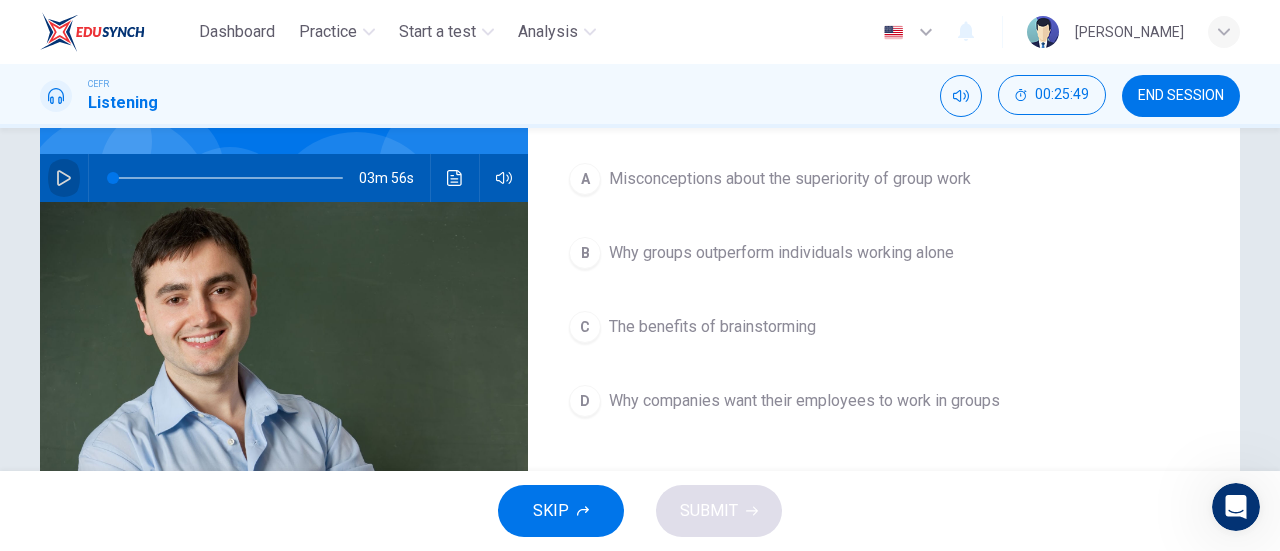 click at bounding box center [64, 178] 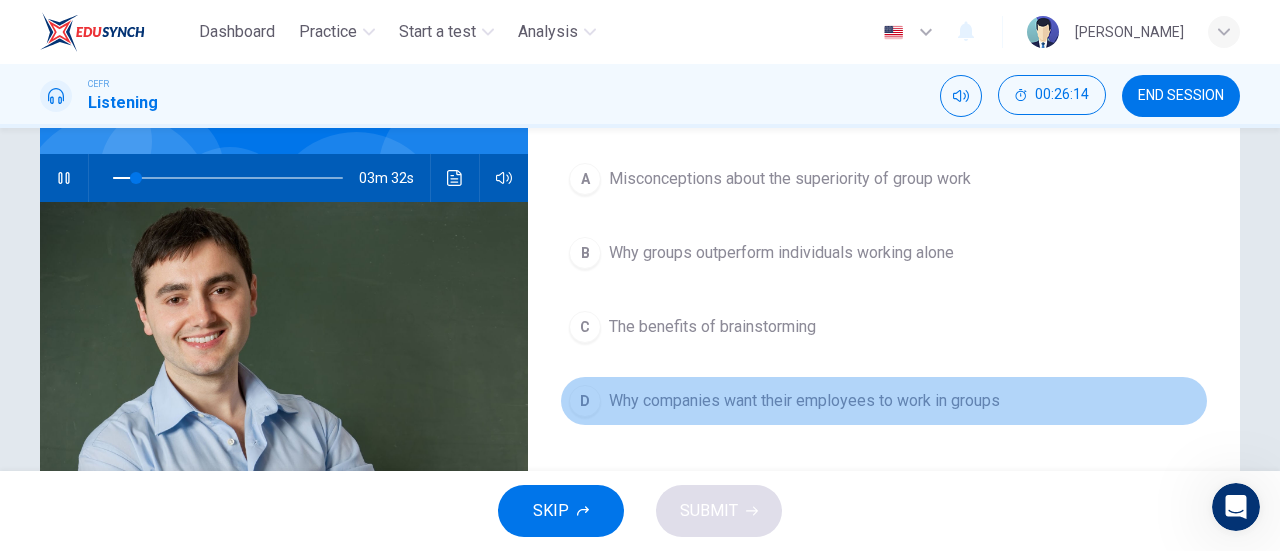 click on "Why companies want their employees to work in groups" at bounding box center [804, 401] 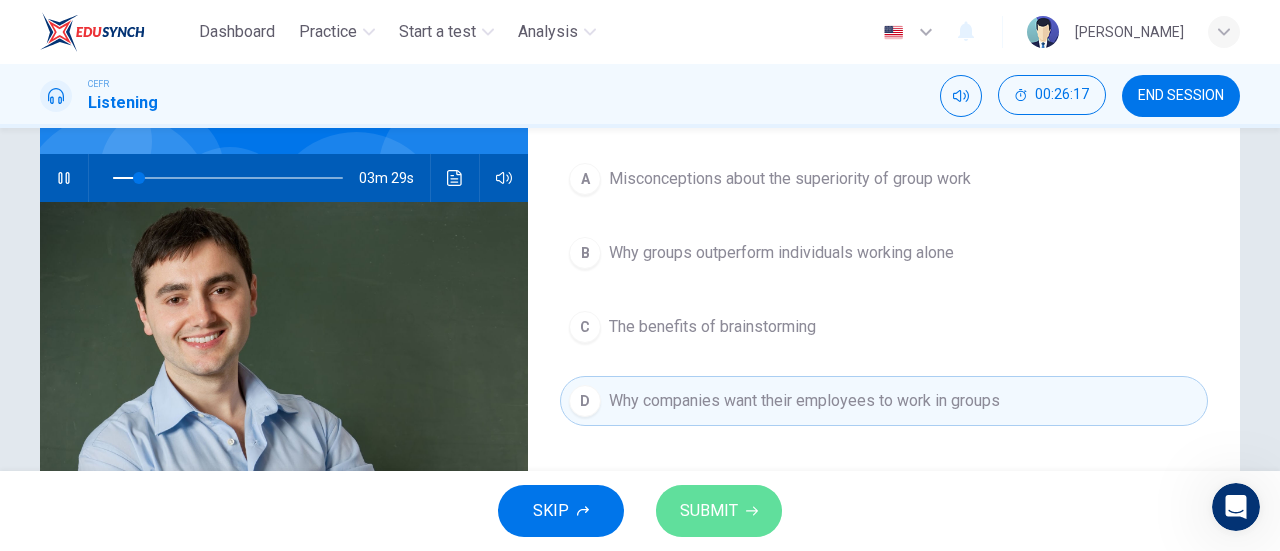 click on "SUBMIT" at bounding box center (719, 511) 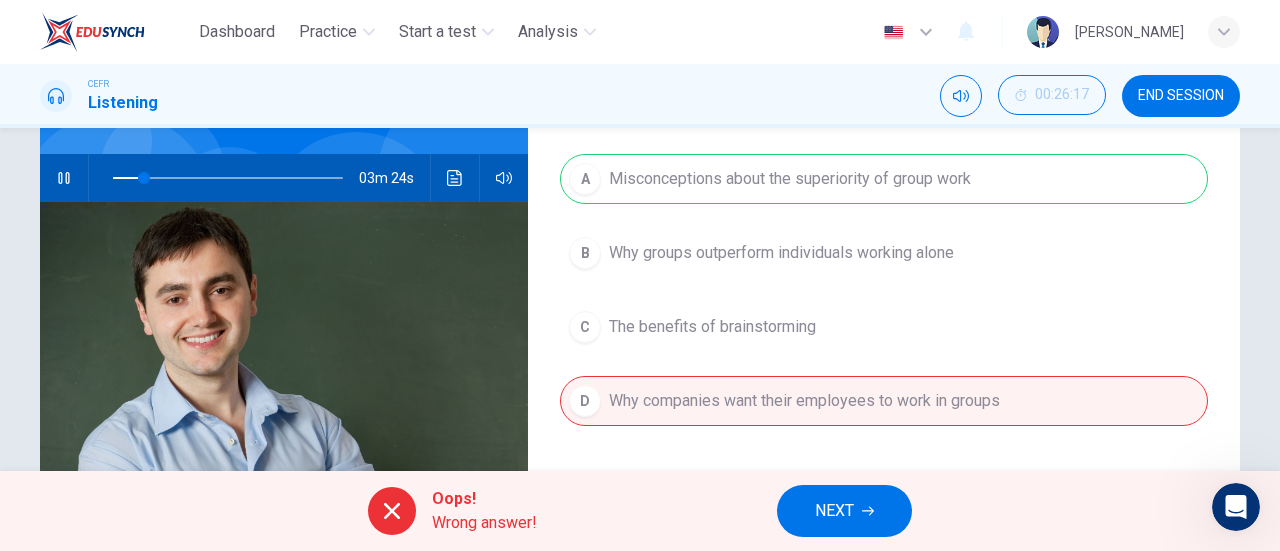 click on "03m 24s" at bounding box center (284, 178) 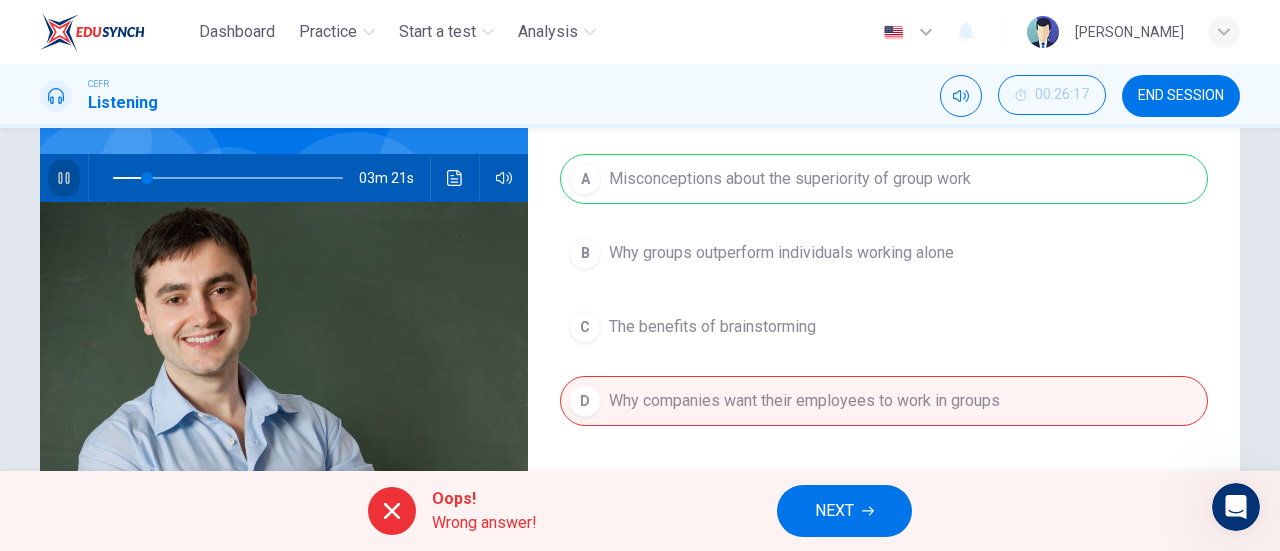 click at bounding box center [64, 178] 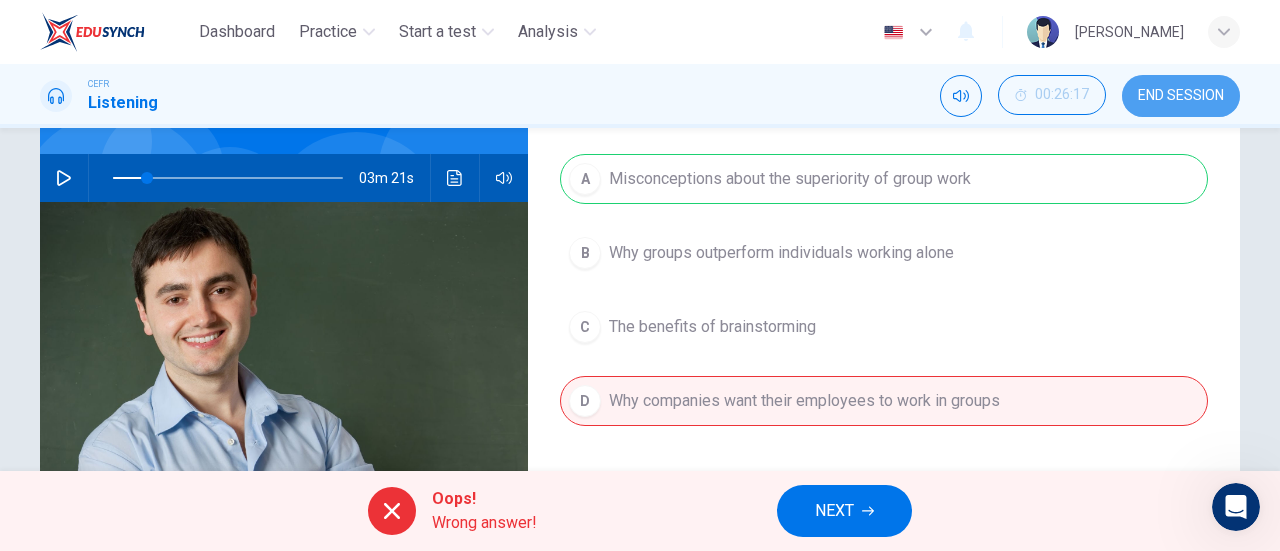 click on "END SESSION" at bounding box center (1181, 96) 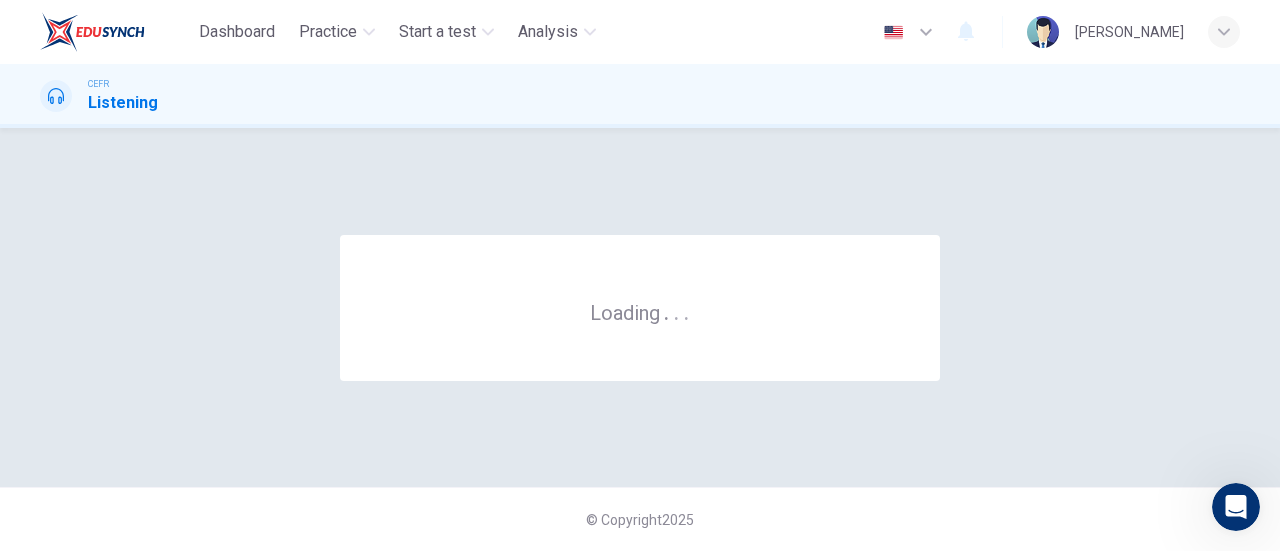 scroll, scrollTop: 0, scrollLeft: 0, axis: both 